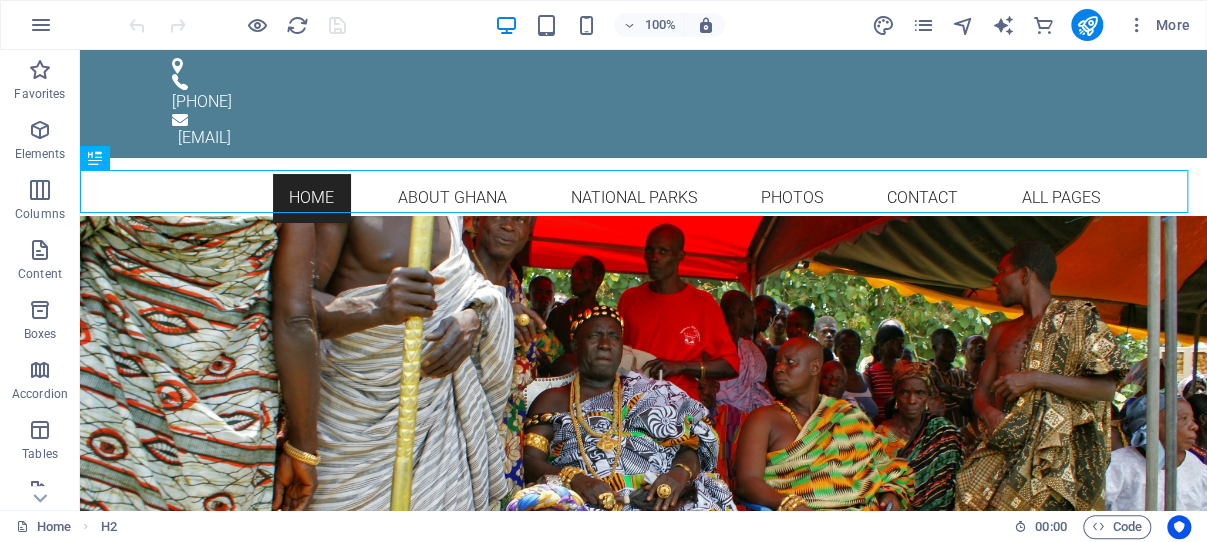 scroll, scrollTop: 0, scrollLeft: 0, axis: both 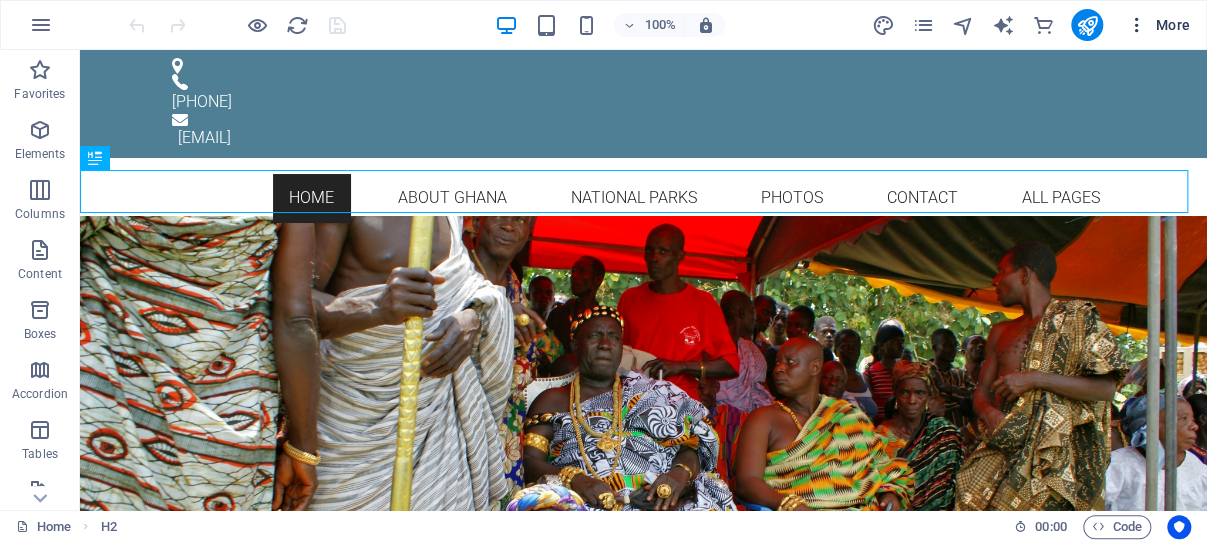 click at bounding box center (1137, 25) 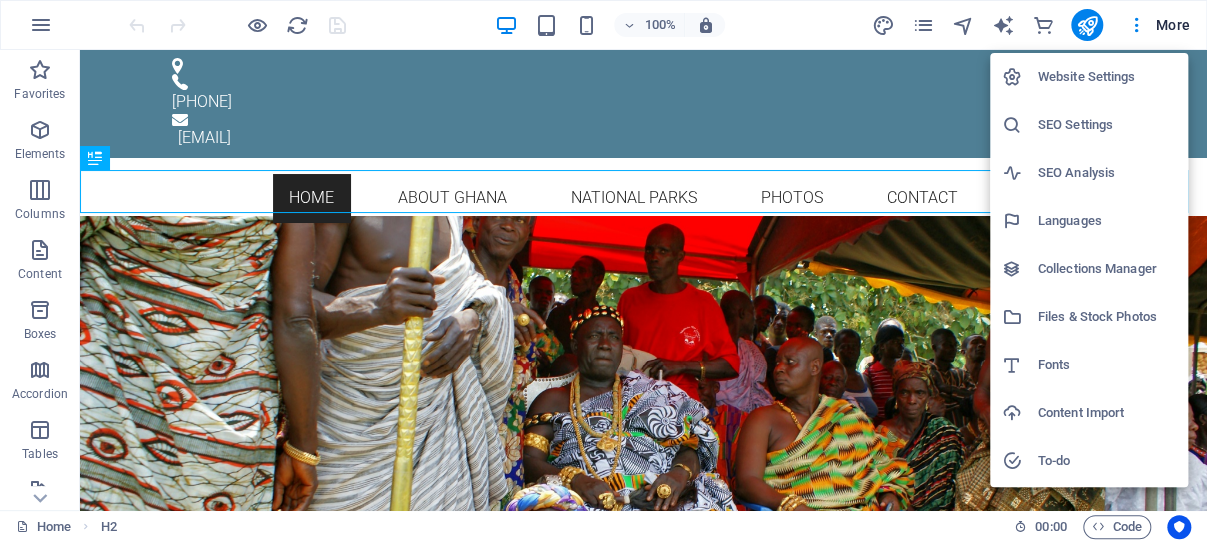 click at bounding box center [603, 271] 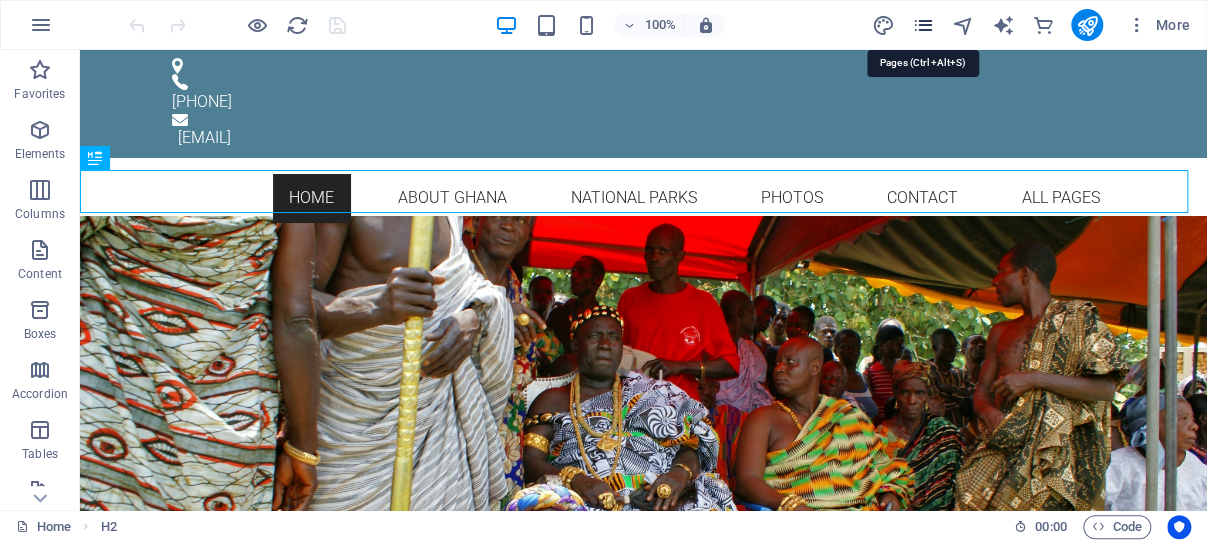 click at bounding box center [922, 25] 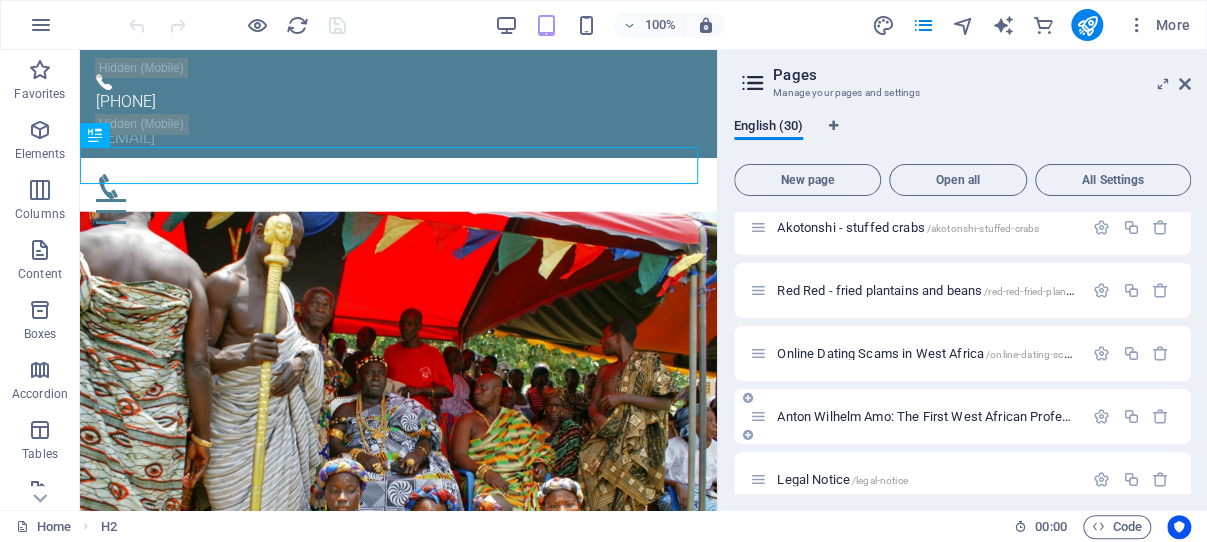scroll, scrollTop: 1512, scrollLeft: 0, axis: vertical 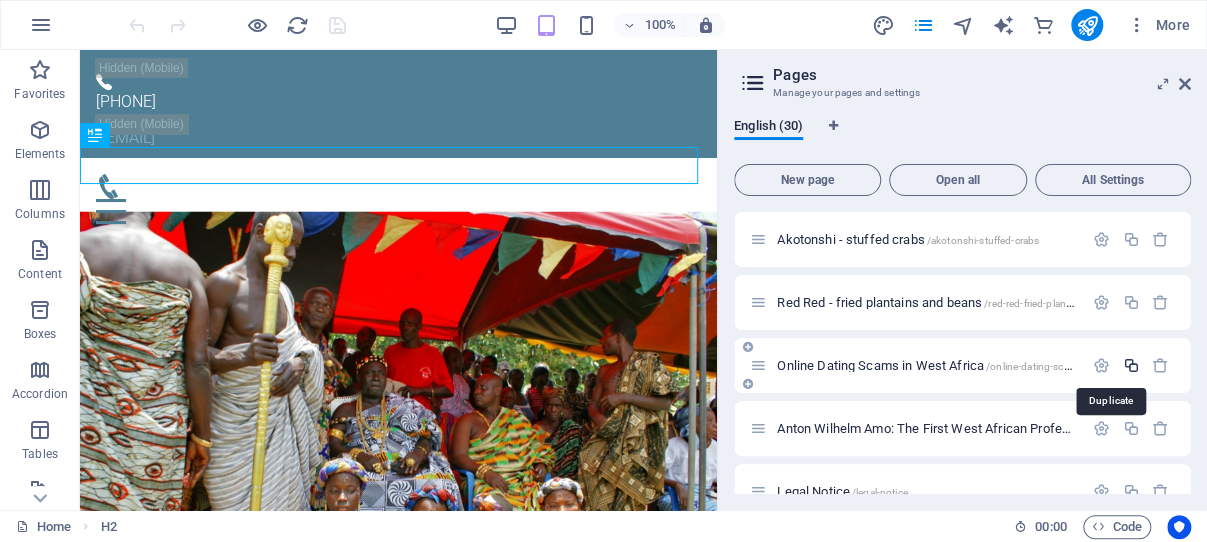 click at bounding box center [1130, 365] 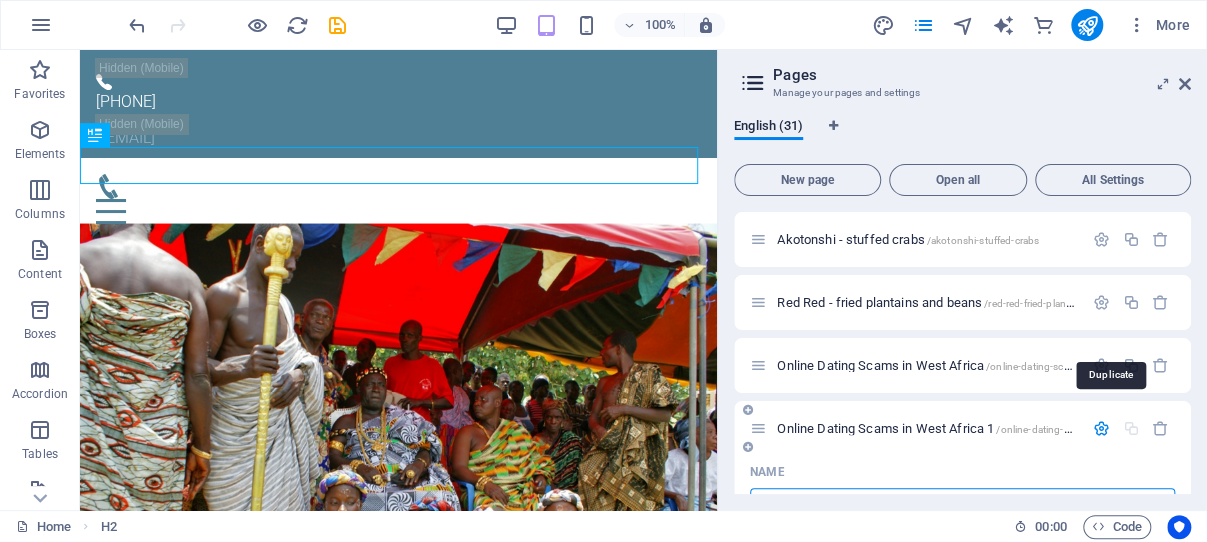 scroll, scrollTop: 1538, scrollLeft: 0, axis: vertical 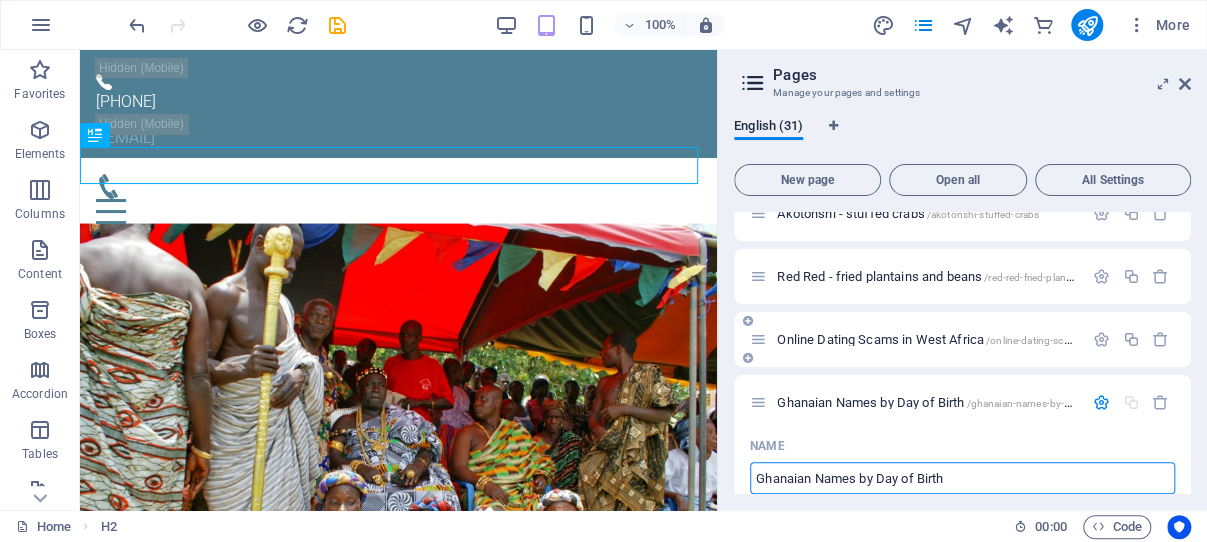 type on "Ghanaian Names by Day of Birth" 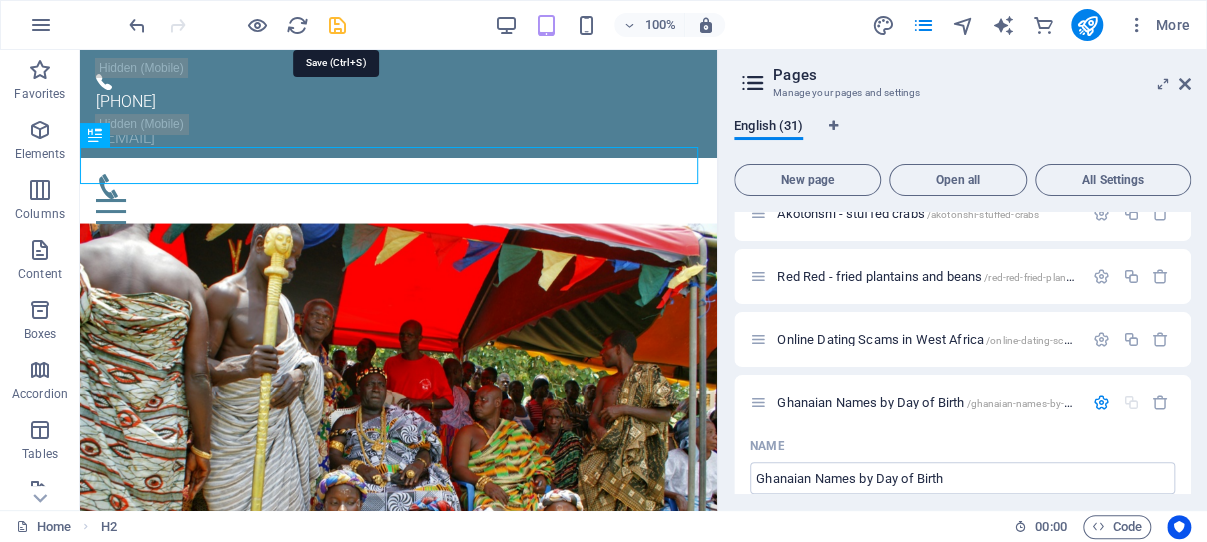 click at bounding box center [337, 25] 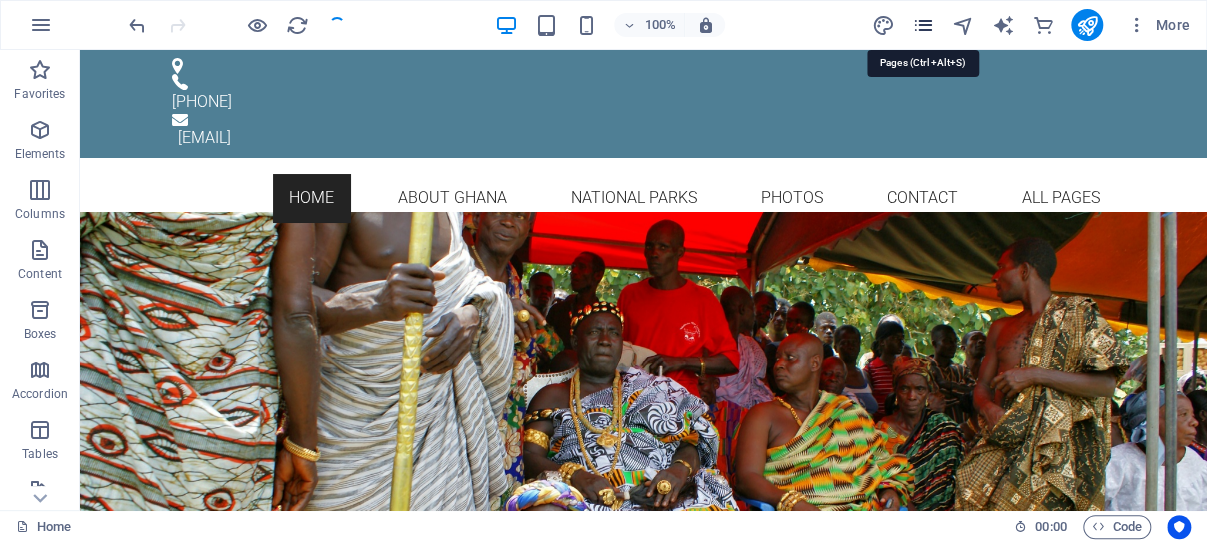click at bounding box center (922, 25) 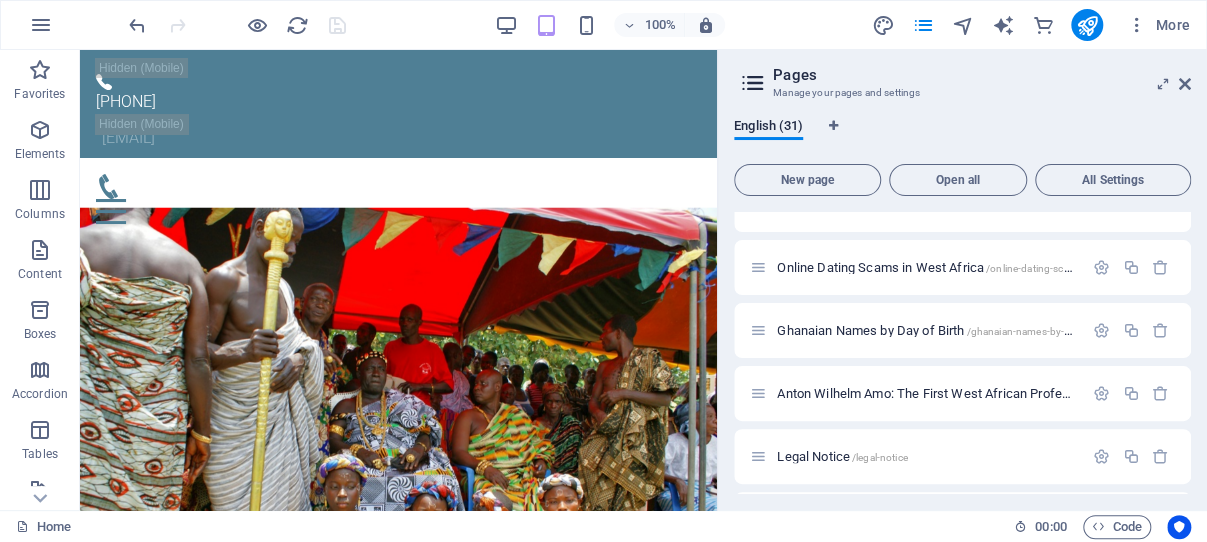 scroll, scrollTop: 1633, scrollLeft: 0, axis: vertical 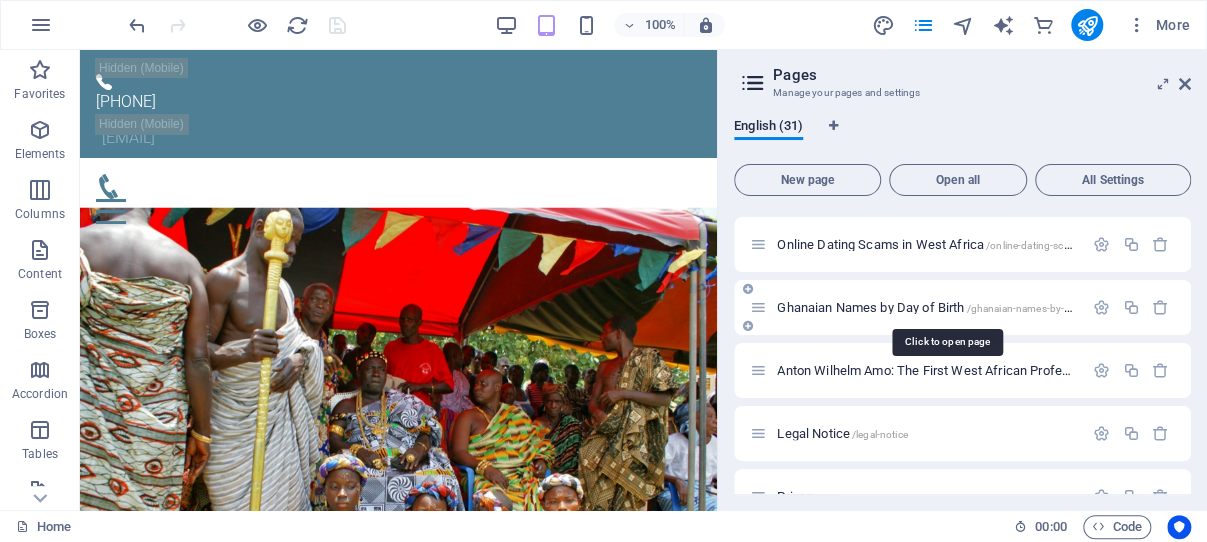 click on "Ghanaian Names by Day of Birth /ghanaian-names-by-day-of-birth" at bounding box center (947, 307) 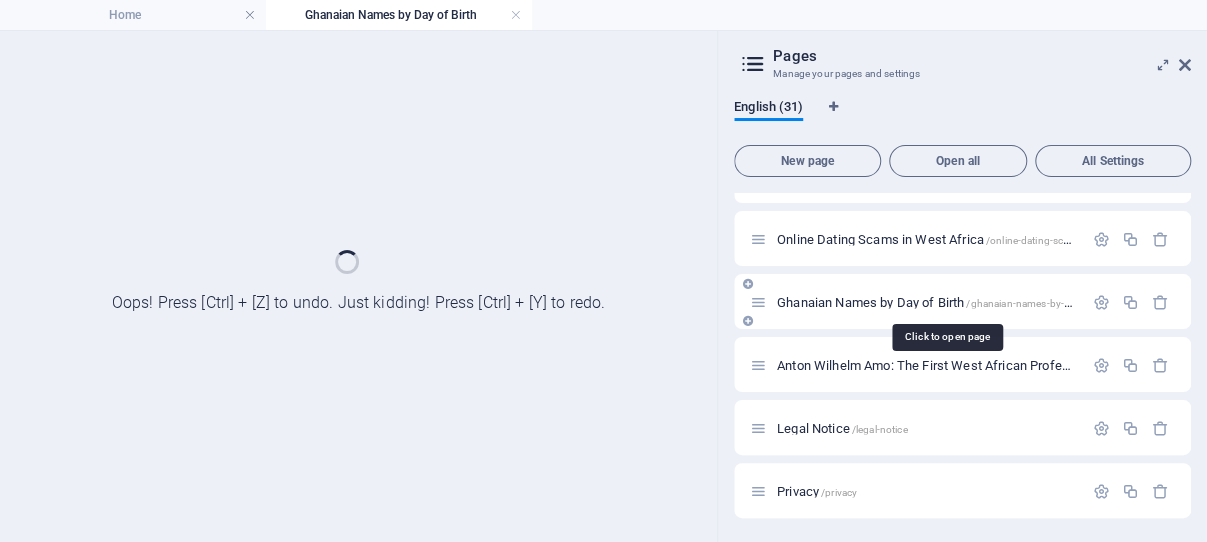 scroll, scrollTop: 1619, scrollLeft: 0, axis: vertical 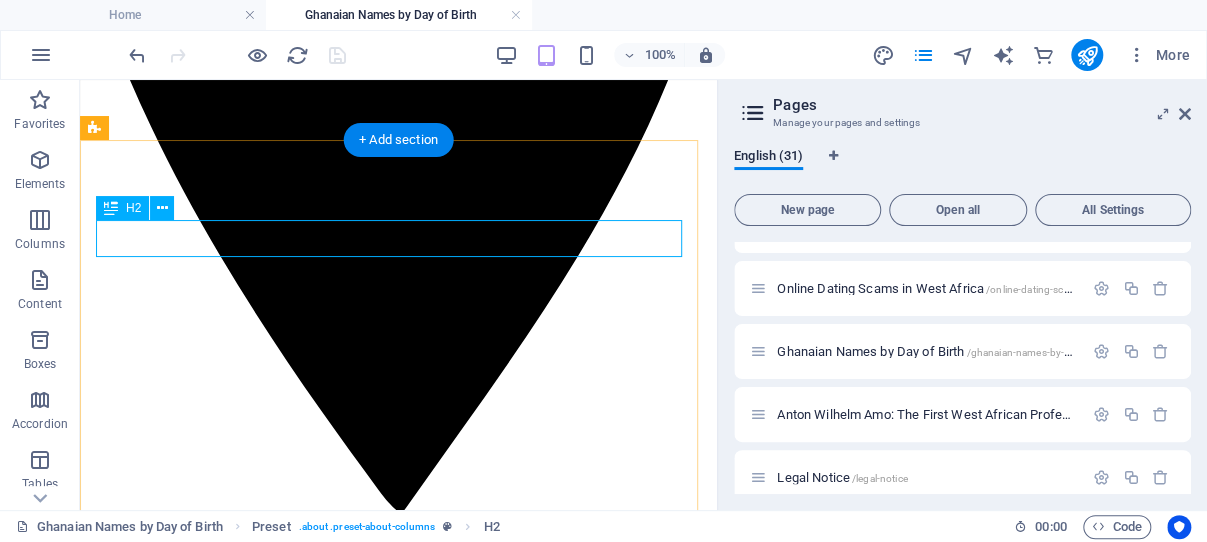 click on "Protect Yourself – Before It’s Too Late" at bounding box center [398, 3148] 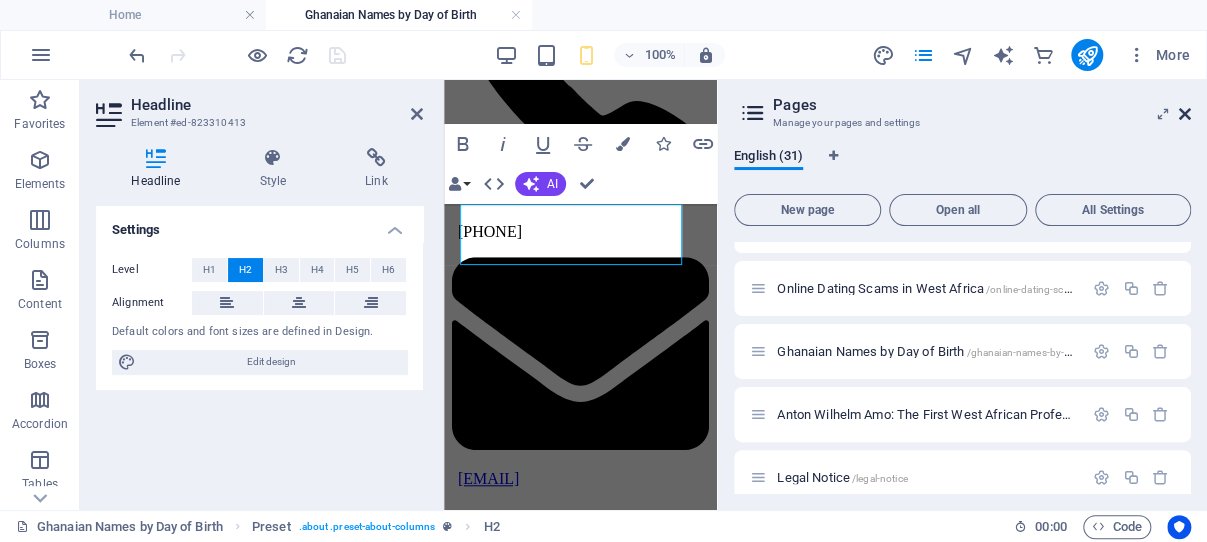 drag, startPoint x: 1185, startPoint y: 111, endPoint x: 656, endPoint y: 52, distance: 532.28 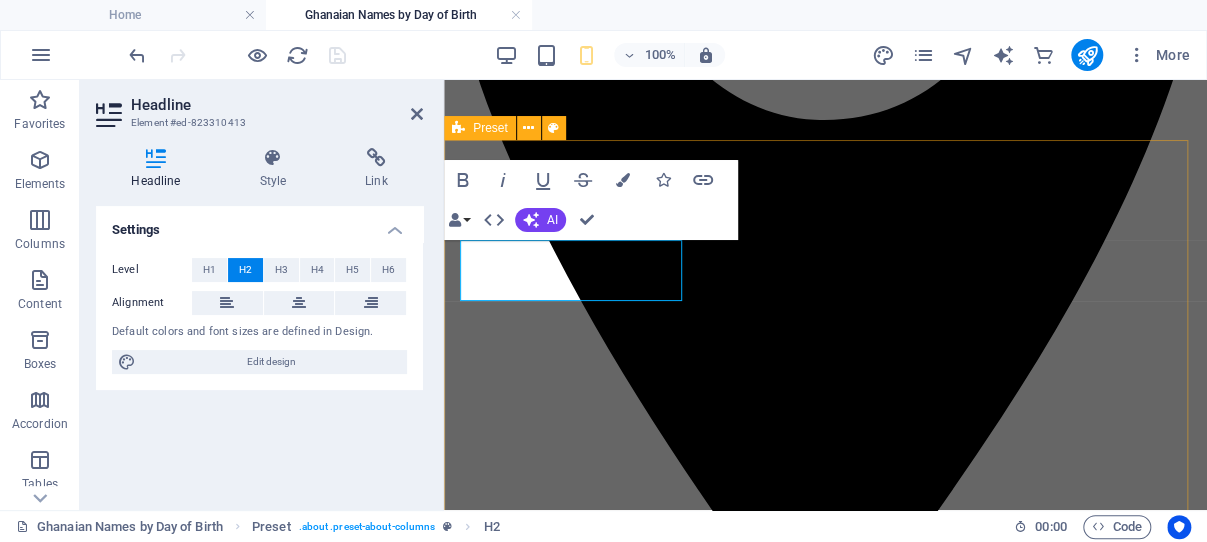 scroll, scrollTop: 506, scrollLeft: 0, axis: vertical 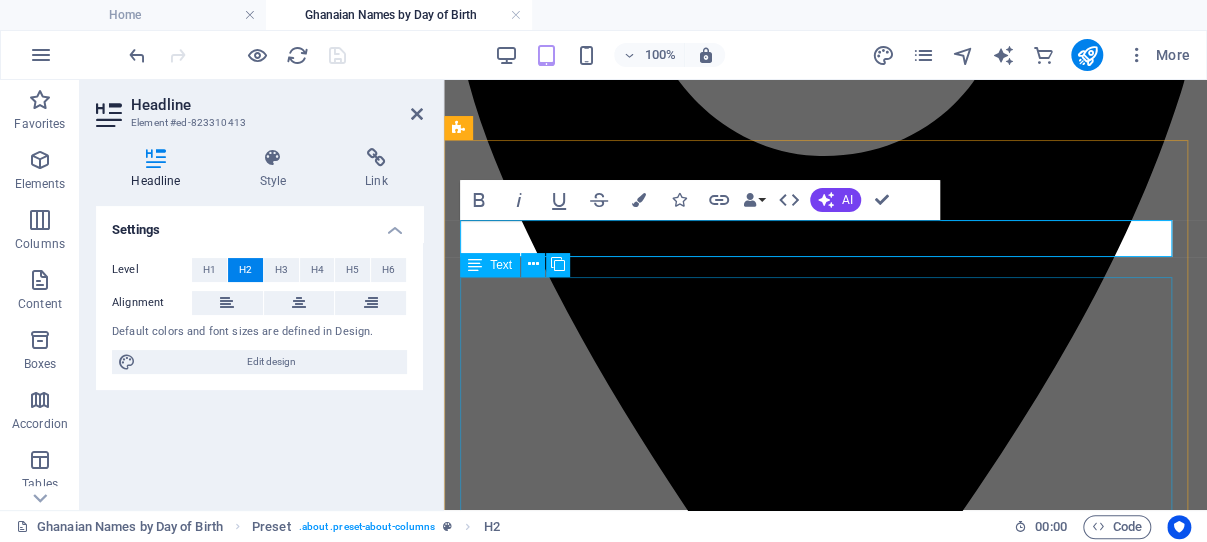 click on "Important Notice About Online Dating Scams in West Africa Are you currently in contact with someone online who claims to be from [COUNTRY], [COUNTRY], or elsewhere in [COUNTRY]? Please be extremely cautious. Online romance and dating scams are widespread across the region, and many scammers operate using fake profiles and stolen photos . These scammers often build emotional connections over time in order to manipulate and exploit their victims — emotionally and financially. Key Red Flags to Watch Out For They claim to be from [COUNTRY] or [COUNTRY], but their photos look suspiciously like models or celebrities. They quickly express strong feelings or love, often within days or weeks of first contact. They avoid video calls or always have an excuse for why they can’t meet in person. They ask for money — often for travel, visas, urgent family needs, business problems, or to ship you a “gift.” They say they are stuck in [COUNTRY]/[COUNTRY] and need money to get out or solve a problem. Organized Scamming Rings and" at bounding box center [825, 4350] 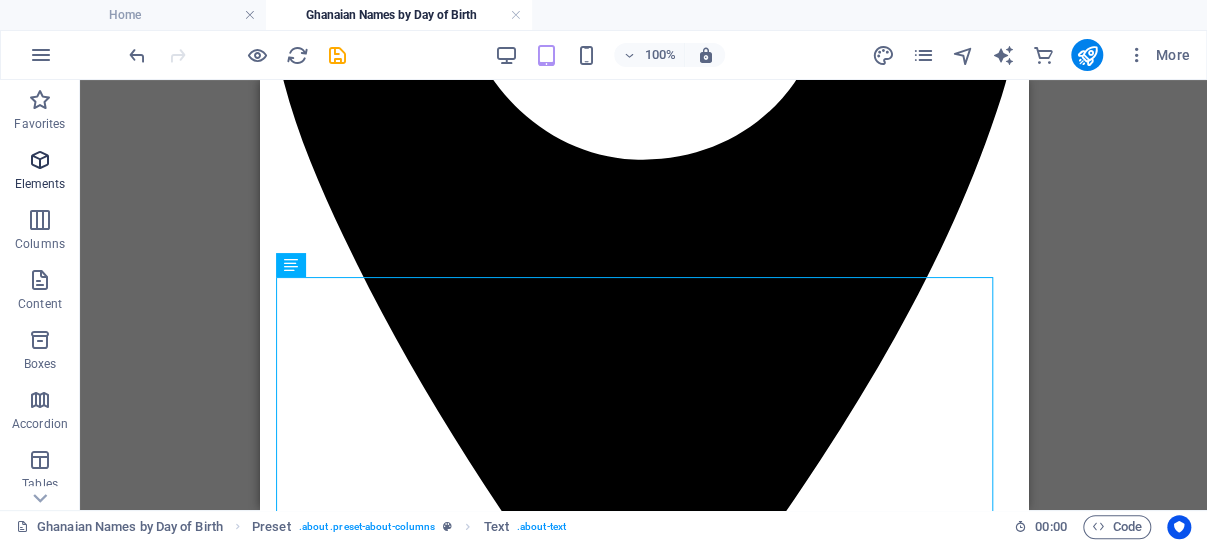 click at bounding box center [40, 160] 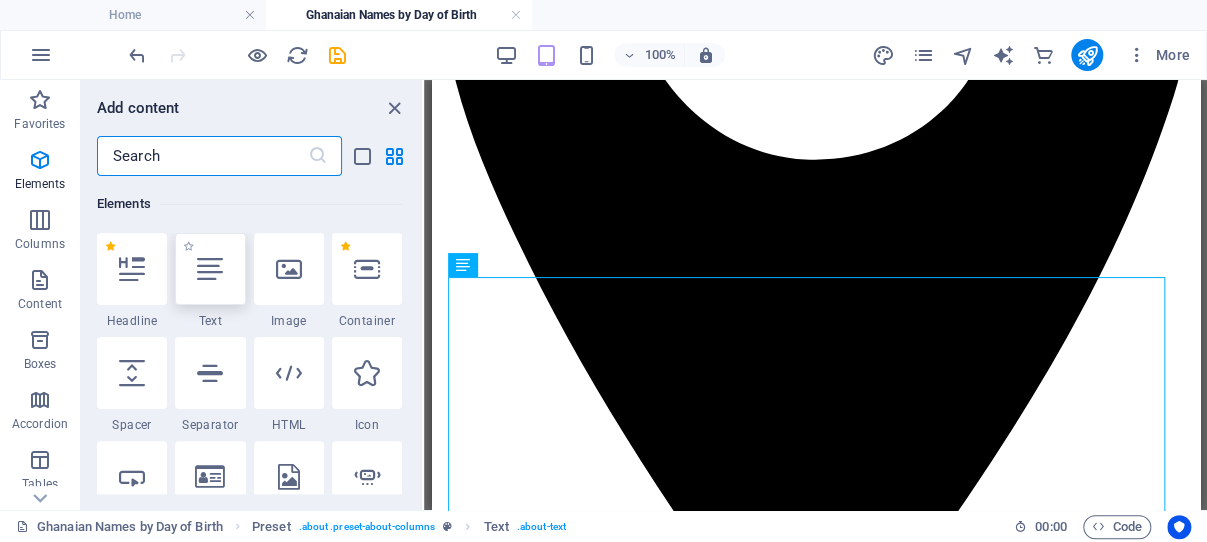 scroll, scrollTop: 213, scrollLeft: 0, axis: vertical 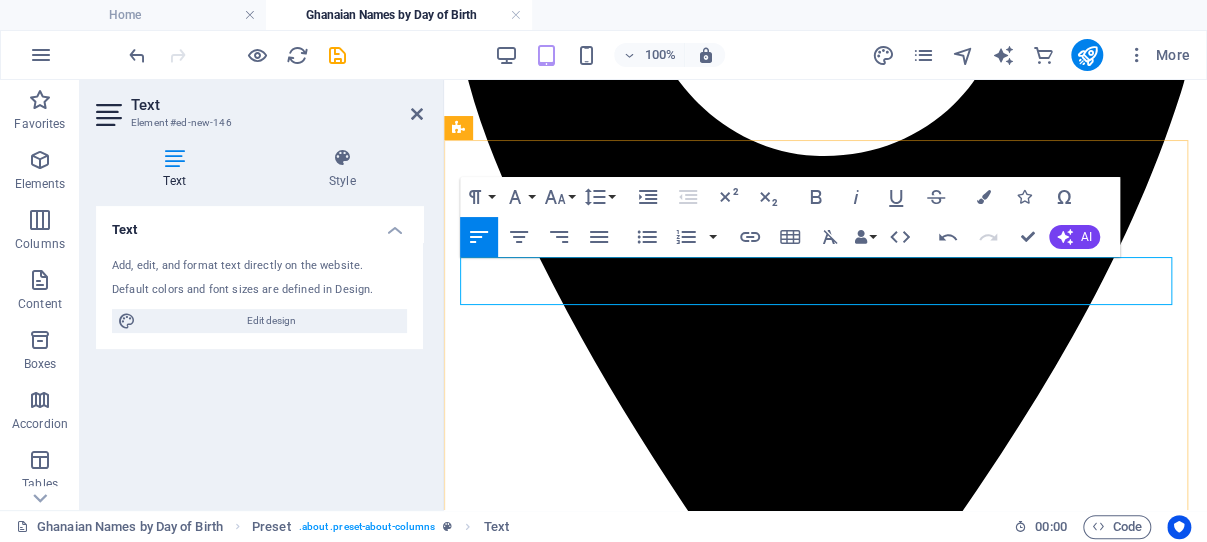 drag, startPoint x: 1092, startPoint y: 287, endPoint x: 462, endPoint y: 270, distance: 630.2293 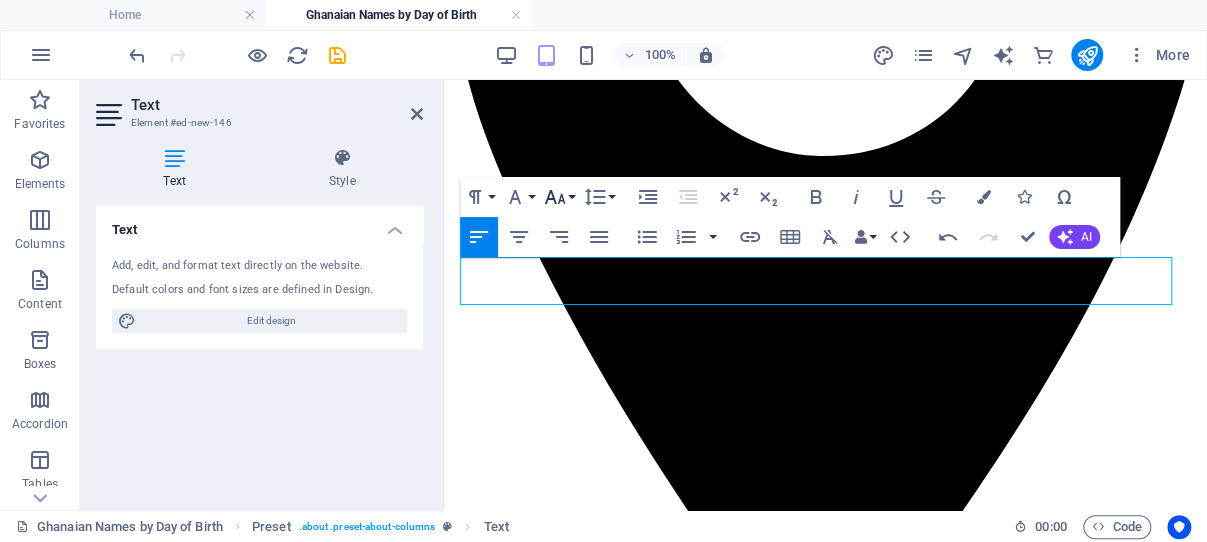 click on "Font Size" at bounding box center (559, 197) 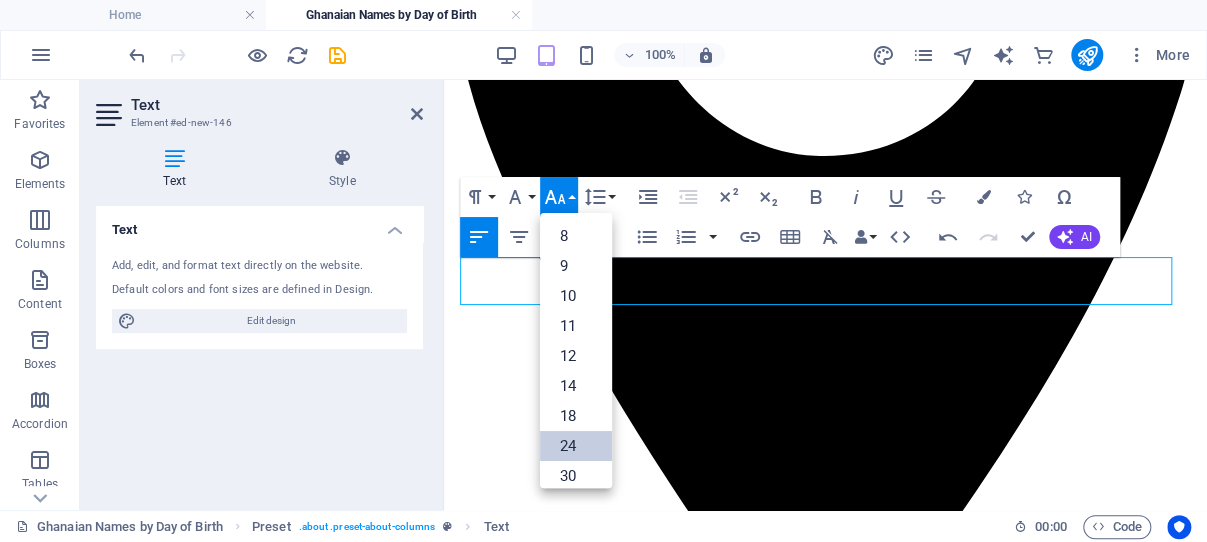 click on "24" at bounding box center [576, 446] 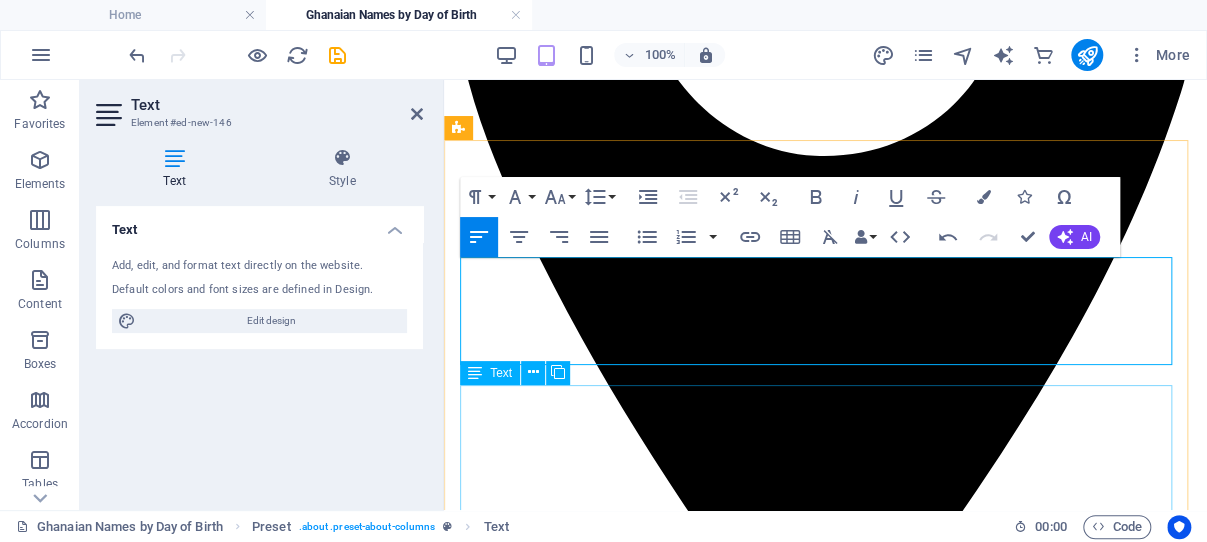 click on "Important Notice About Online Dating Scams in West Africa Are you currently in contact with someone online who claims to be from [COUNTRY], [COUNTRY], or elsewhere in [COUNTRY]? Please be extremely cautious. Online romance and dating scams are widespread across the region, and many scammers operate using fake profiles and stolen photos . These scammers often build emotional connections over time in order to manipulate and exploit their victims — emotionally and financially. Key Red Flags to Watch Out For They claim to be from [COUNTRY] or [COUNTRY], but their photos look suspiciously like models or celebrities. They quickly express strong feelings or love, often within days or weeks of first contact. They avoid video calls or always have an excuse for why they can’t meet in person. They ask for money — often for travel, visas, urgent family needs, business problems, or to ship you a “gift.” They say they are stuck in [COUNTRY]/[COUNTRY] and need money to get out or solve a problem. Organized Scamming Rings and" at bounding box center [825, 4447] 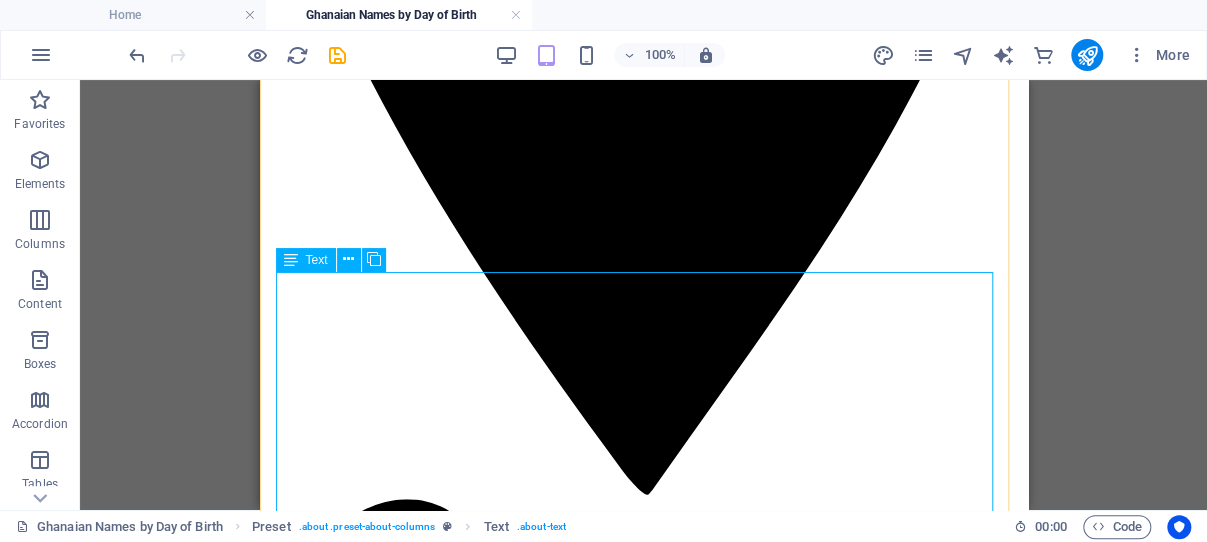 scroll, scrollTop: 718, scrollLeft: 0, axis: vertical 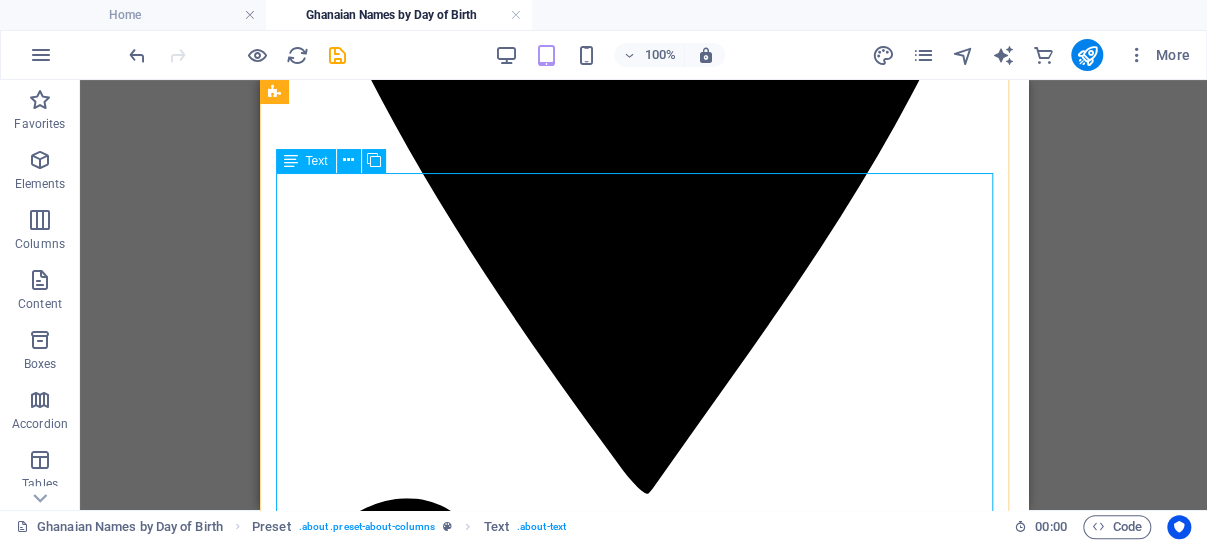 click on "Important Notice About Online Dating Scams in West Africa Are you currently in contact with someone online who claims to be from [COUNTRY], [COUNTRY], or elsewhere in [COUNTRY]? Please be extremely cautious. Online romance and dating scams are widespread across the region, and many scammers operate using fake profiles and stolen photos . These scammers often build emotional connections over time in order to manipulate and exploit their victims — emotionally and financially. Key Red Flags to Watch Out For They claim to be from [COUNTRY] or [COUNTRY], but their photos look suspiciously like models or celebrities. They quickly express strong feelings or love, often within days or weeks of first contact. They avoid video calls or always have an excuse for why they can’t meet in person. They ask for money — often for travel, visas, urgent family needs, business problems, or to ship you a “gift.” They say they are stuck in [COUNTRY]/[COUNTRY] and need money to get out or solve a problem. Organized Scamming Rings and" at bounding box center (643, 4258) 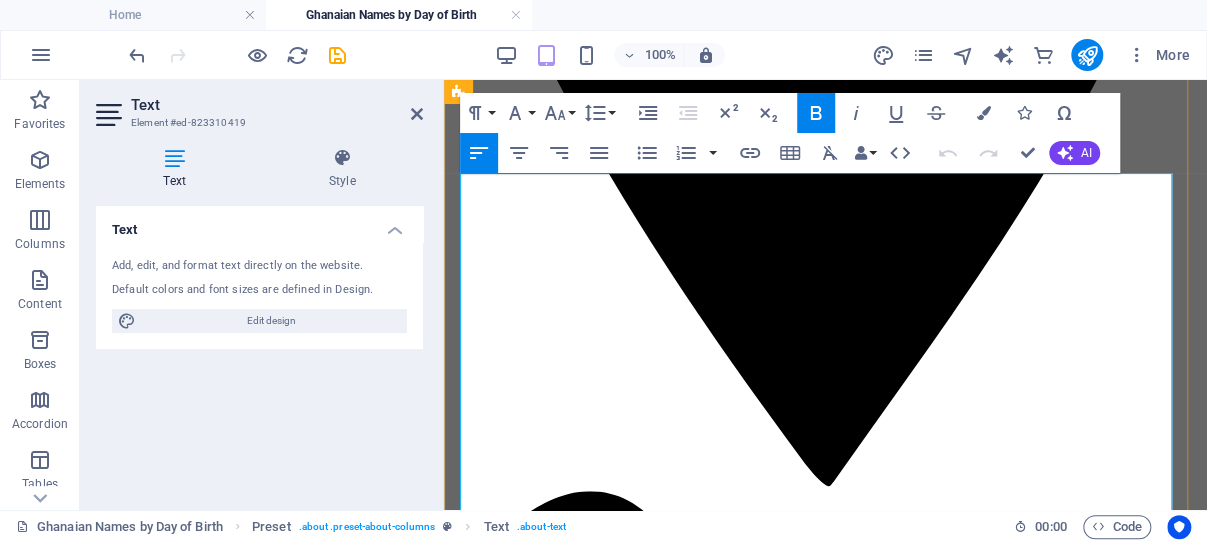 drag, startPoint x: 692, startPoint y: 475, endPoint x: 484, endPoint y: 226, distance: 324.44568 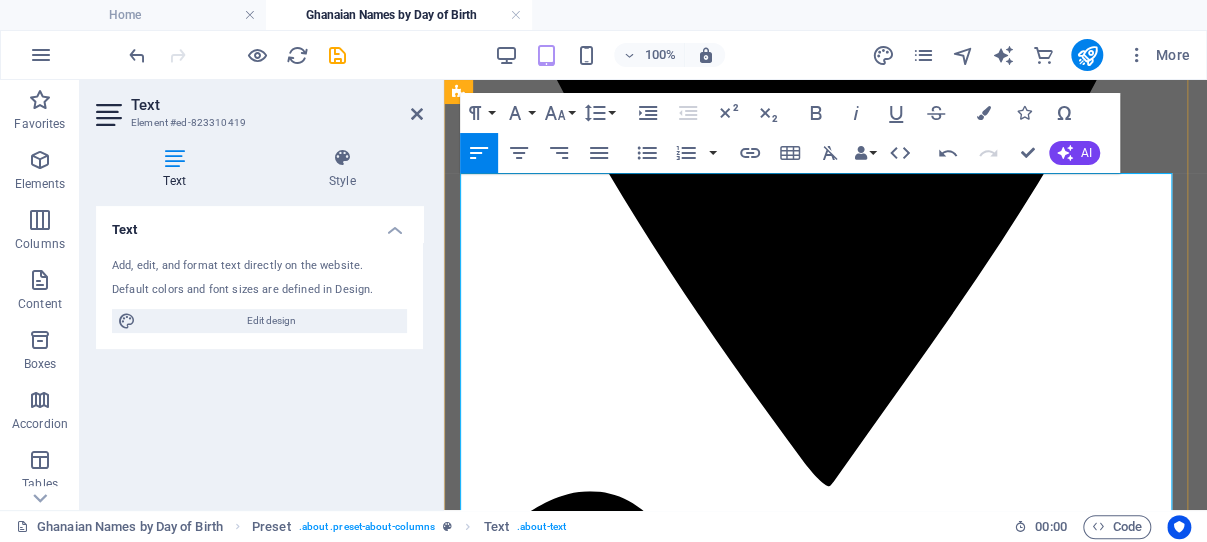 drag, startPoint x: 751, startPoint y: 409, endPoint x: 556, endPoint y: 256, distance: 247.85883 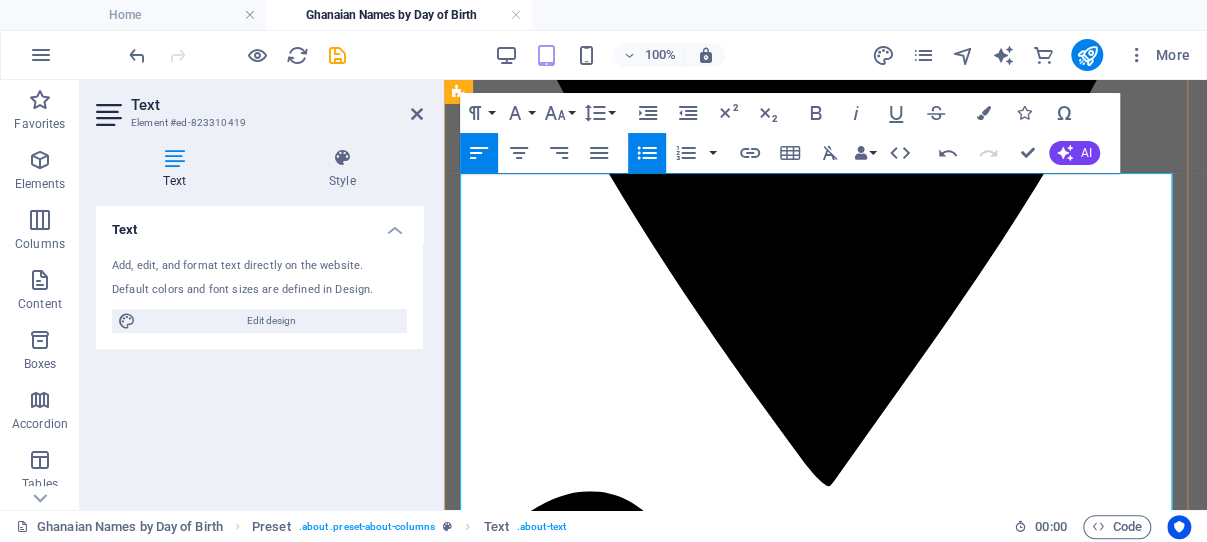 drag, startPoint x: 803, startPoint y: 422, endPoint x: 459, endPoint y: 186, distance: 417.17142 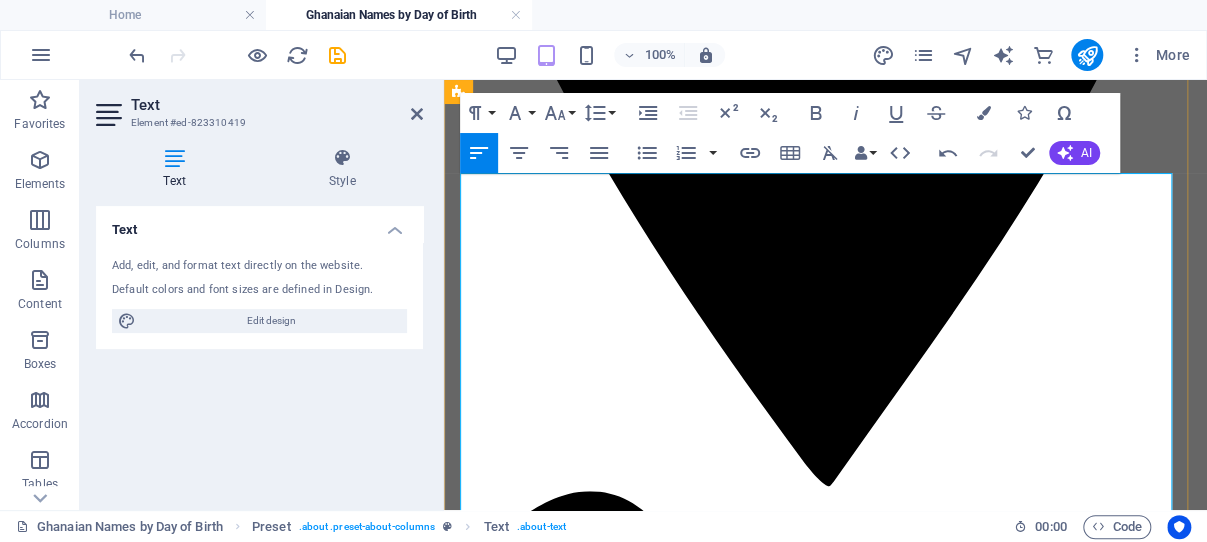 drag, startPoint x: 815, startPoint y: 472, endPoint x: 460, endPoint y: 195, distance: 450.28214 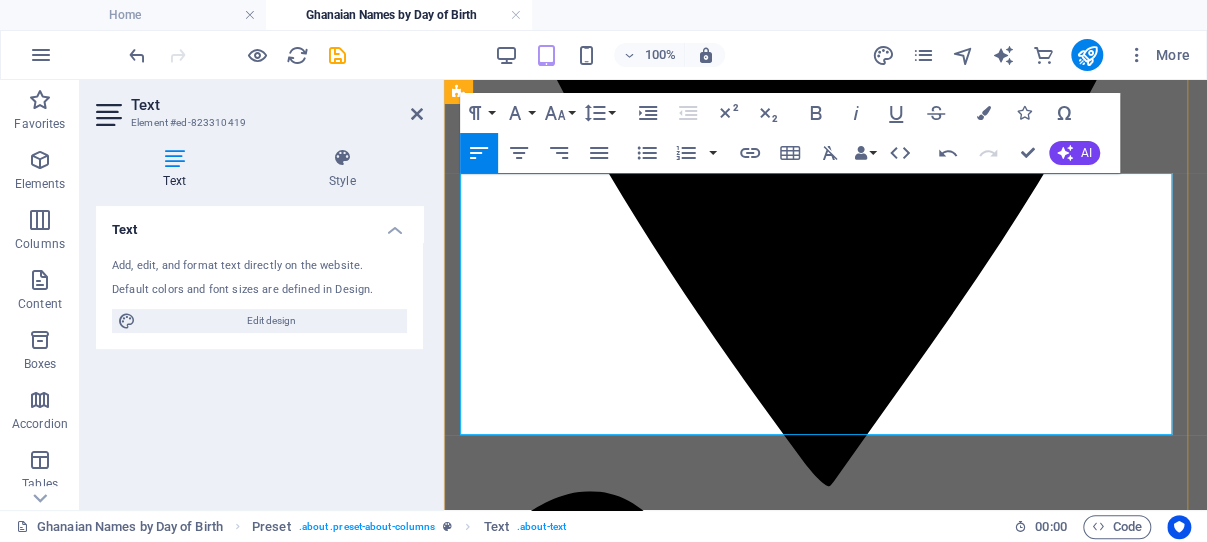 drag, startPoint x: 1060, startPoint y: 413, endPoint x: 465, endPoint y: 192, distance: 634.7173 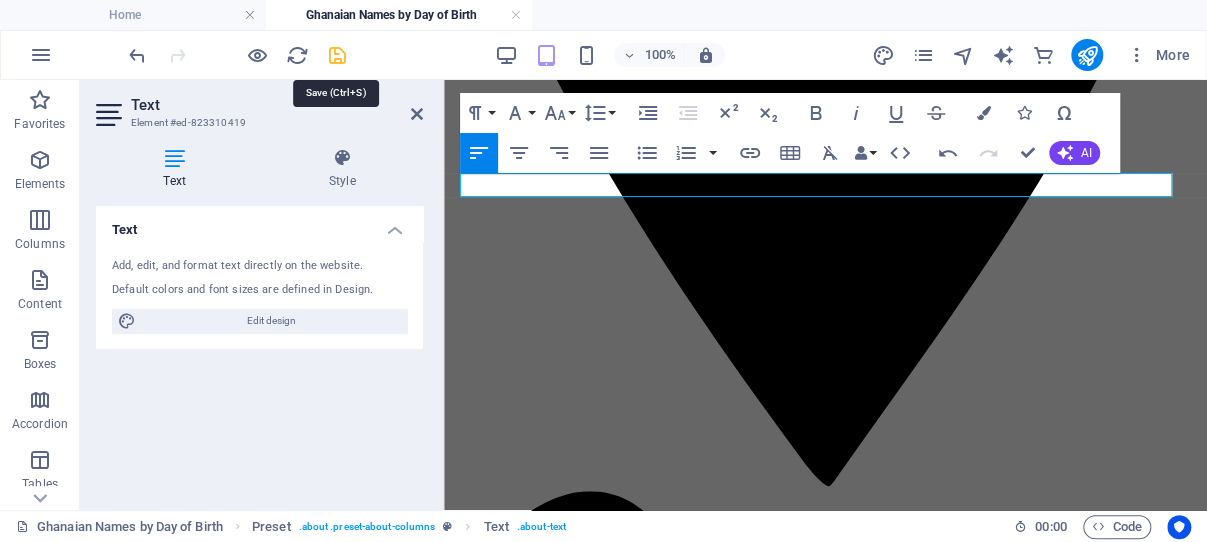 click at bounding box center (337, 55) 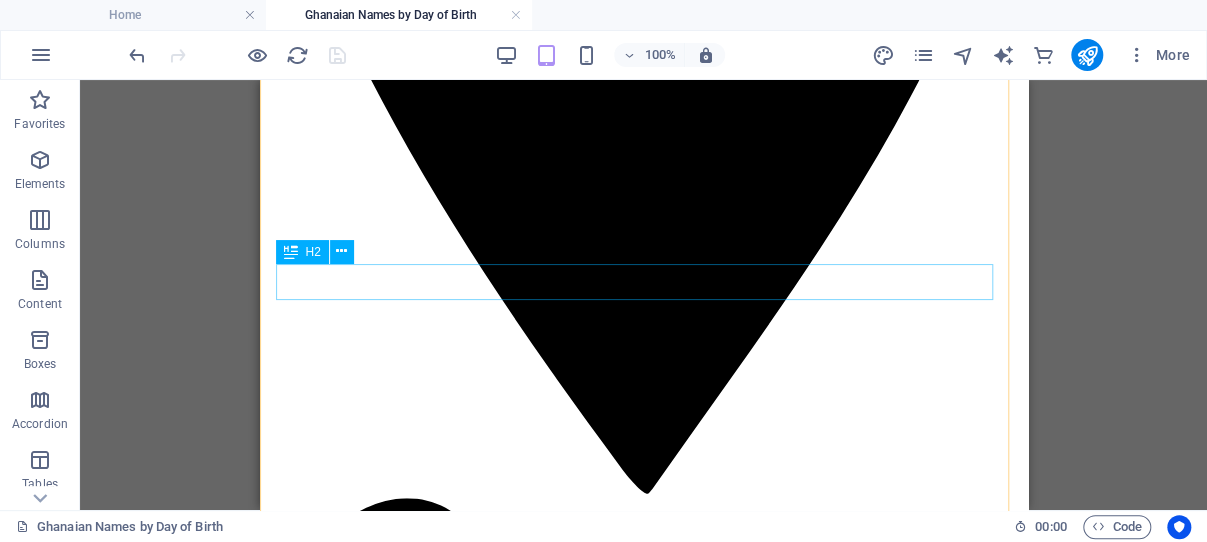 scroll, scrollTop: 612, scrollLeft: 0, axis: vertical 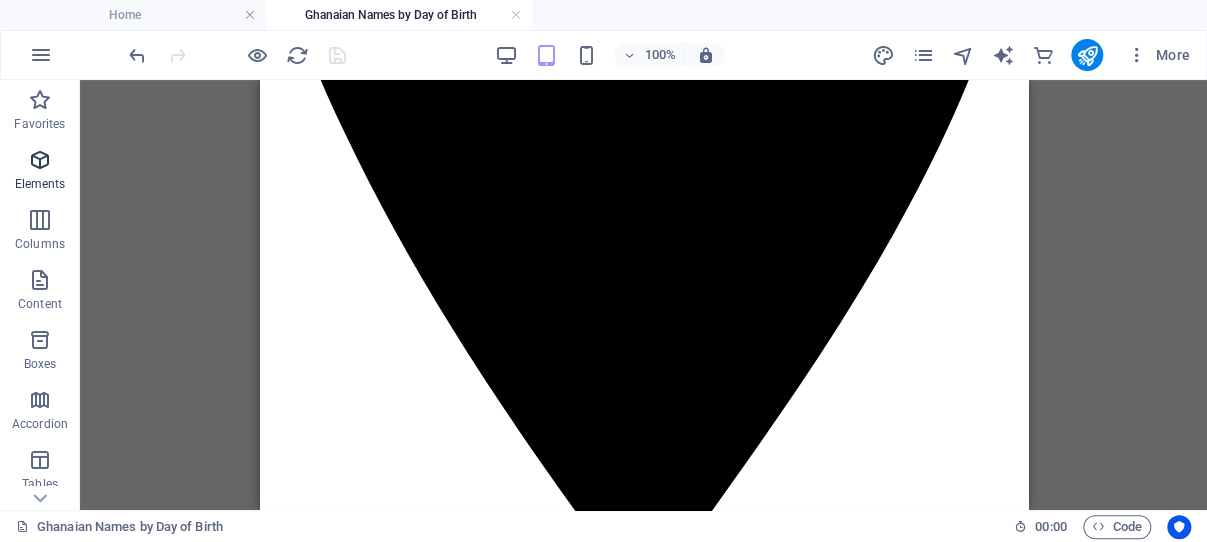 click at bounding box center (40, 160) 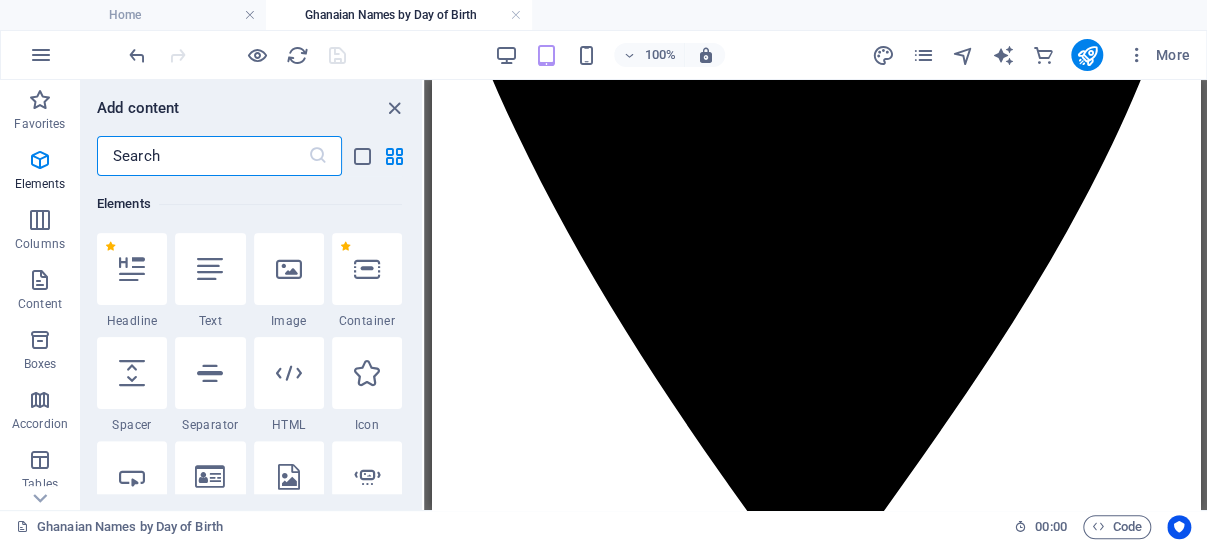 scroll, scrollTop: 213, scrollLeft: 0, axis: vertical 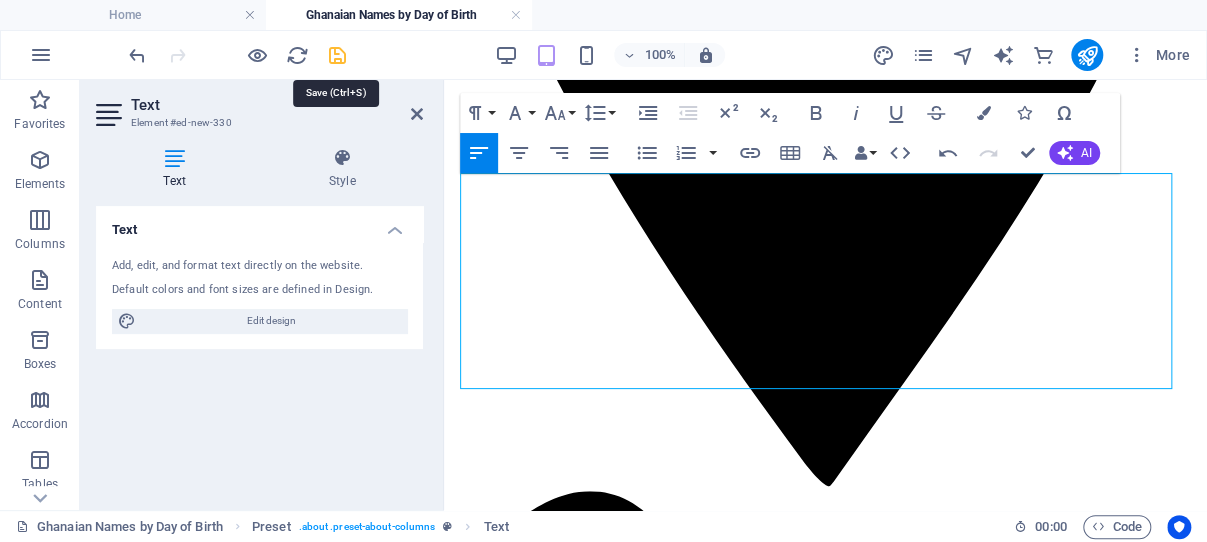 drag, startPoint x: 337, startPoint y: 51, endPoint x: 83, endPoint y: 14, distance: 256.68073 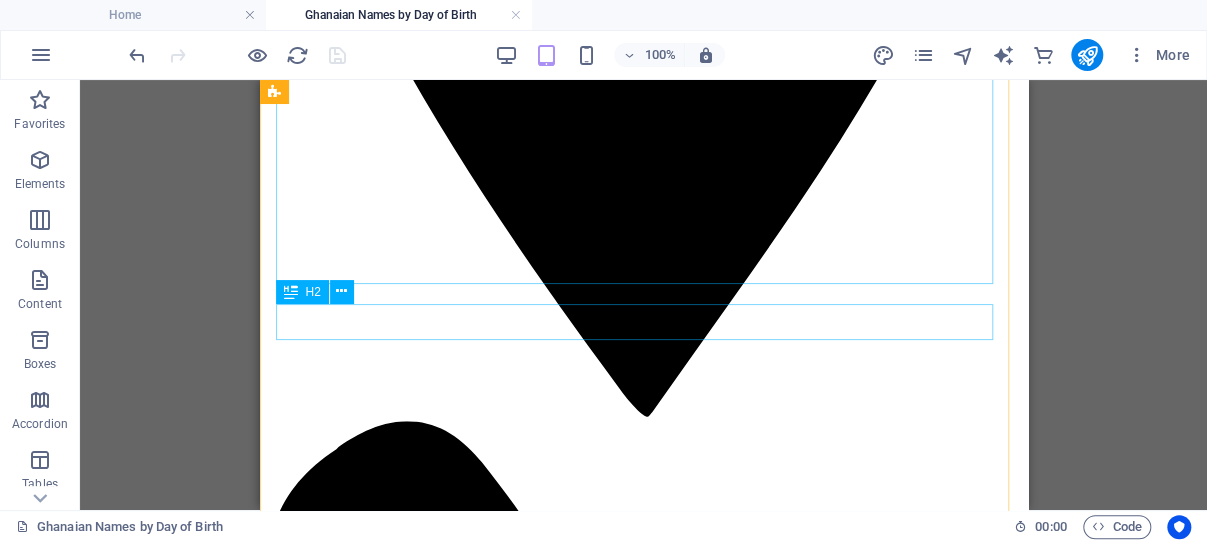 scroll, scrollTop: 930, scrollLeft: 0, axis: vertical 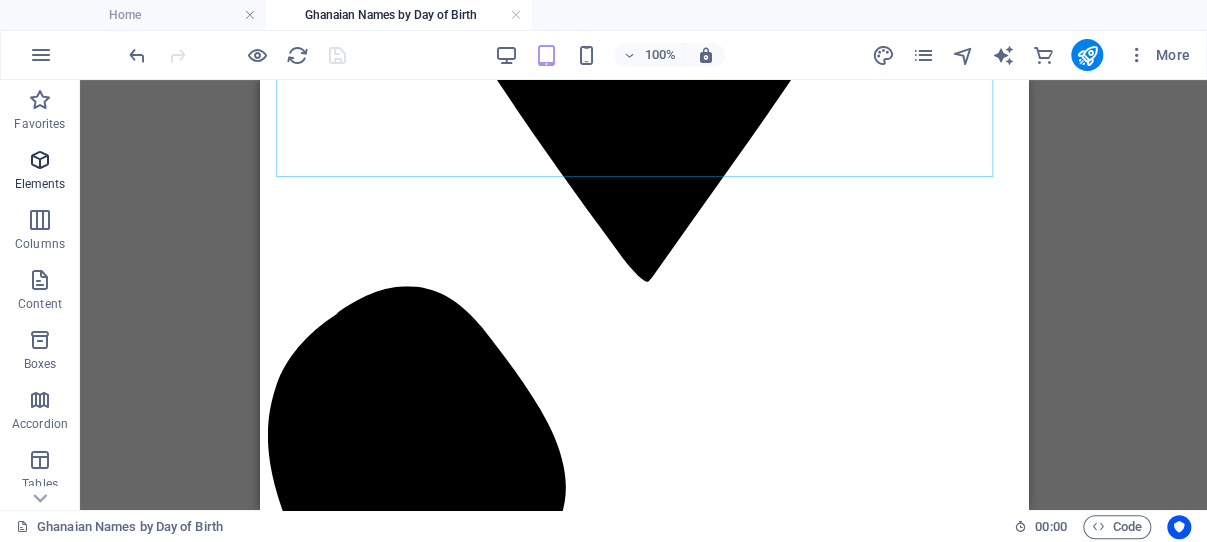 click at bounding box center (40, 160) 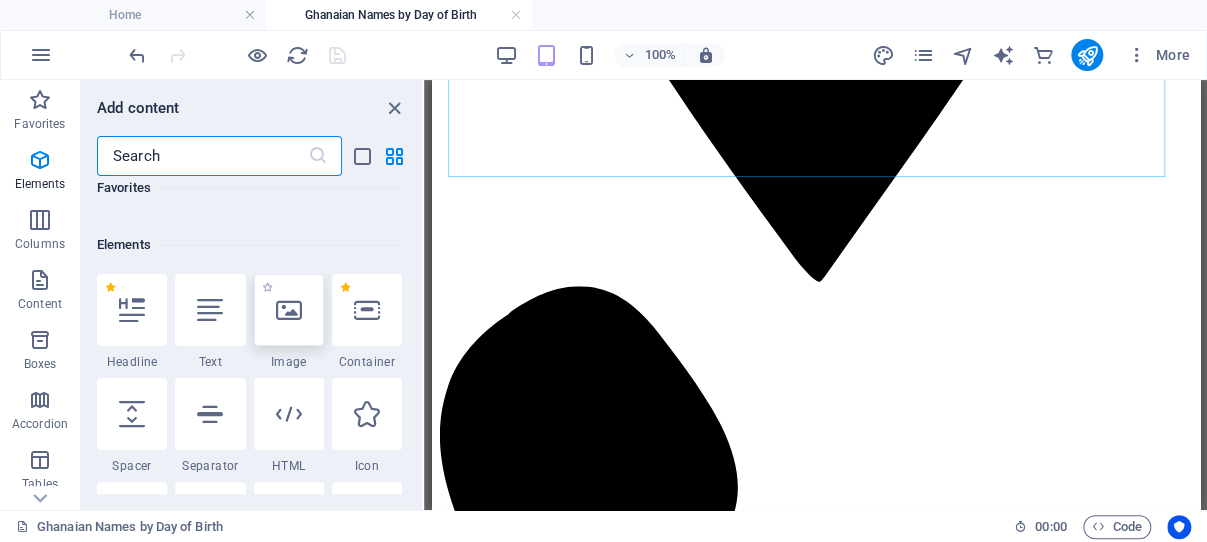scroll, scrollTop: 213, scrollLeft: 0, axis: vertical 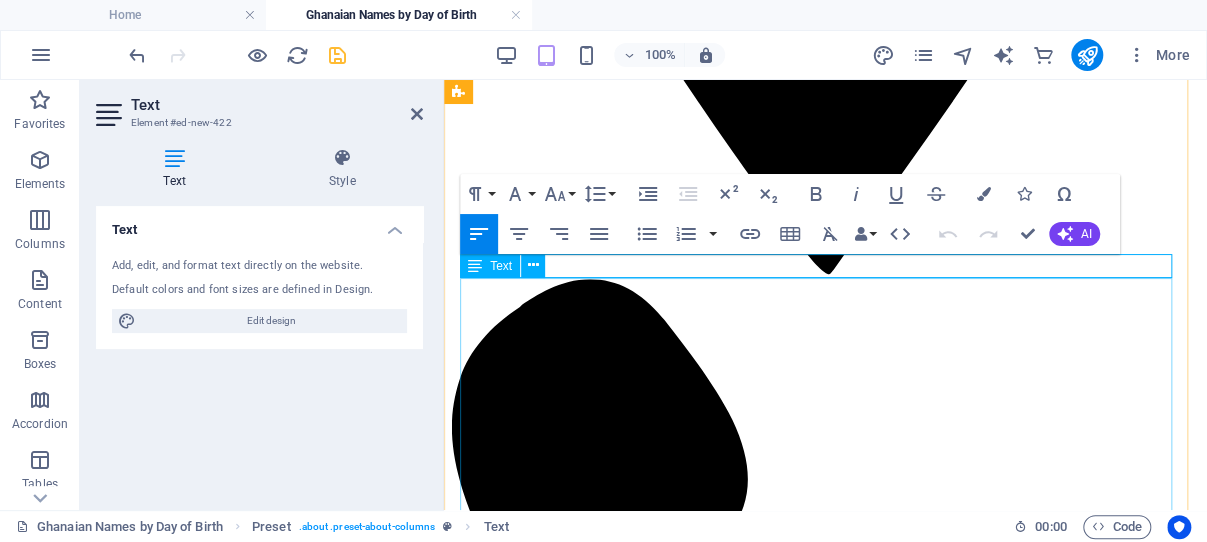 click on "If you're in contact with someone online who claims to be from [COUNTRY]—whether it's a man or a woman—and you're unsure about their true identity, you're not alone. Many people around the world have found themselves in situations where something just doesn’t feel right. The good news is: you don’t have to go through it alone . We offer discreet and professional identity verification services in [COUNTRY]. For a small, affordable fee , we can help you verify whether the person you're speaking to is real , where they actually are, and whether their story checks out—no matter what they claim or where they say they are within [COUNTRY]. Why Verification Matters Your time , your trust , and especially your money are valuable. Unfortunately, online scams involving false identities, fake romance, and fabricated gold or business opportunities are becoming increasingly common—especially in parts of West Africa. Some scammers are so convincing that they’ve managed to trick people into sending . . . ." at bounding box center (825, 4283) 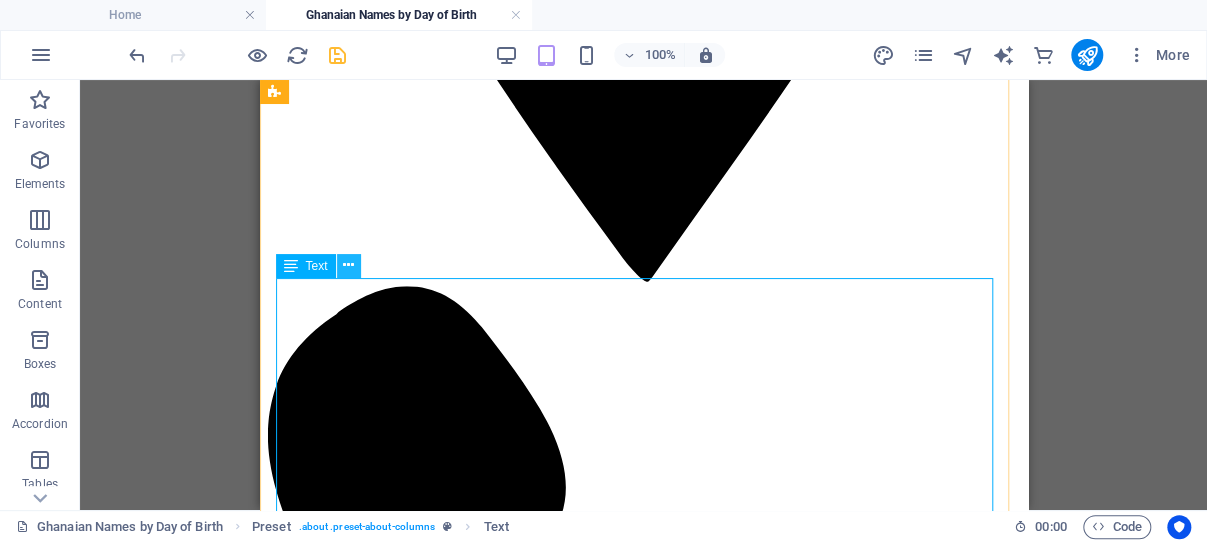 click at bounding box center [348, 265] 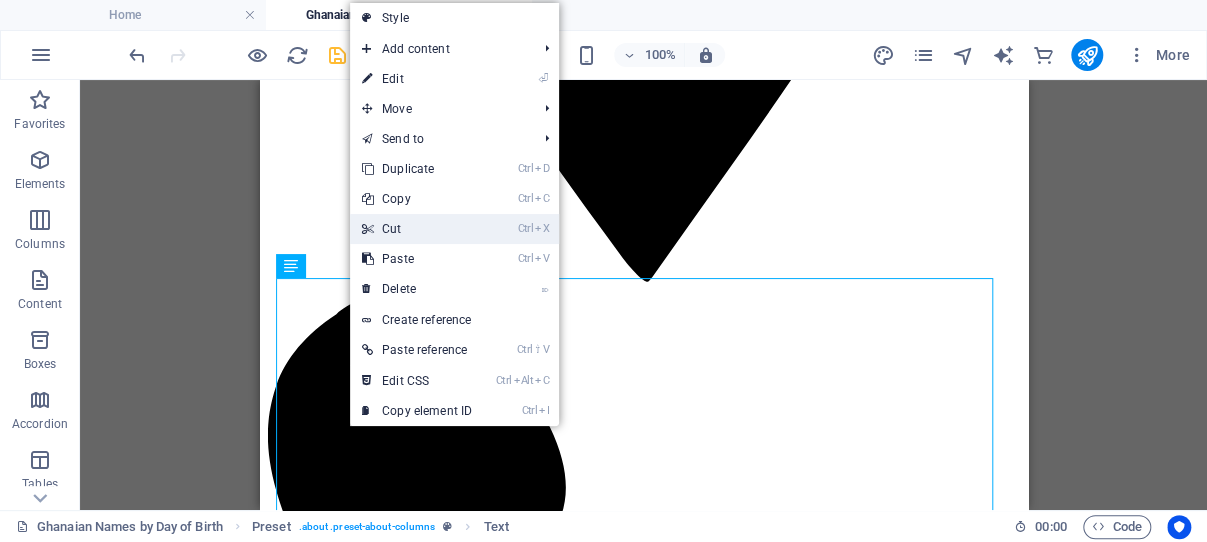 click on "Ctrl X  Cut" at bounding box center (417, 229) 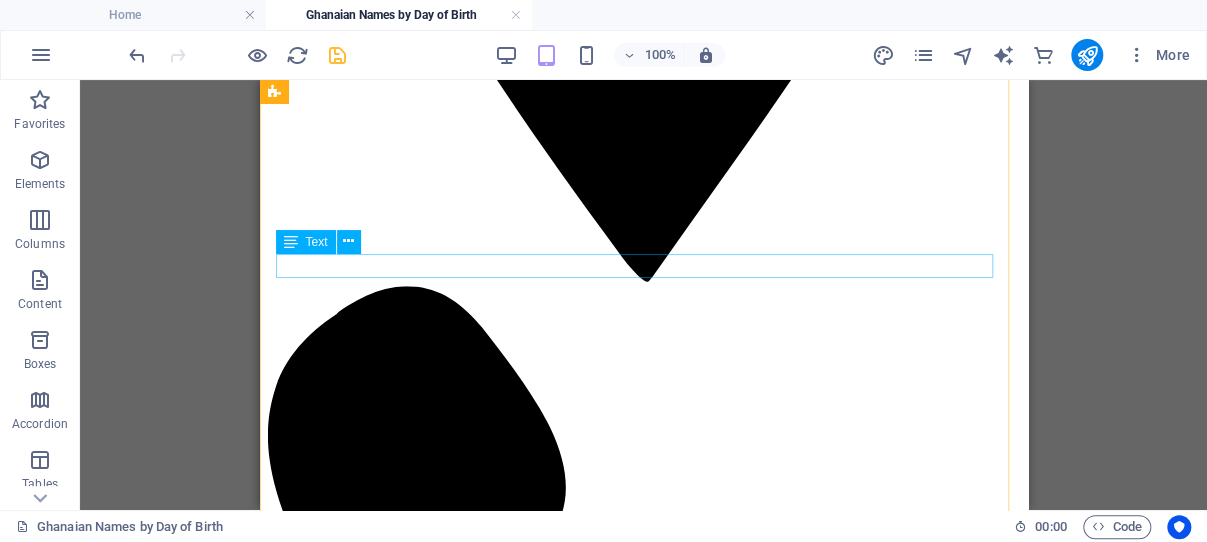 click on "New text element" at bounding box center (643, 3795) 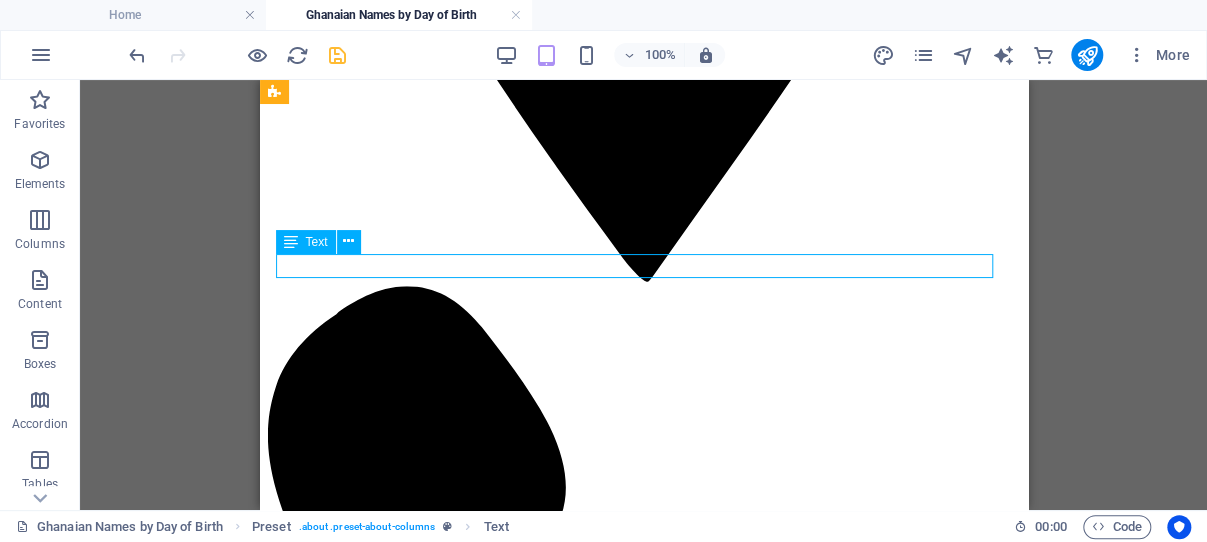click on "New text element" at bounding box center (643, 3795) 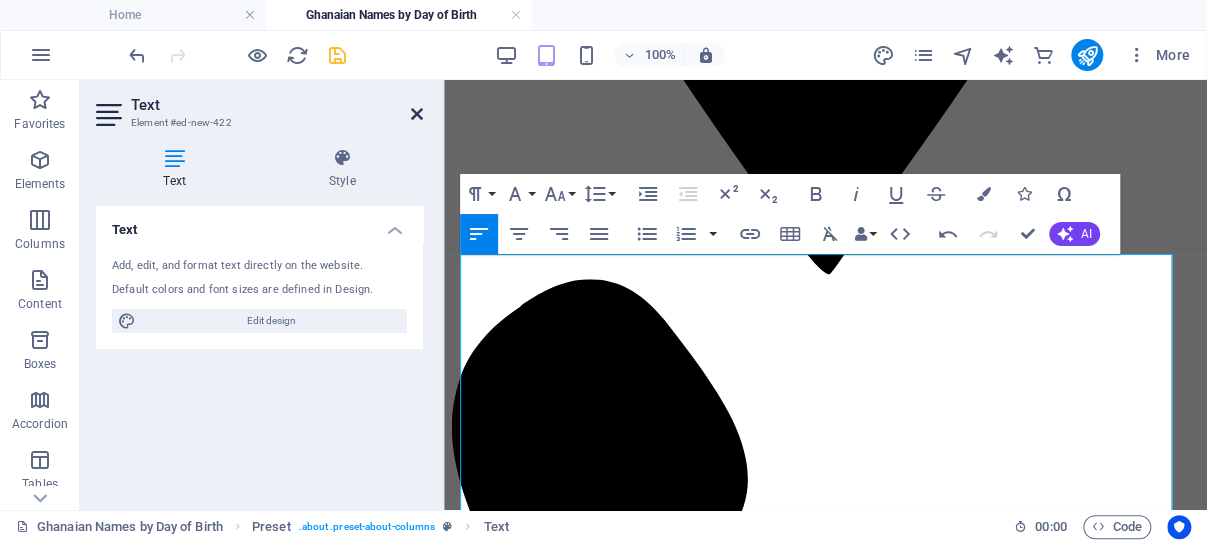click at bounding box center (417, 114) 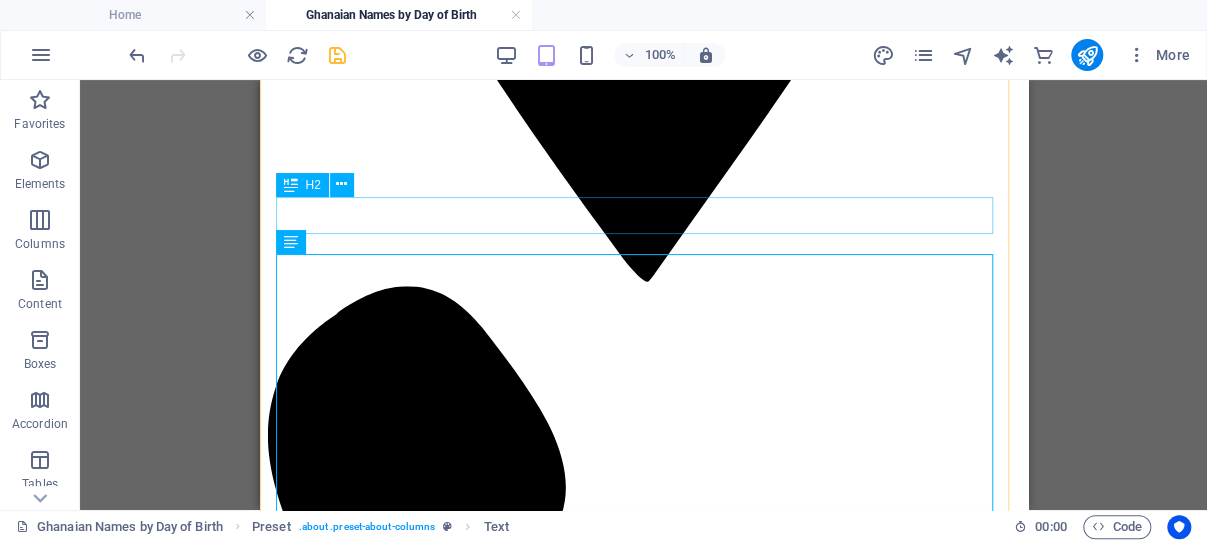 click on "Need Help Verifying Someone in Ghana? We’re Here for You." at bounding box center (643, 3716) 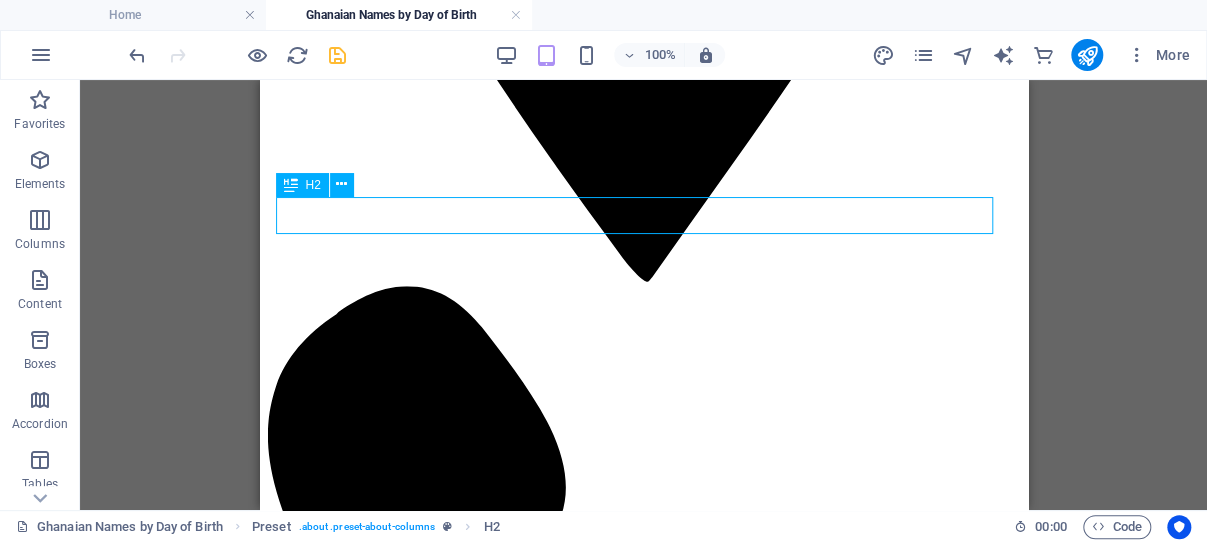 click on "Need Help Verifying Someone in Ghana? We’re Here for You." at bounding box center [643, 3716] 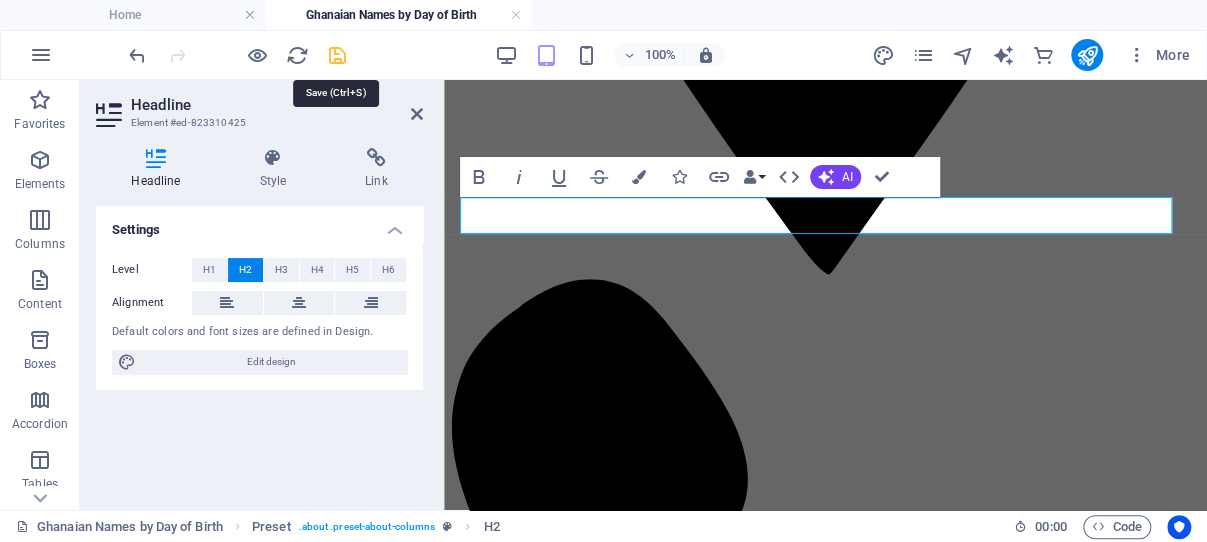 drag, startPoint x: 337, startPoint y: 53, endPoint x: 78, endPoint y: 9, distance: 262.71088 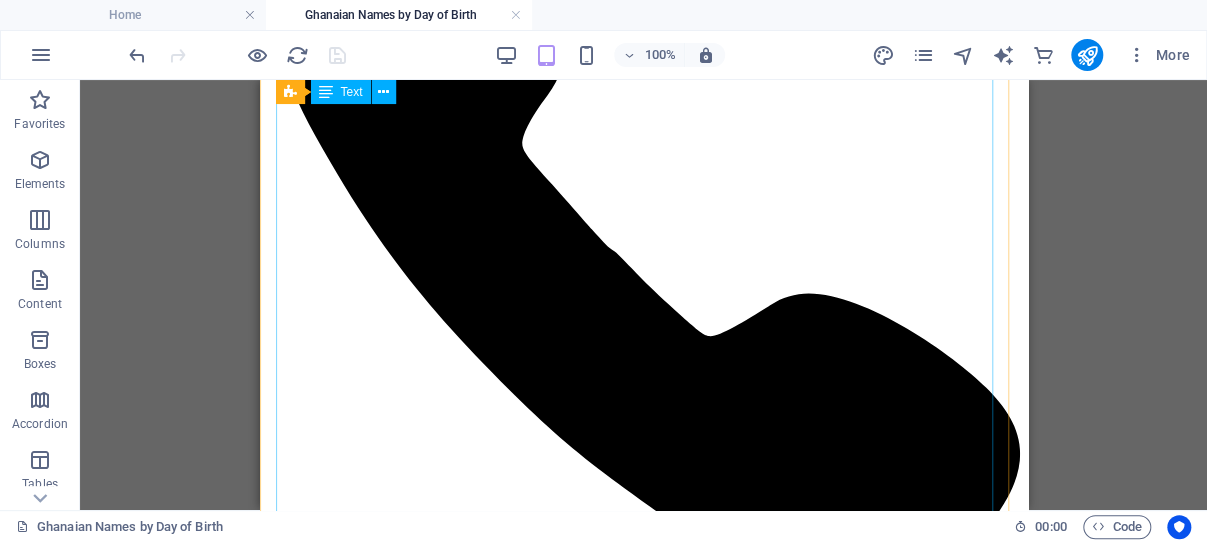 scroll, scrollTop: 1354, scrollLeft: 0, axis: vertical 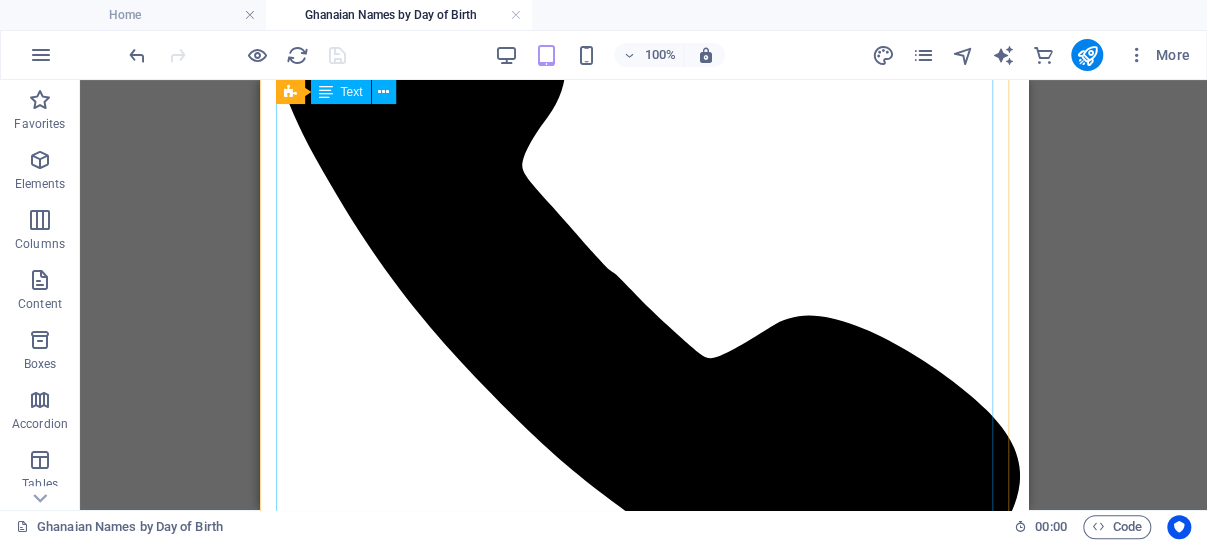 click on "In Jamaica, remnants of the Akan day-naming tradition can still be seen in historical records. Enslaved Africans and their descendants often bore names linked to the day of the week they were born. Examples include: Monday – [NAME] Tuesday – [NAME] Wednesday – [NAME] Thursday – [NAME] Friday – [NAME] Saturday – [NAME] Sunday – [NAME] These names were not only preserved in the Caribbean but also found their way into the United States during the [DECADE] century. For example, the character "[NAME]" in  [BOOK TITLE]  may reflect this naming system, suggesting a conceptual link to African naming traditions. These names are Anglicized versions of original Akan names, which vary by region and dialect. Among the Ashanti (Asante), male names often begin with  "[PREFIX]"  or  "[PREFIX]" , while female names typically use an  "[PREFIX]"  prefix and end with  "[SUFFIX]"  or  "[SUFFIX]" . The Fante, another Akan subgroup, use different prefixes:  "[PREFIX]"  for males and  "[PREFIX]"  for females. [NAME]" at bounding box center (643, 3639) 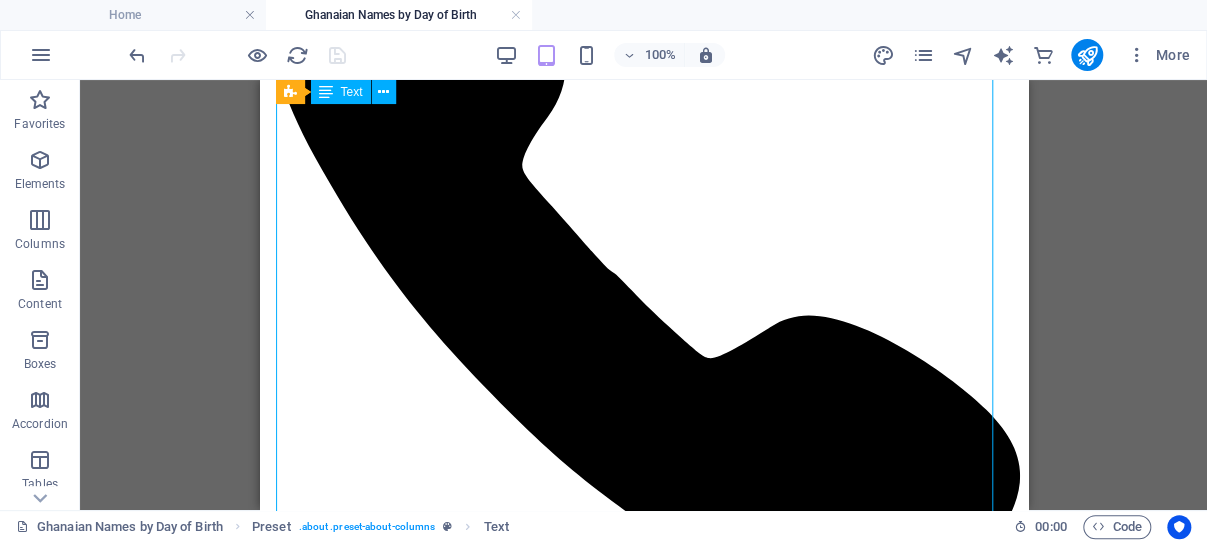 click on "In Jamaica, remnants of the Akan day-naming tradition can still be seen in historical records. Enslaved Africans and their descendants often bore names linked to the day of the week they were born. Examples include: Monday – [NAME] Tuesday – [NAME] Wednesday – [NAME] Thursday – [NAME] Friday – [NAME] Saturday – [NAME] Sunday – [NAME] These names were not only preserved in the Caribbean but also found their way into the United States during the [DECADE] century. For example, the character "[NAME]" in  [BOOK TITLE]  may reflect this naming system, suggesting a conceptual link to African naming traditions. These names are Anglicized versions of original Akan names, which vary by region and dialect. Among the Ashanti (Asante), male names often begin with  "[PREFIX]"  or  "[PREFIX]" , while female names typically use an  "[PREFIX]"  prefix and end with  "[SUFFIX]"  or  "[SUFFIX]" . The Fante, another Akan subgroup, use different prefixes:  "[PREFIX]"  for males and  "[PREFIX]"  for females. [NAME]" at bounding box center [643, 3639] 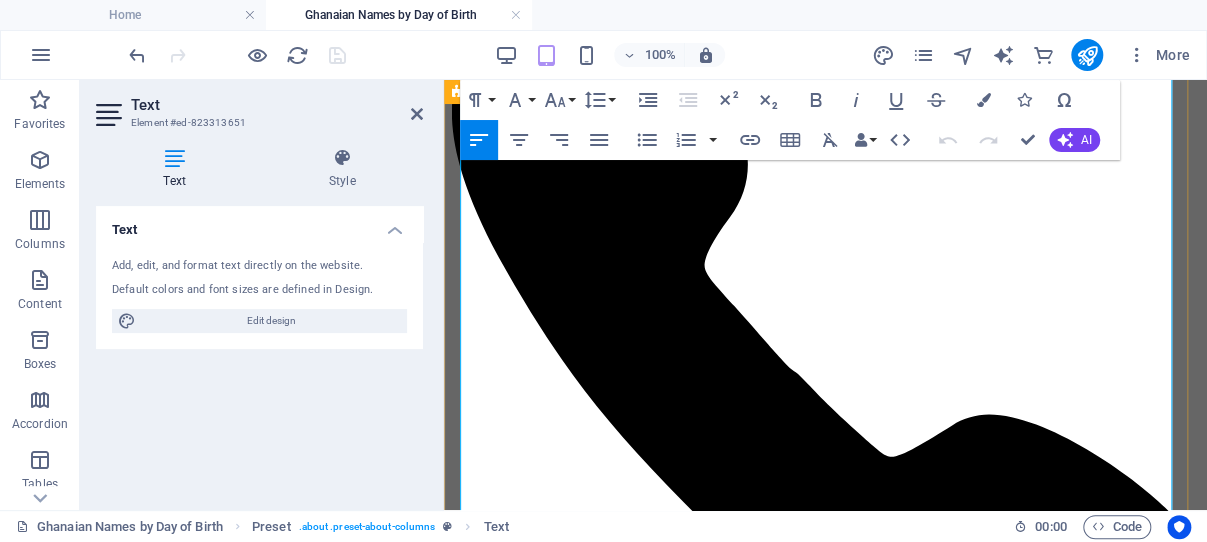 scroll, scrollTop: 1311, scrollLeft: 0, axis: vertical 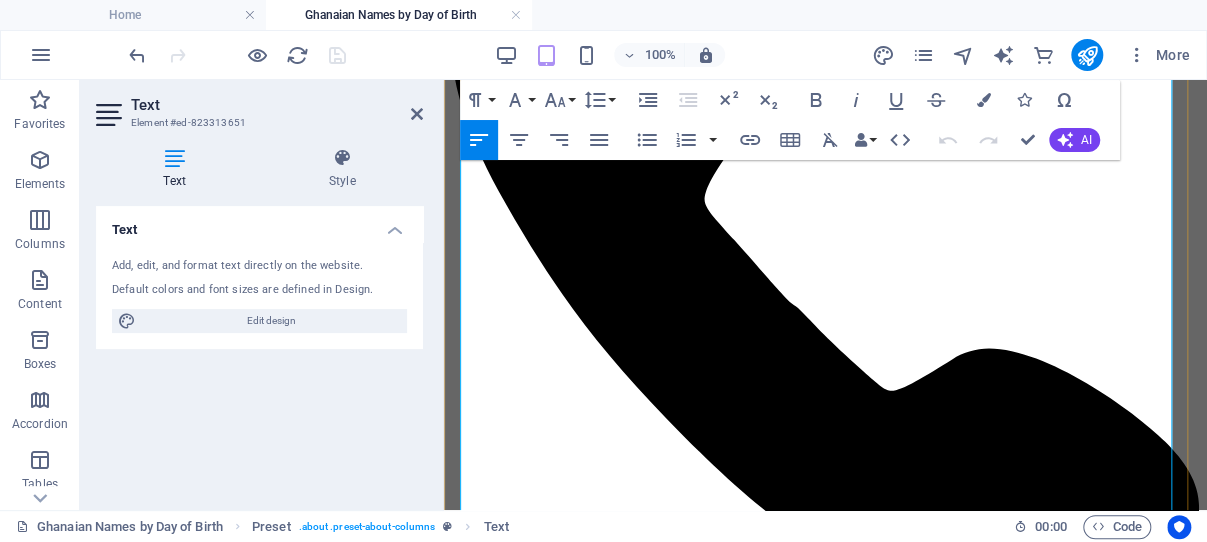 click on "These names were not only preserved in the Caribbean but also found their way into the United States during the 19th century. For example, the character "Friday" in  Robinson Crusoe  may reflect this naming system, suggesting a conceptual link to African naming traditions." at bounding box center [825, 3699] 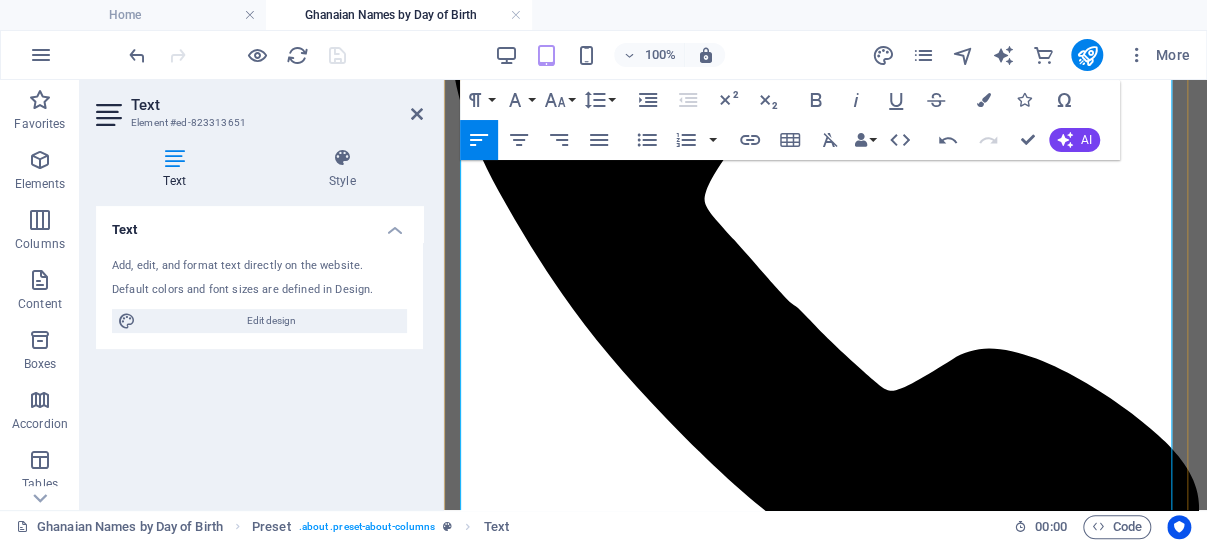 scroll, scrollTop: 1417, scrollLeft: 0, axis: vertical 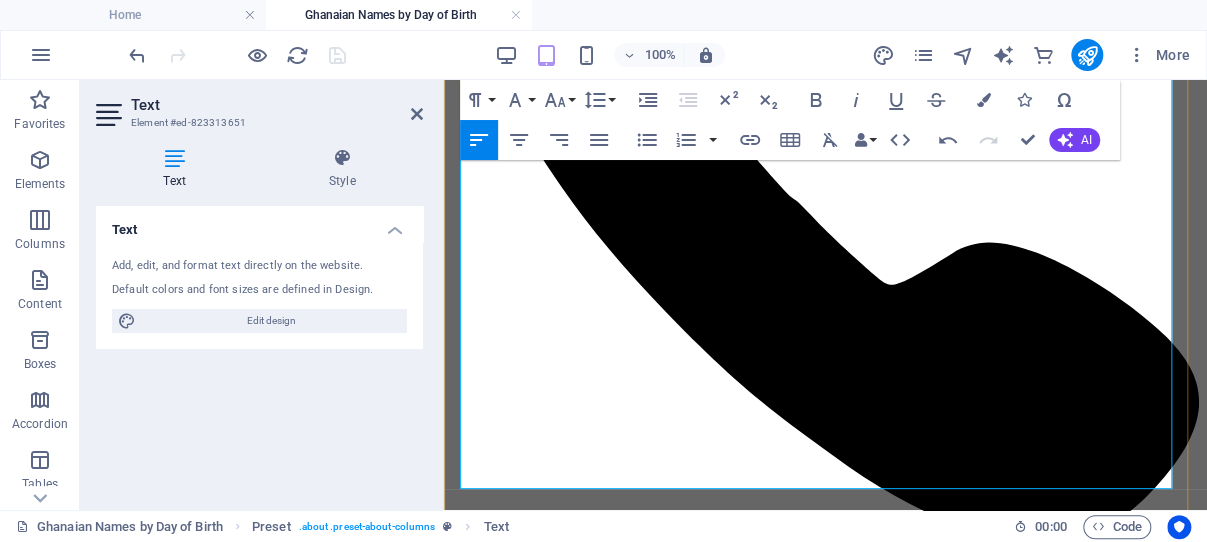 click on "These names are Anglicized versions of original Akan names, which vary by region and dialect. Among the Ashanti (Asante), male names often begin with "Kwa-" or "Ko-" , while female names typically use an "A-" prefix and end with "-a" or "-wa" . The Fante, another Akan subgroup, use different prefixes: "Kwe-" for males and "E-" for females." at bounding box center [825, 3706] 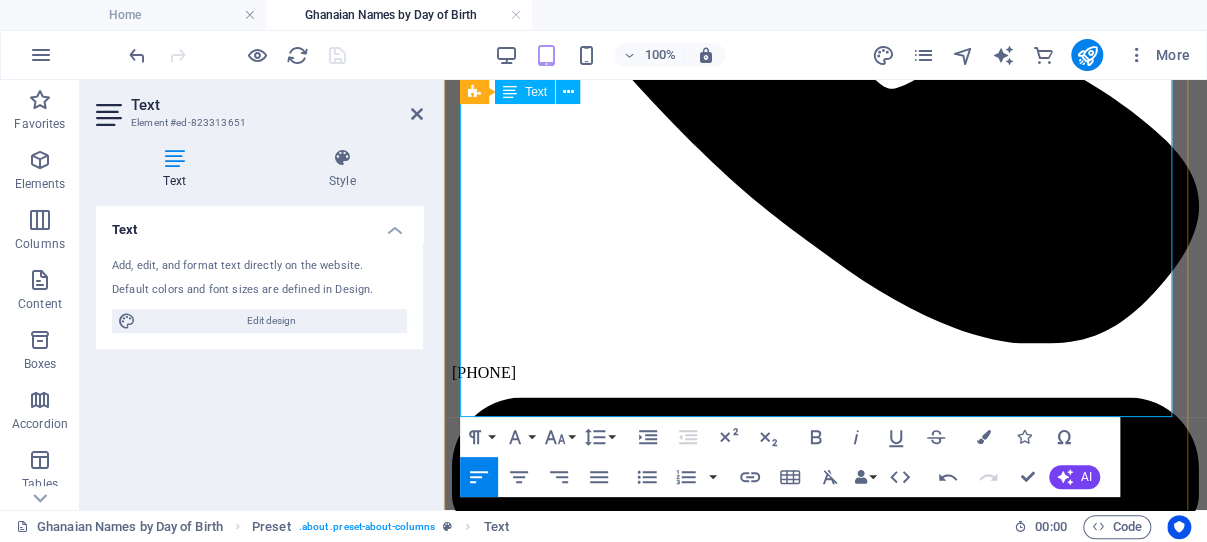 scroll, scrollTop: 1629, scrollLeft: 0, axis: vertical 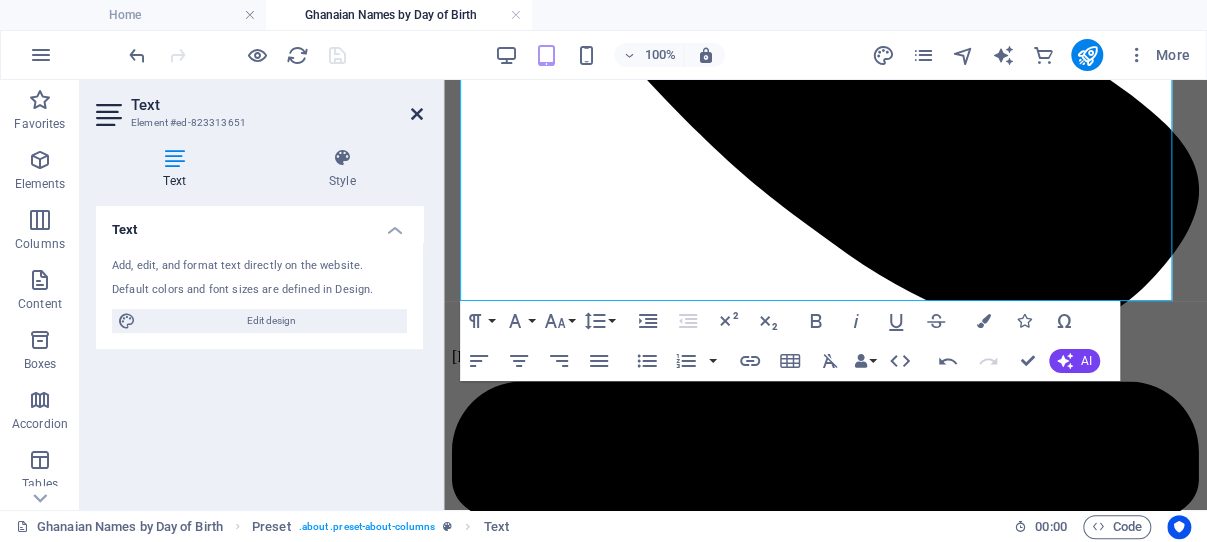 click at bounding box center [417, 114] 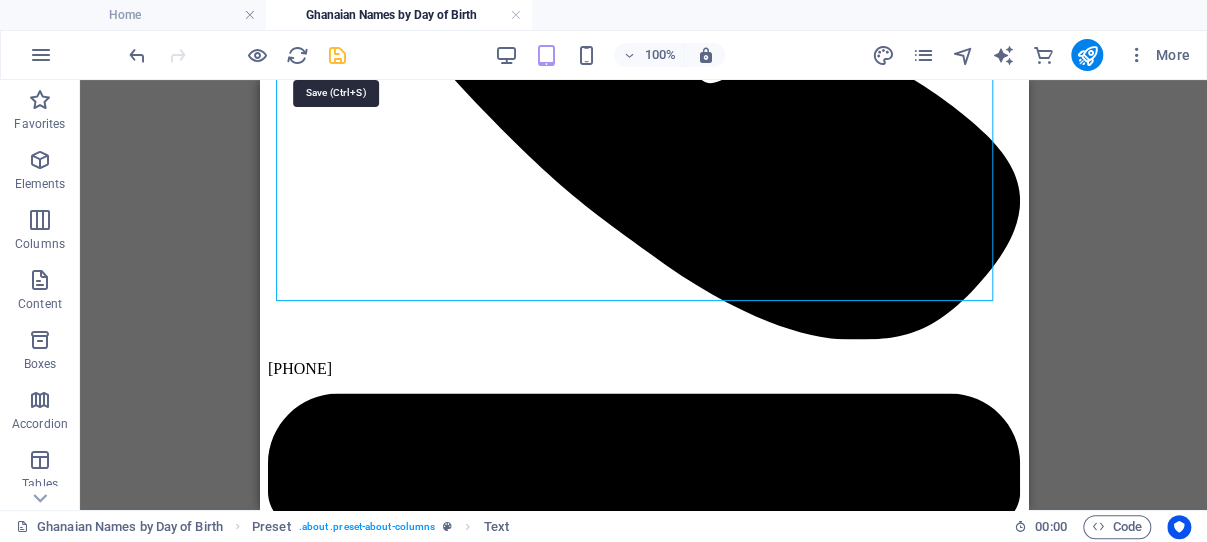 click at bounding box center (337, 55) 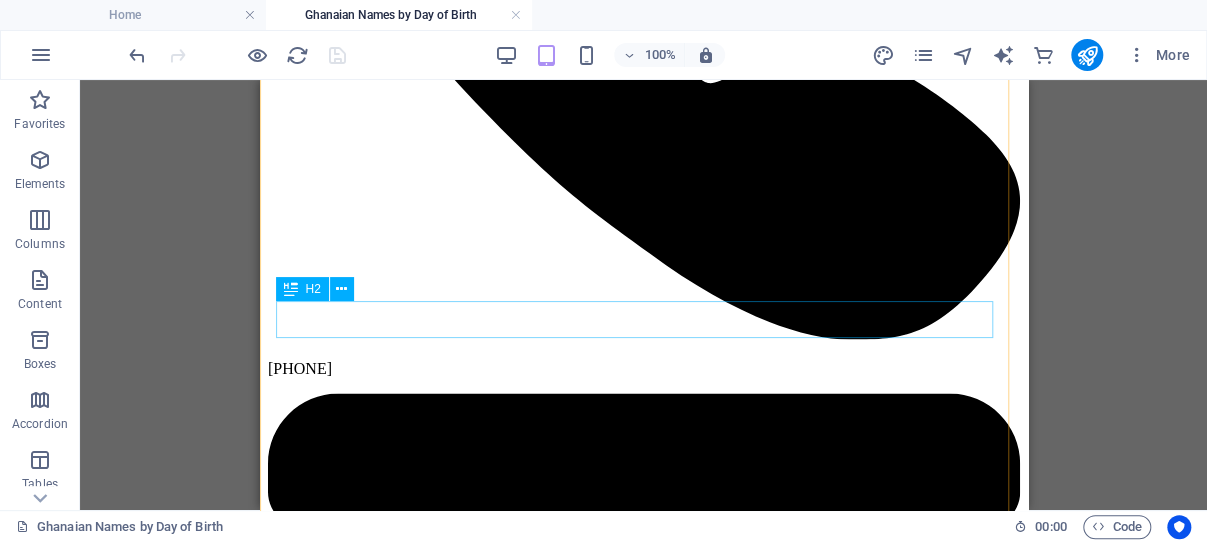 click on "Why You Can Trust Us" at bounding box center (643, 3742) 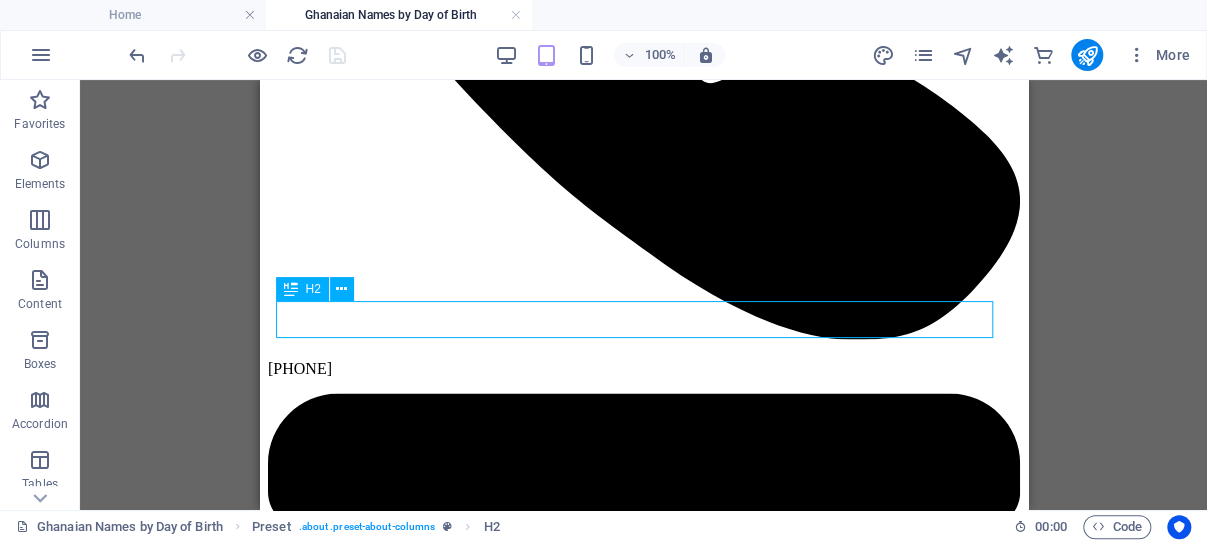 click on "Why You Can Trust Us" at bounding box center (643, 3742) 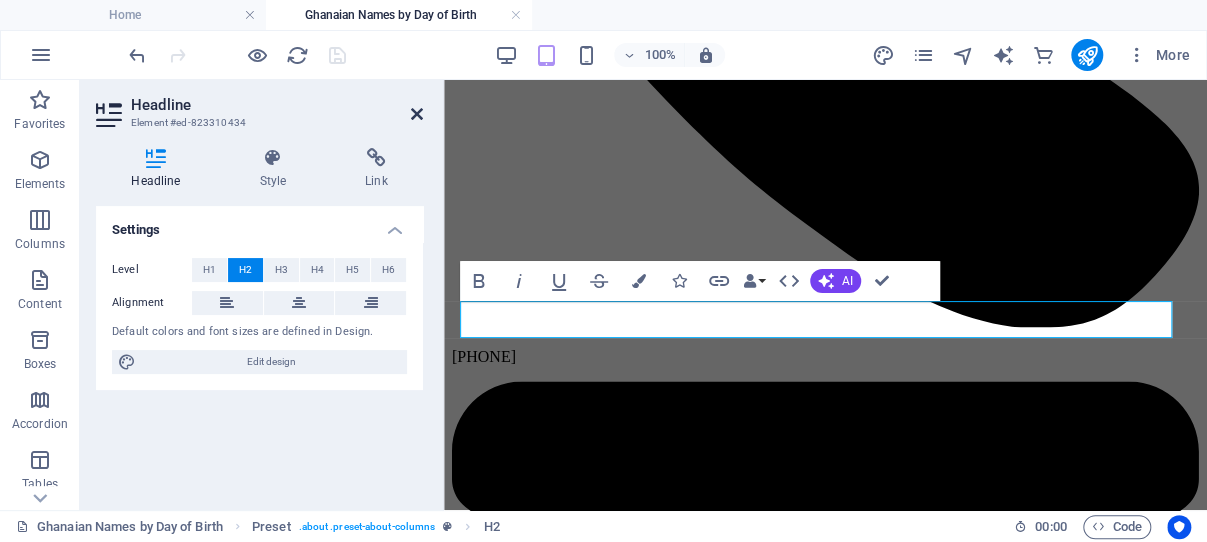 click at bounding box center (417, 114) 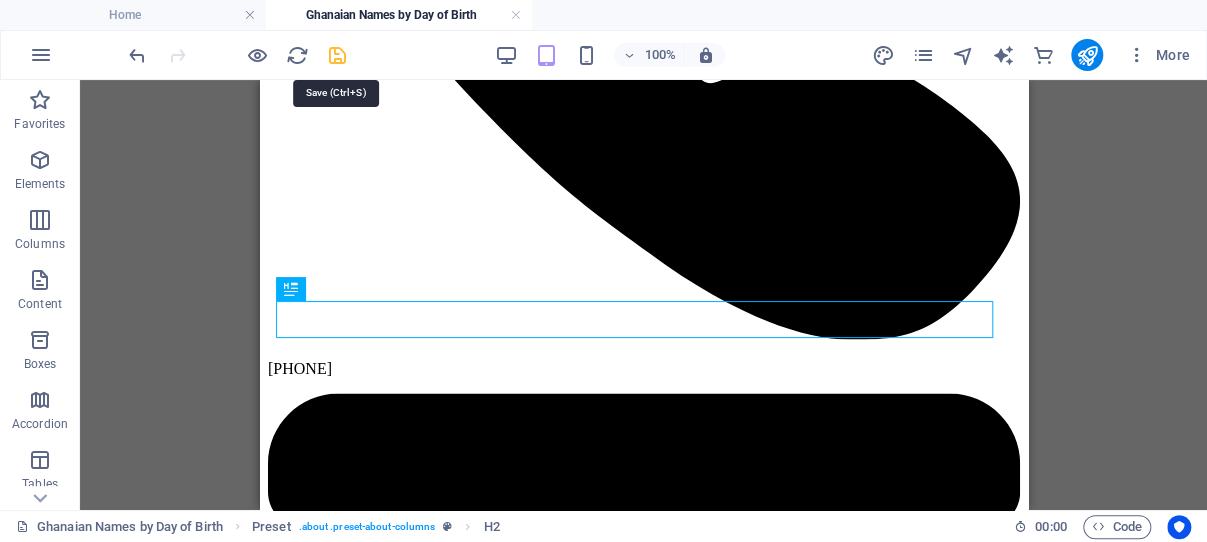 click at bounding box center (337, 55) 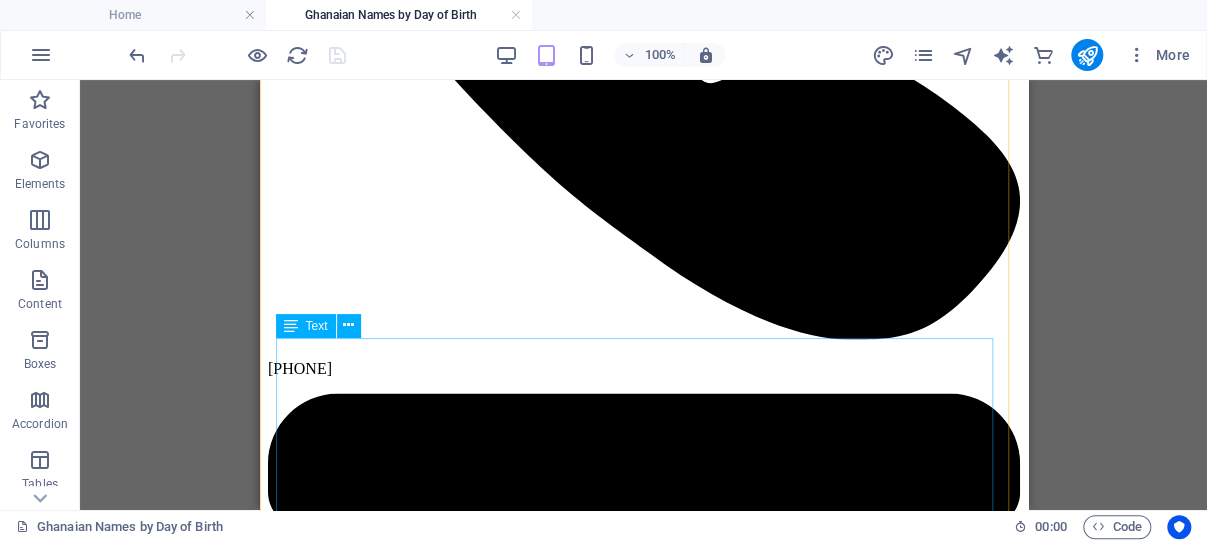 click on "At  Ghana-Net.com , we've been a  trusted online presence since [YEAR] , proudly serving as a reliable source of information and support related to Ghana. With over two decades of experience, we've dedicated ourselves to  educating visitors, expats, and online contacts  about the realities of life in Ghana—including the risks of scams and how to avoid them. Our long-standing commitment to  honesty, transparency, and local knowledge  makes us your  reliable partner in Ghana . When you work with us, you're not just getting a service—you’re getting trusted guidance from a team that genuinely cares." at bounding box center [643, 3864] 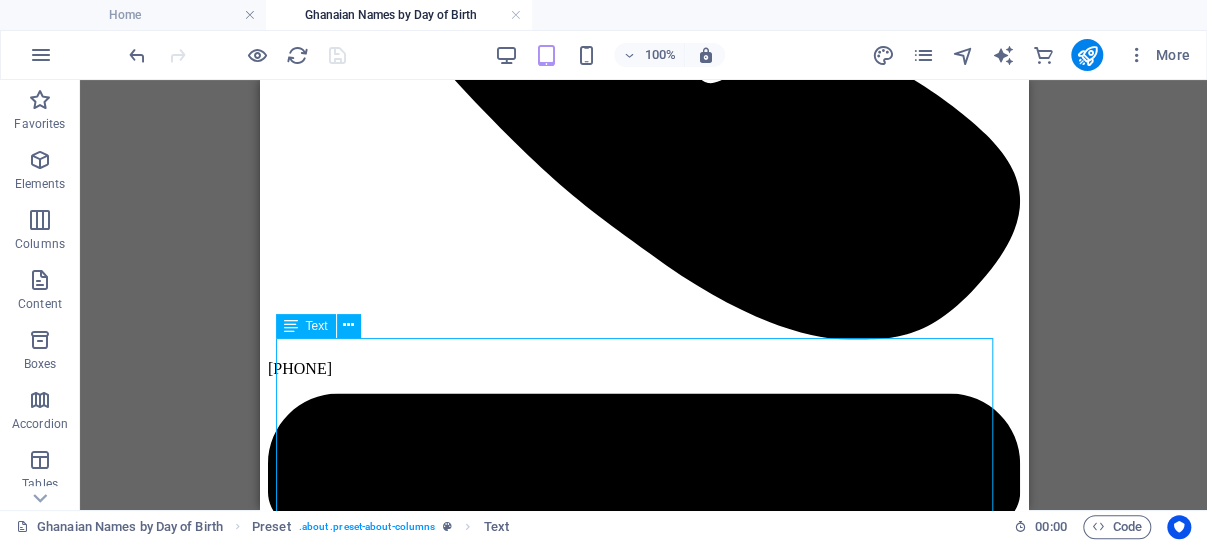 click on "At  Ghana-Net.com , we've been a  trusted online presence since [YEAR] , proudly serving as a reliable source of information and support related to Ghana. With over two decades of experience, we've dedicated ourselves to  educating visitors, expats, and online contacts  about the realities of life in Ghana—including the risks of scams and how to avoid them. Our long-standing commitment to  honesty, transparency, and local knowledge  makes us your  reliable partner in Ghana . When you work with us, you're not just getting a service—you’re getting trusted guidance from a team that genuinely cares." at bounding box center [643, 3864] 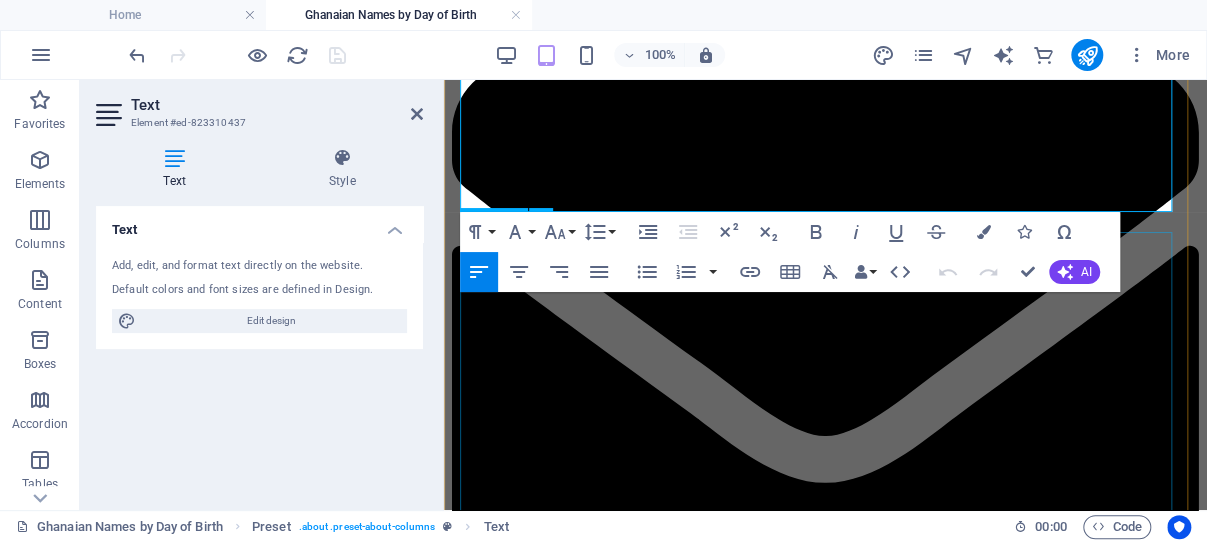 scroll, scrollTop: 1735, scrollLeft: 0, axis: vertical 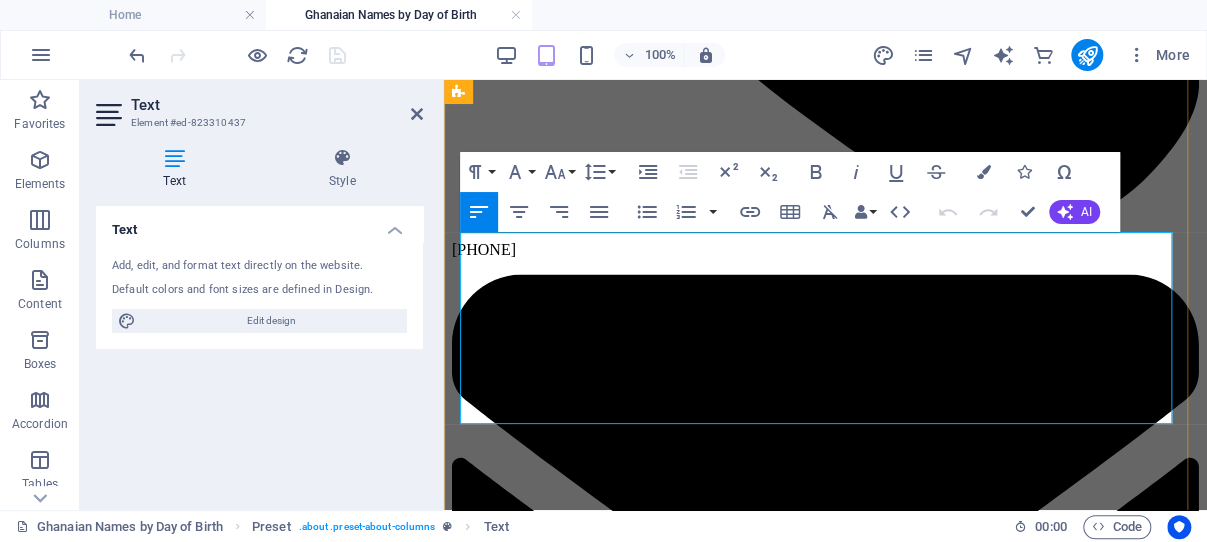 drag, startPoint x: 841, startPoint y: 409, endPoint x: 463, endPoint y: 249, distance: 410.46802 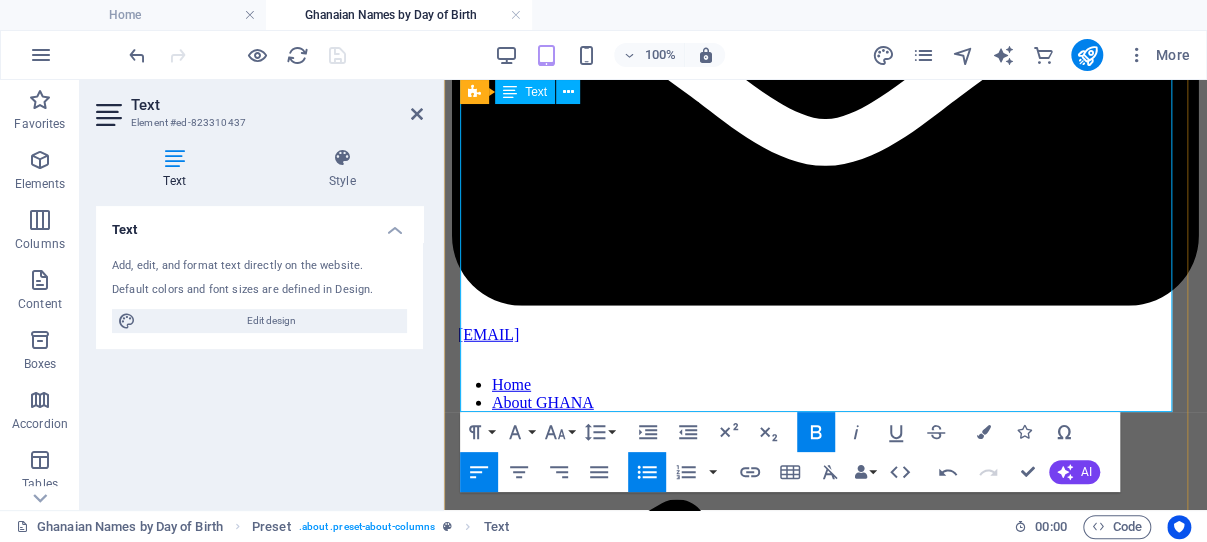 scroll, scrollTop: 2265, scrollLeft: 0, axis: vertical 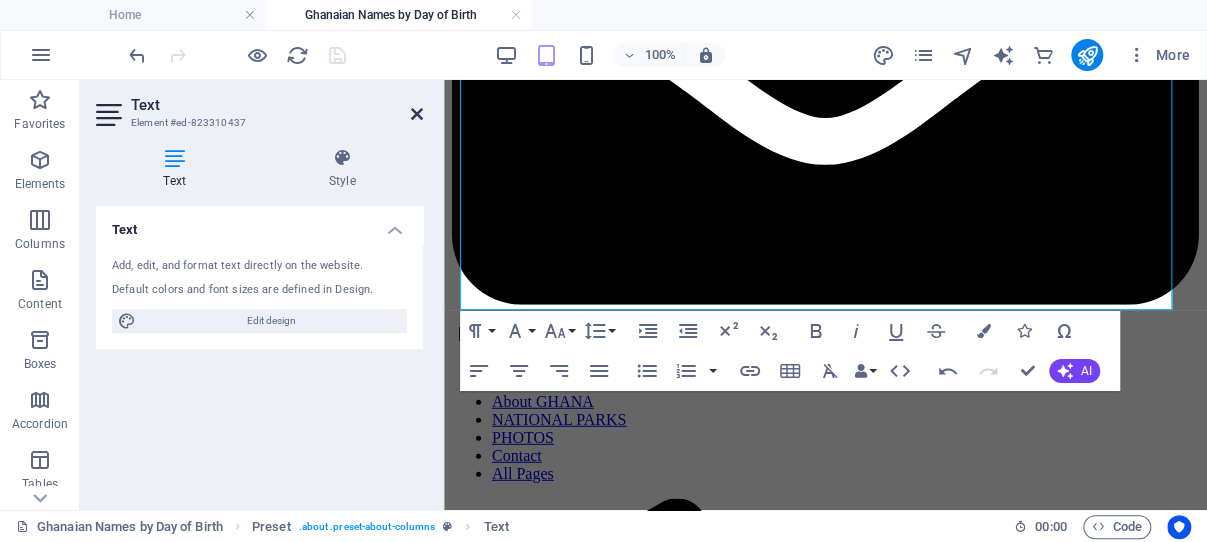 drag, startPoint x: 414, startPoint y: 112, endPoint x: 135, endPoint y: 21, distance: 293.4655 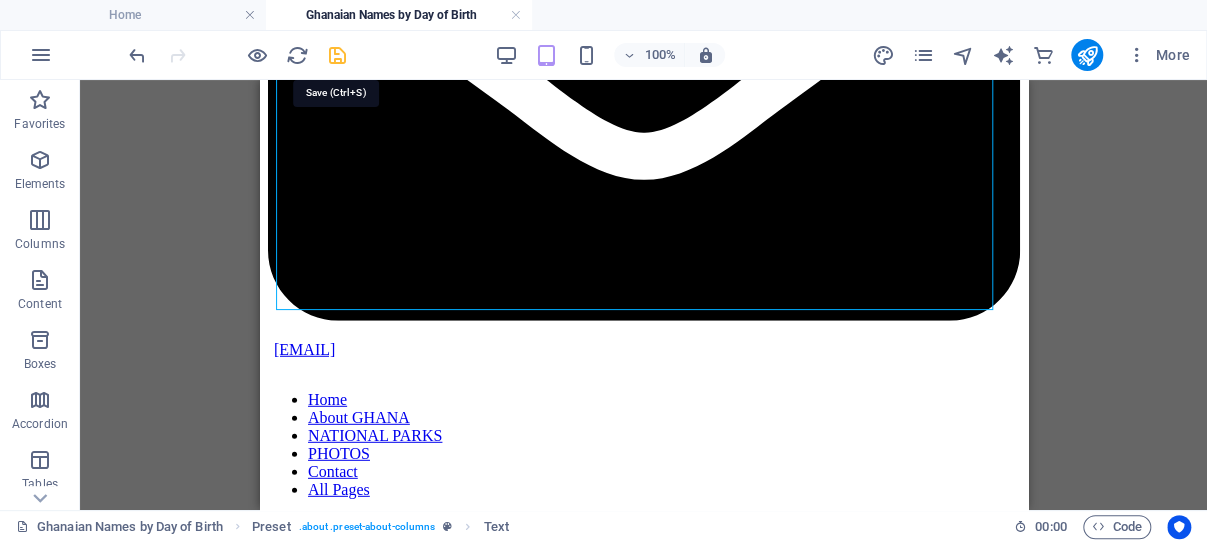 click at bounding box center [337, 55] 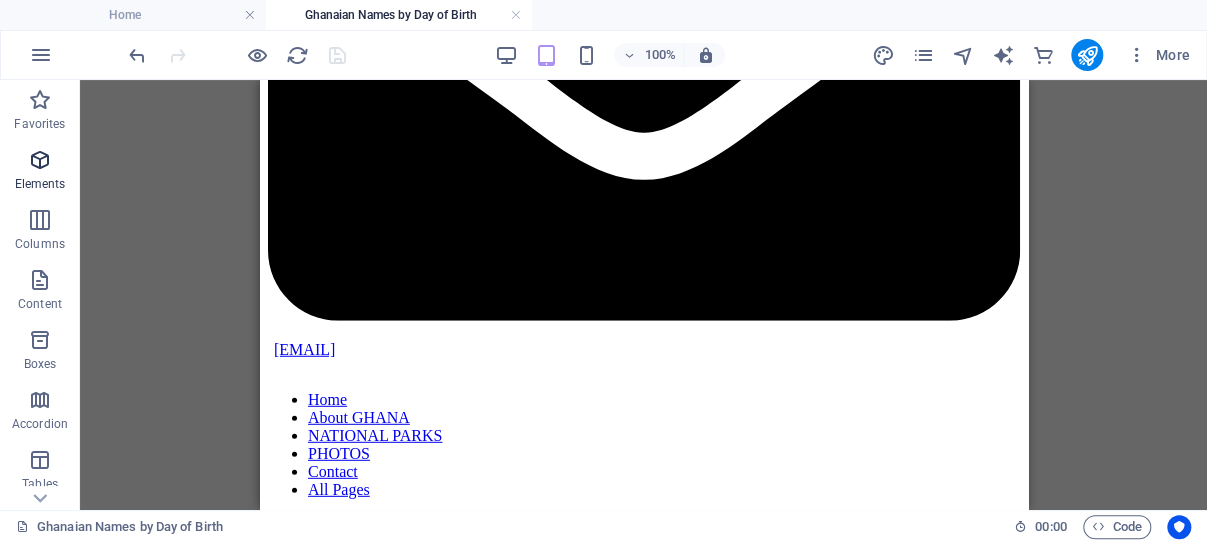 click at bounding box center (40, 160) 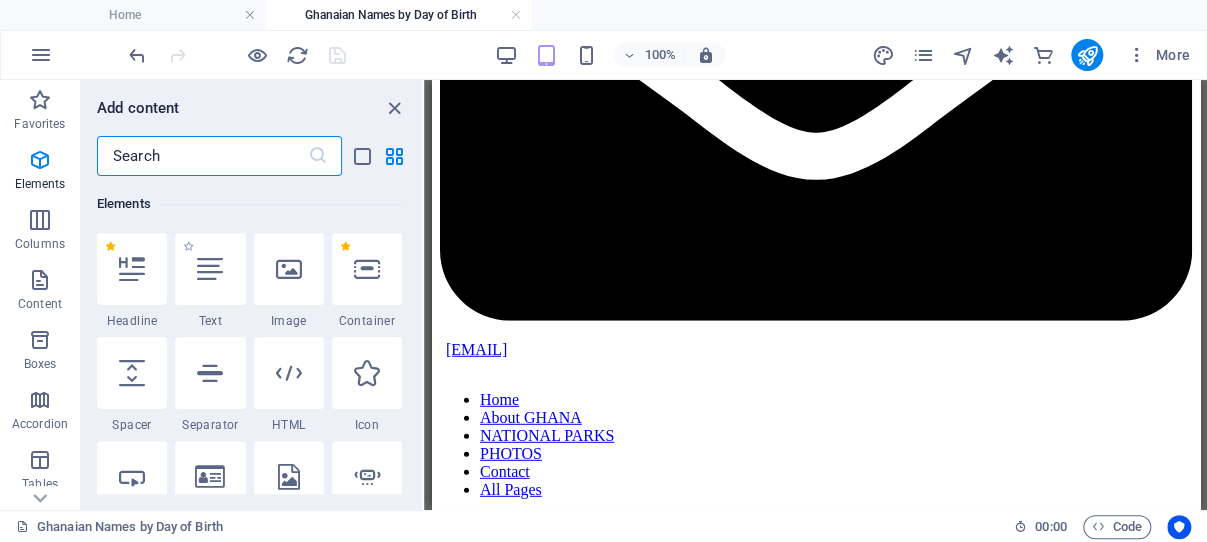scroll, scrollTop: 213, scrollLeft: 0, axis: vertical 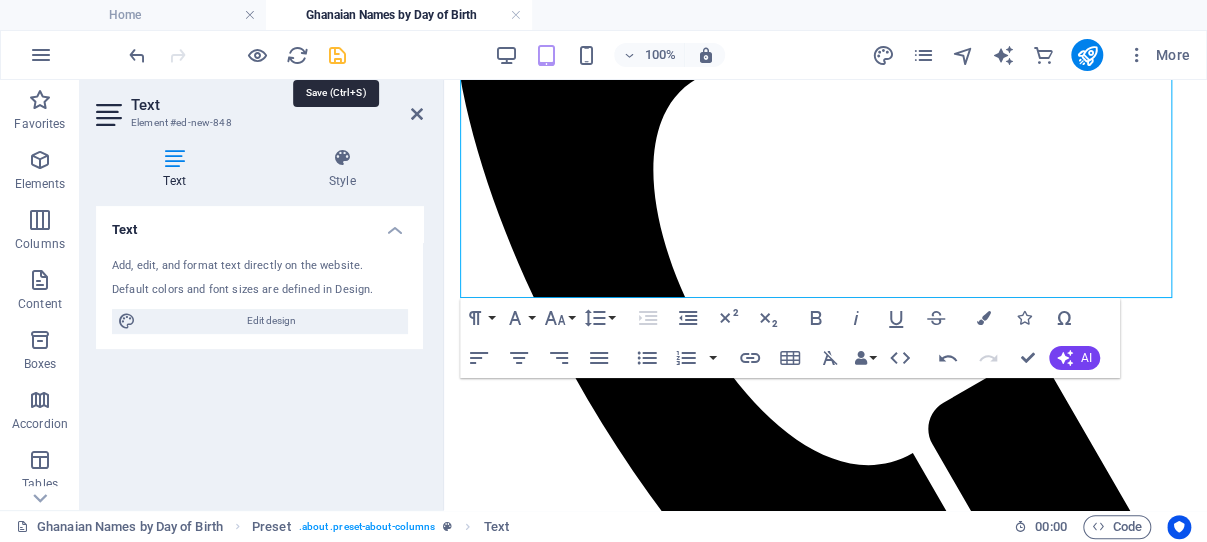 click at bounding box center [337, 55] 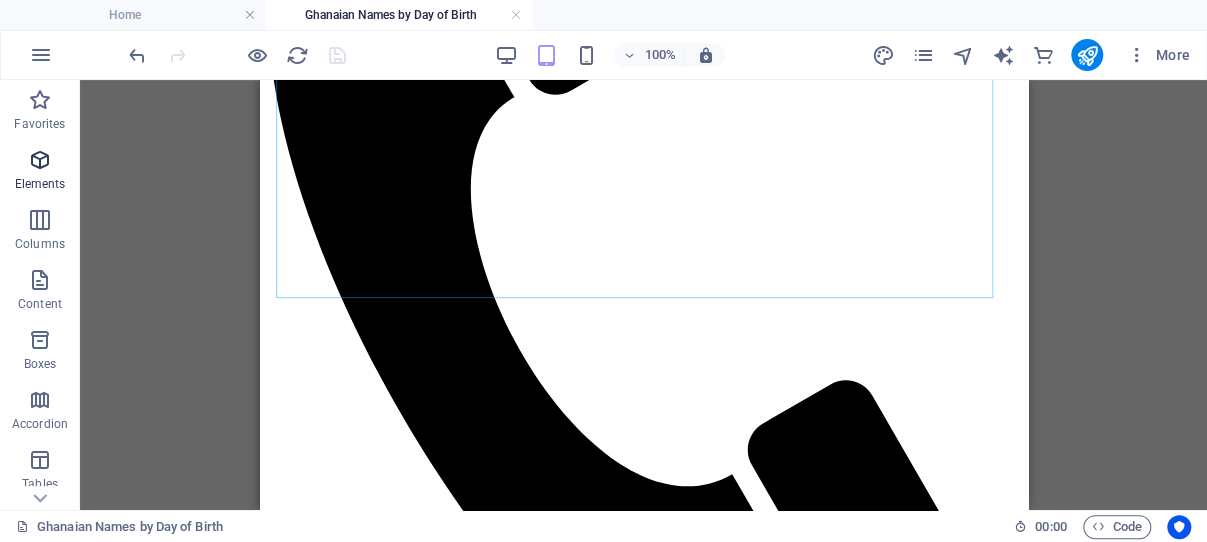 click at bounding box center [40, 160] 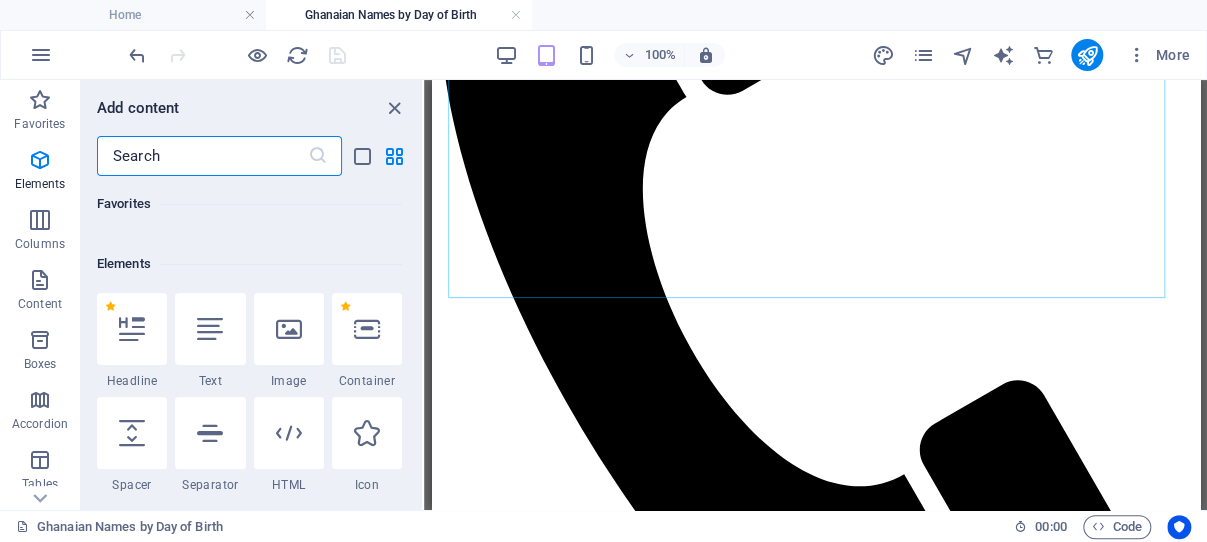 scroll, scrollTop: 213, scrollLeft: 0, axis: vertical 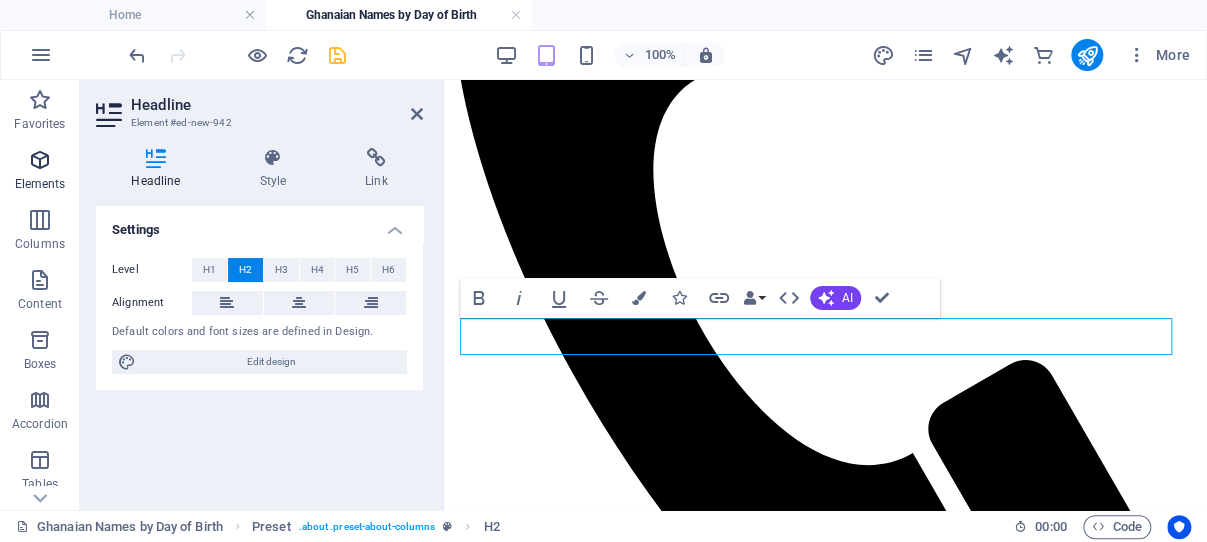 click at bounding box center (40, 160) 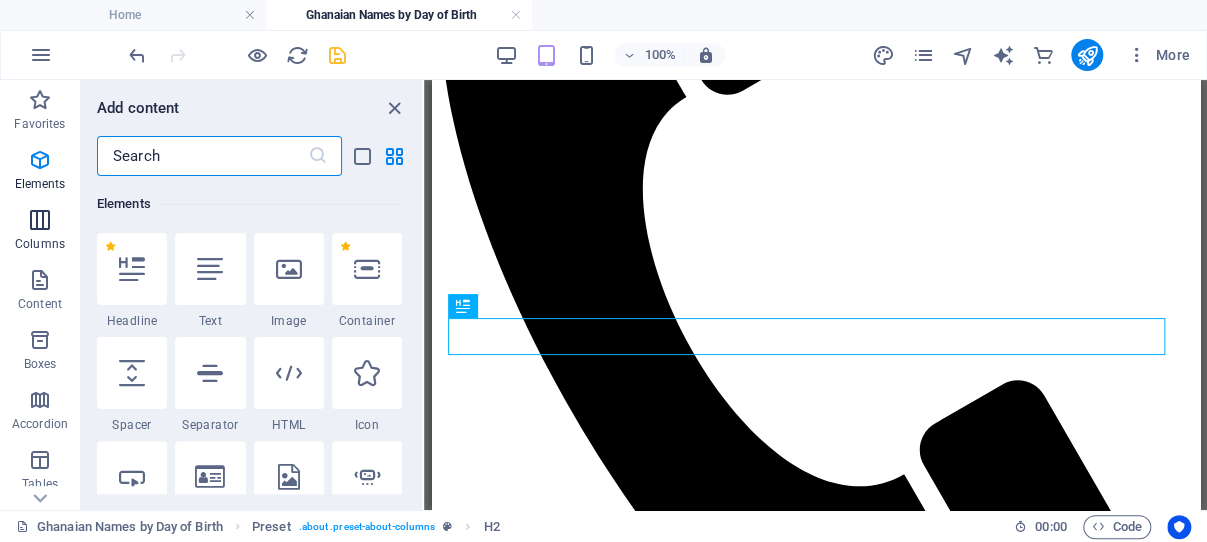 scroll, scrollTop: 213, scrollLeft: 0, axis: vertical 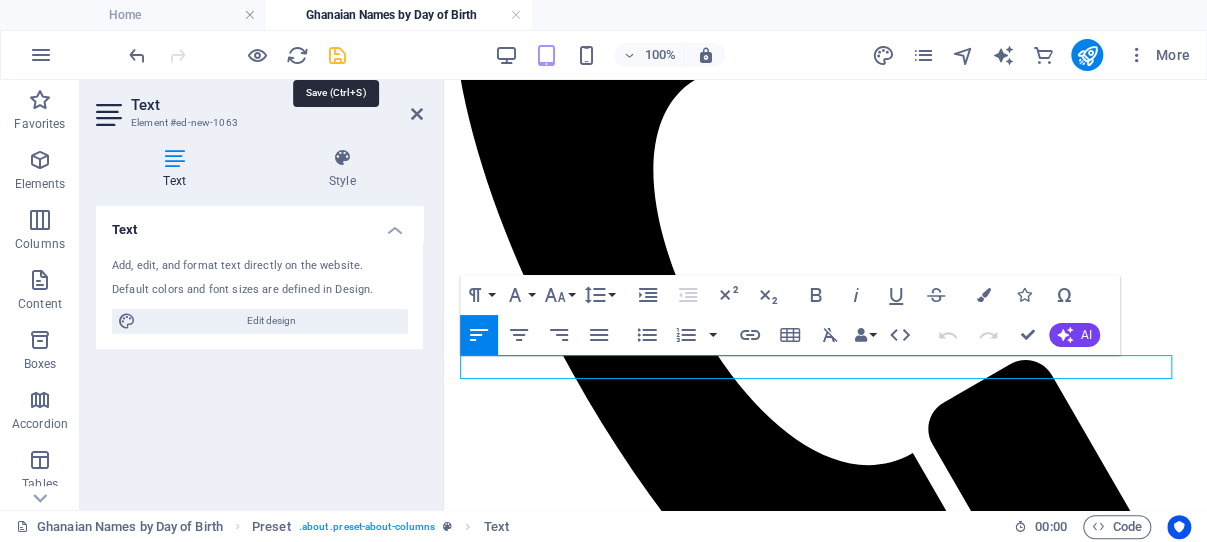 click at bounding box center [337, 55] 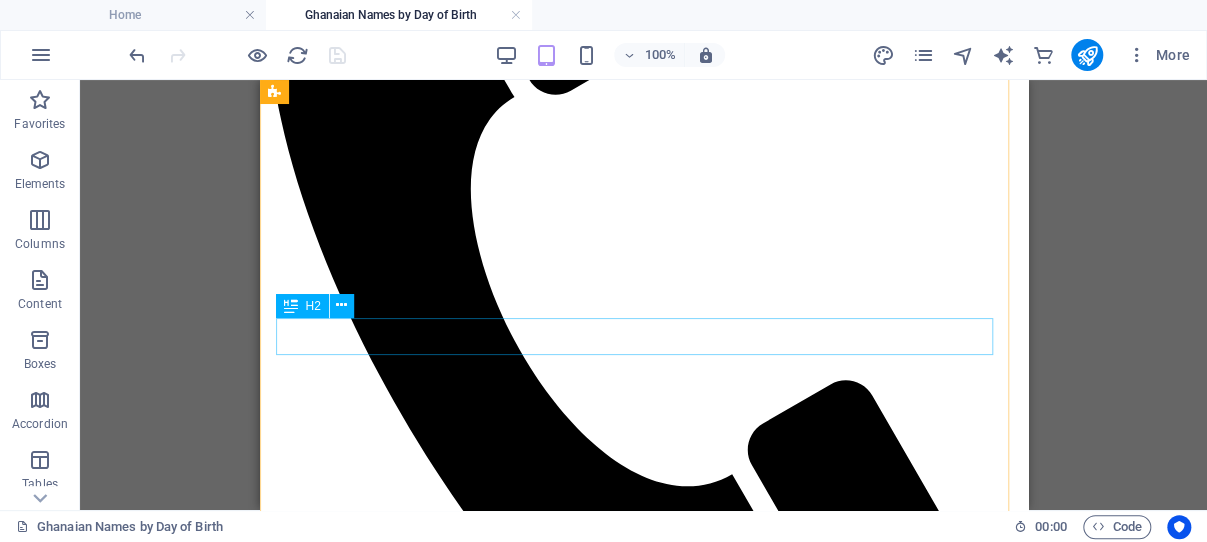 click on "New headline" at bounding box center (643, 3954) 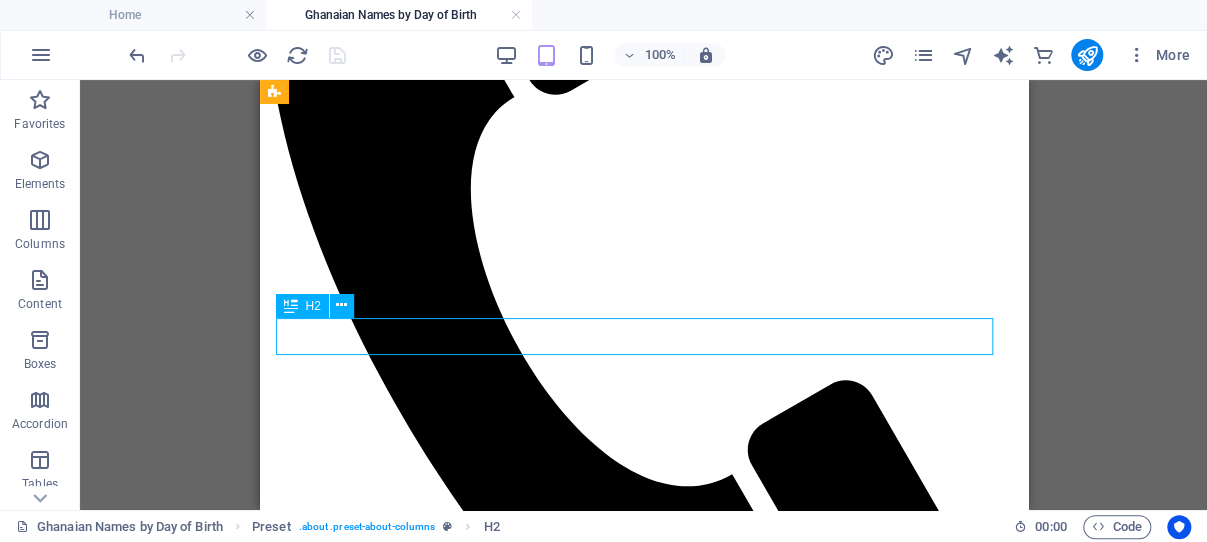 click on "New headline" at bounding box center [643, 3954] 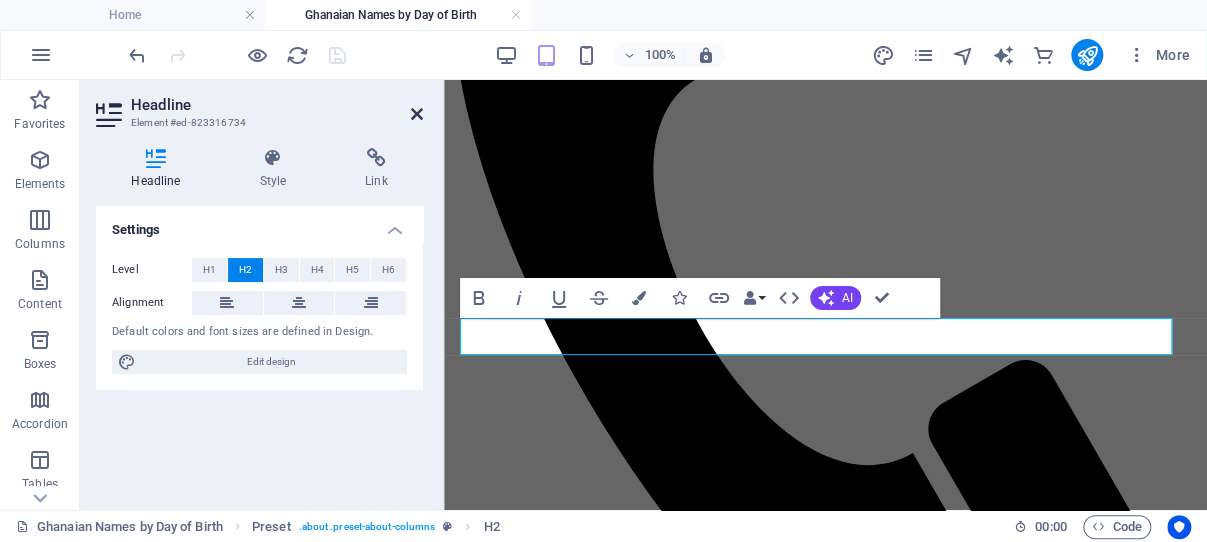 click at bounding box center [417, 114] 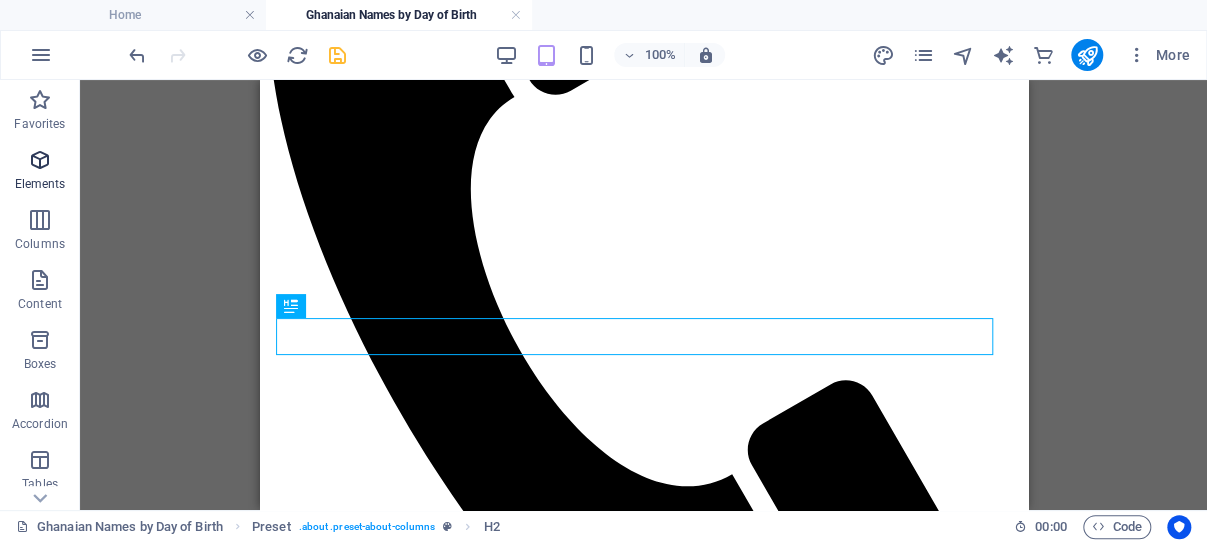click at bounding box center [40, 160] 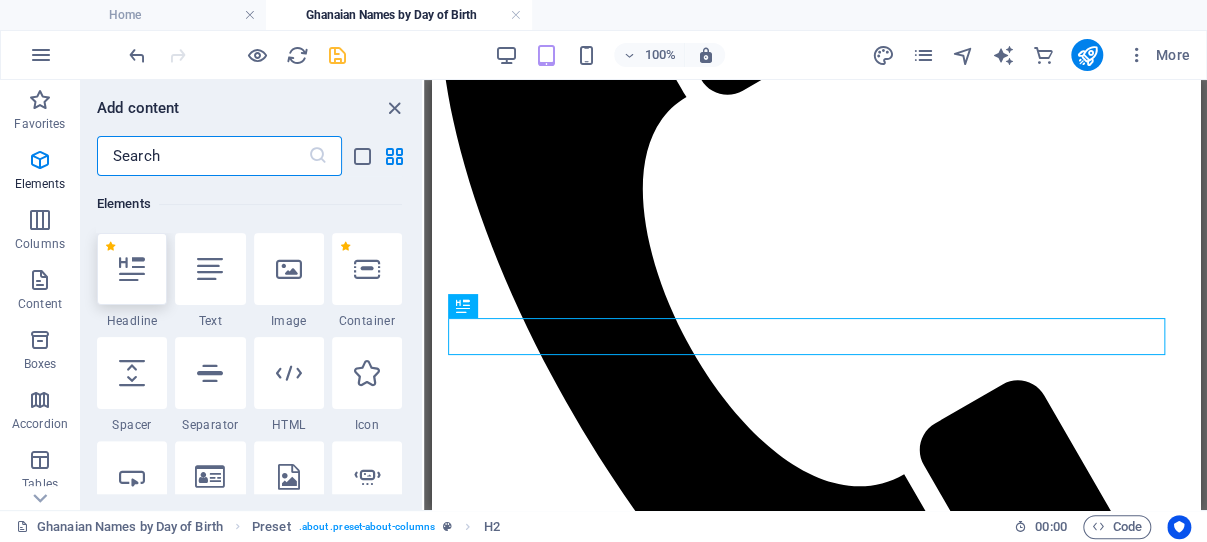 scroll, scrollTop: 213, scrollLeft: 0, axis: vertical 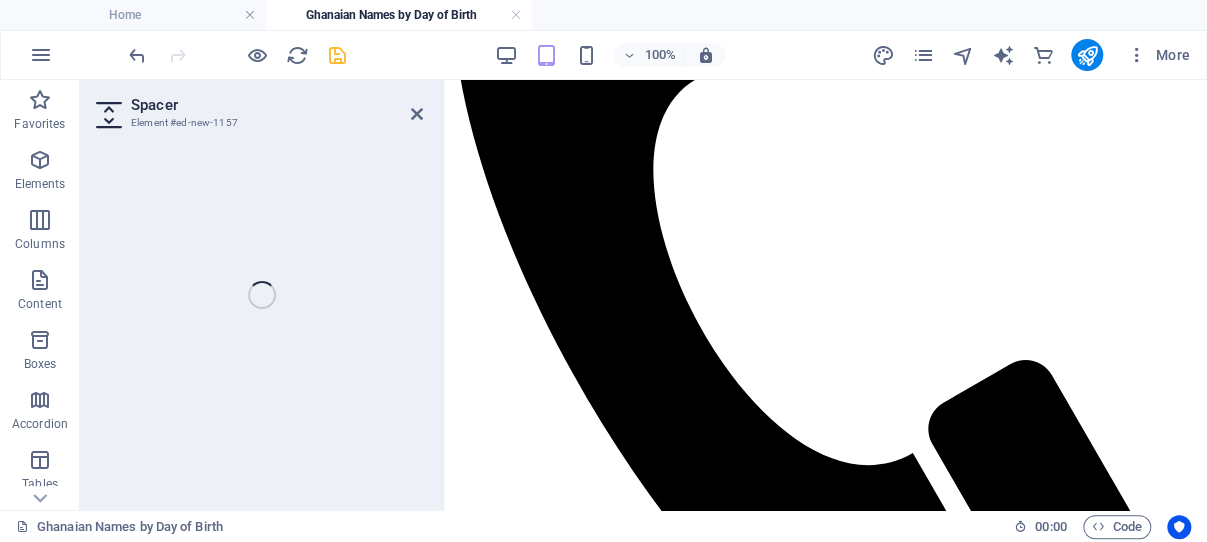 select on "px" 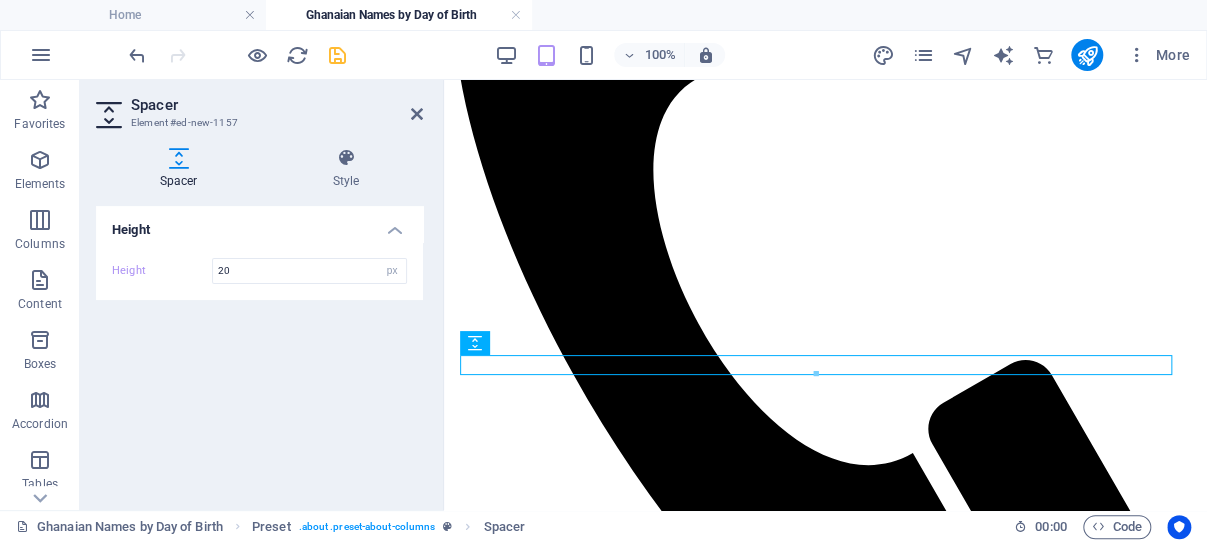 type on "20" 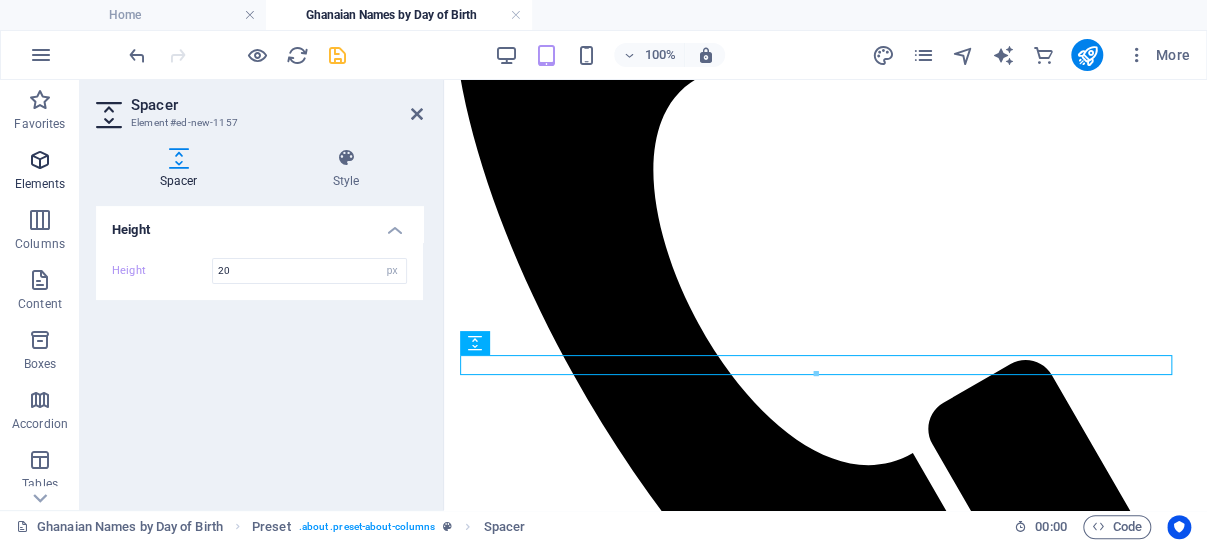 click at bounding box center (40, 160) 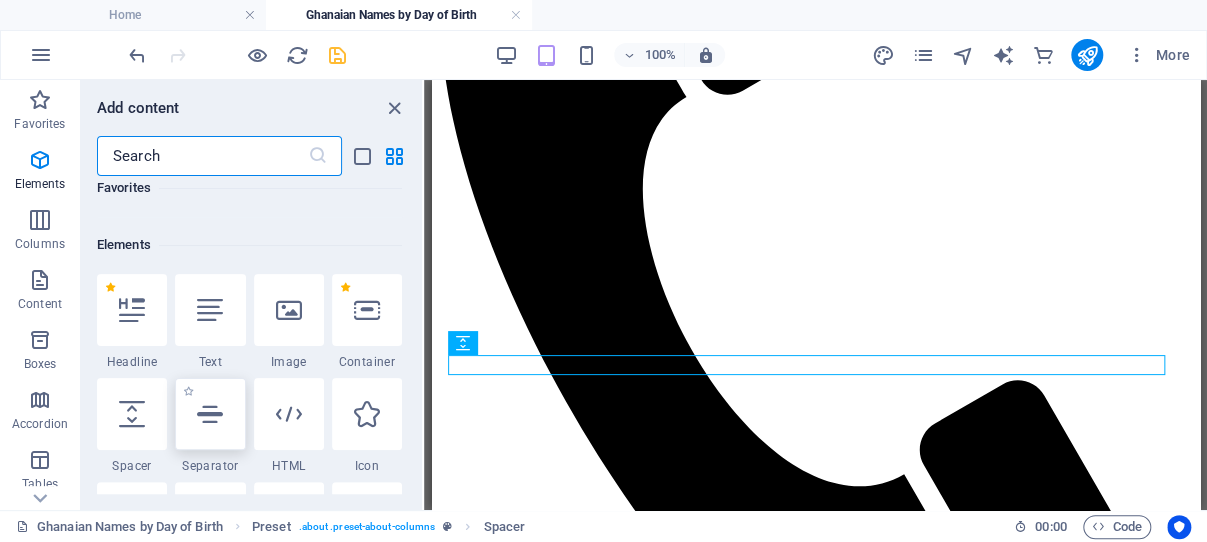 scroll, scrollTop: 213, scrollLeft: 0, axis: vertical 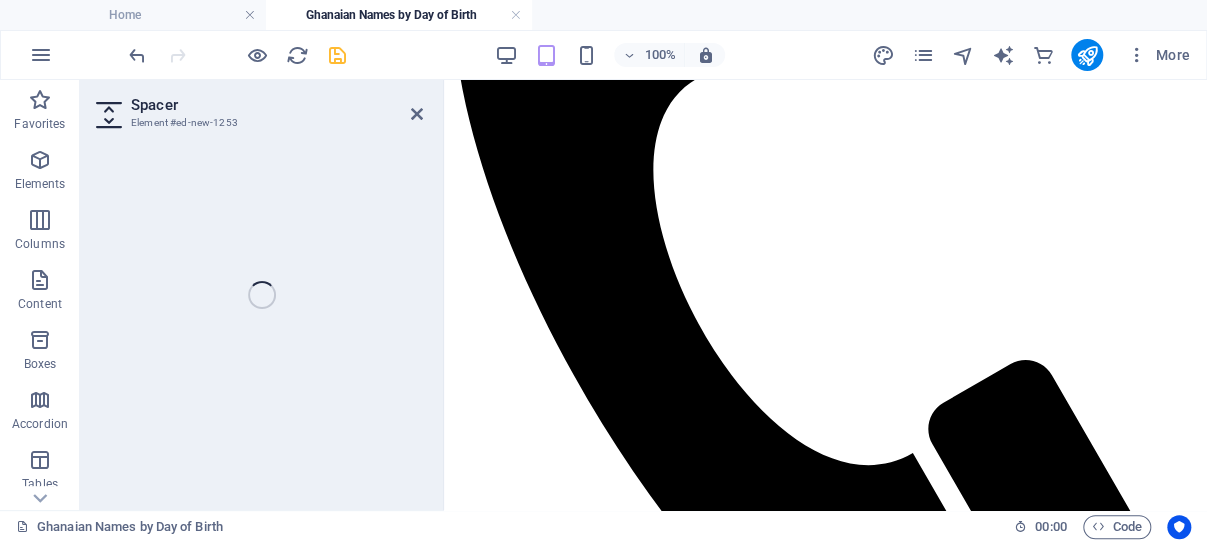 select on "px" 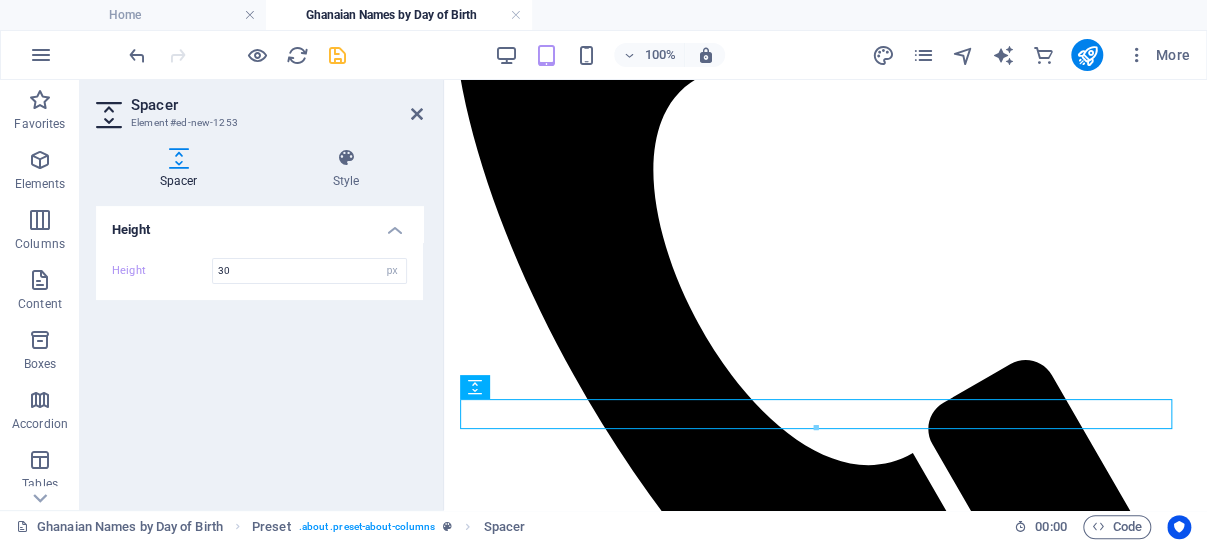 type on "30" 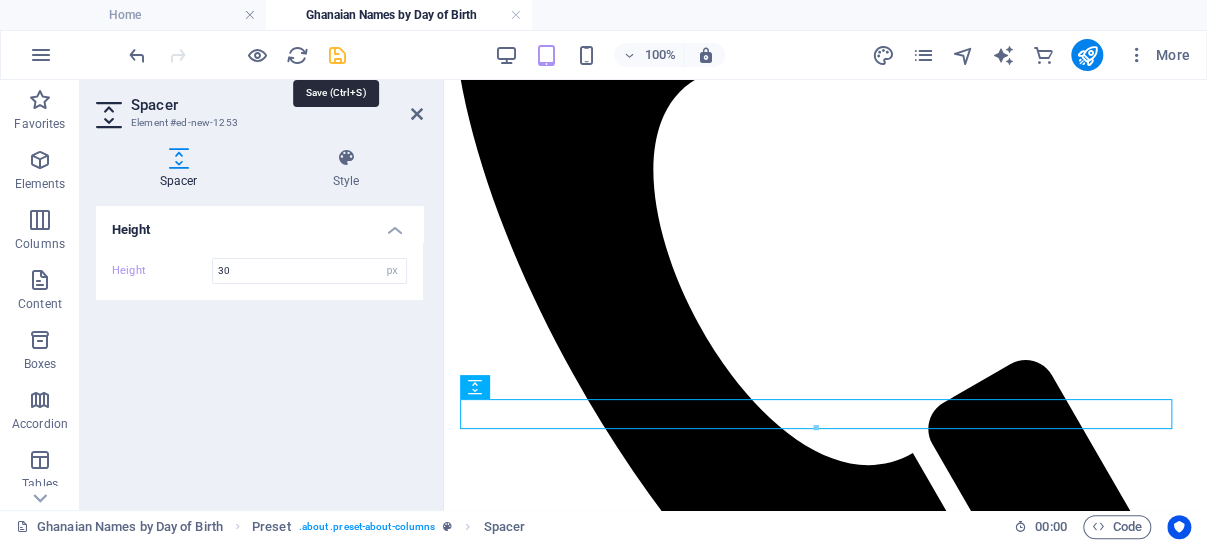click at bounding box center [337, 55] 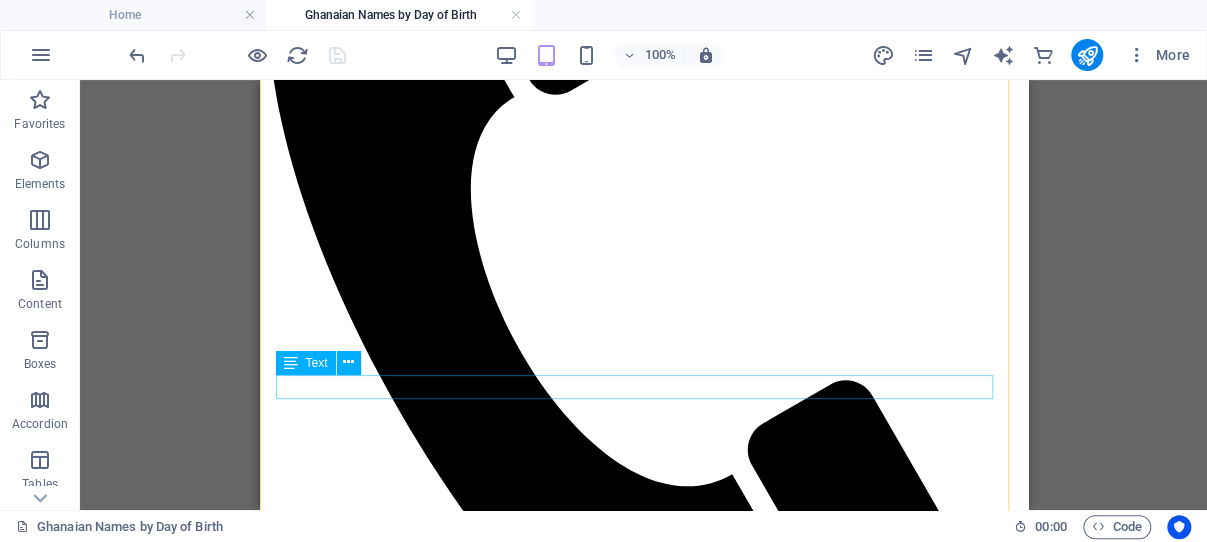 click on "New text element" at bounding box center (643, 4033) 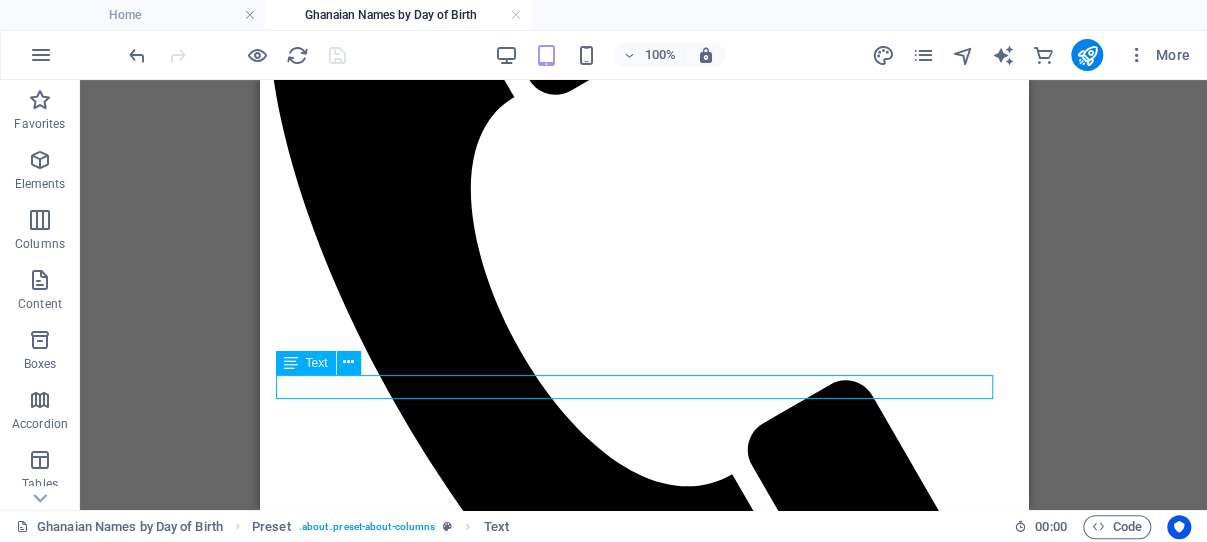 click on "New text element" at bounding box center (643, 4033) 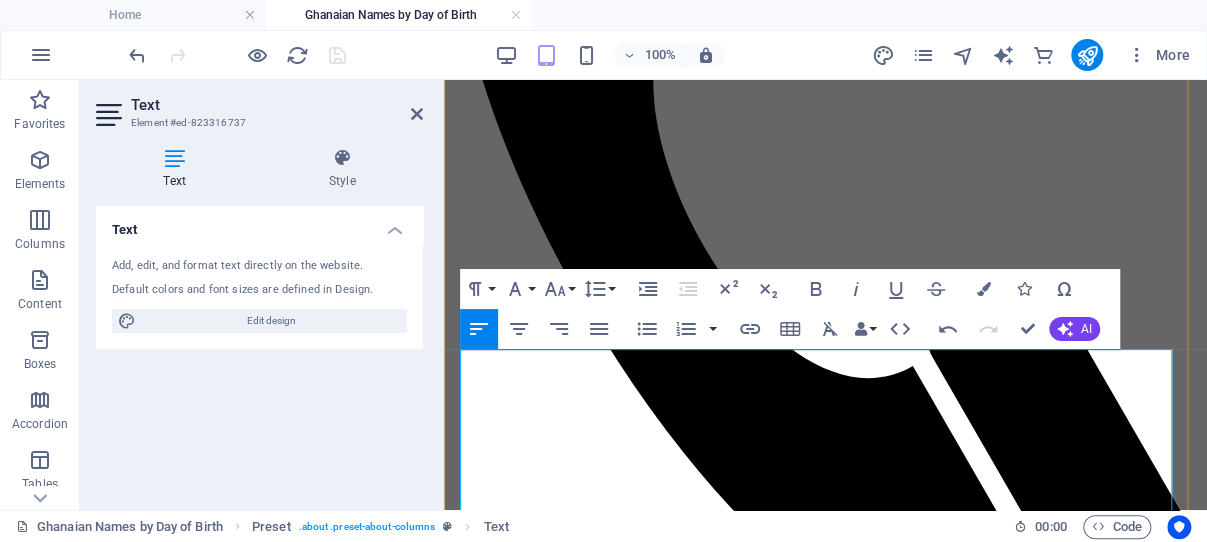 scroll, scrollTop: 3113, scrollLeft: 0, axis: vertical 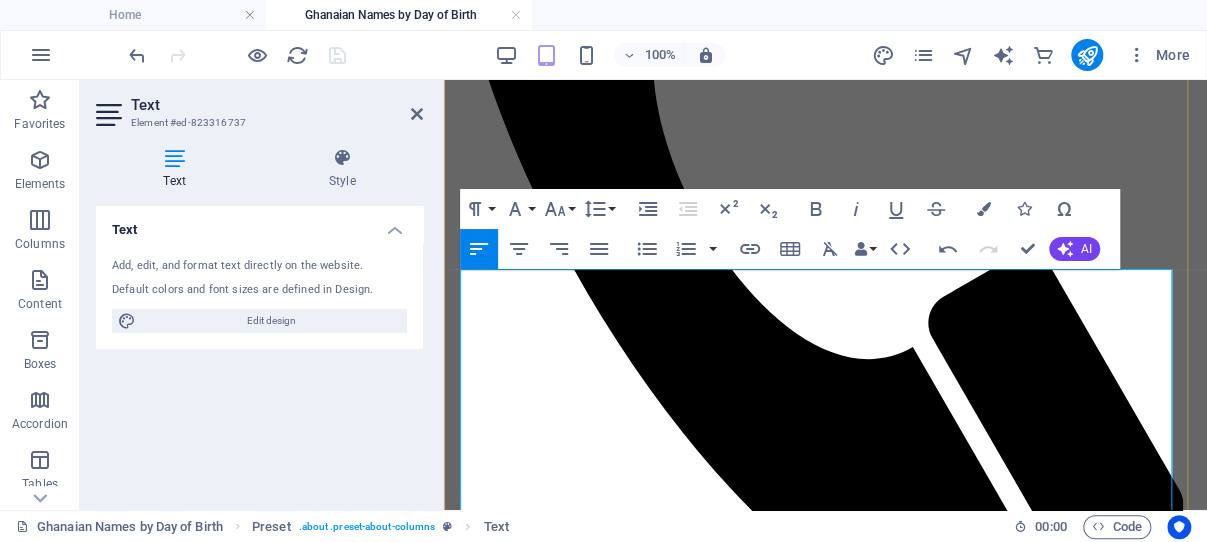 click on "A well-known example is Ghana’s first president,  [NAME] , whose name reflects both his  Saturday birth  ( [NAME] ) and his position as the  ninth-born child  ( [NAME] ). Similarly, former UN Secretary-General  [NAME]  was named  [NAME]  for being born on a  Friday , and  [NAME] , a name given to  twins ." at bounding box center [825, 3993] 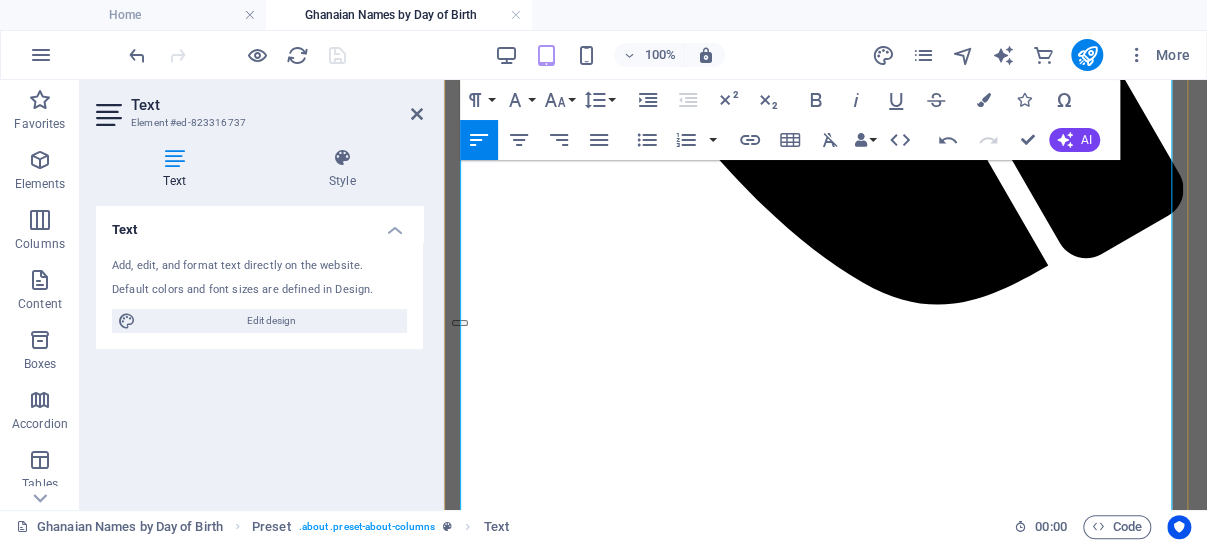 scroll, scrollTop: 3537, scrollLeft: 0, axis: vertical 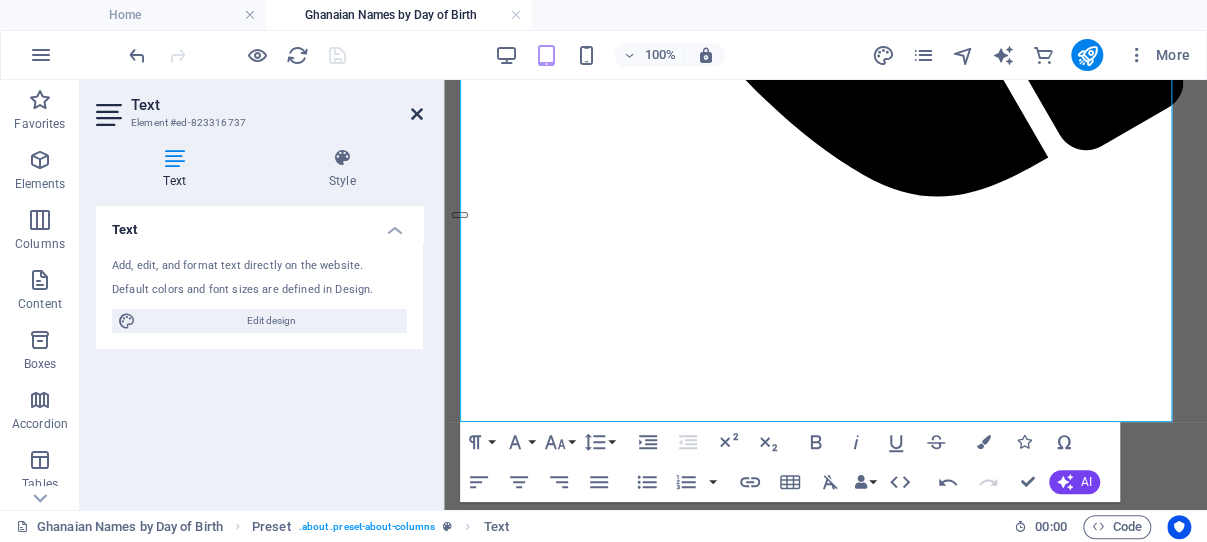 drag, startPoint x: 416, startPoint y: 111, endPoint x: 153, endPoint y: 30, distance: 275.19086 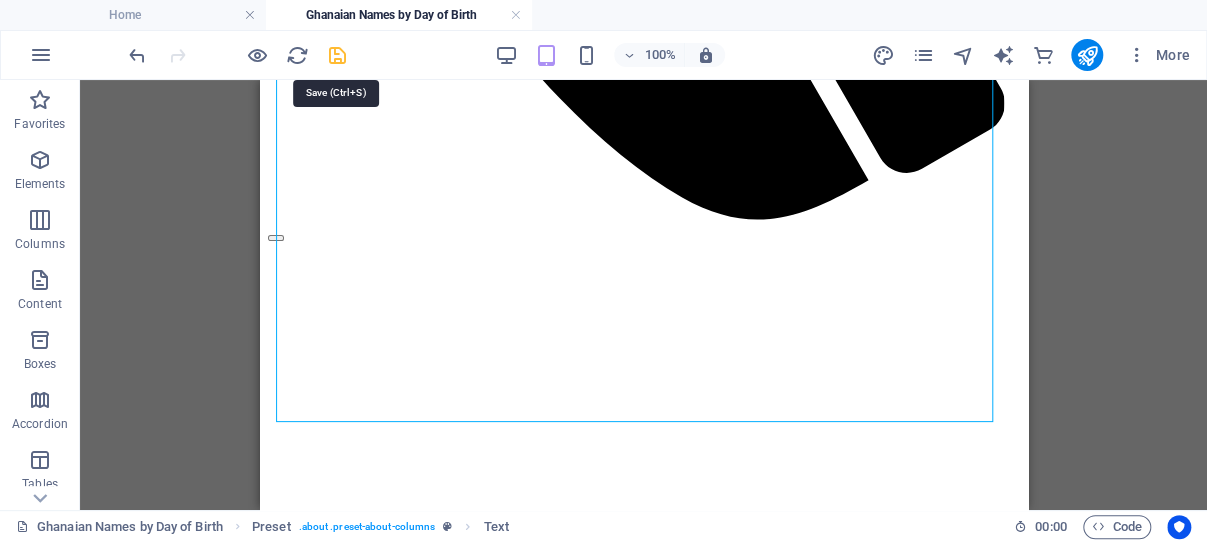 click at bounding box center [337, 55] 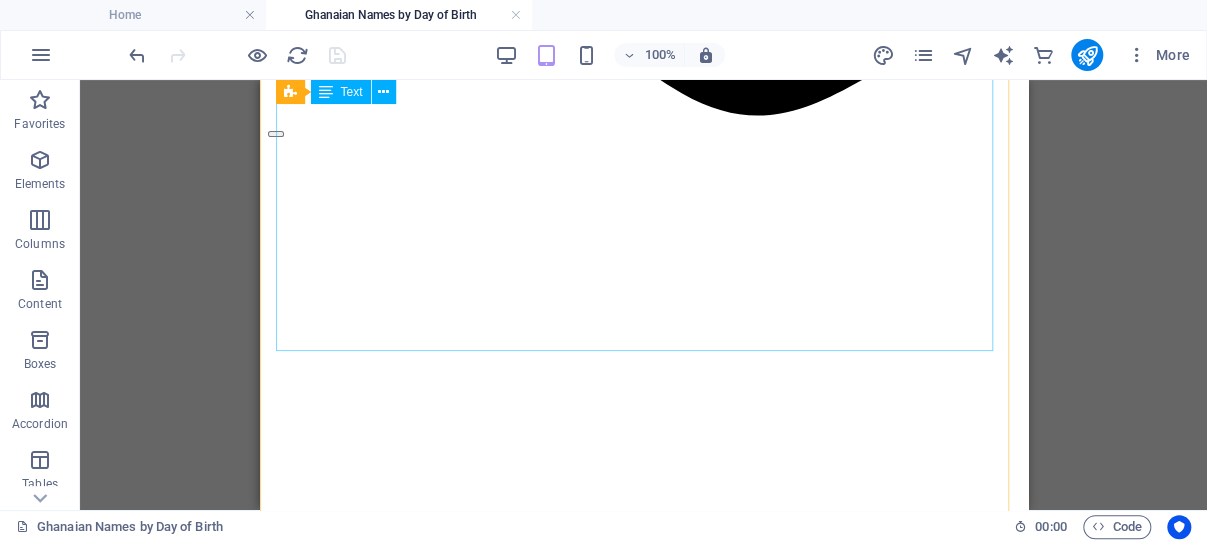 scroll, scrollTop: 3643, scrollLeft: 0, axis: vertical 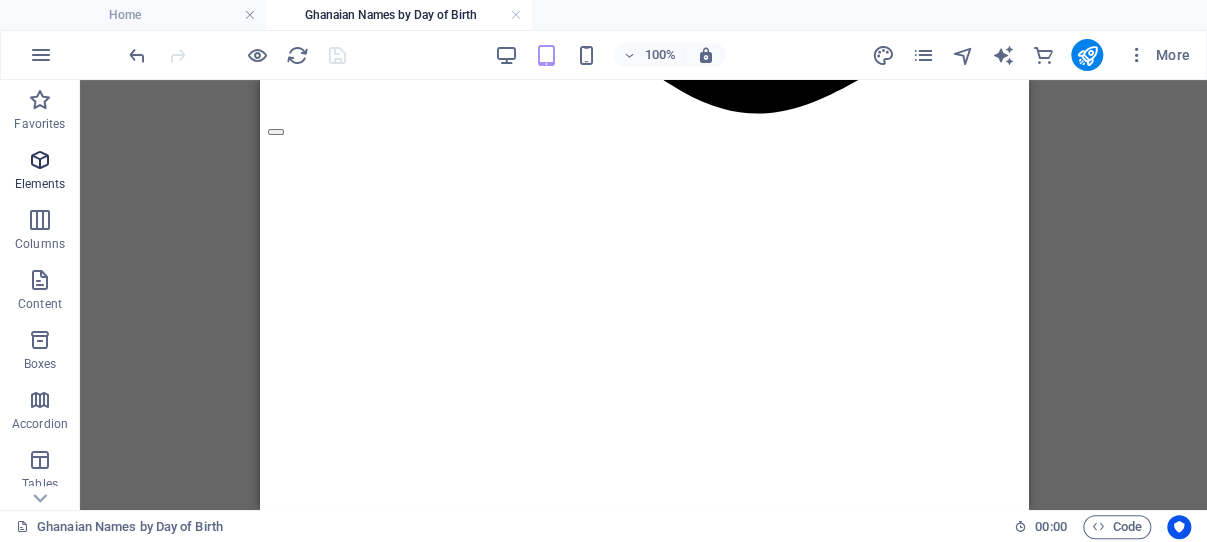 click at bounding box center (40, 160) 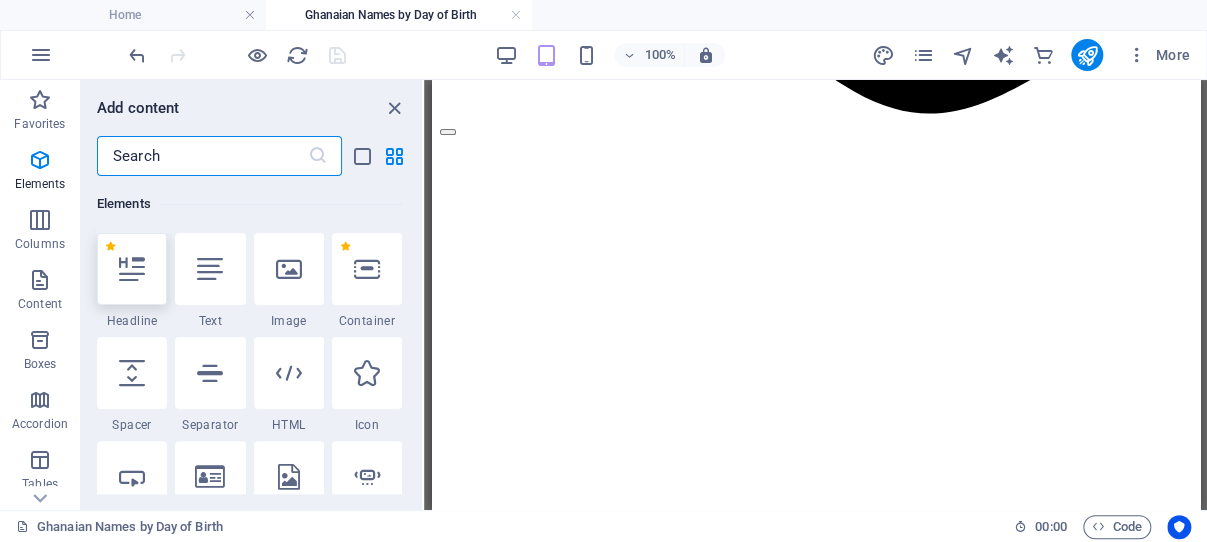 scroll, scrollTop: 213, scrollLeft: 0, axis: vertical 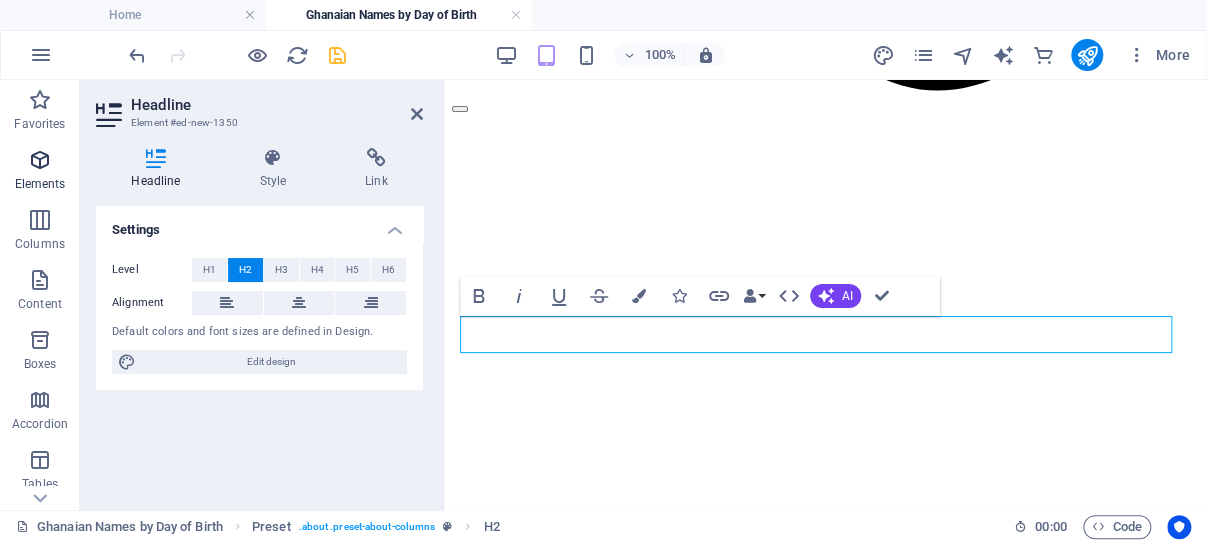 click at bounding box center [40, 160] 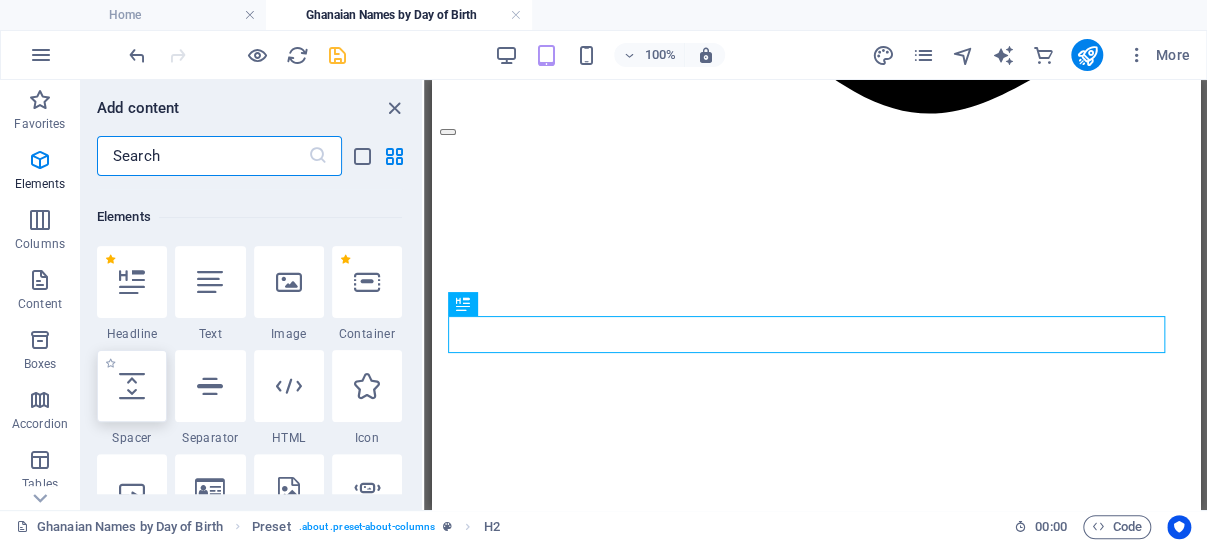 scroll, scrollTop: 213, scrollLeft: 0, axis: vertical 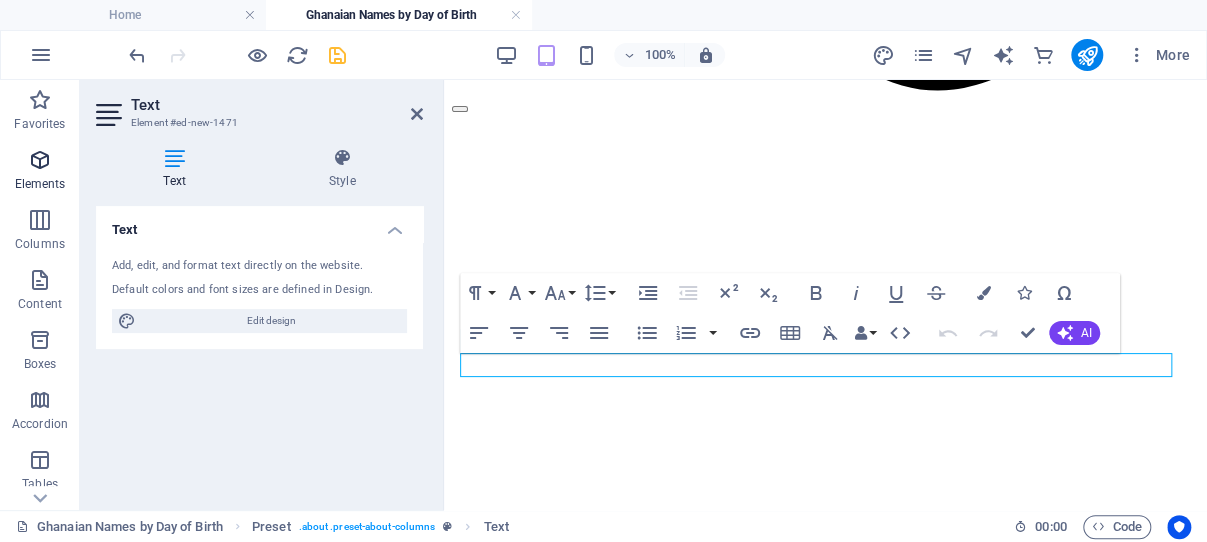 click at bounding box center [40, 160] 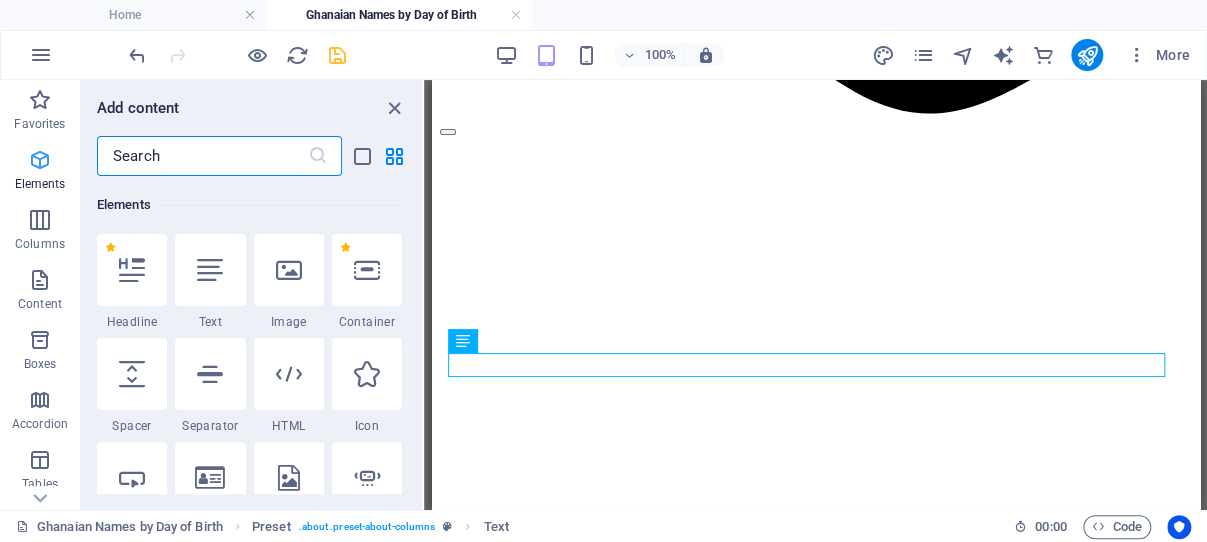scroll, scrollTop: 213, scrollLeft: 0, axis: vertical 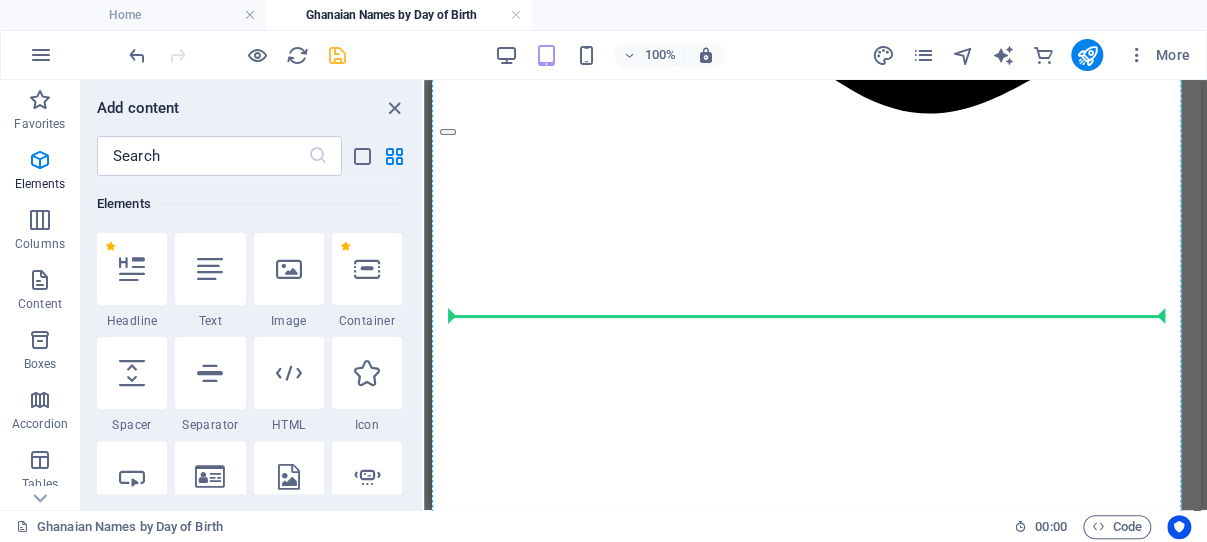 select on "px" 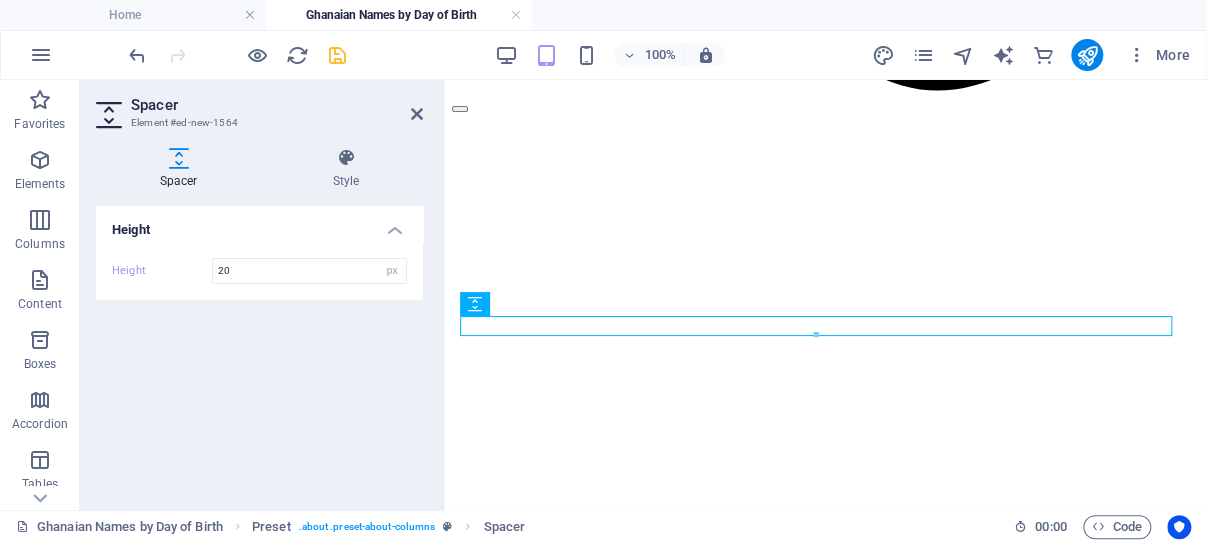 type on "20" 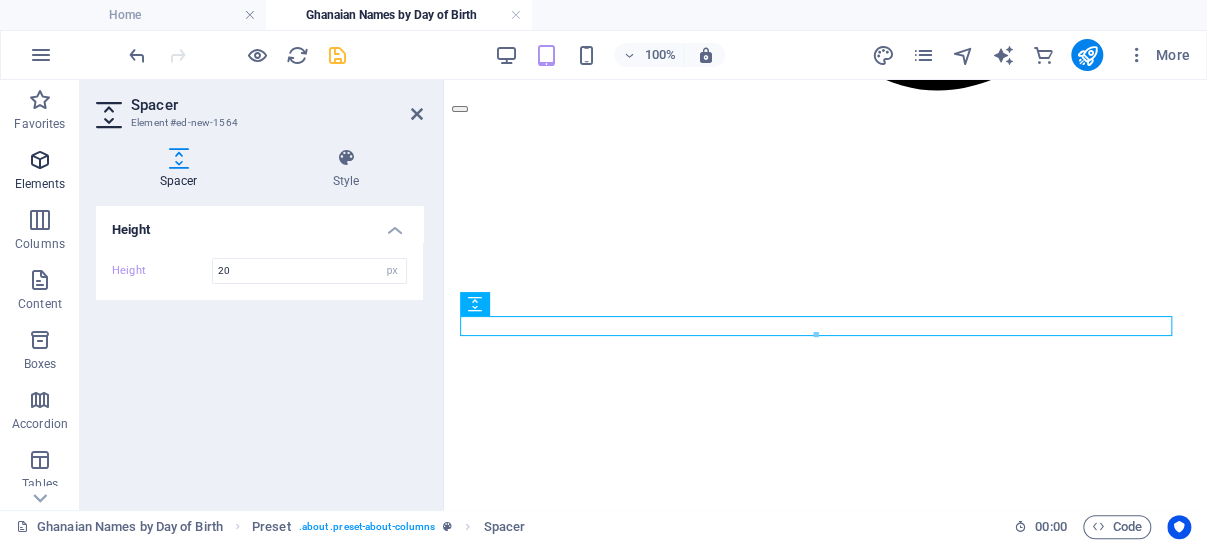 click at bounding box center (40, 160) 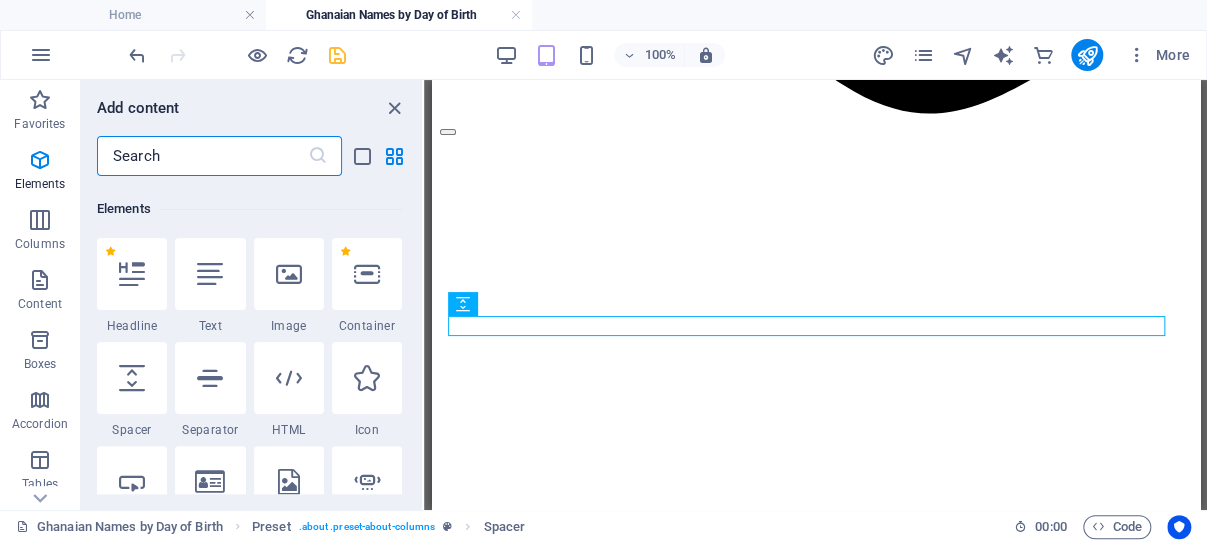 scroll, scrollTop: 213, scrollLeft: 0, axis: vertical 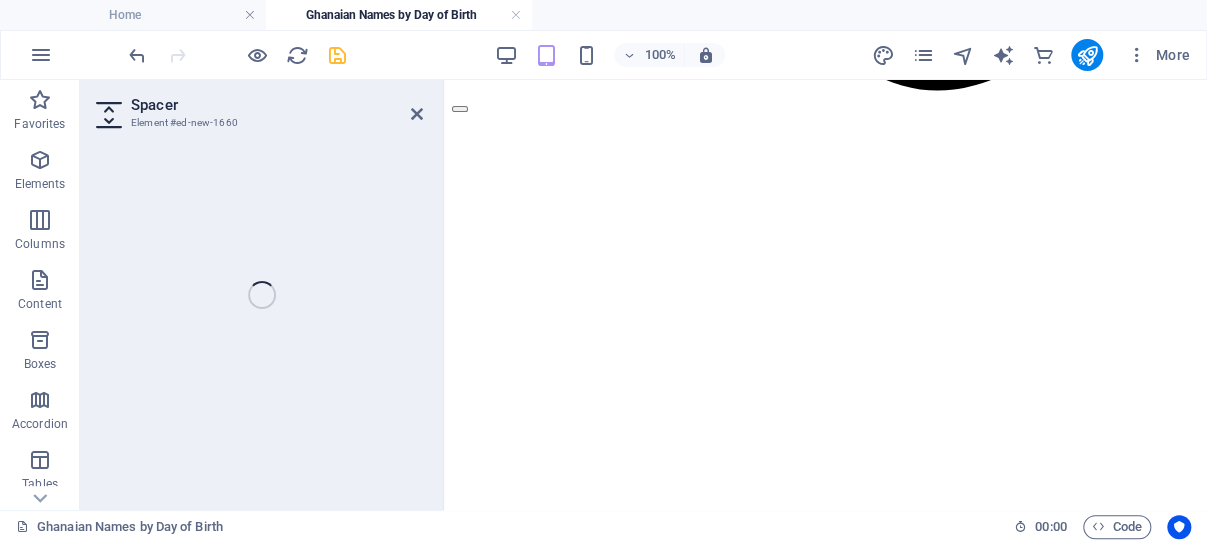 select on "px" 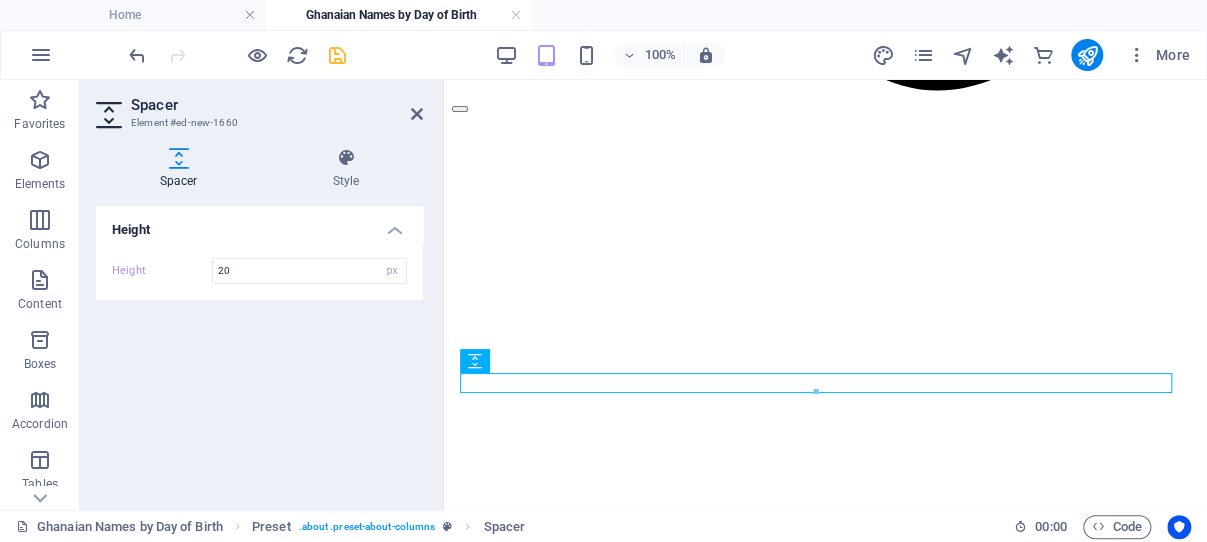 type on "20" 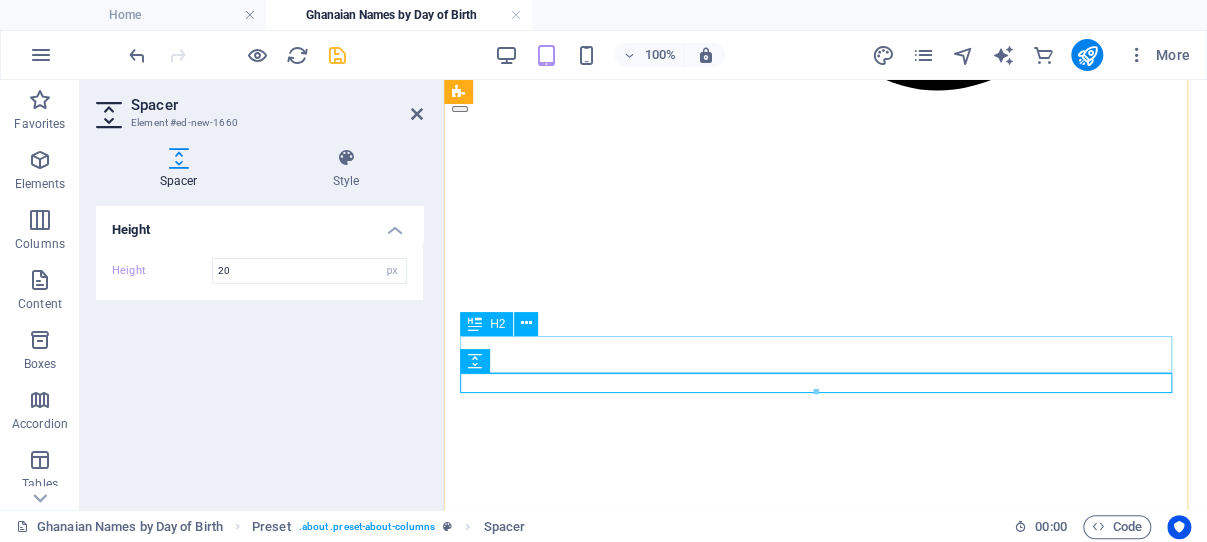 click on "New headline" at bounding box center (825, 3955) 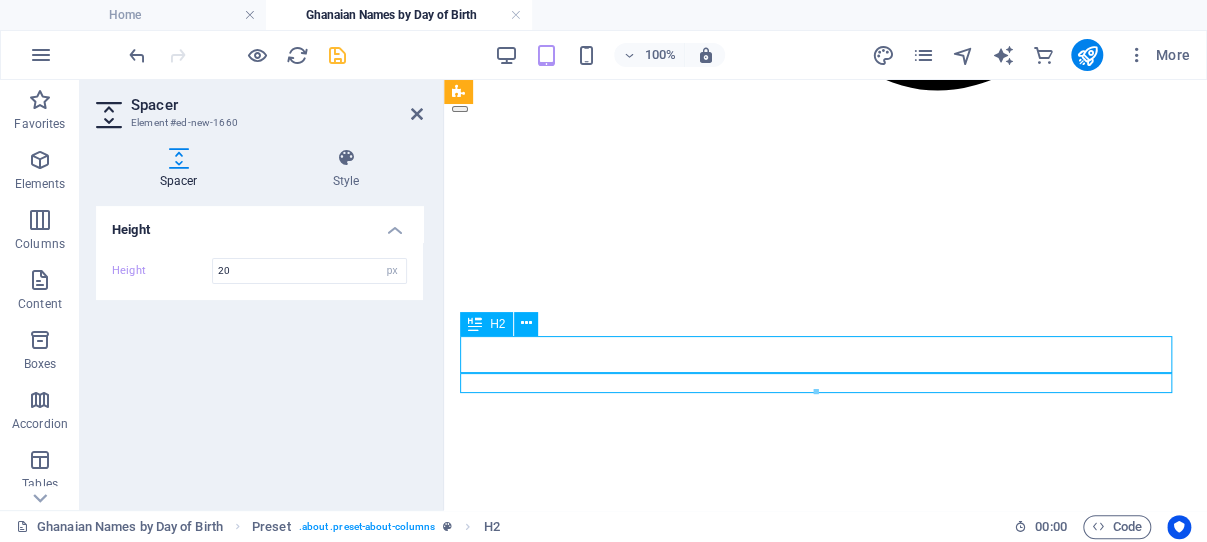 click on "New headline" at bounding box center [825, 3955] 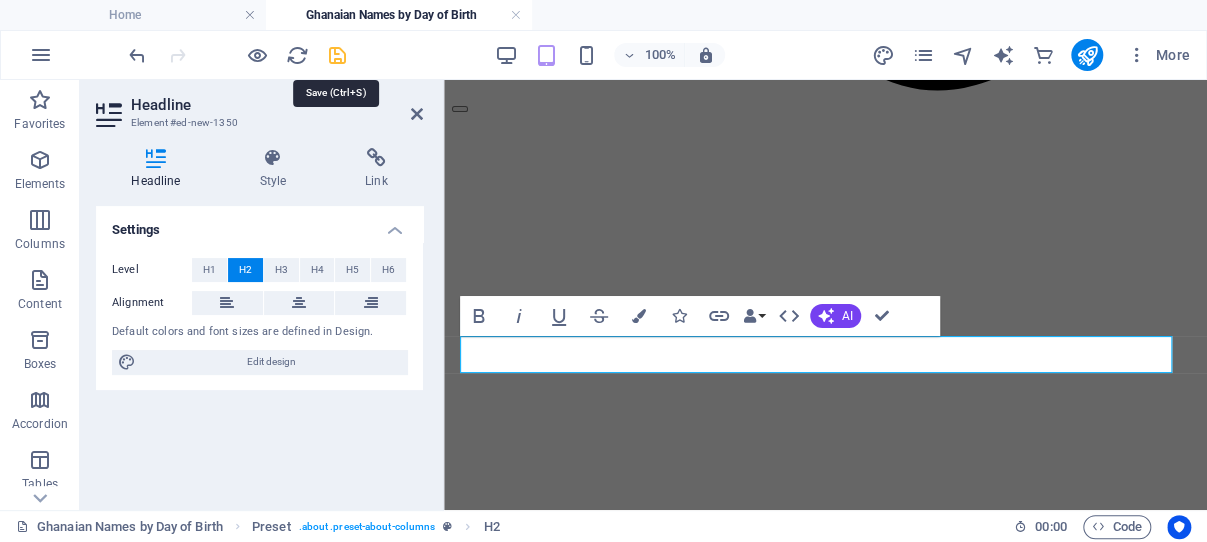 click at bounding box center [337, 55] 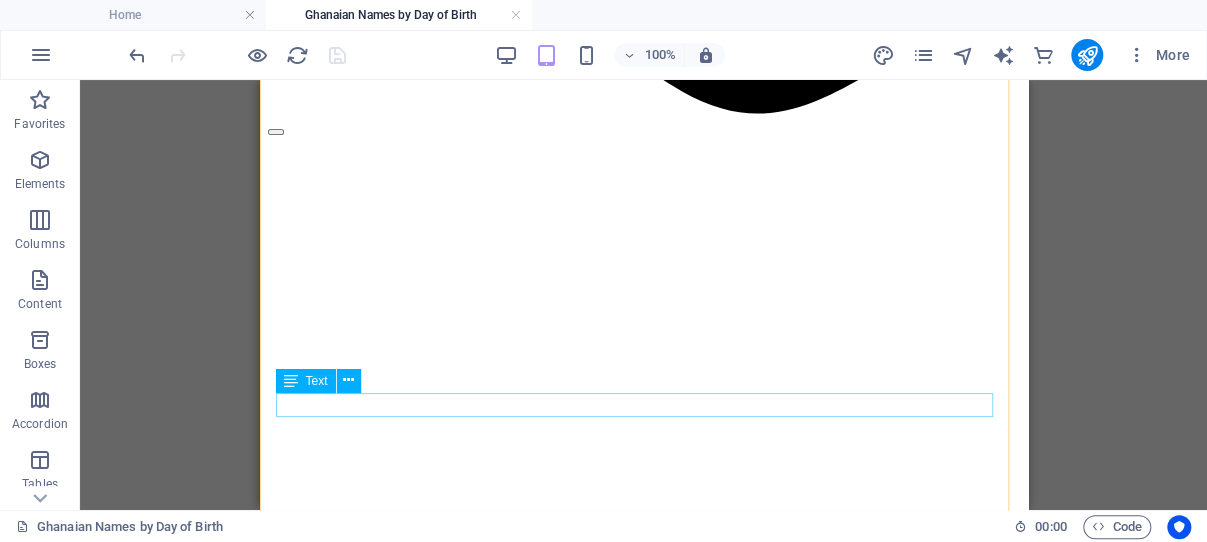 click on "New text element" at bounding box center [643, 4056] 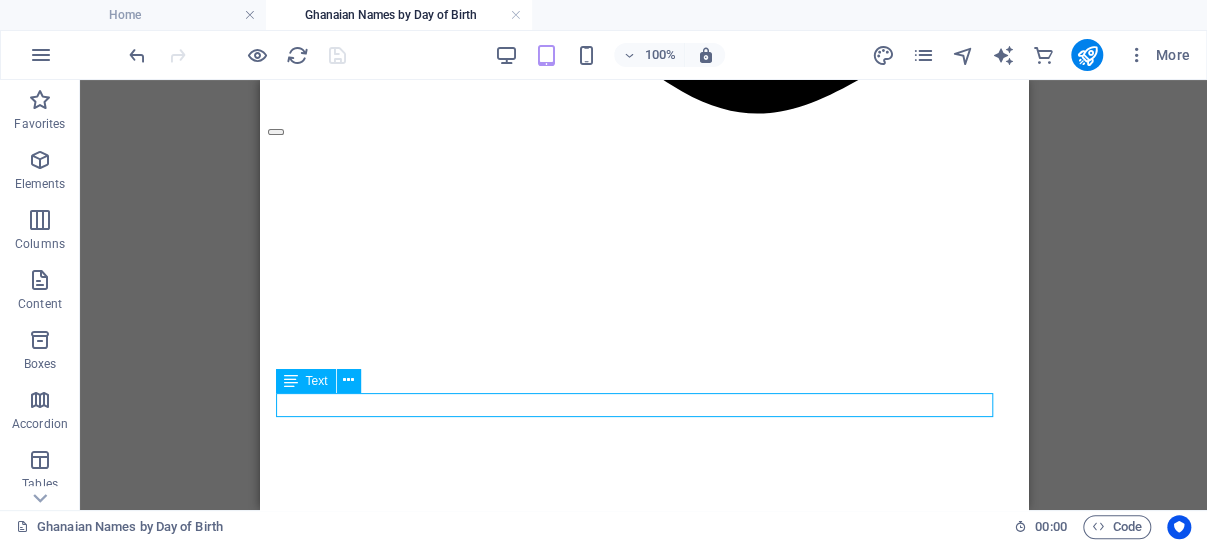 click on "New text element" at bounding box center (643, 4056) 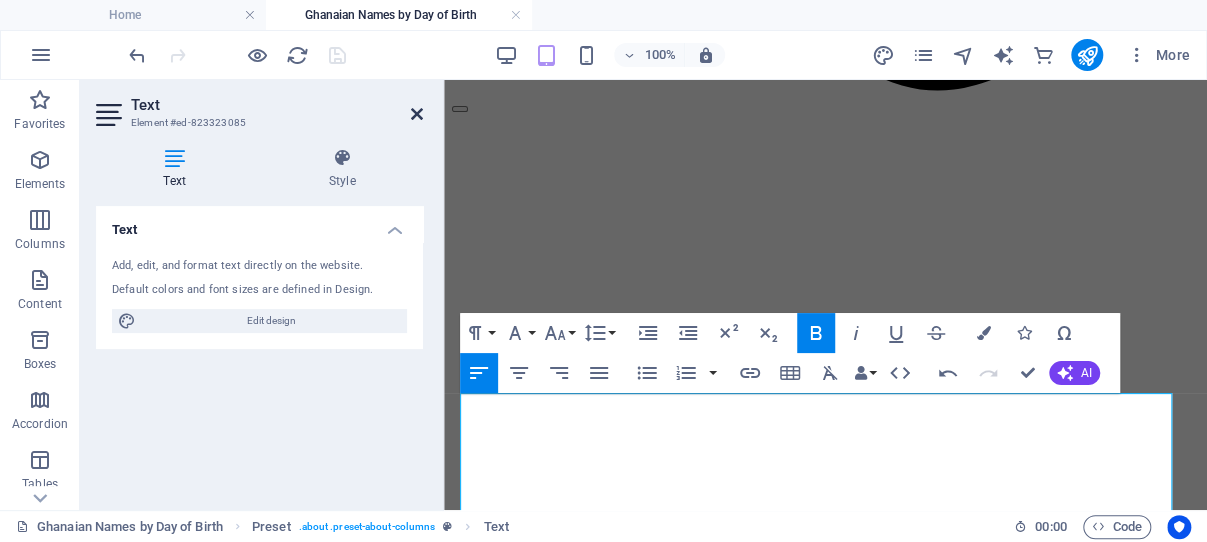click at bounding box center (417, 114) 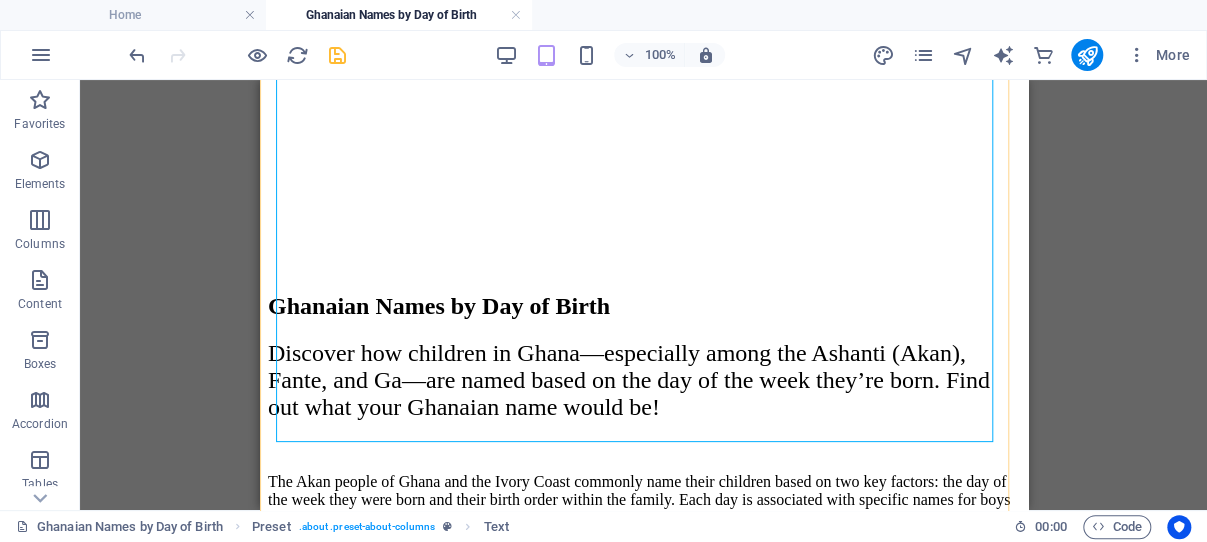 scroll, scrollTop: 3961, scrollLeft: 0, axis: vertical 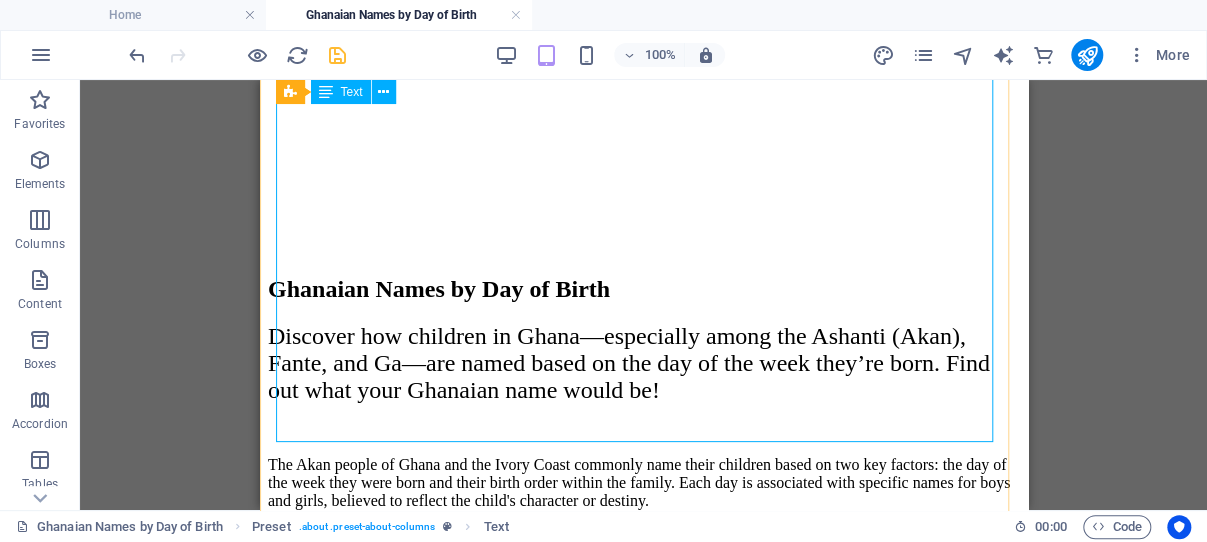 click on "Aba * ah-BAH - born on Thursday Ababuo * ah-bah-BOO-oh - child that keeps coming back Abam * ah-BAHM - second child after twins Abena * ah-beeh-NAH - born on Tuesday Abla * - born on Tuesday Acus * - ah-koos - born on Sunday Akosua * - born on Sunday Adjoa * - born on Monday Adzo * - born on Monday Afua * - born on Friday Afi * - born on Friday Akua * - born on Wednesday Aku * - born on Wednesday Ama * - born on Saturday Awo * - born on Saturday" at bounding box center (643, 3893) 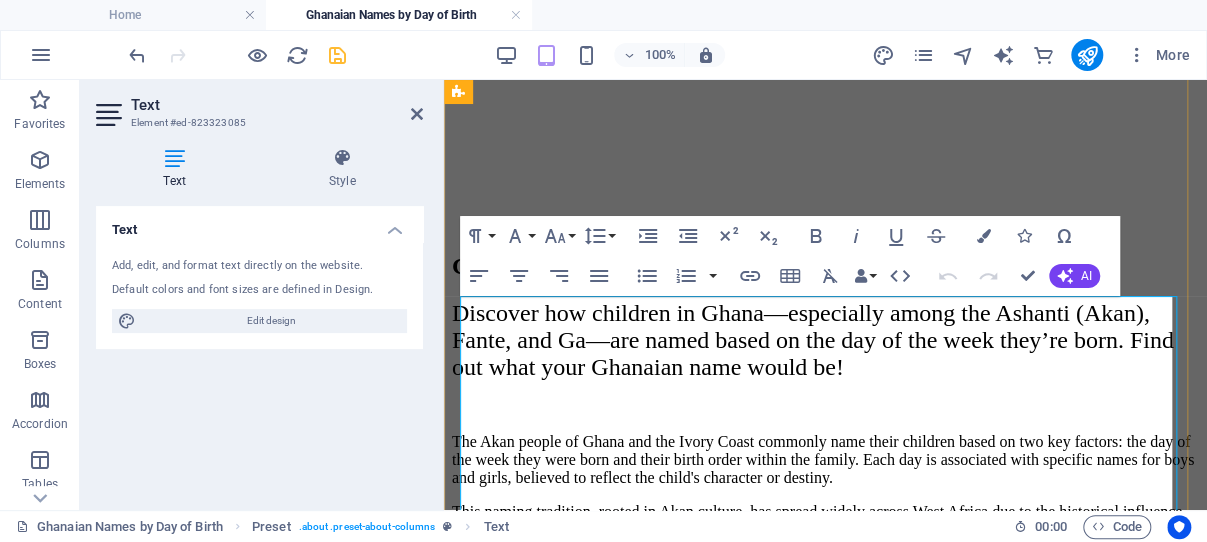 scroll, scrollTop: 3740, scrollLeft: 0, axis: vertical 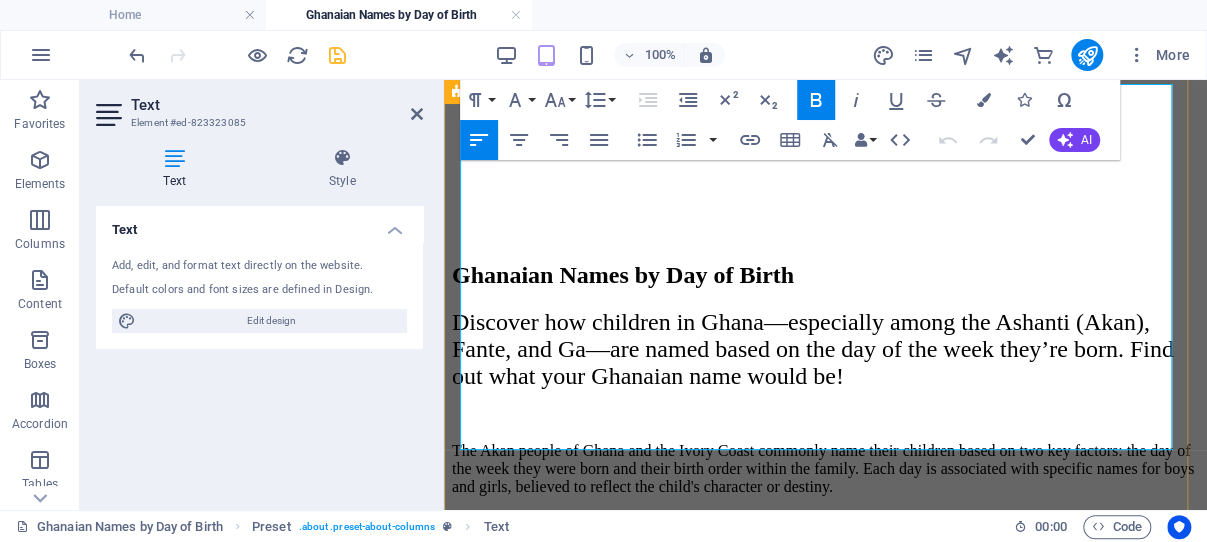 drag, startPoint x: 465, startPoint y: 307, endPoint x: 662, endPoint y: 428, distance: 231.19257 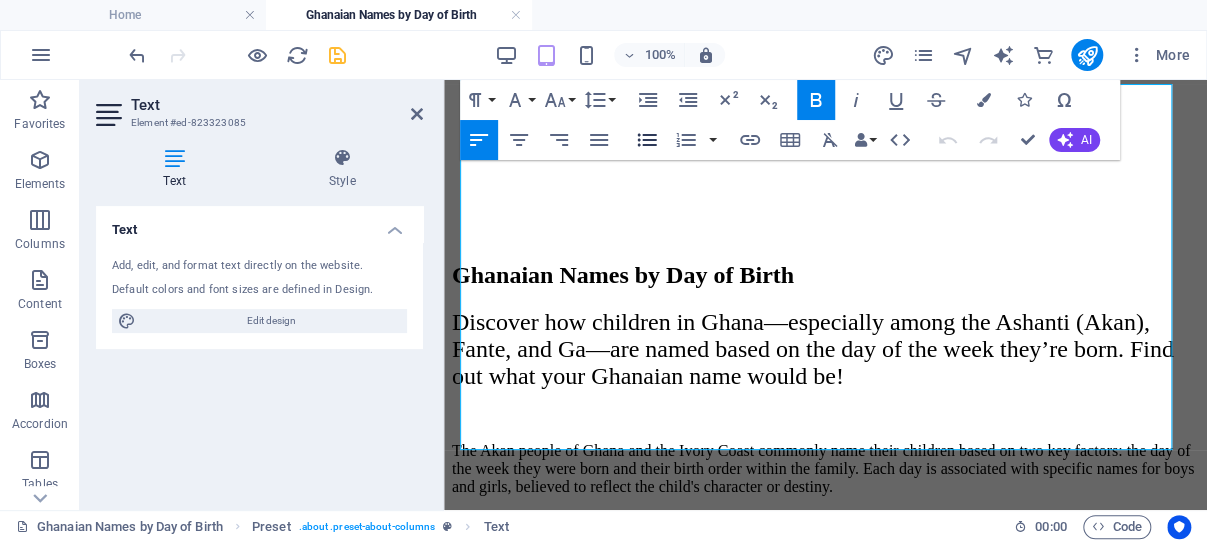 click 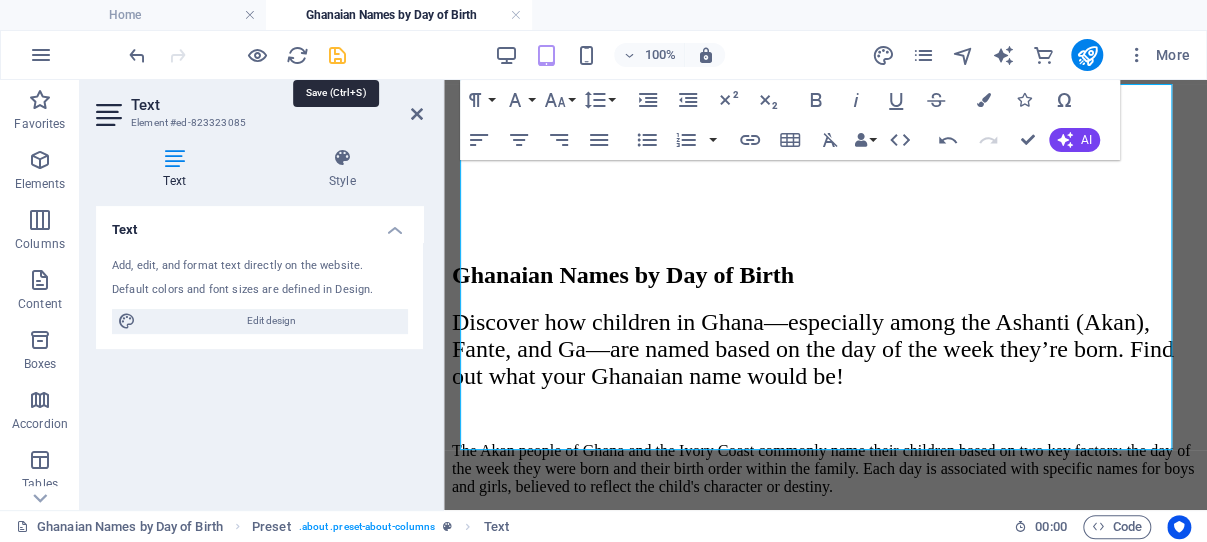 click at bounding box center [337, 55] 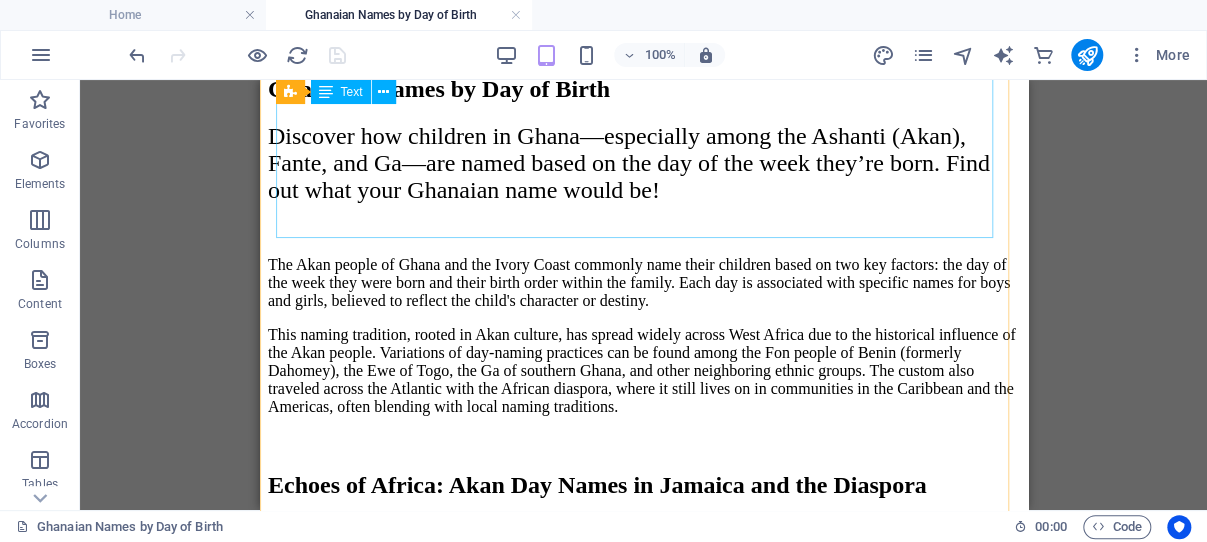 scroll, scrollTop: 4164, scrollLeft: 0, axis: vertical 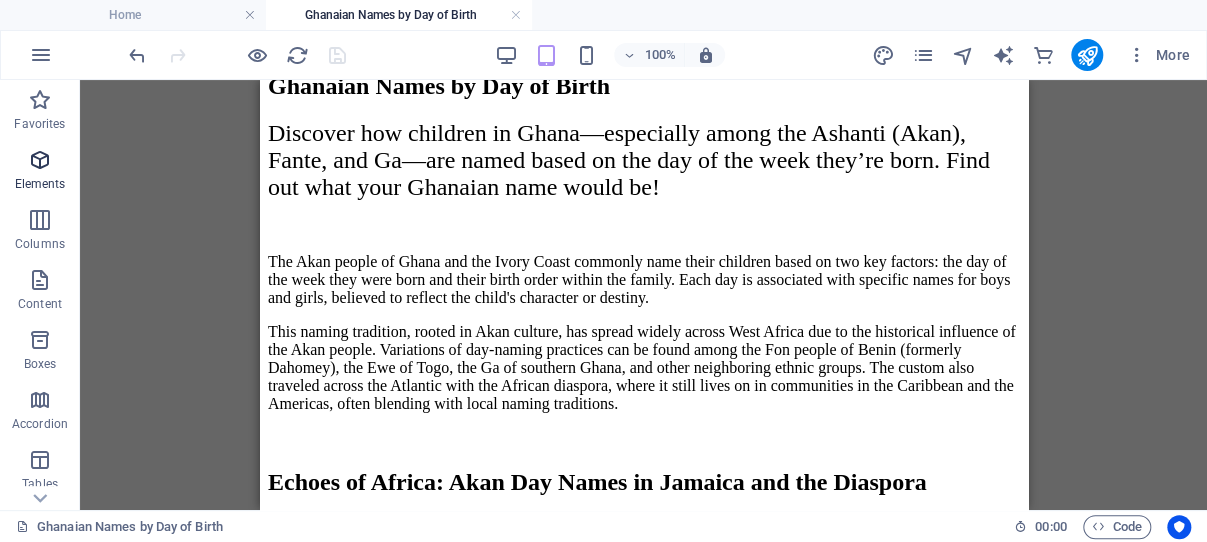 click at bounding box center [40, 160] 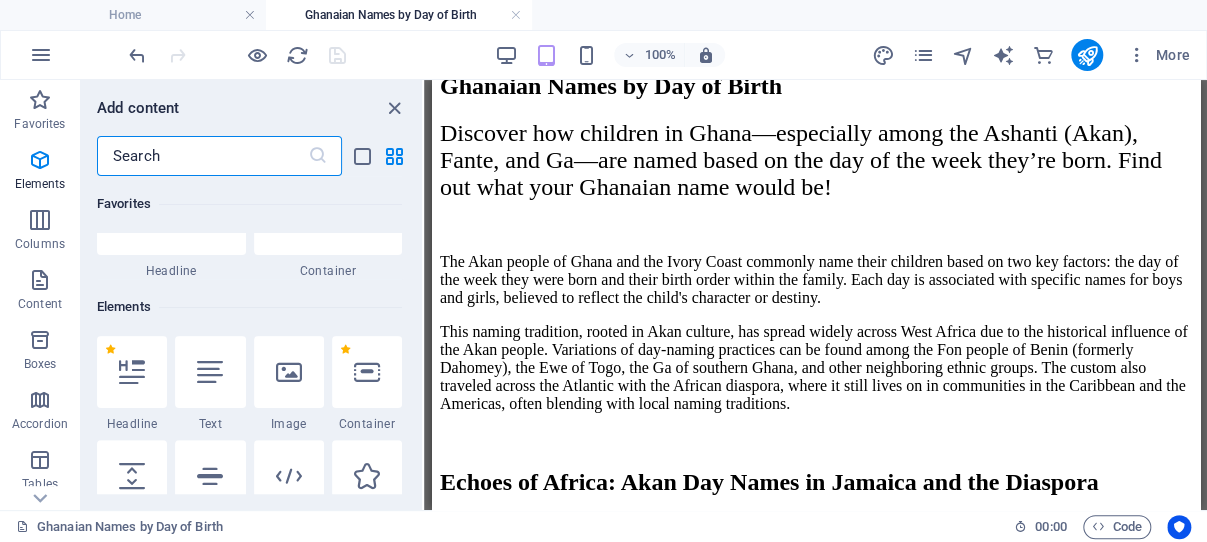 scroll, scrollTop: 213, scrollLeft: 0, axis: vertical 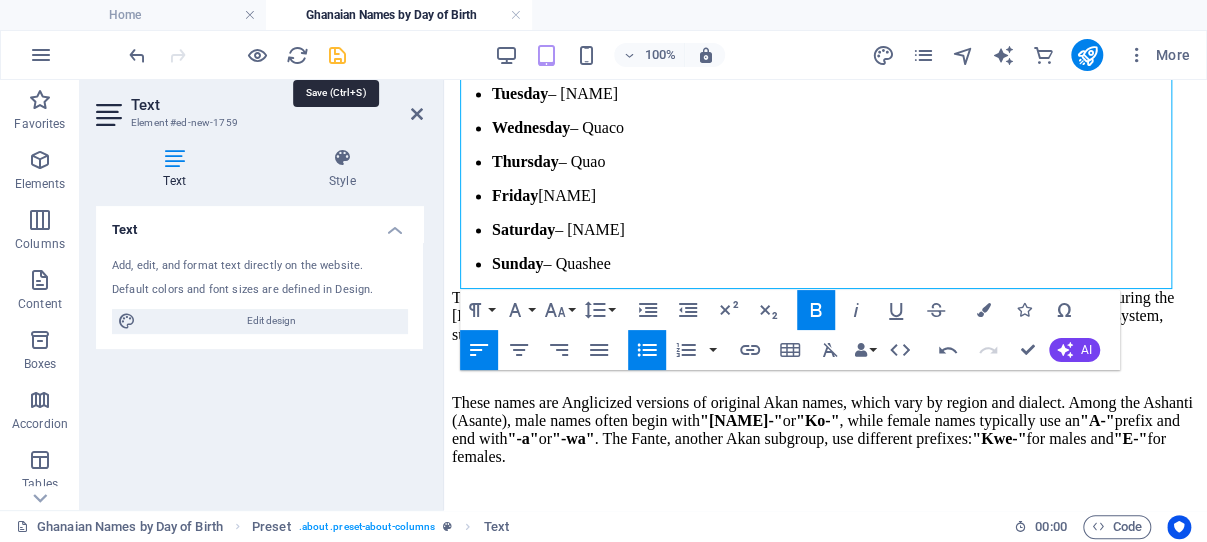 click at bounding box center [337, 55] 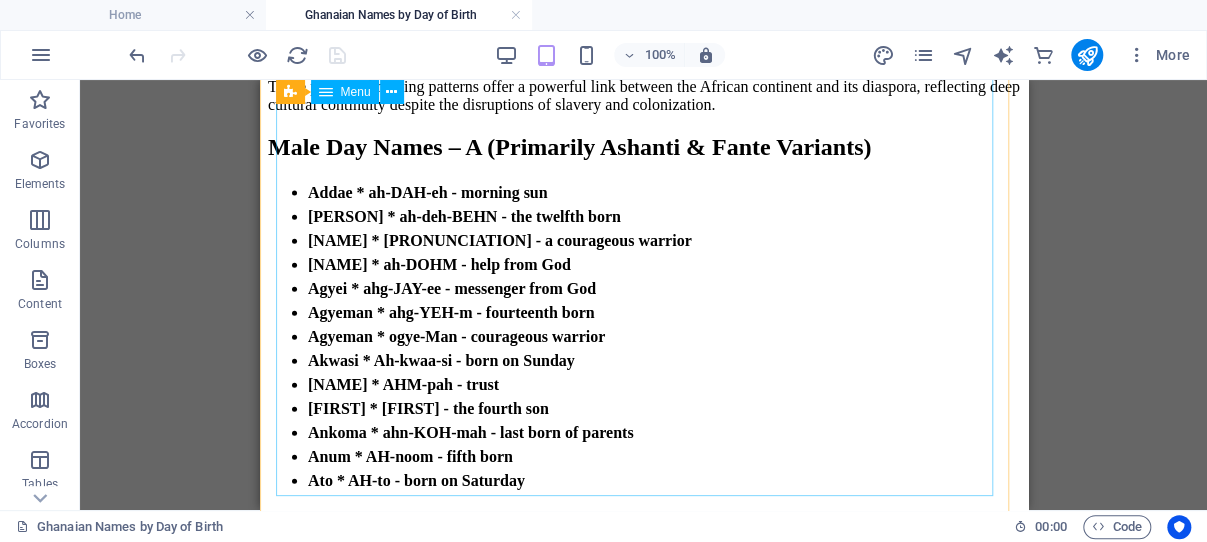 scroll, scrollTop: 5330, scrollLeft: 0, axis: vertical 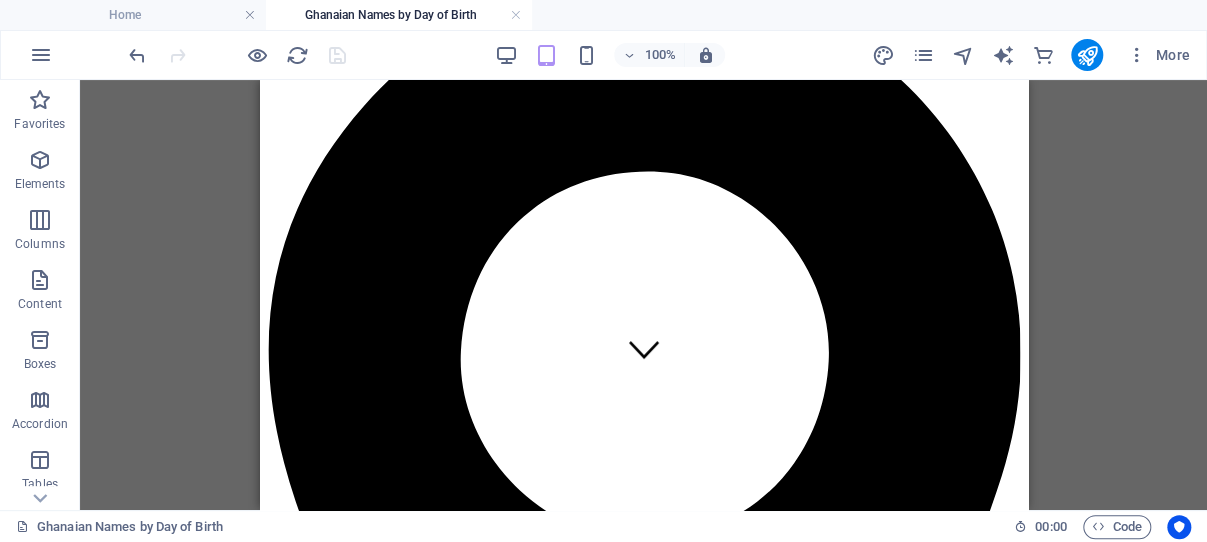 drag, startPoint x: 1014, startPoint y: 426, endPoint x: 1303, endPoint y: 198, distance: 368.11005 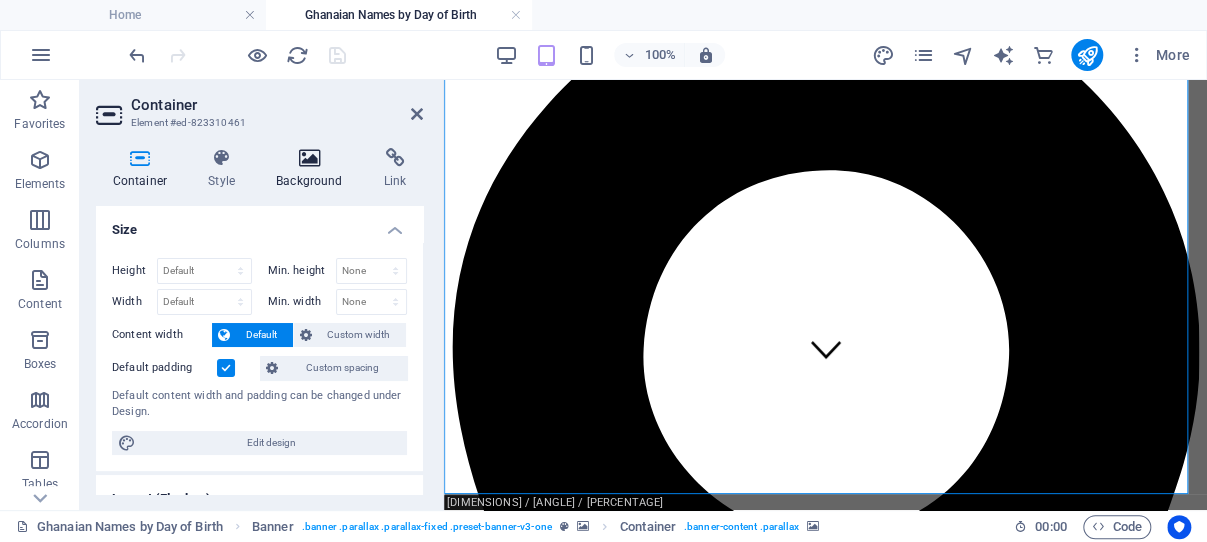 click at bounding box center [310, 158] 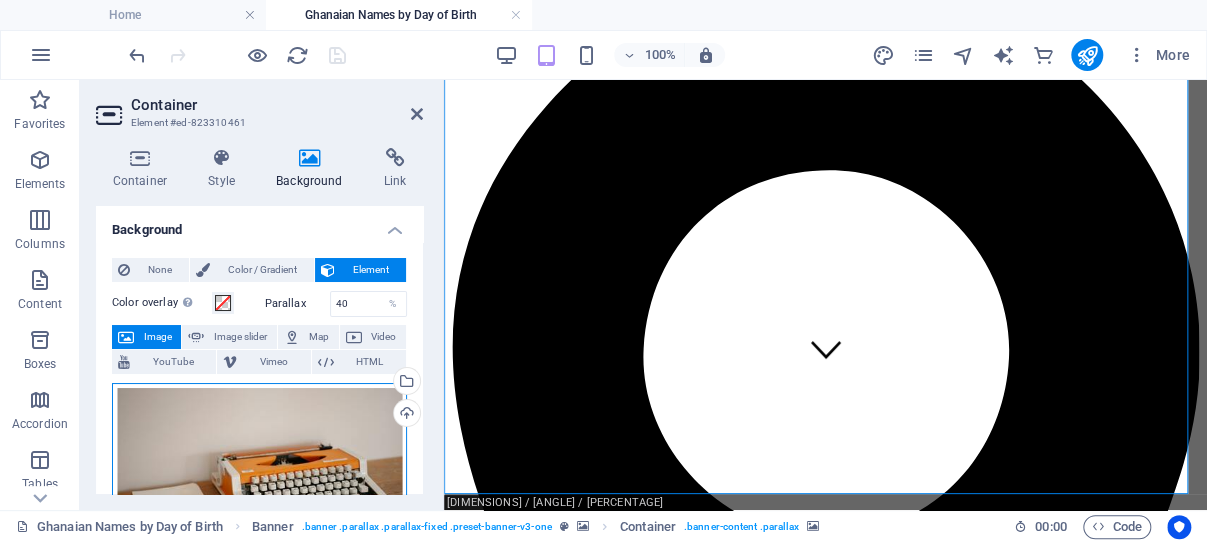 click on "Drag files here, click to choose files or select files from Files or our free stock photos & videos" at bounding box center (259, 485) 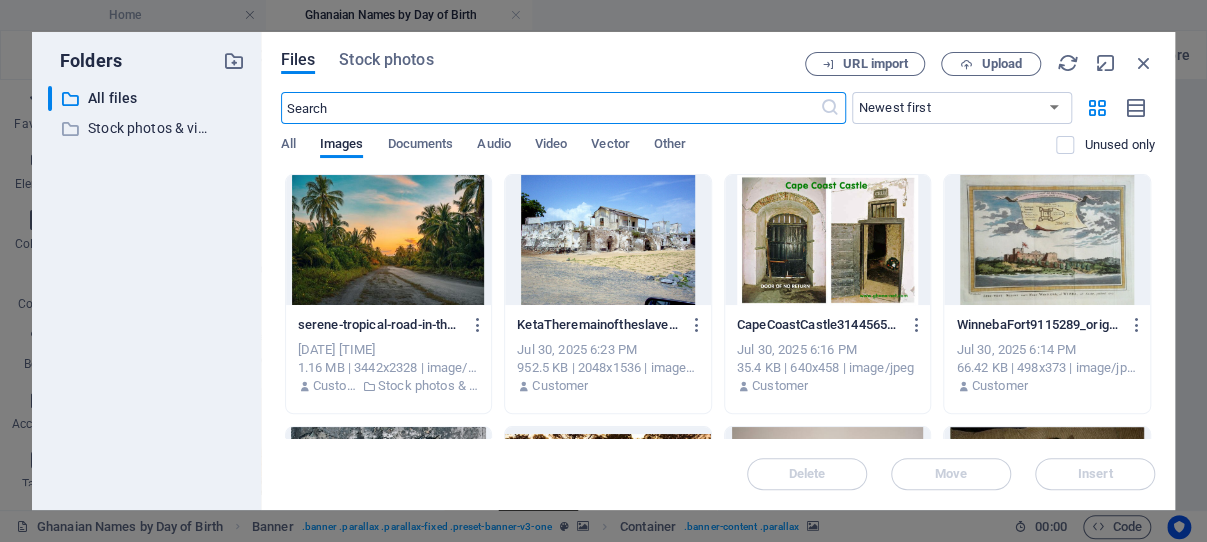 scroll, scrollTop: 162, scrollLeft: 0, axis: vertical 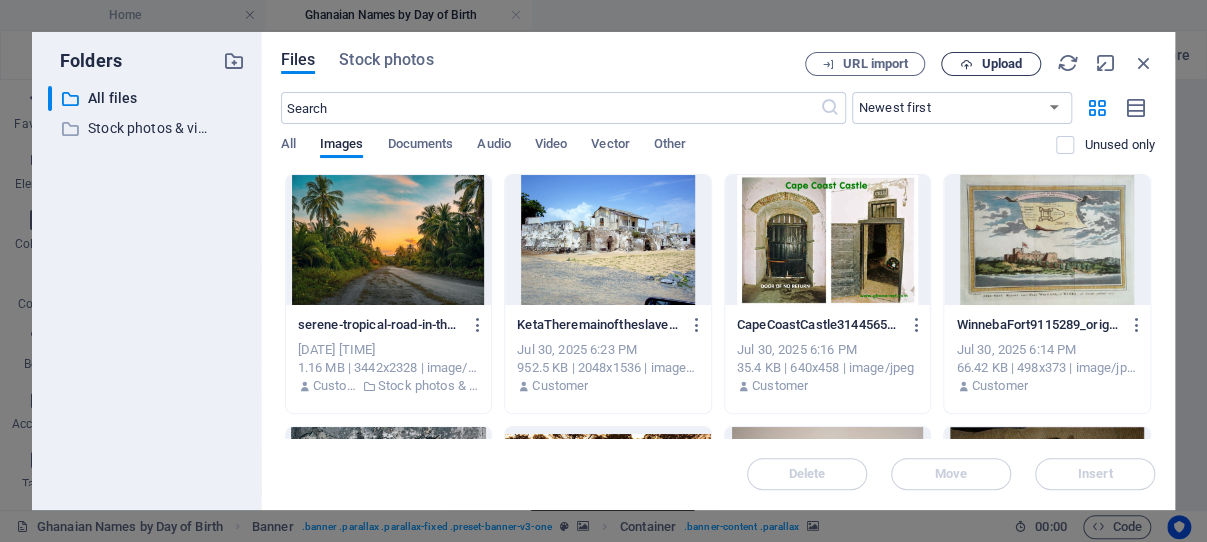 click on "Upload" at bounding box center [1001, 64] 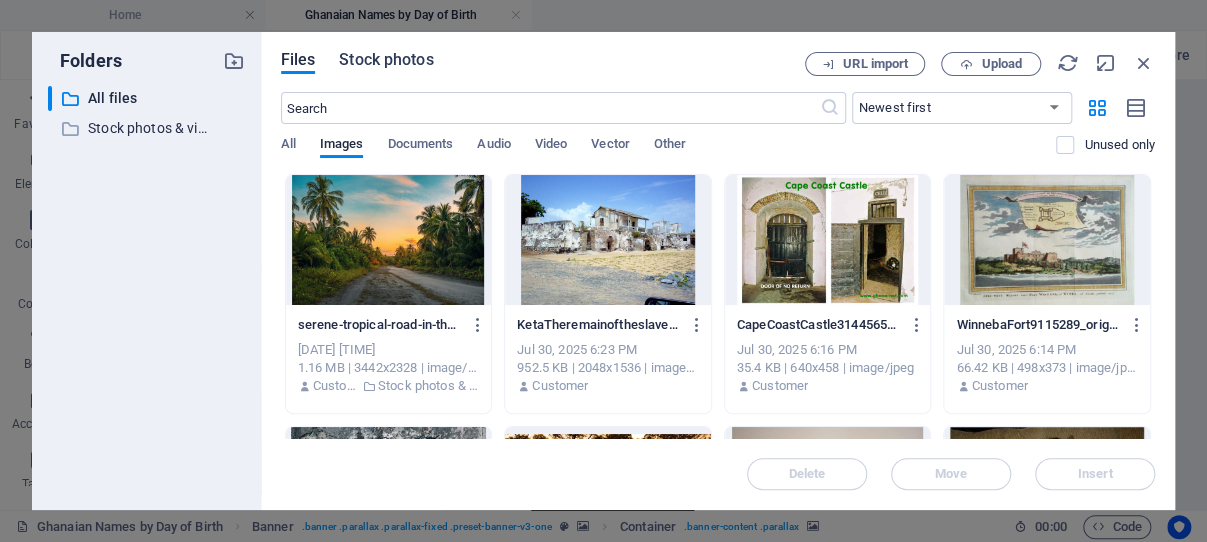 click on "Stock photos" at bounding box center (386, 60) 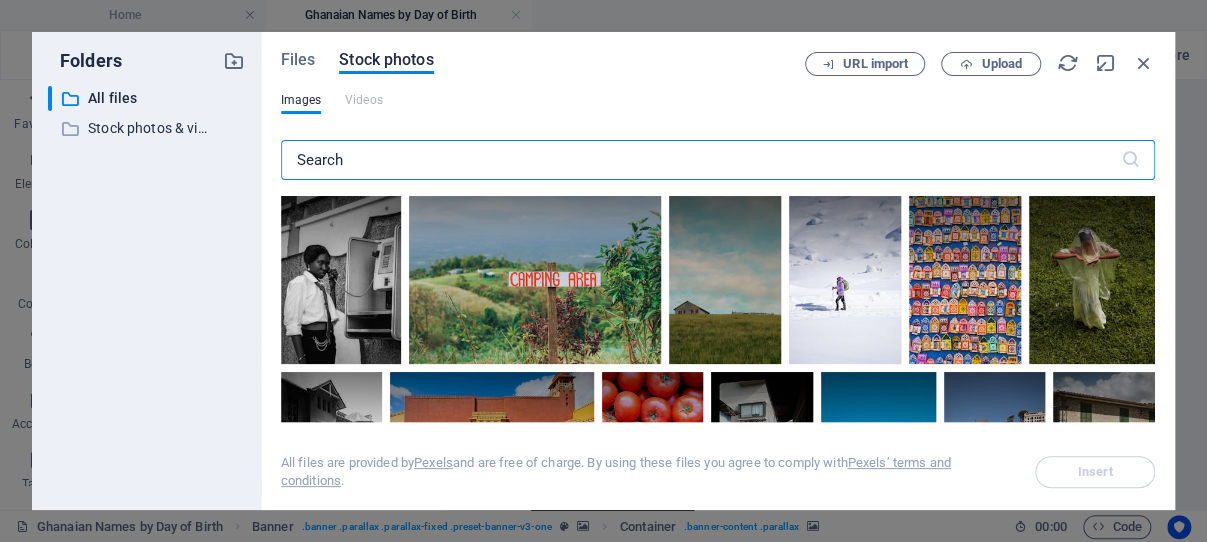 click at bounding box center (701, 160) 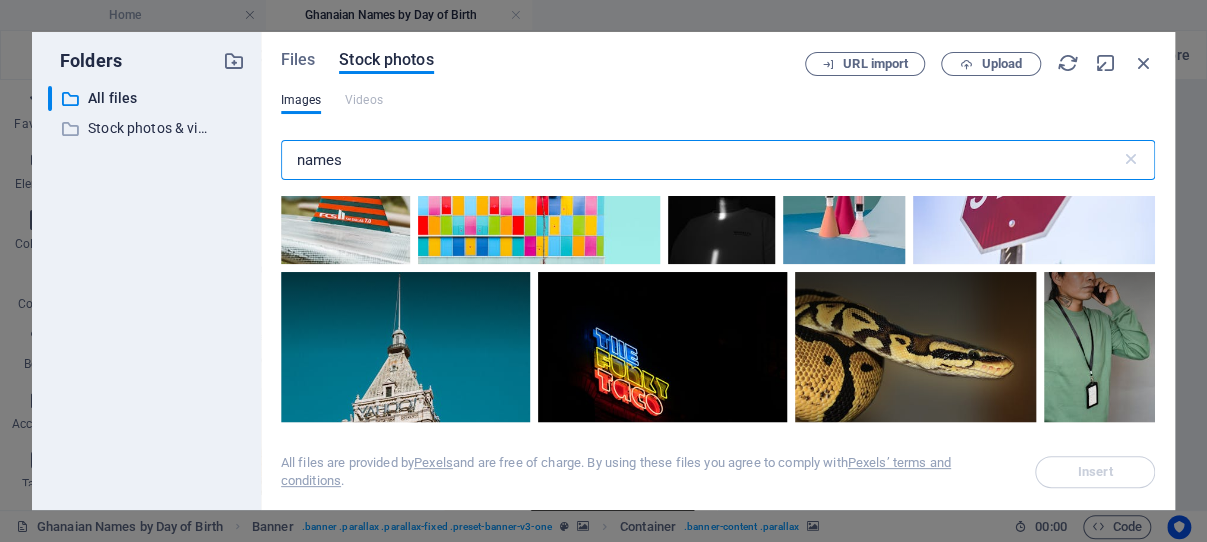 scroll, scrollTop: 8300, scrollLeft: 0, axis: vertical 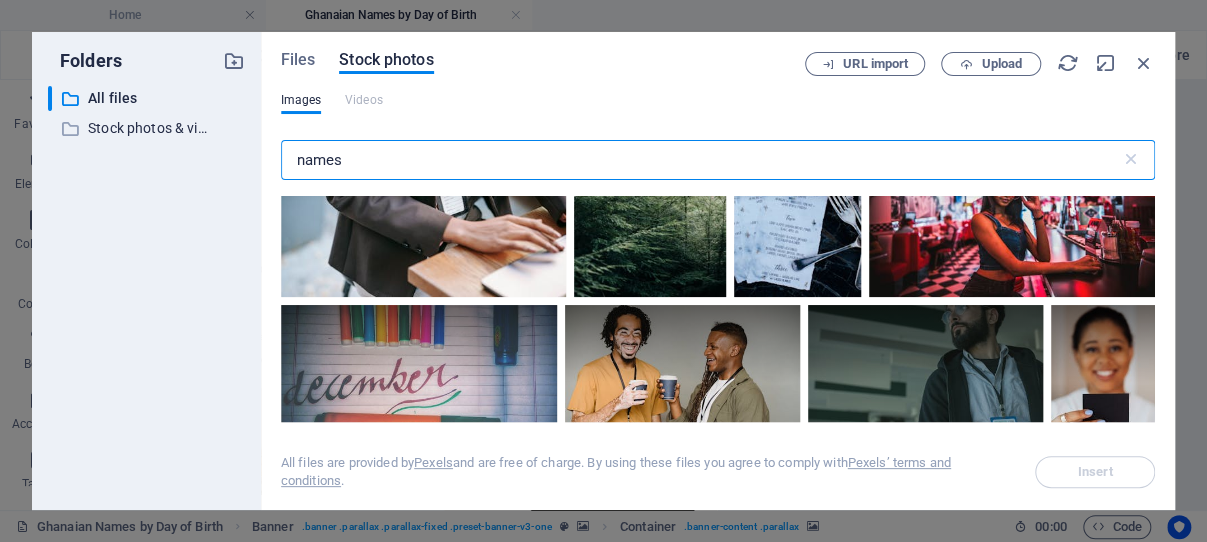 click on "names" at bounding box center (701, 160) 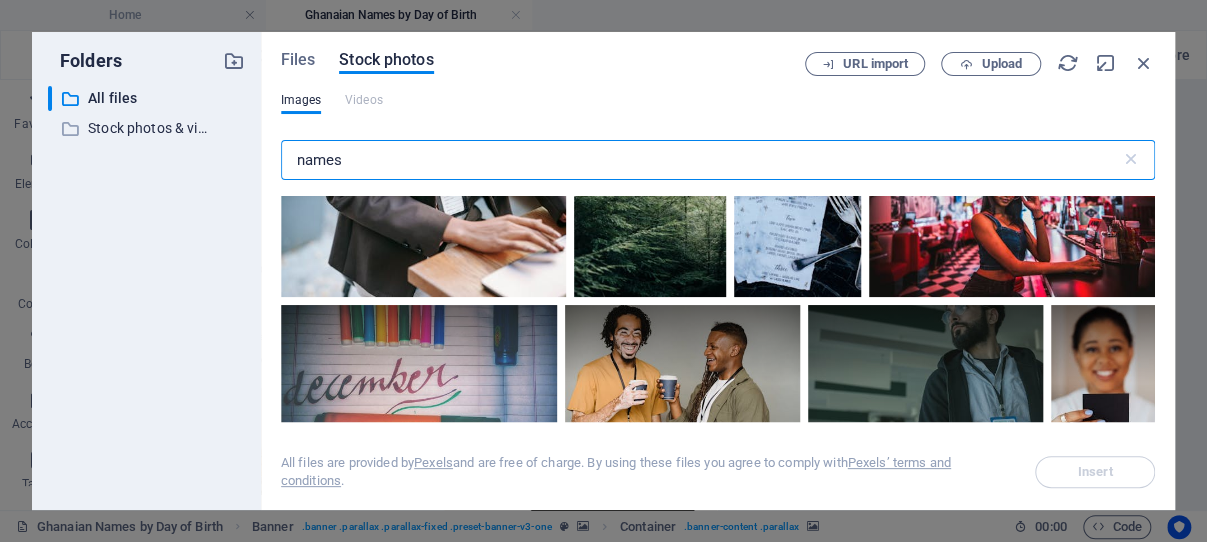 drag, startPoint x: 387, startPoint y: 161, endPoint x: 299, endPoint y: 163, distance: 88.02273 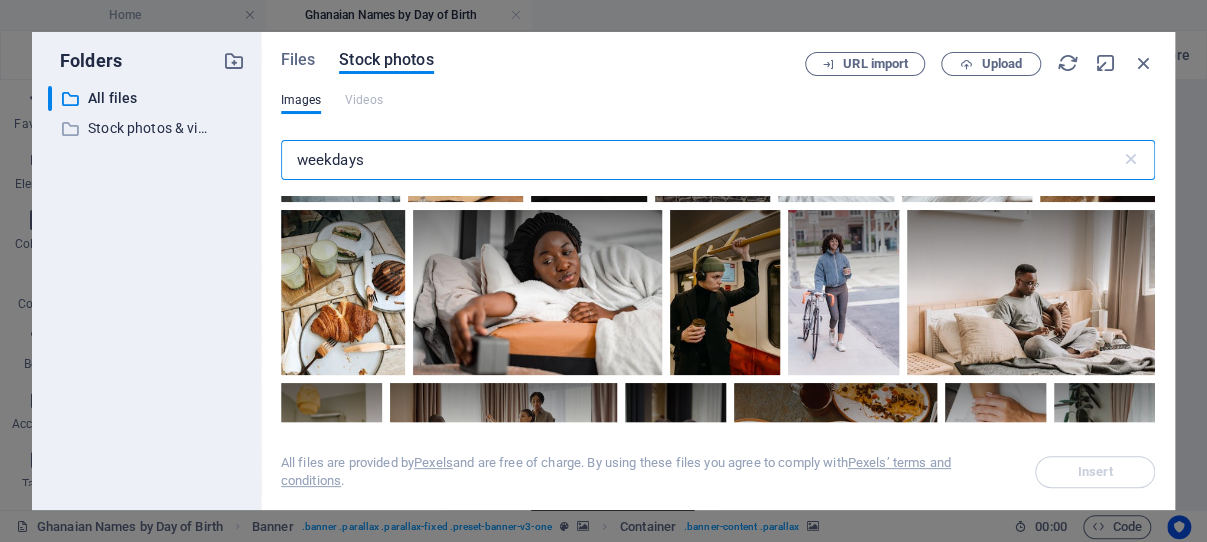 scroll, scrollTop: 3721, scrollLeft: 0, axis: vertical 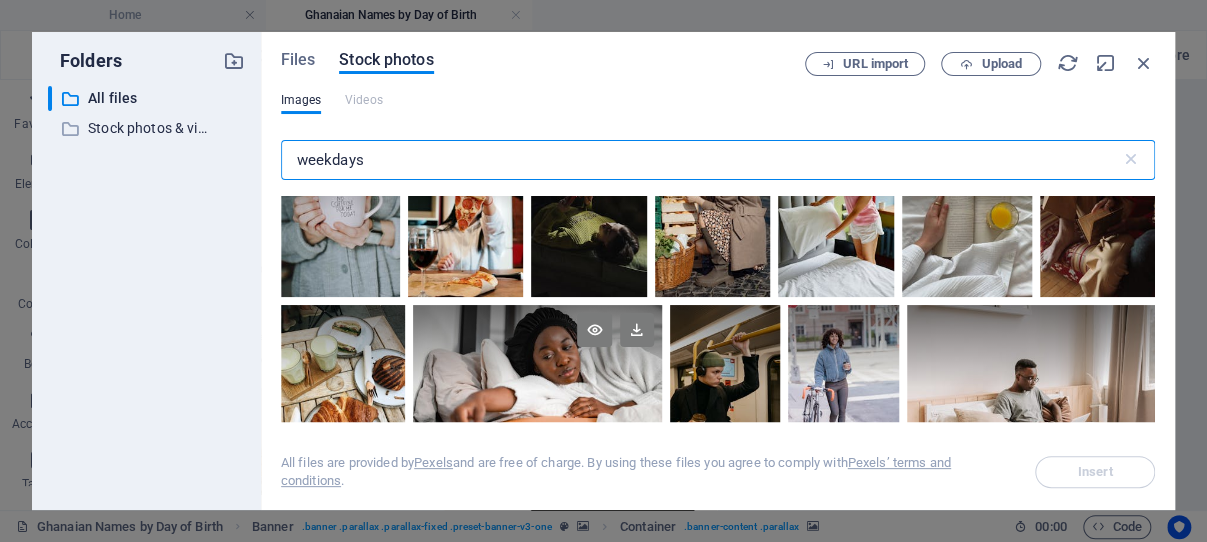 type on "weekdays" 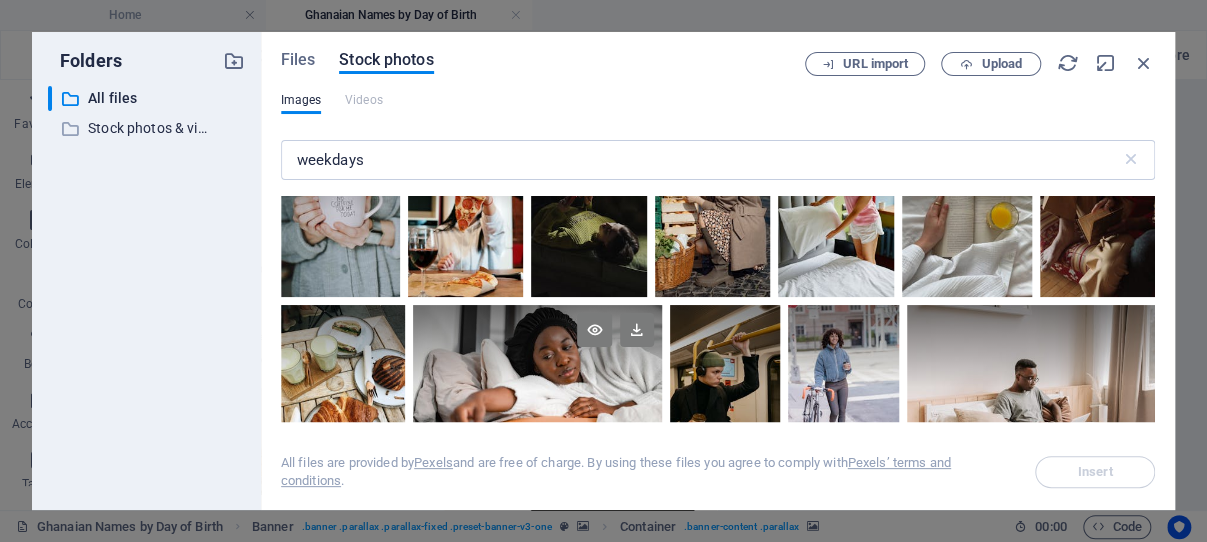 click at bounding box center (537, 388) 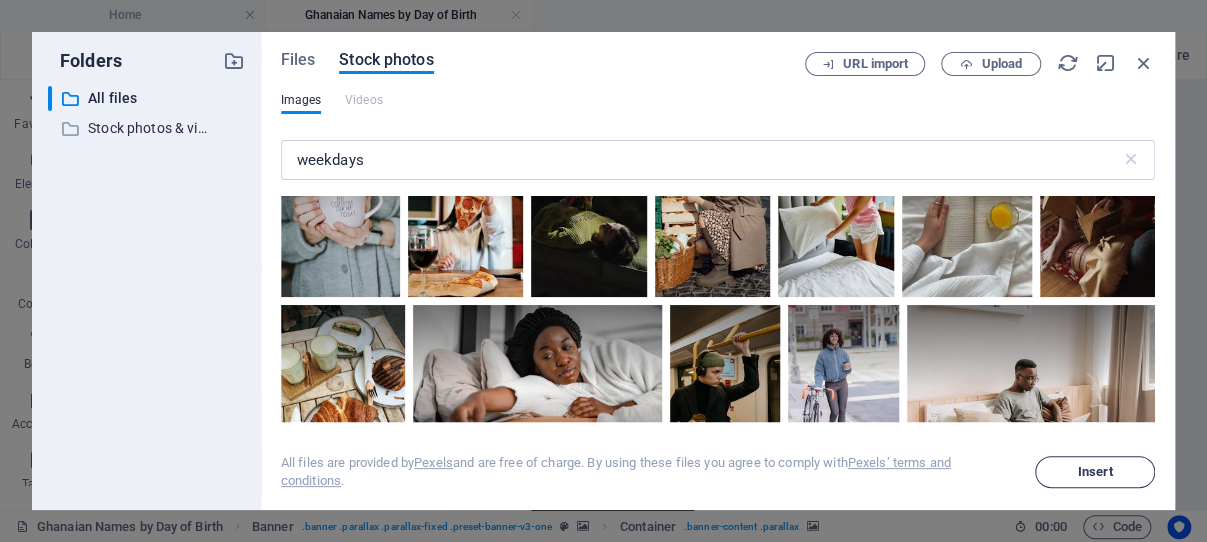 click on "Insert" at bounding box center [1095, 472] 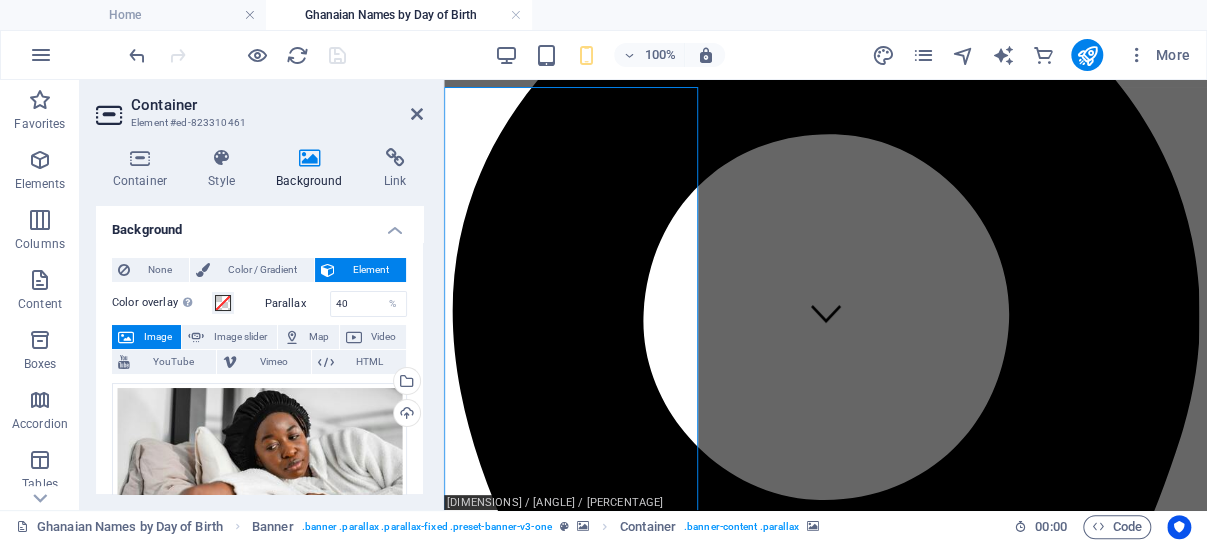 scroll, scrollTop: 126, scrollLeft: 0, axis: vertical 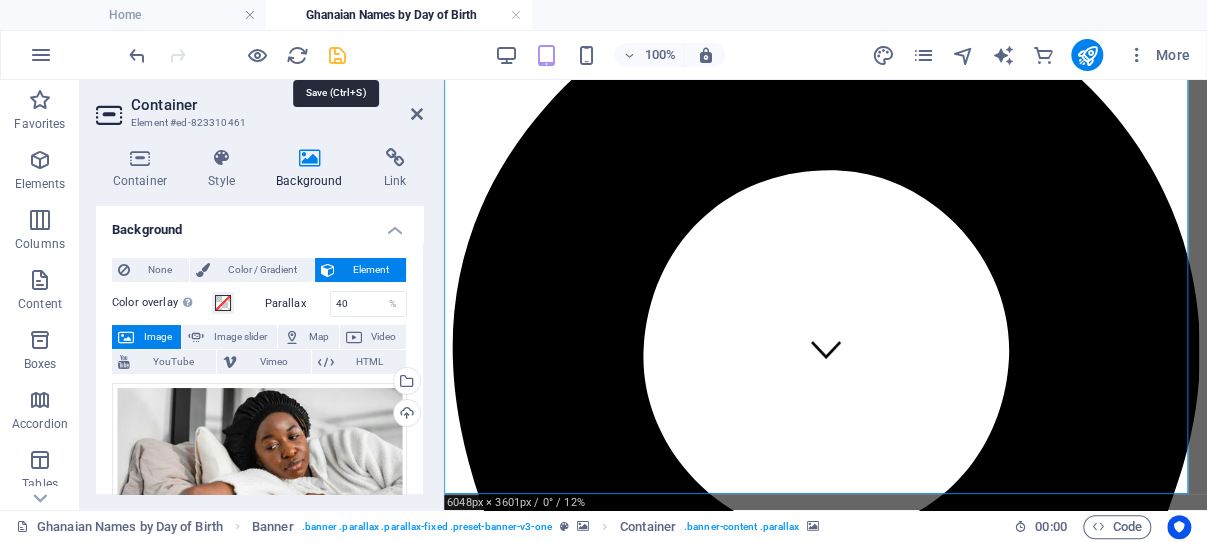 click at bounding box center [337, 55] 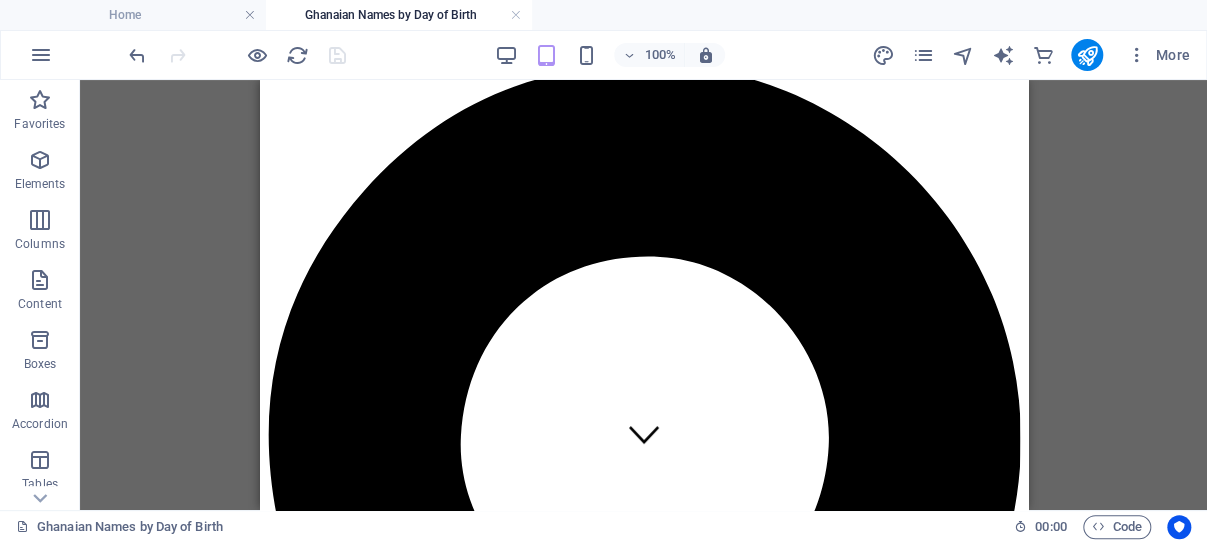 scroll, scrollTop: 20, scrollLeft: 0, axis: vertical 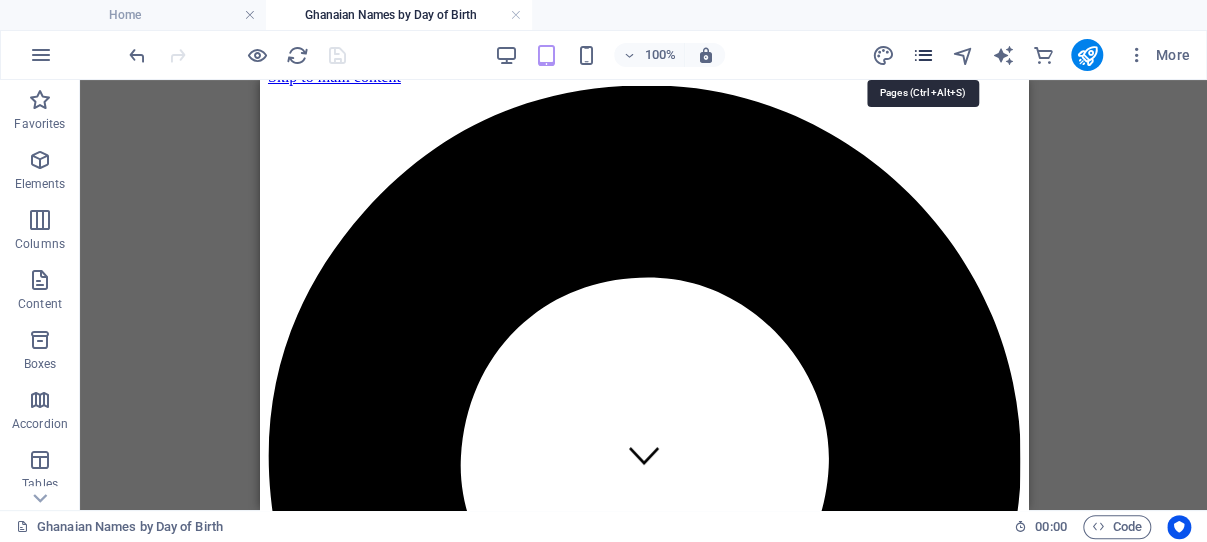 click at bounding box center [922, 55] 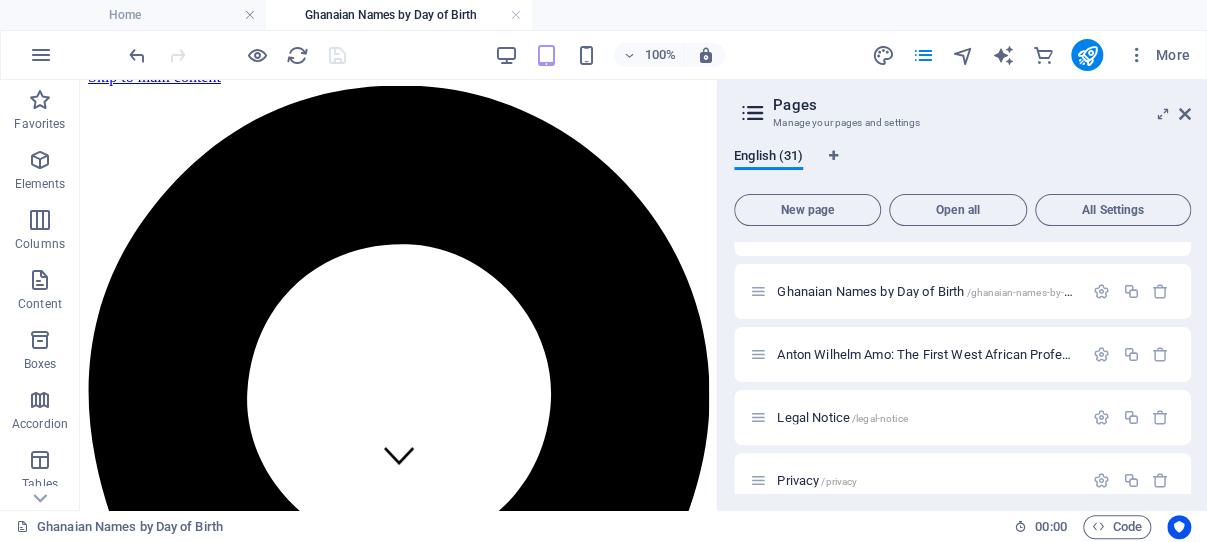 scroll, scrollTop: 1700, scrollLeft: 0, axis: vertical 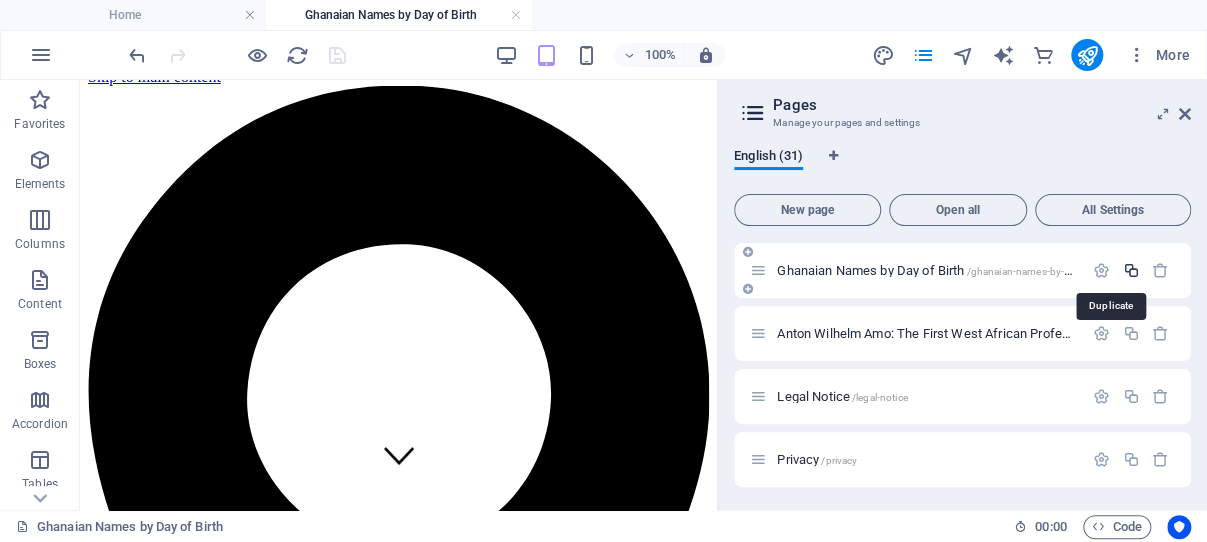 click at bounding box center [1130, 270] 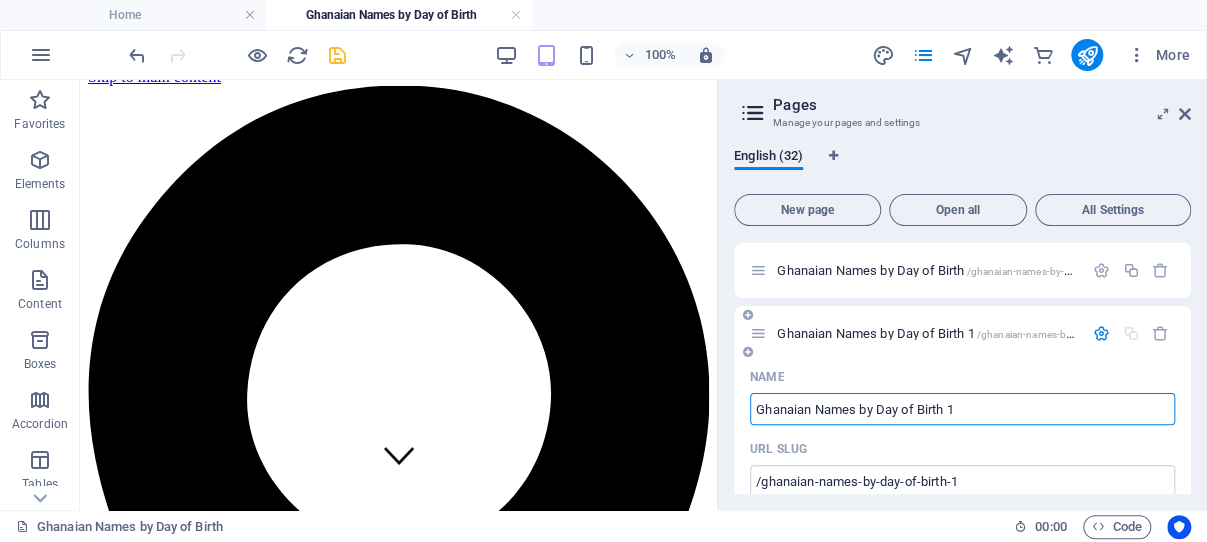 drag, startPoint x: 945, startPoint y: 405, endPoint x: 962, endPoint y: 405, distance: 17 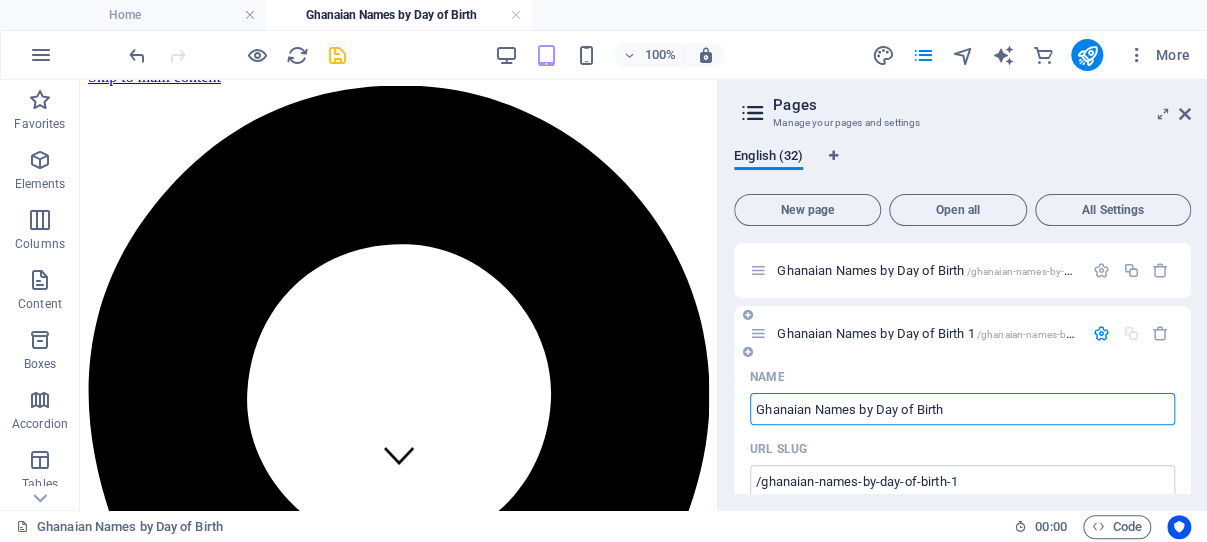 type on "Ghanaian Names by Day of Birth" 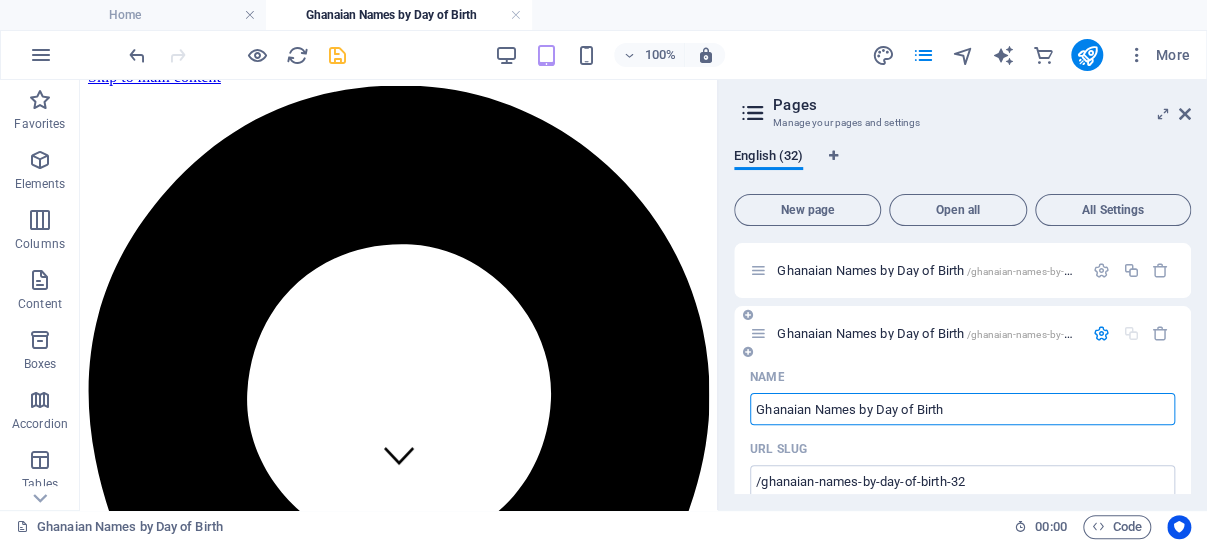 type on "/ghanaian-names-by-day-of-birth-32" 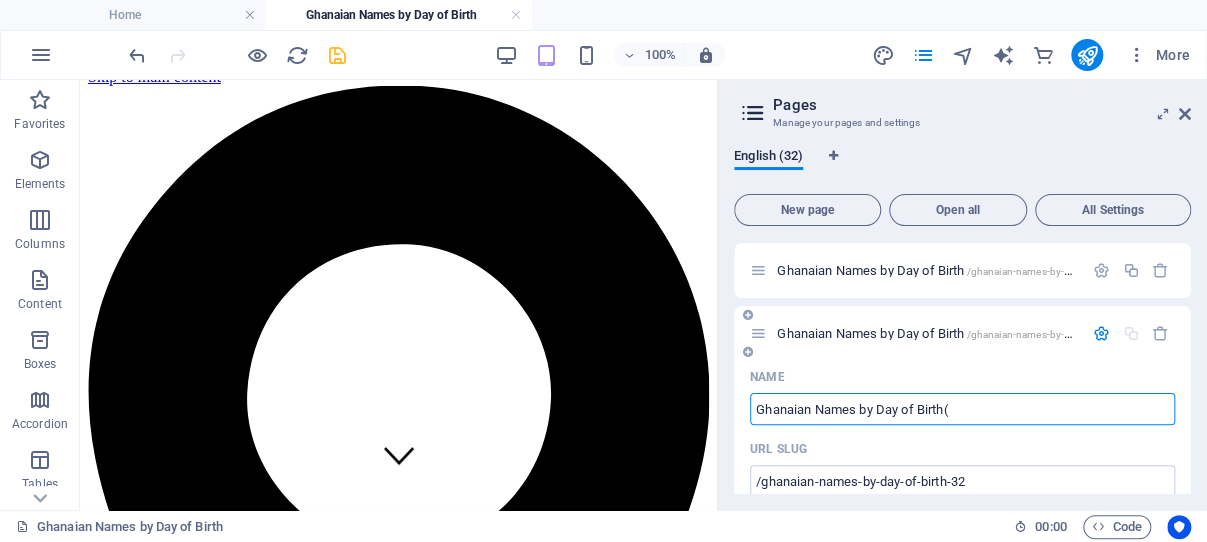 type on "Ghanaian Names by Day of Birth(f" 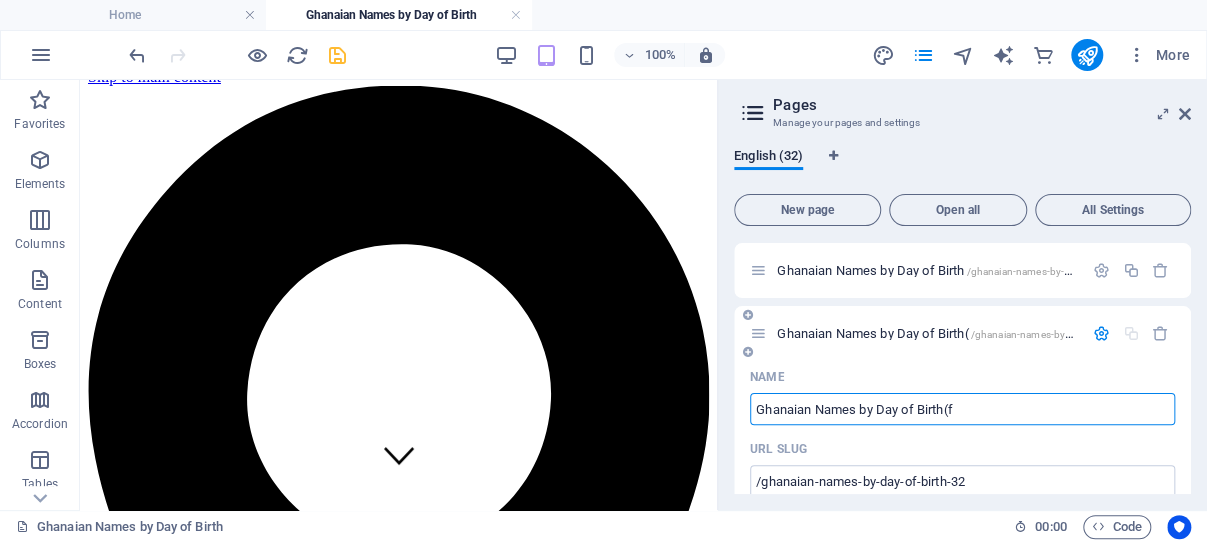type on "Ghanaian Names by Day of Birth(" 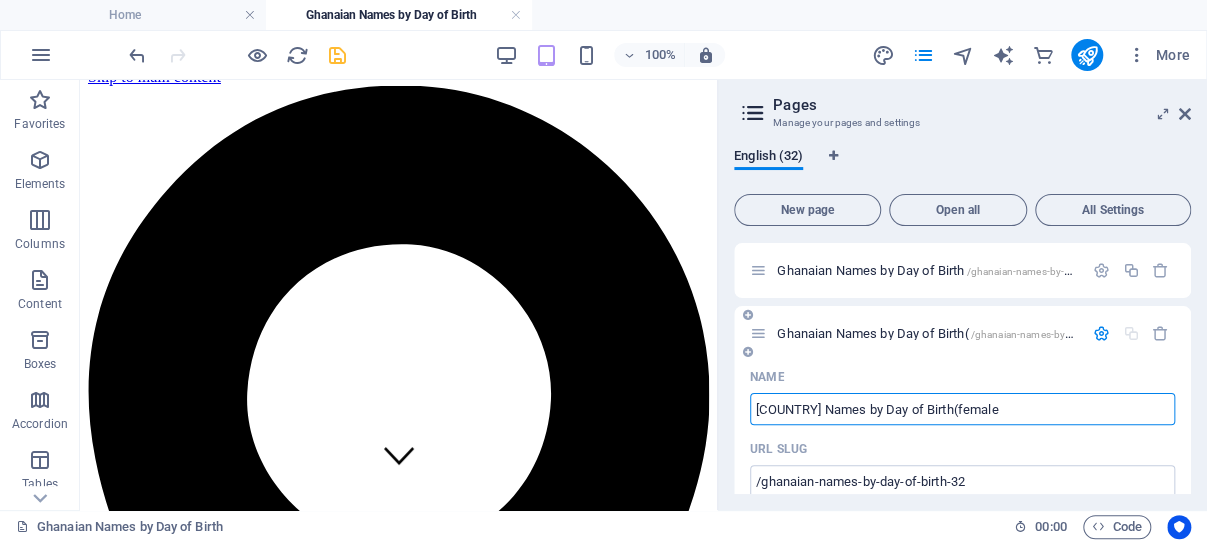 type on "[COUNTRY] Names by Day of Birth(female" 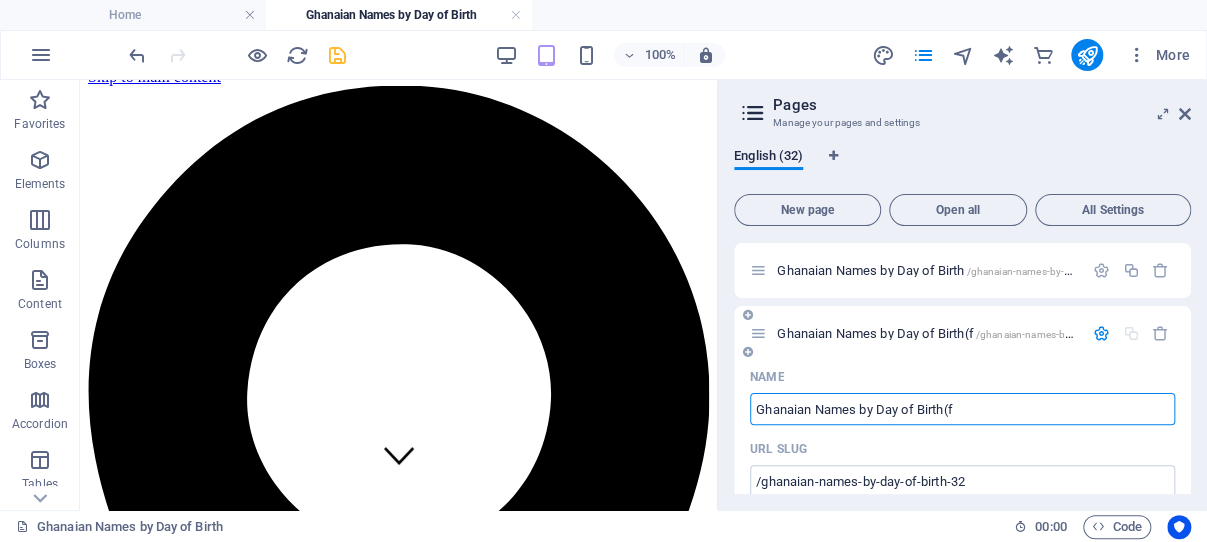 type on "Ghanaian Names by Day of Birth(" 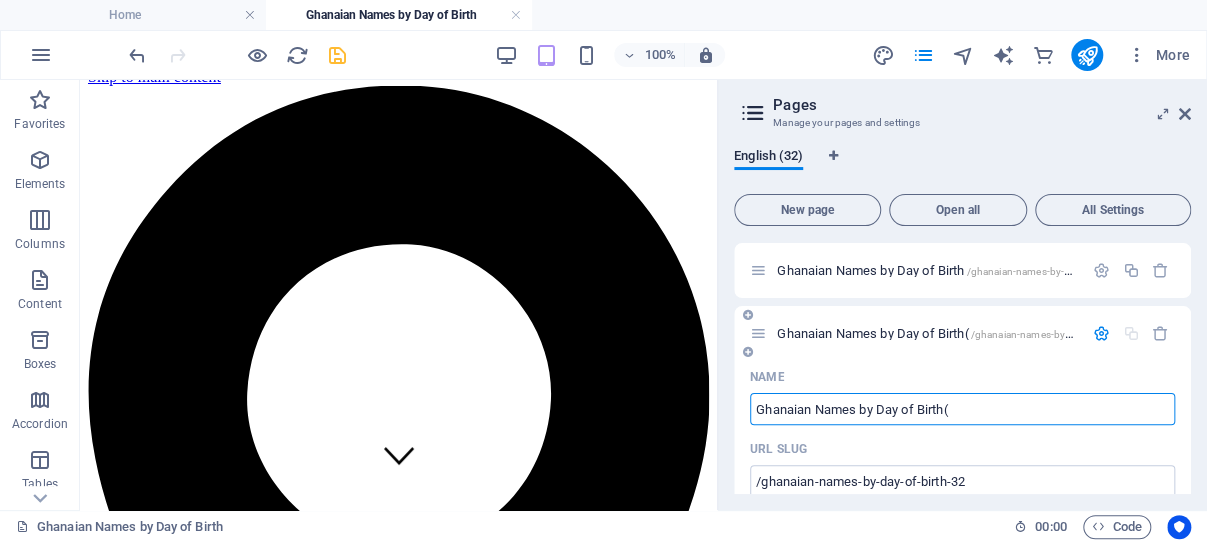 type on "Ghanaian Names by Day of Birth" 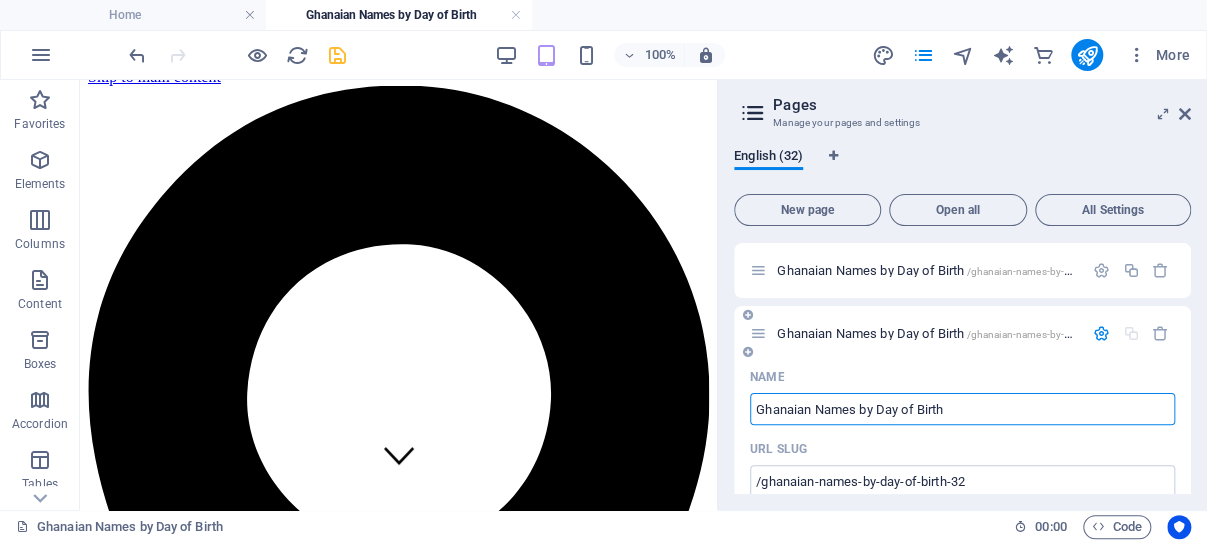 type on "Ghanaian Names by Day of Birth" 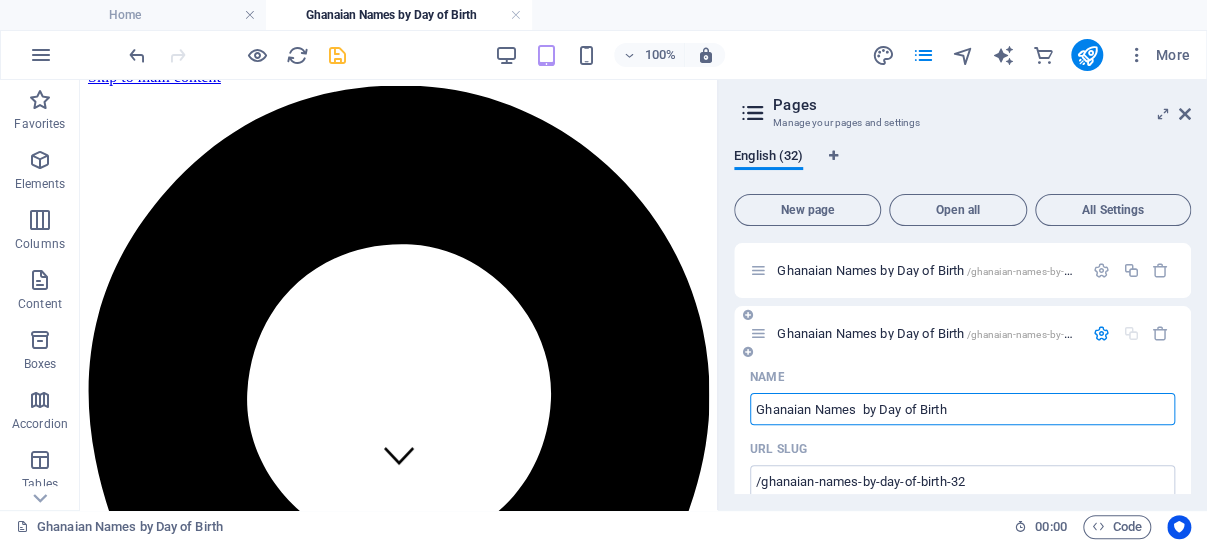 type on "Ghanaian Names ( by Day of Birth" 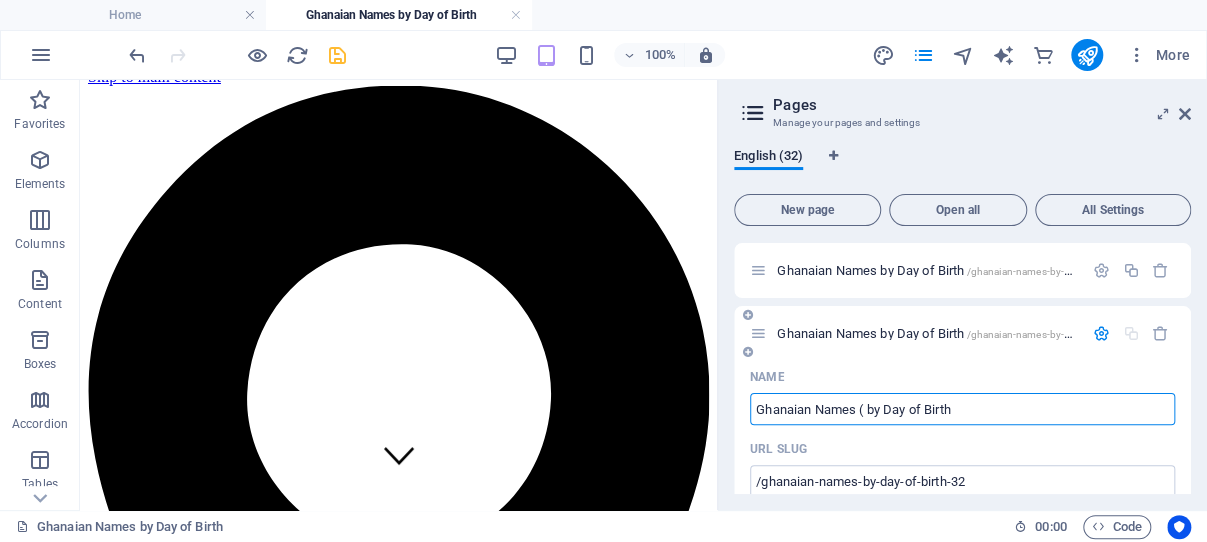 type on "Ghanaian Names  by Day of Birth" 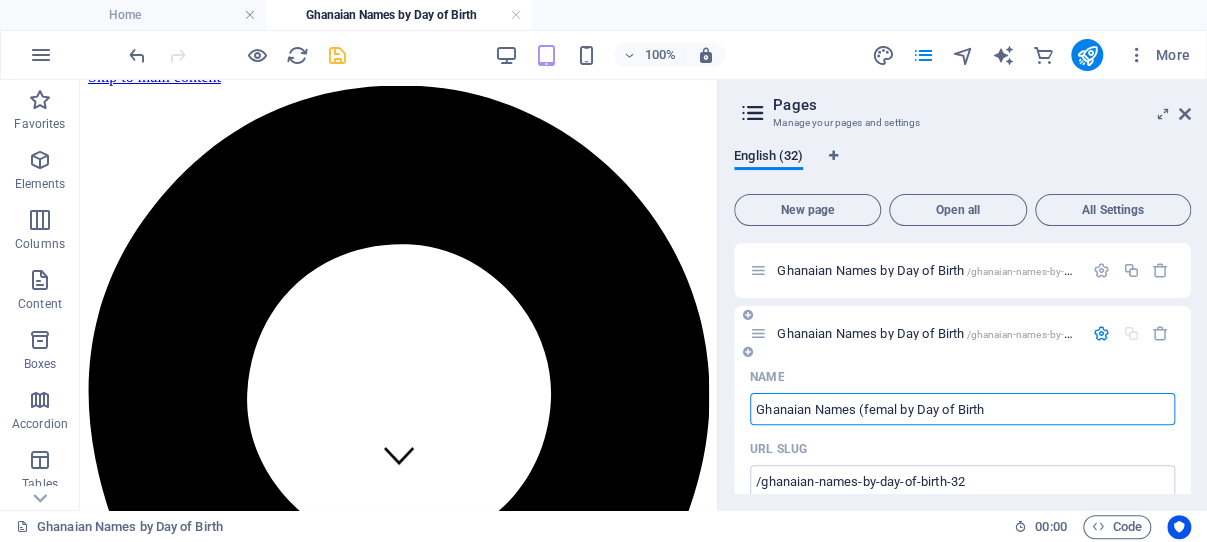 type on "Ghanaian Names (female by Day of Birth" 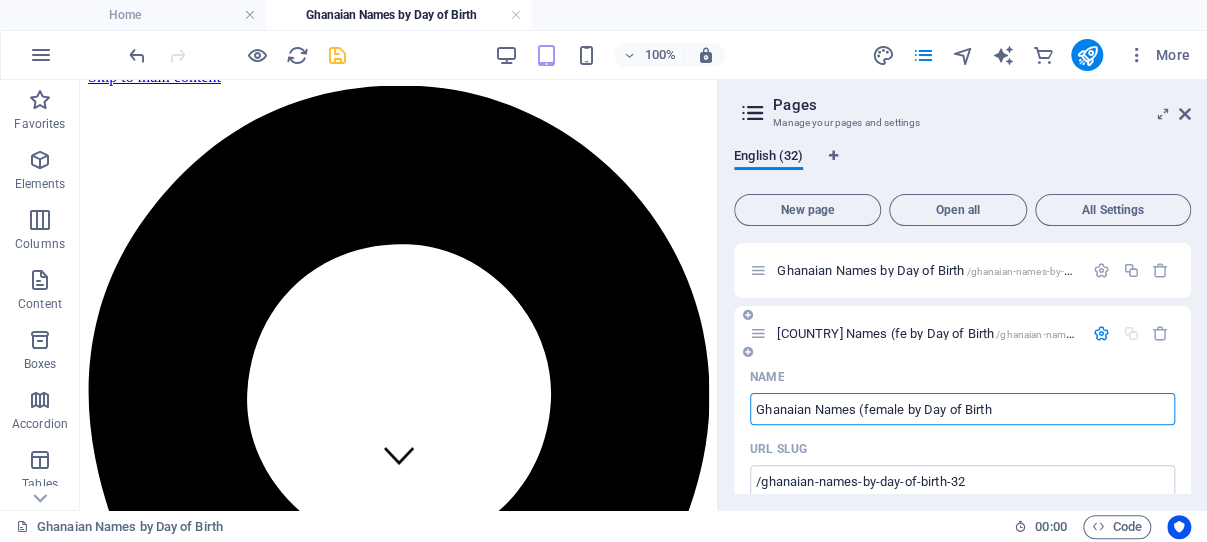 type on "[COUNTRY] Names (fe by Day of Birth" 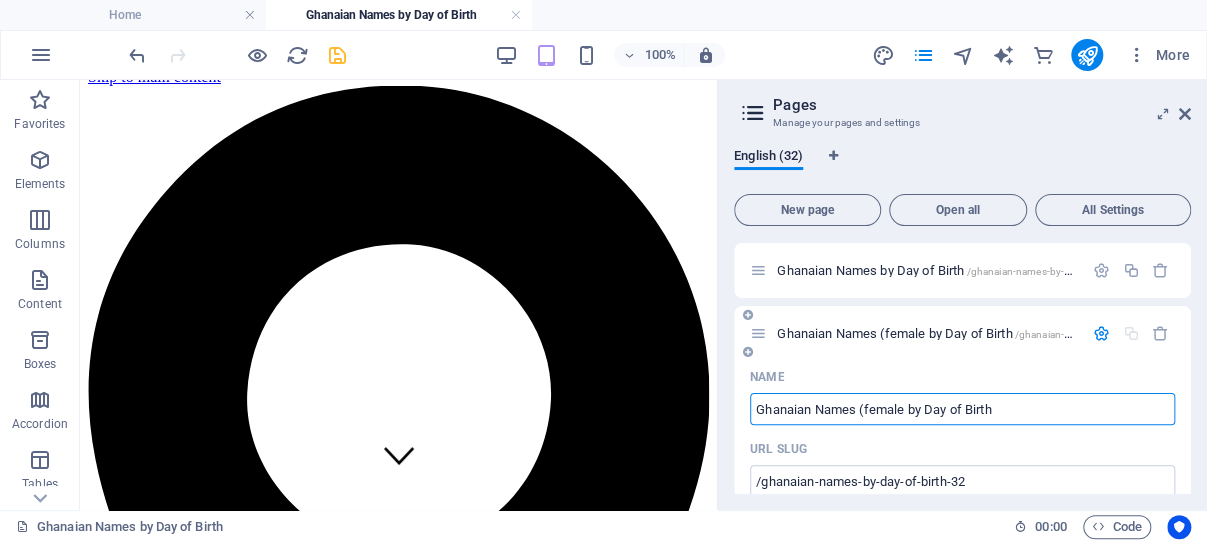 type on "Ghanaian Names (female by Day of Birth" 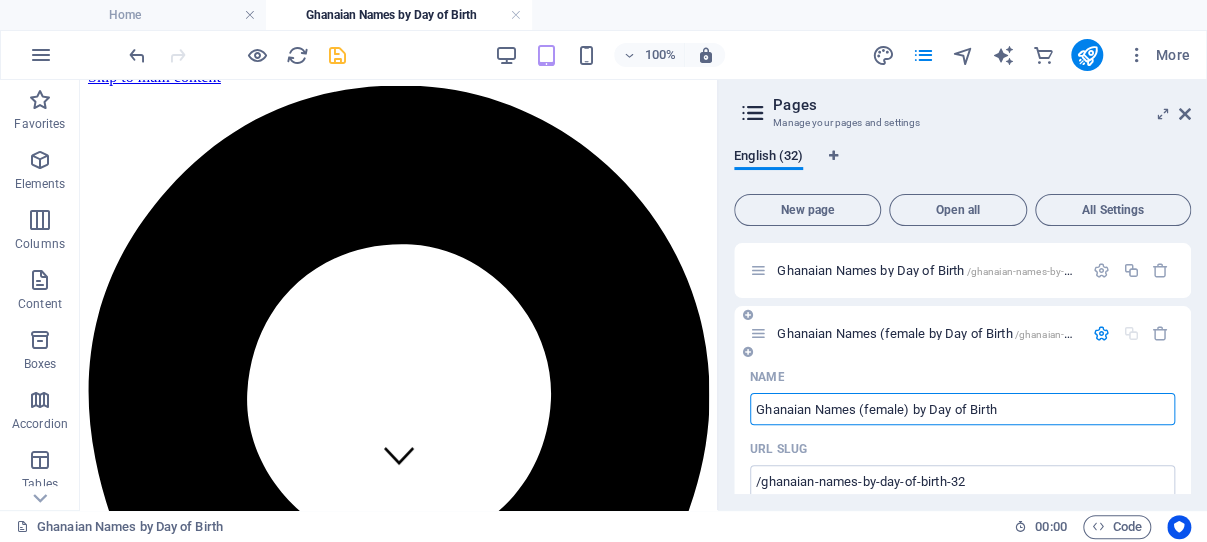 type on "Ghanaian Names (female) by Day of Birth" 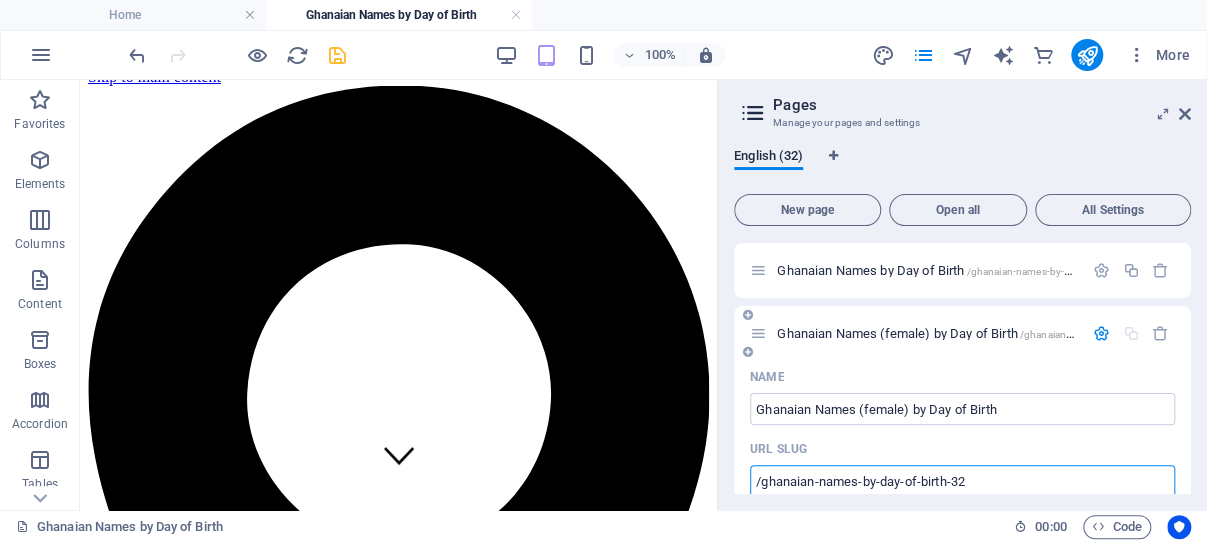 click on "/ghanaian-names-by-day-of-birth-32" at bounding box center (962, 481) 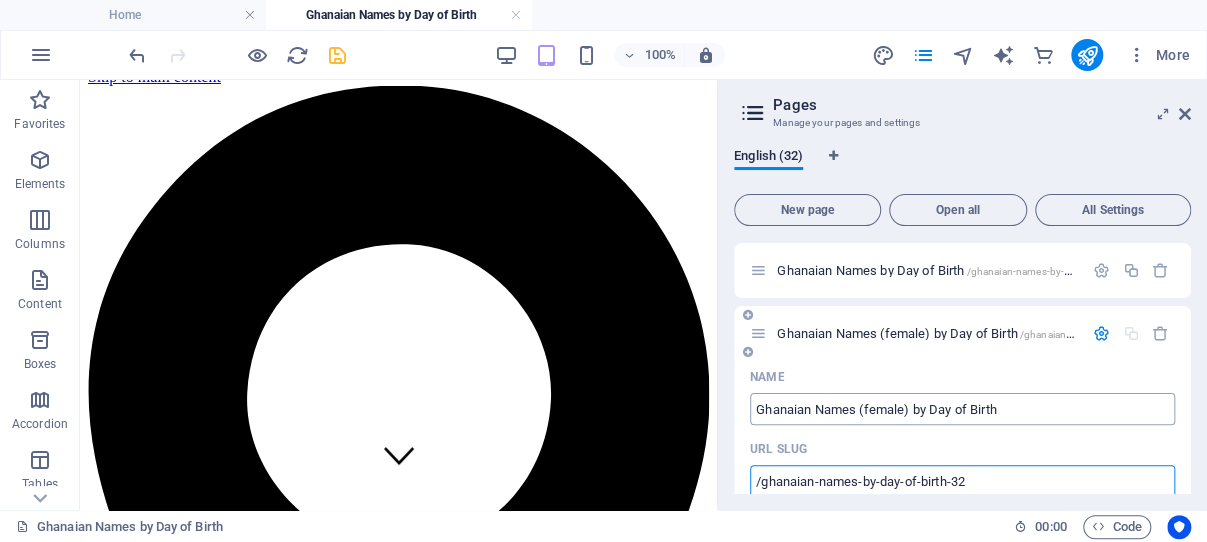 click on "Ghanaian Names (female) by Day of Birth" at bounding box center [962, 409] 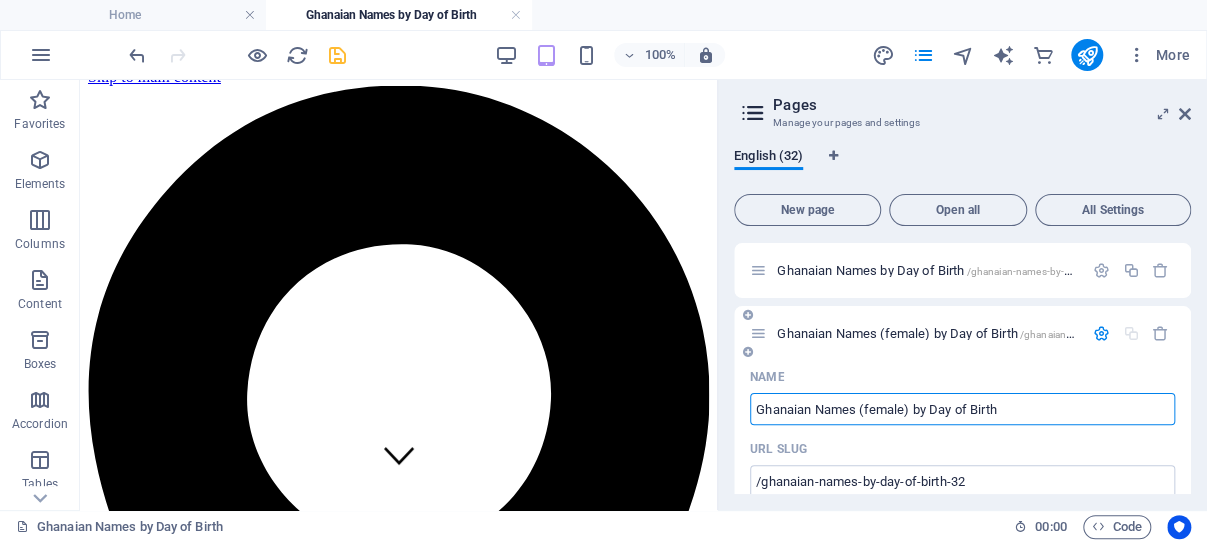 click on "Ghanaian Names (female) by Day of Birth" at bounding box center (962, 409) 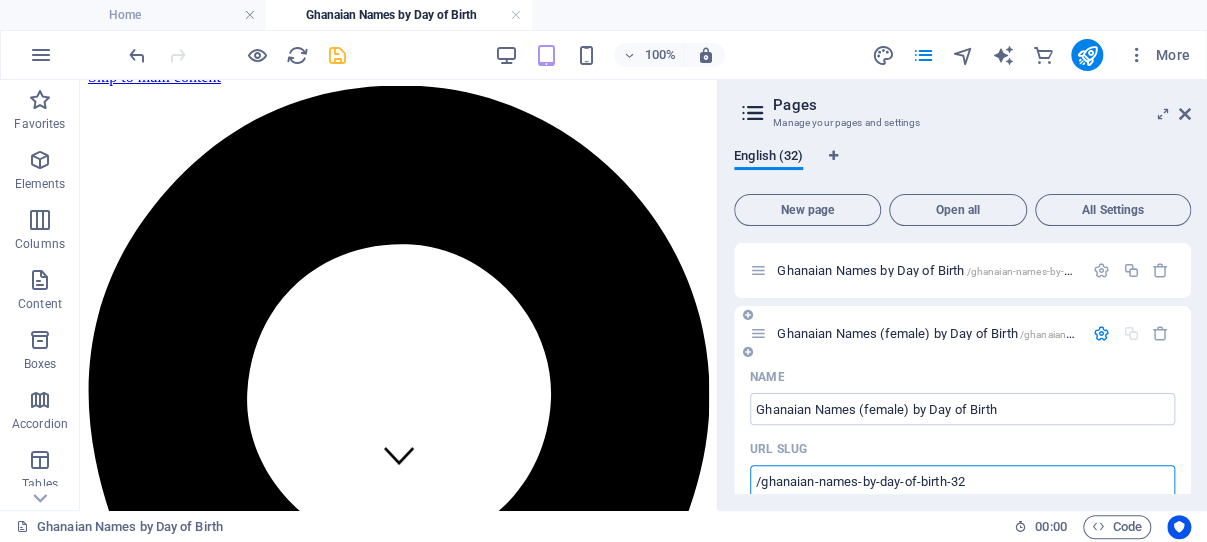 drag, startPoint x: 977, startPoint y: 481, endPoint x: 753, endPoint y: 487, distance: 224.08034 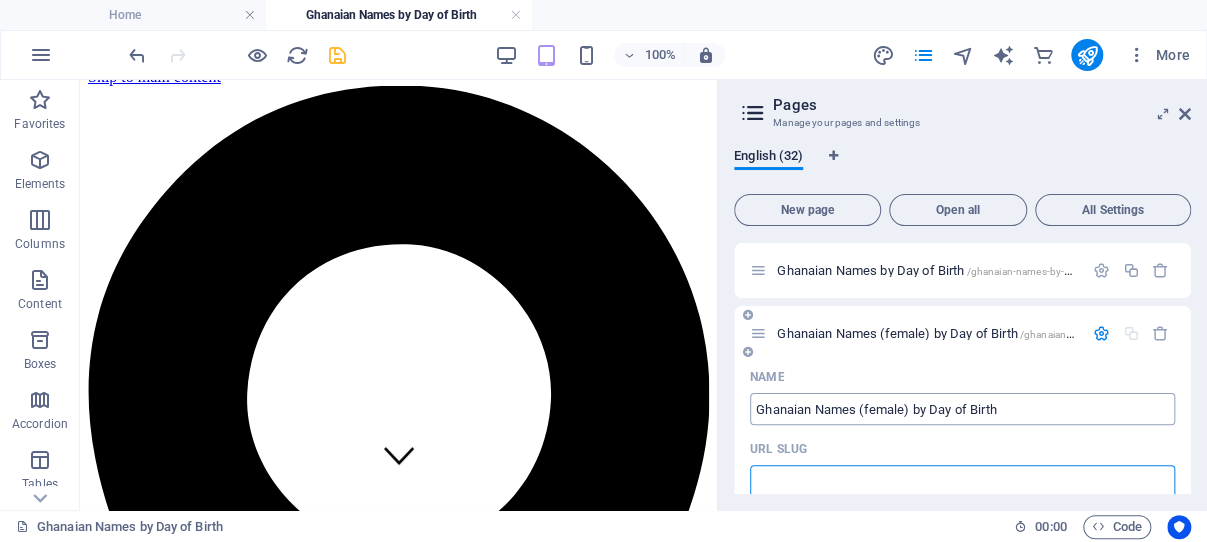 click on "Ghanaian Names (female) by Day of Birth" at bounding box center [962, 409] 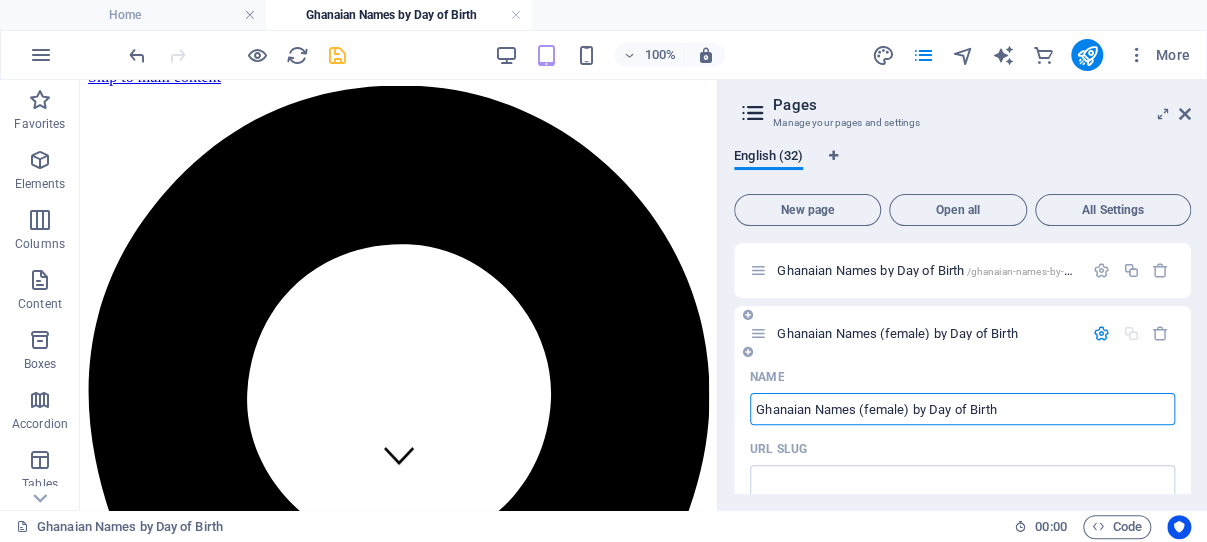 type 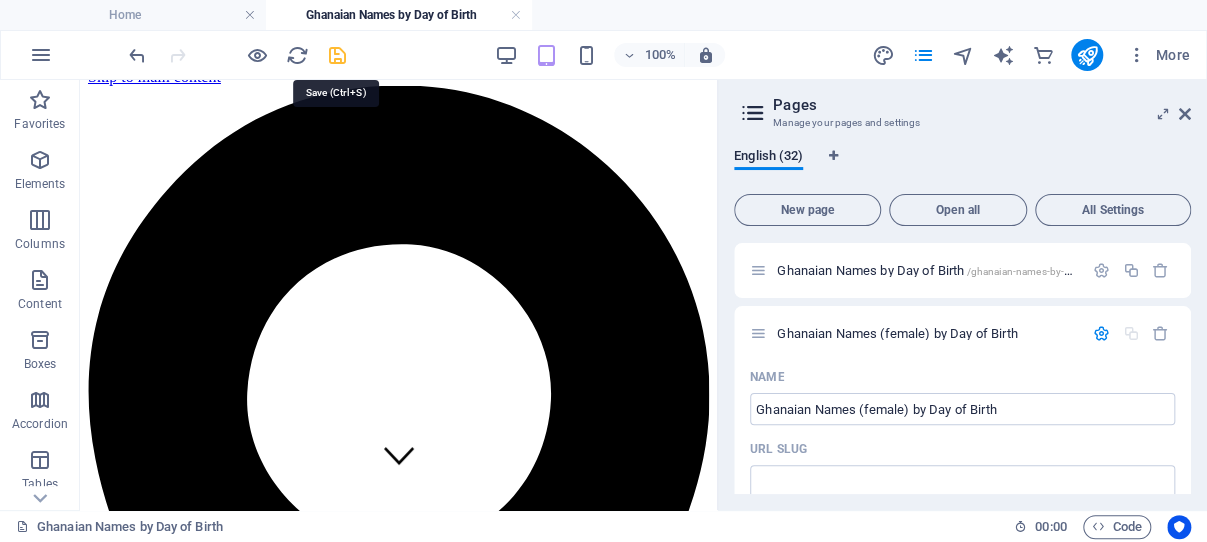 drag, startPoint x: 332, startPoint y: 58, endPoint x: 147, endPoint y: 49, distance: 185.2188 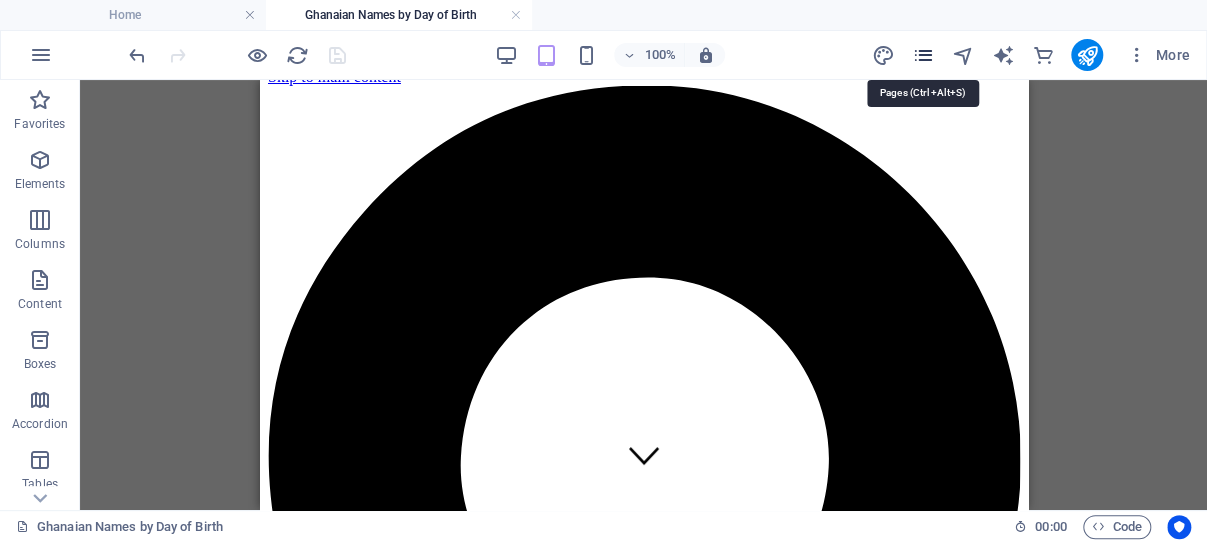 click at bounding box center (922, 55) 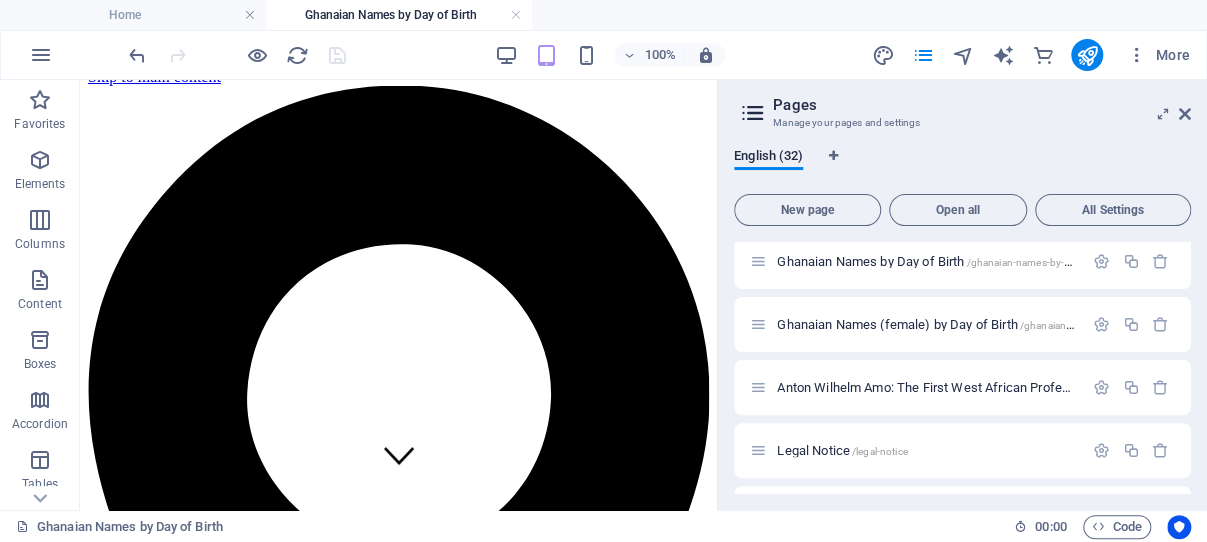 scroll, scrollTop: 1685, scrollLeft: 0, axis: vertical 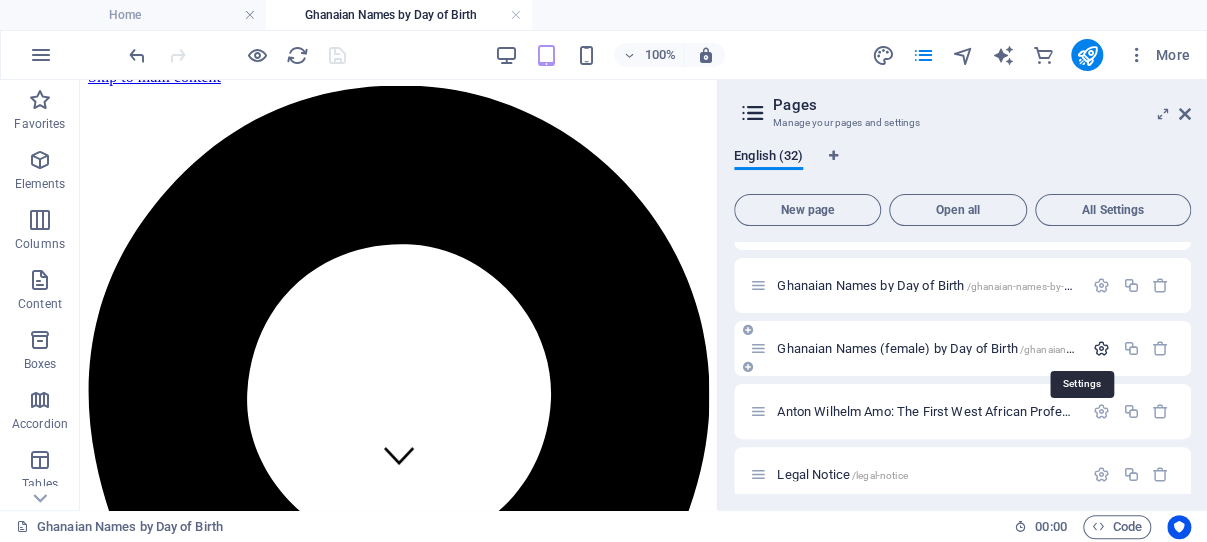 click at bounding box center (1101, 348) 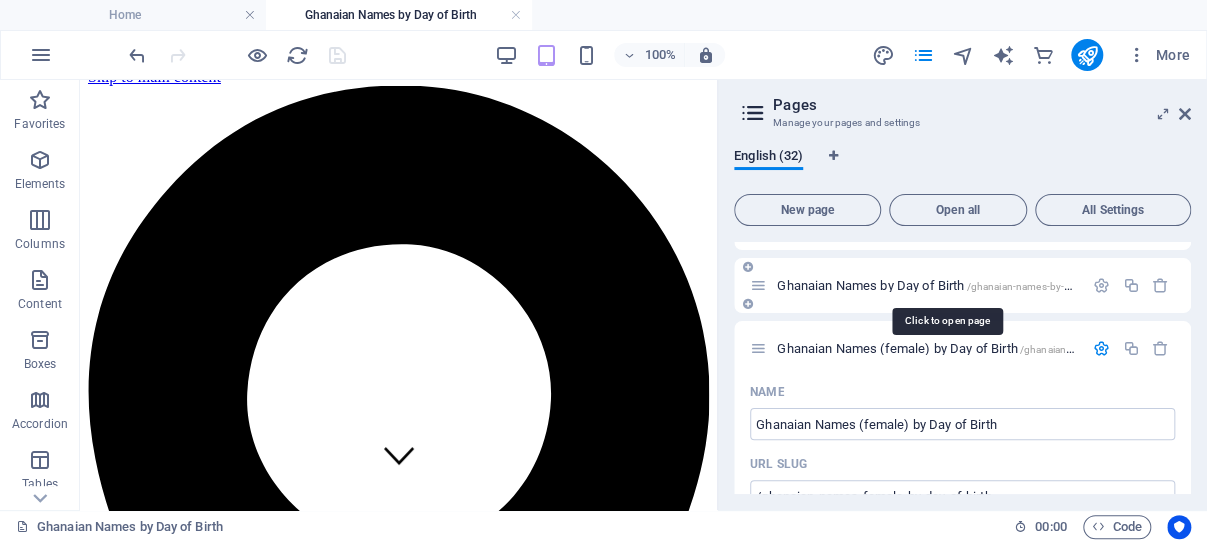 click on "Ghanaian Names by Day of Birth /ghanaian-names-by-day-of-birth" at bounding box center [947, 285] 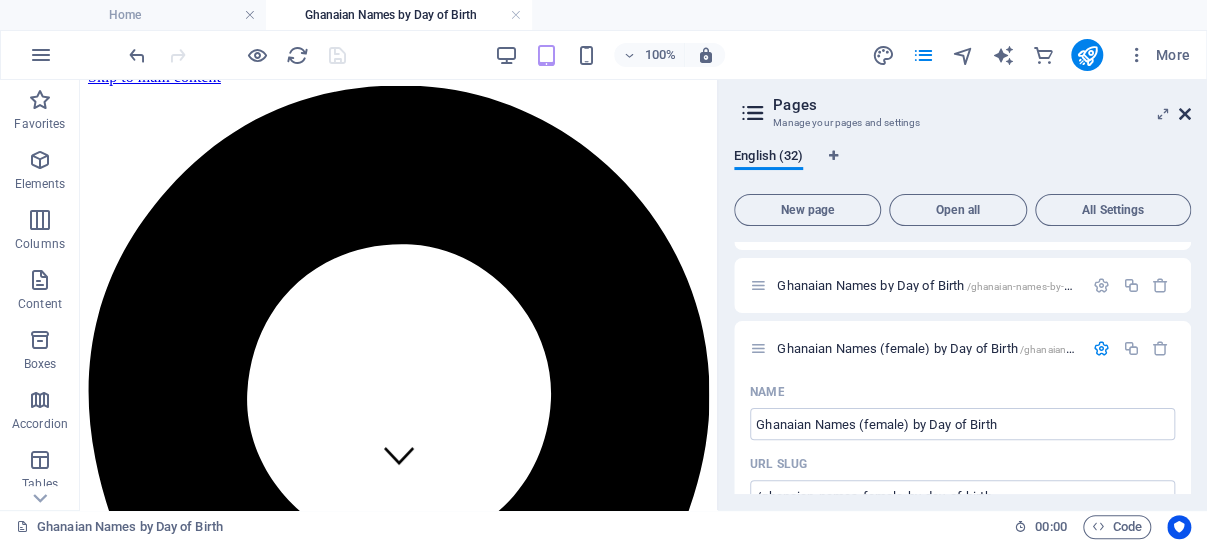 drag, startPoint x: 1184, startPoint y: 111, endPoint x: 602, endPoint y: 90, distance: 582.3787 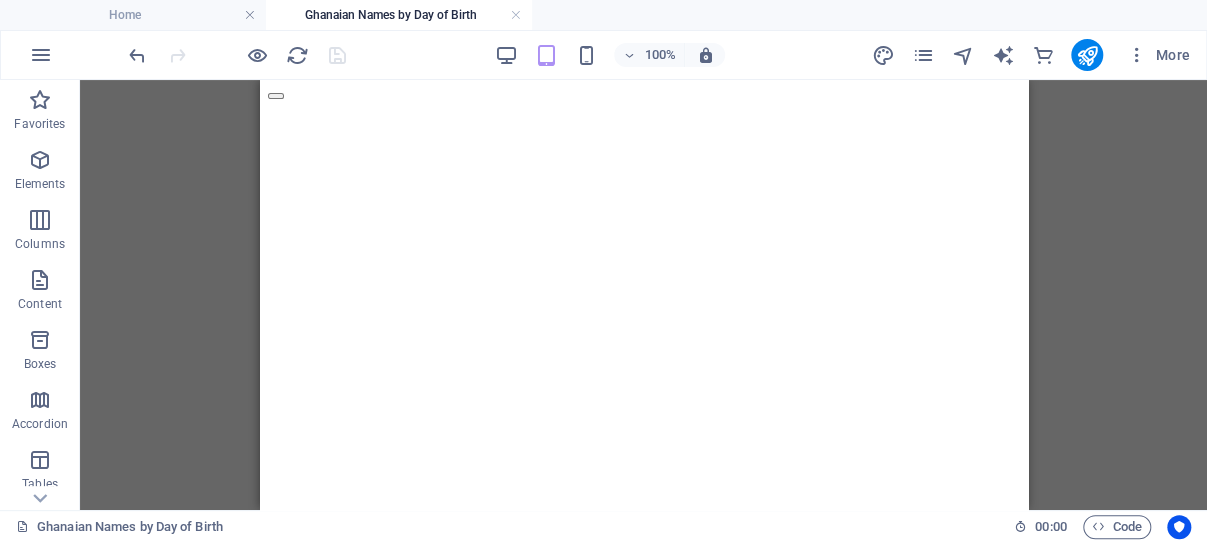 scroll, scrollTop: 3694, scrollLeft: 0, axis: vertical 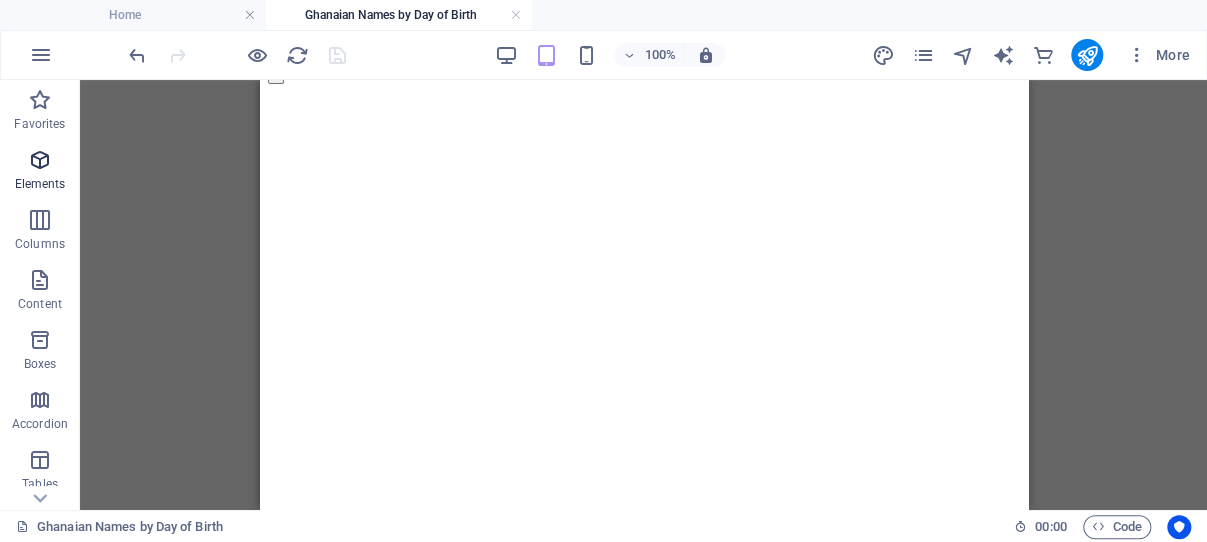 click at bounding box center [40, 160] 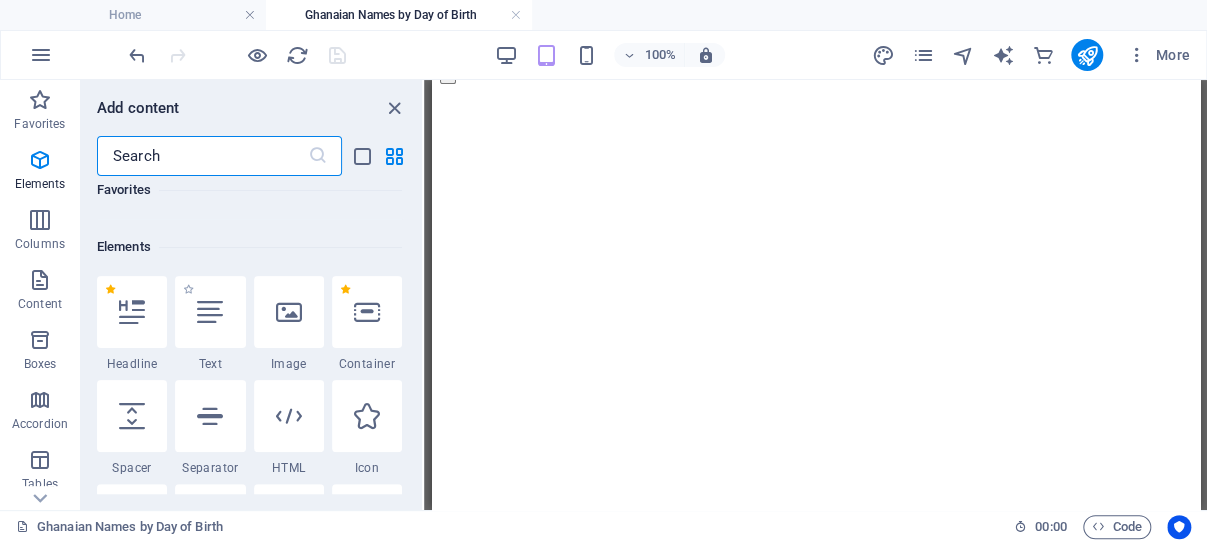 scroll, scrollTop: 213, scrollLeft: 0, axis: vertical 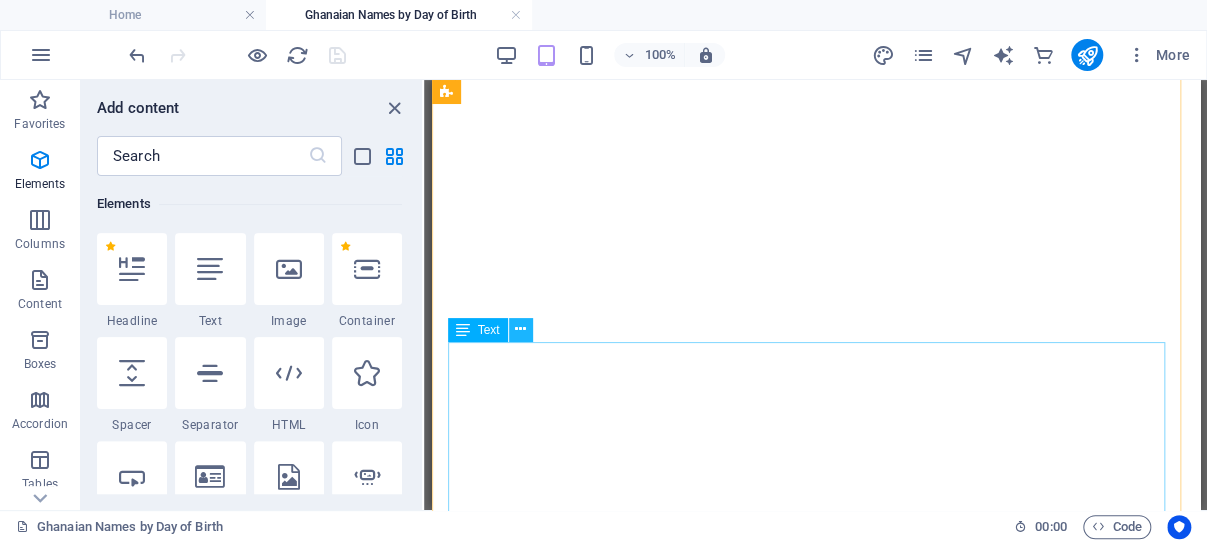 click at bounding box center [520, 329] 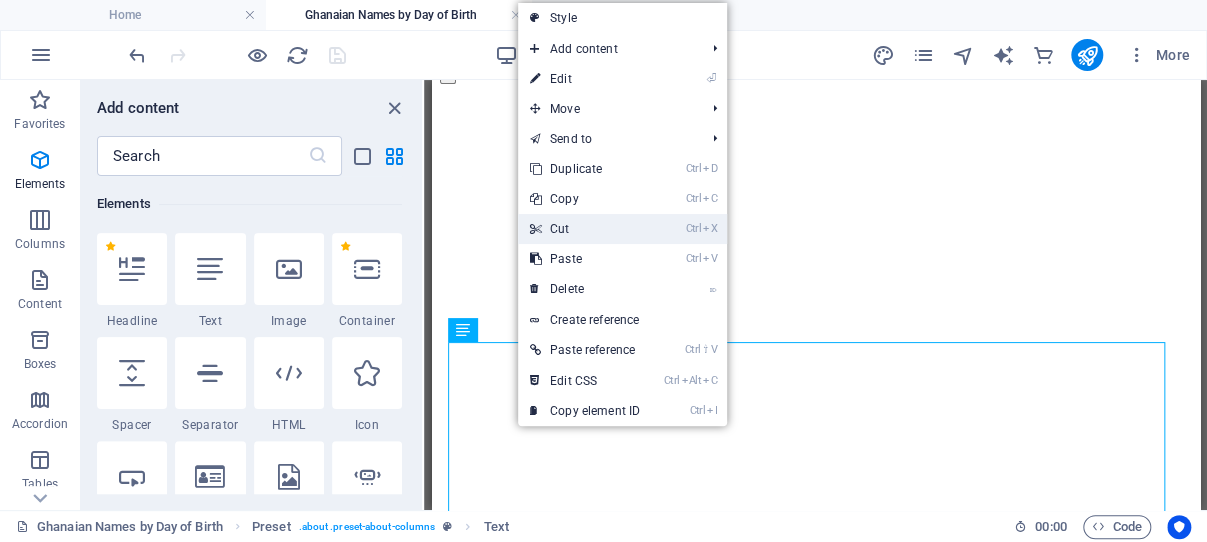 click on "Ctrl X  Cut" at bounding box center (585, 229) 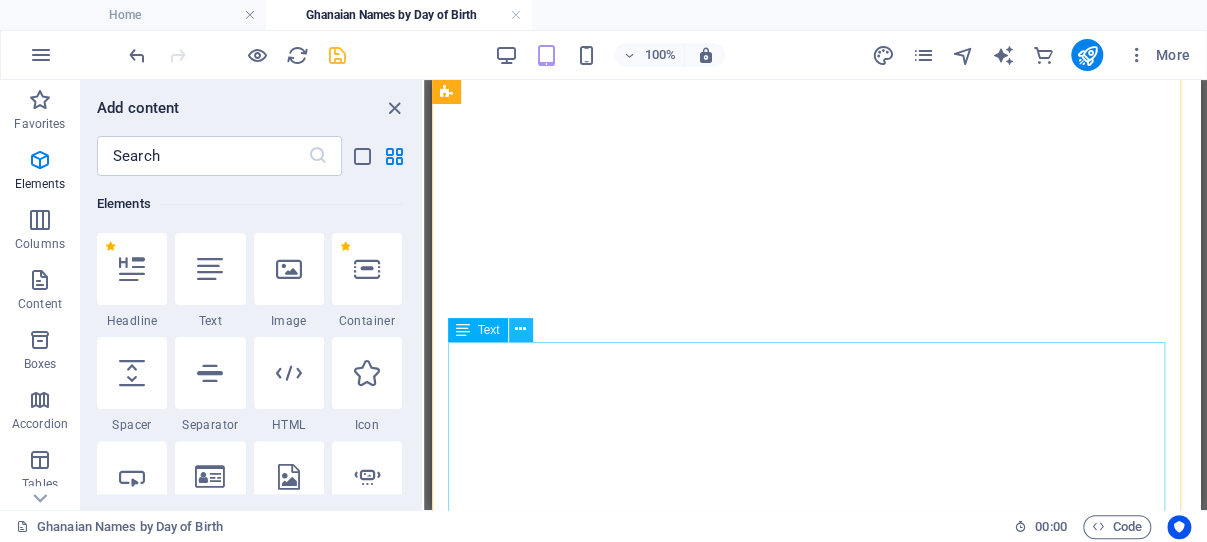 click at bounding box center (520, 329) 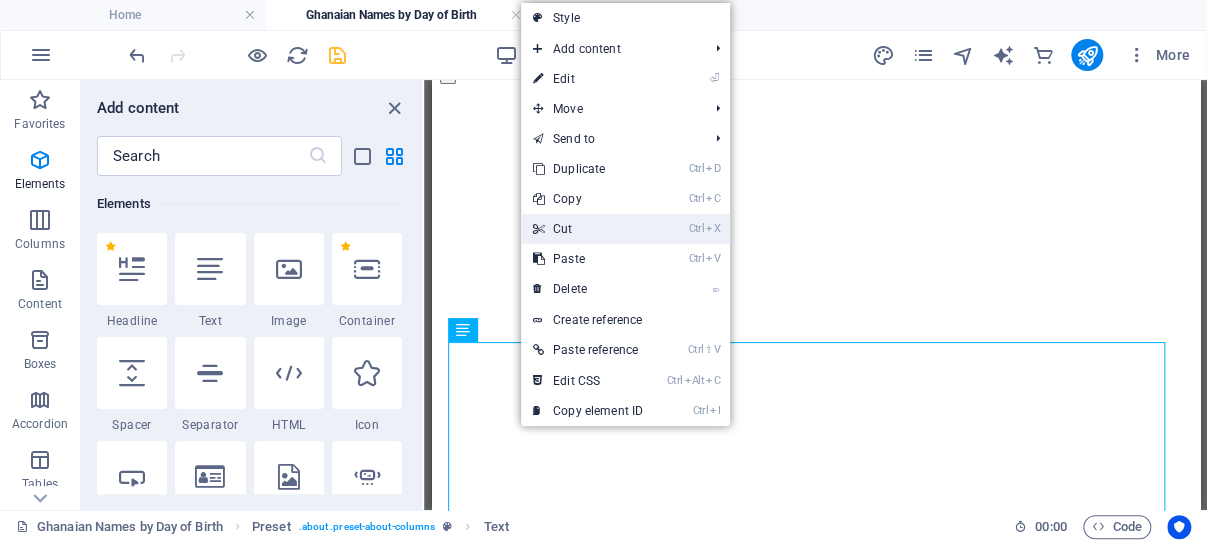 click on "Ctrl X  Cut" at bounding box center [588, 229] 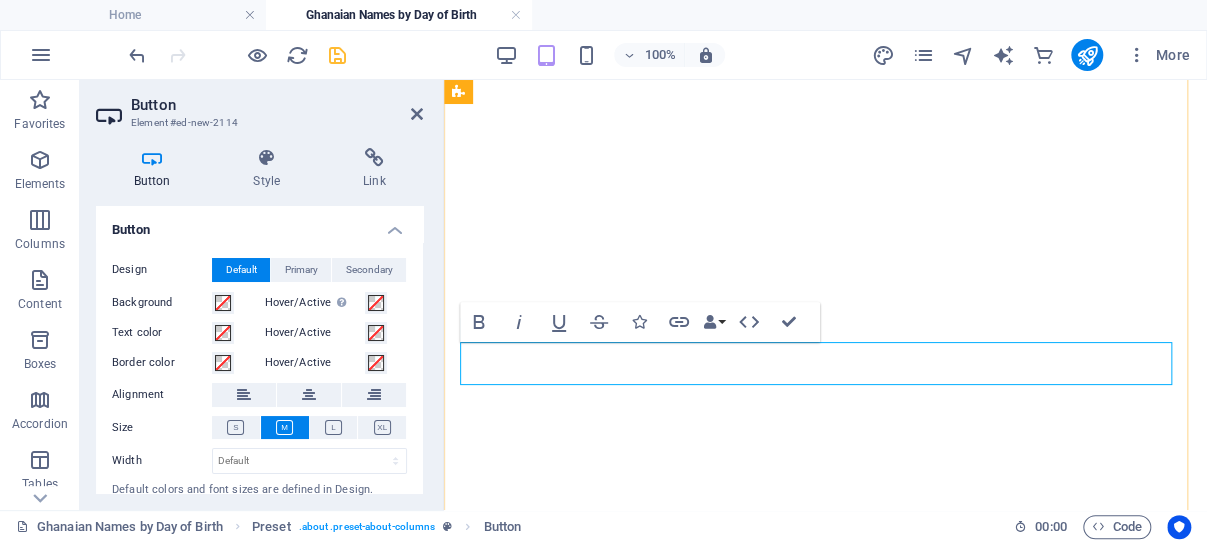 type 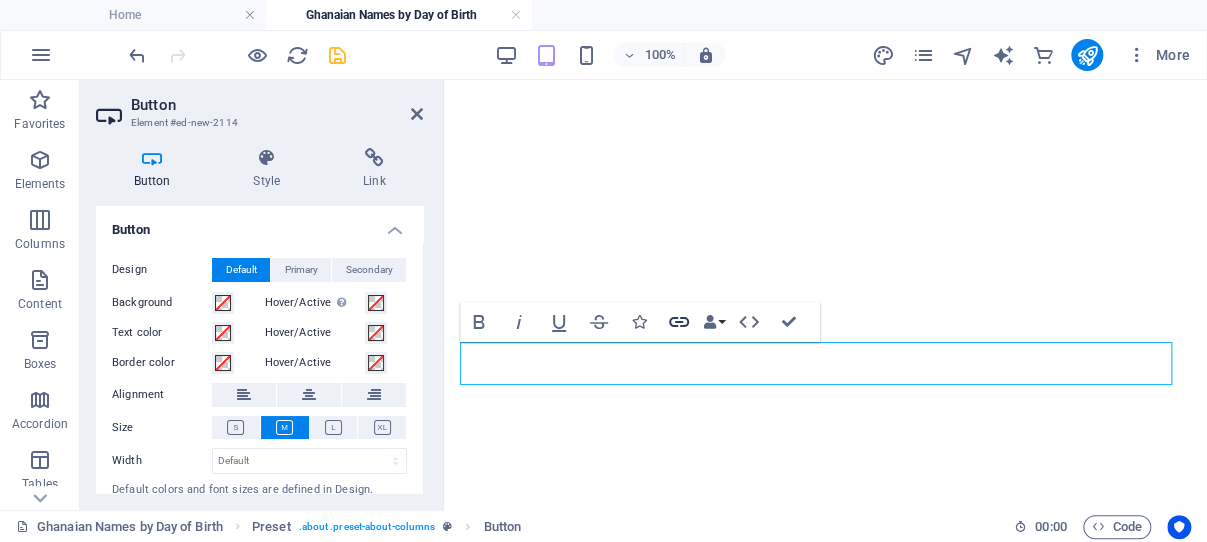 click 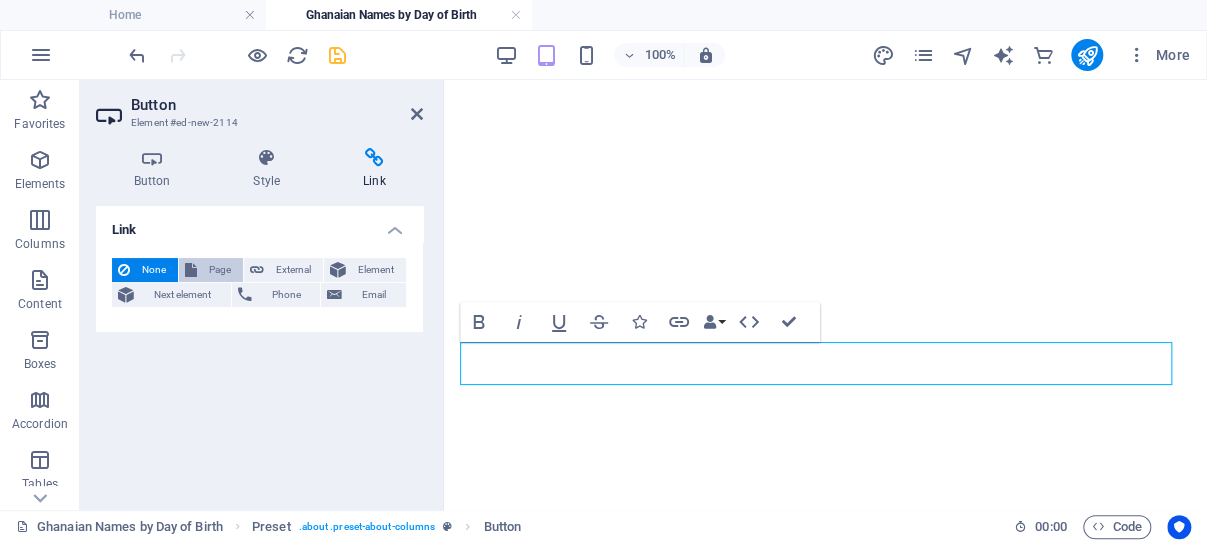 click on "Page" at bounding box center [220, 270] 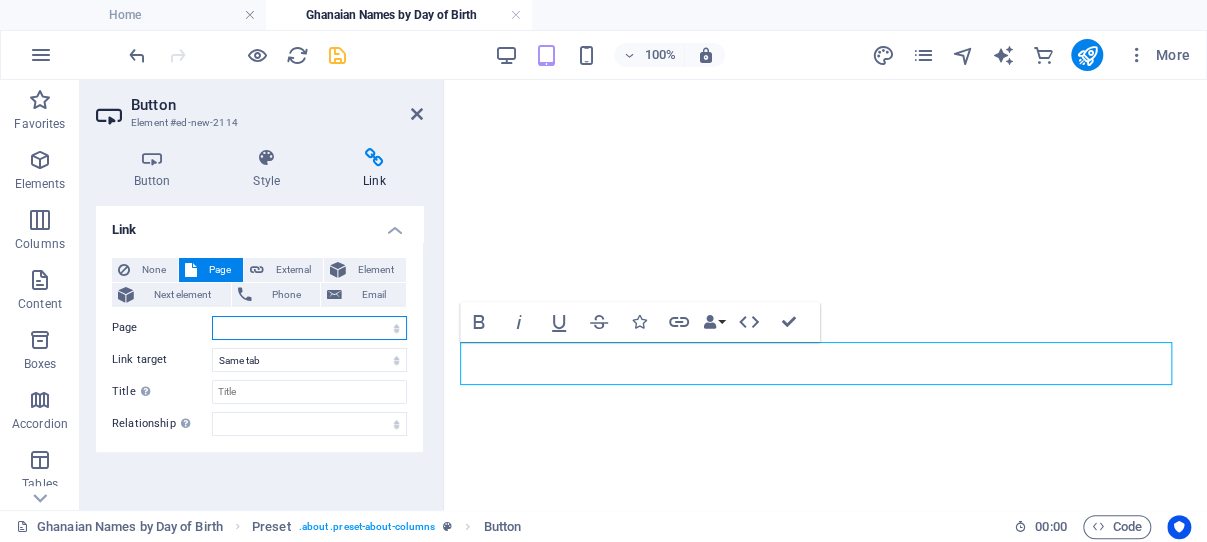 click on "Home Site Map All Pages National Parks and Protected areas of Ghana Bunso Eco Park and canopy walkway Museums of Ghana Regions and Capitals of Ghana [CITY], [STATE] [LANDMARK] [CITY], [REGION] Other Cities of Ghana National Parks Forts and Castles Ghana Live Radio [PERSON] [LAST] Audio & Video Page Food and Drink HOT PLANTAIN CRISPS Snack or Appetizer GROUNDNUT STEW FUFU Palm Nut Soup Kentumere - Fish and Spinach Avocado with Groundnut dressing Avocado with Smoked Fish Boiled plantain Akotonshi - stuffed crabs Red Red - fried plantains and beans Online Dating Scams in West Africa Ghanaian Names by Day of Birth Ghanaian Names (female) by Day of Birth [PERSON] [PERSON]: The First West African Professor in Europe Legal Notice Privacy" at bounding box center [309, 328] 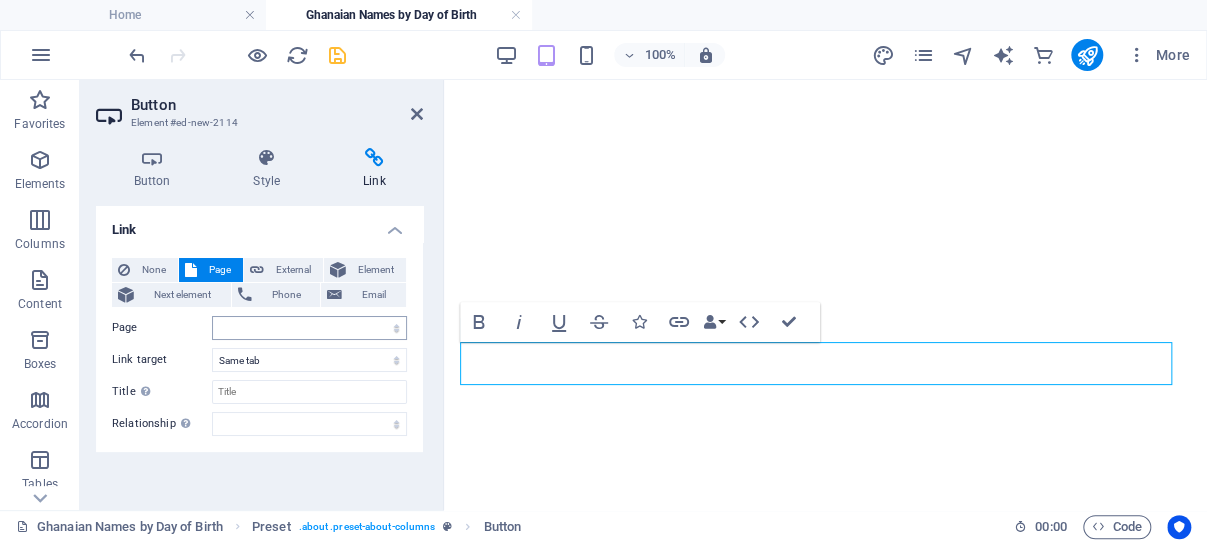 click on "Page" at bounding box center (220, 270) 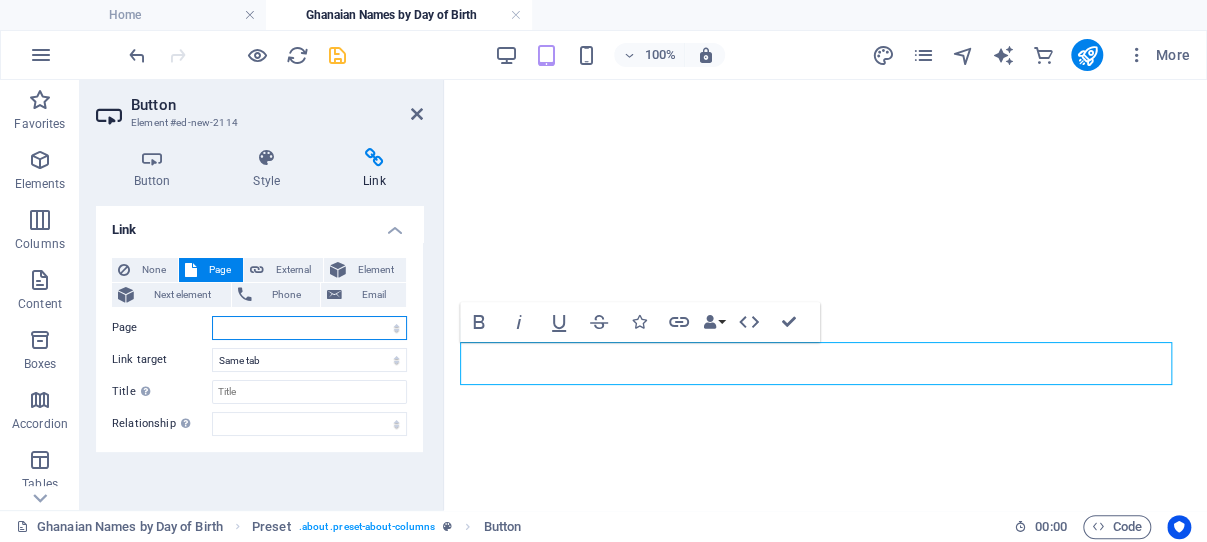 click on "Home Site Map All Pages National Parks and Protected areas of Ghana Bunso Eco Park and canopy walkway Museums of Ghana Regions and Capitals of Ghana [CITY], [STATE] [LANDMARK] [CITY], [REGION] Other Cities of Ghana National Parks Forts and Castles Ghana Live Radio [PERSON] [LAST] Audio & Video Page Food and Drink HOT PLANTAIN CRISPS Snack or Appetizer GROUNDNUT STEW FUFU Palm Nut Soup Kentumere - Fish and Spinach Avocado with Groundnut dressing Avocado with Smoked Fish Boiled plantain Akotonshi - stuffed crabs Red Red - fried plantains and beans Online Dating Scams in West Africa Ghanaian Names by Day of Birth Ghanaian Names (female) by Day of Birth [PERSON] [PERSON]: The First West African Professor in Europe Legal Notice Privacy" at bounding box center [309, 328] 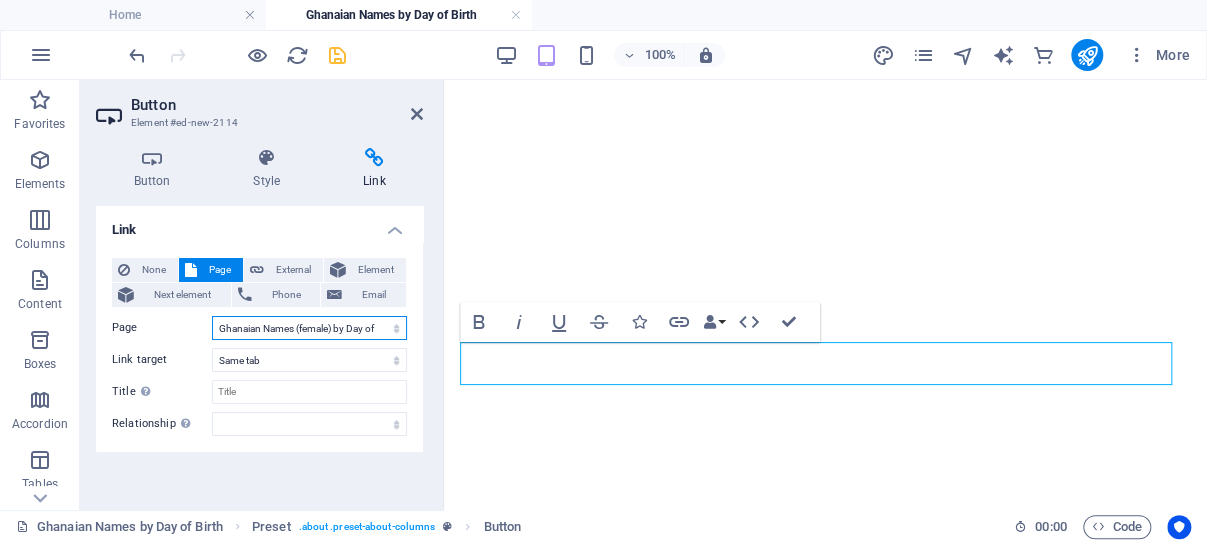click on "Ghanaian Names (female) by Day of Birth" at bounding box center [0, 0] 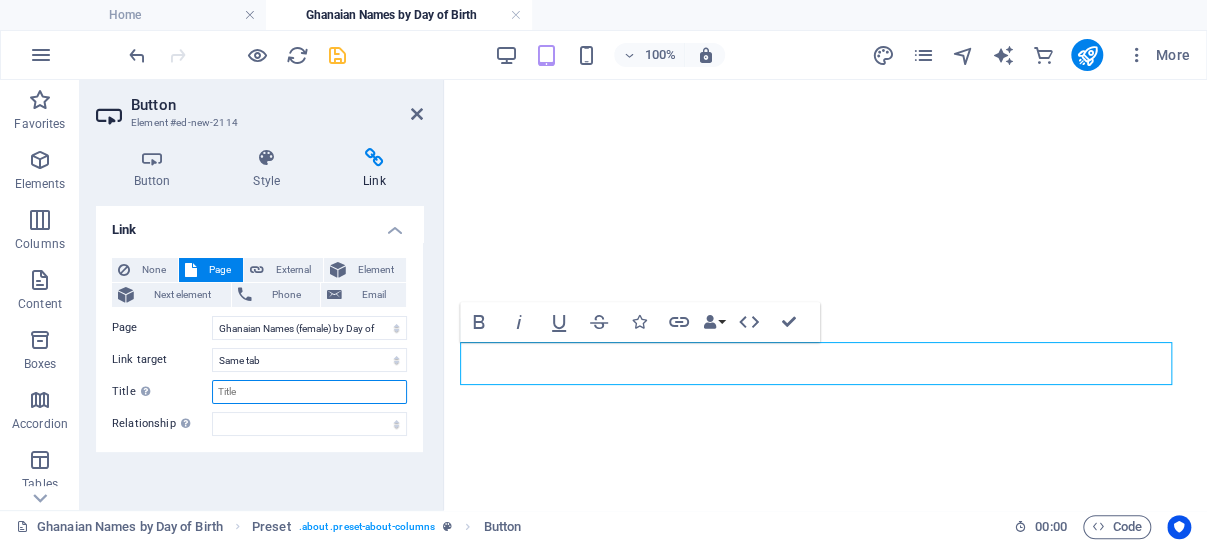 click on "Title Additional link description, should not be the same as the link text. The title is most often shown as a tooltip text when the mouse moves over the element. Leave empty if uncertain." at bounding box center (309, 392) 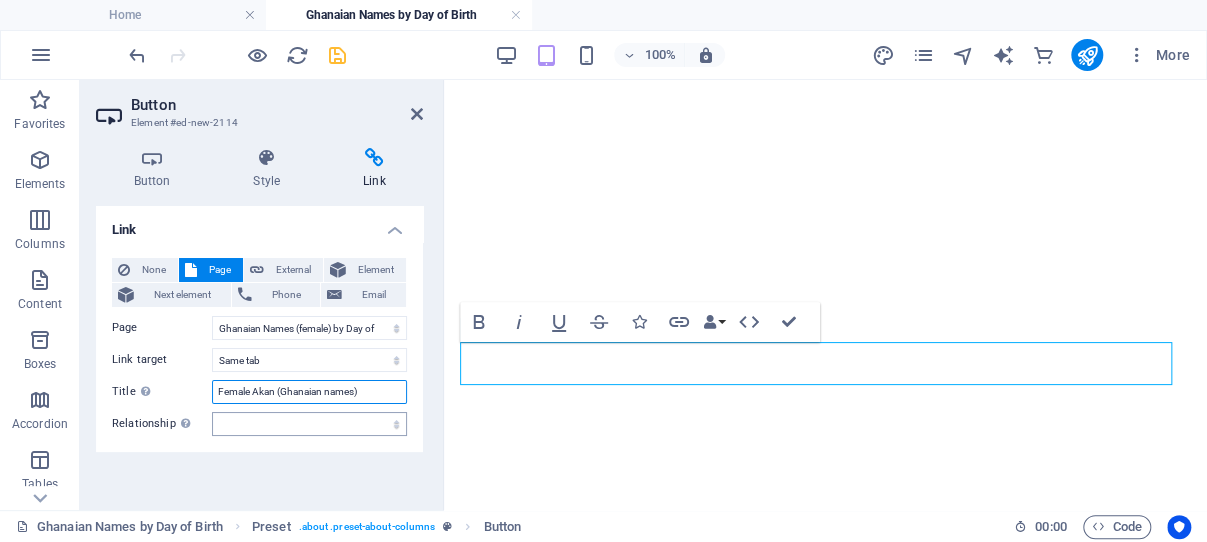 type on "Female Akan (Ghanaian names)" 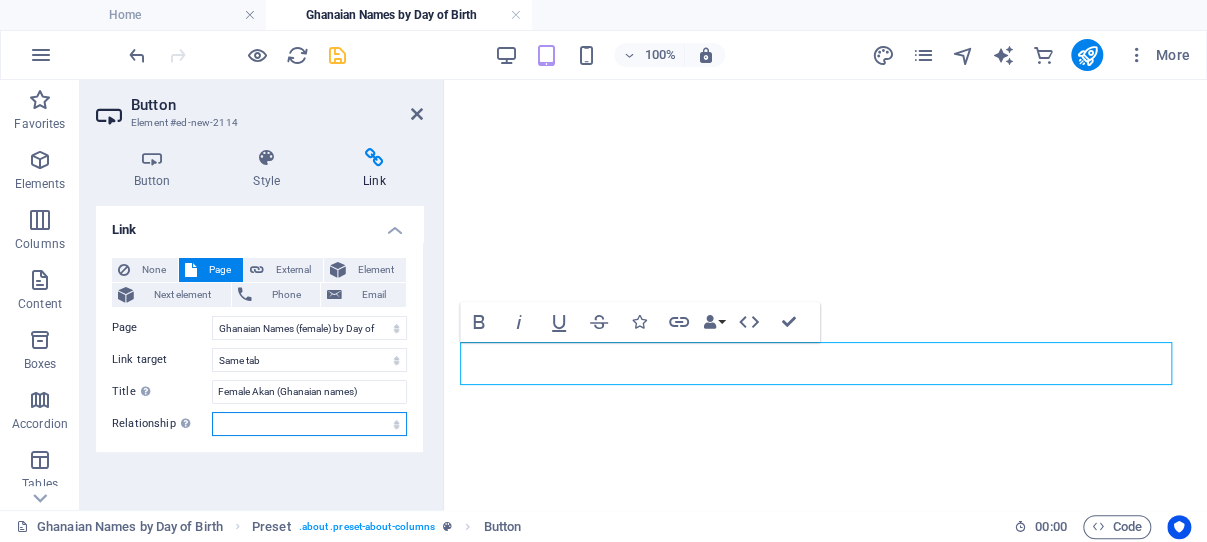 click on "alternate author bookmark external help license next nofollow noreferrer noopener prev search tag" at bounding box center [309, 424] 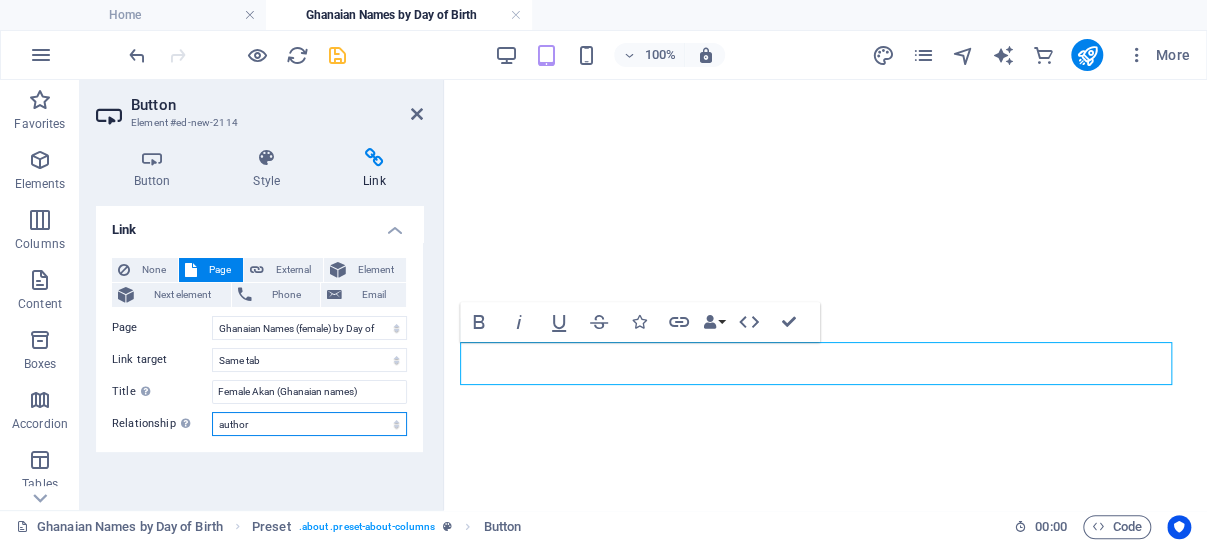 click on "author" at bounding box center (0, 0) 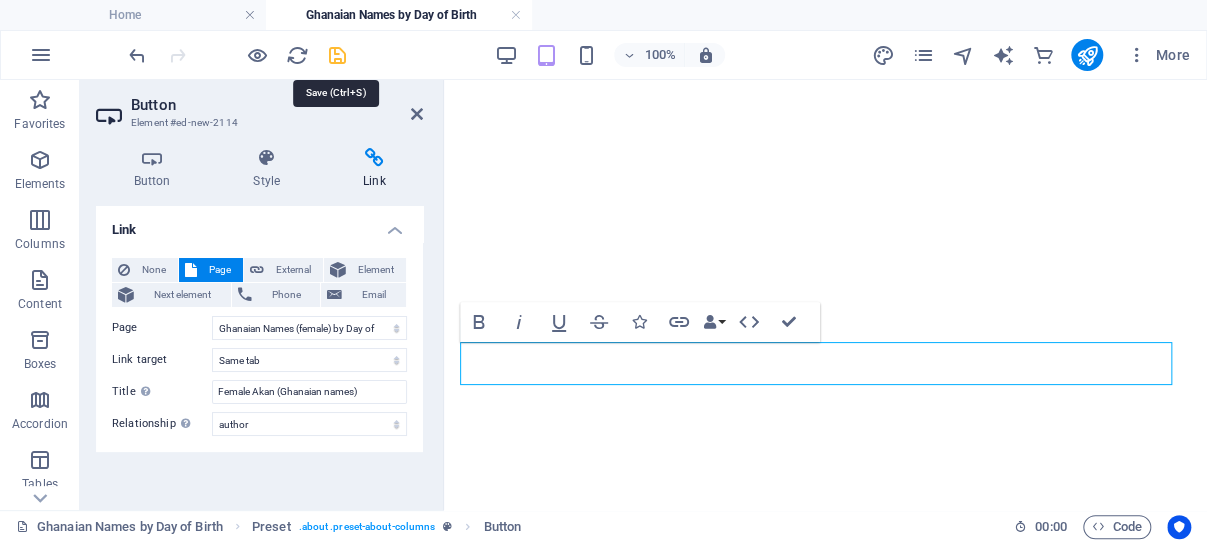 click at bounding box center (337, 55) 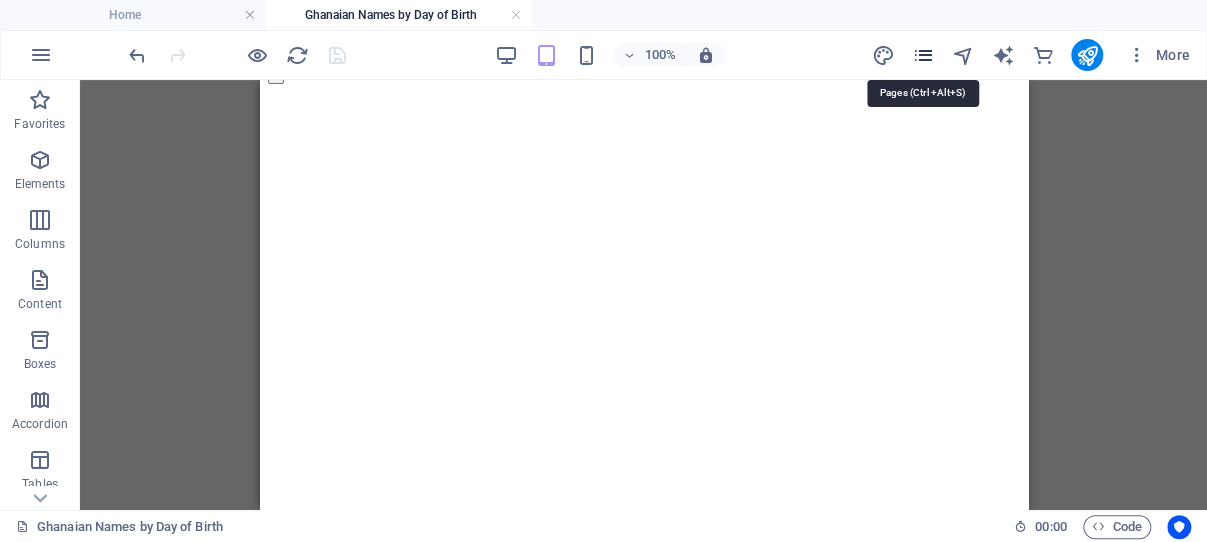 click at bounding box center (922, 55) 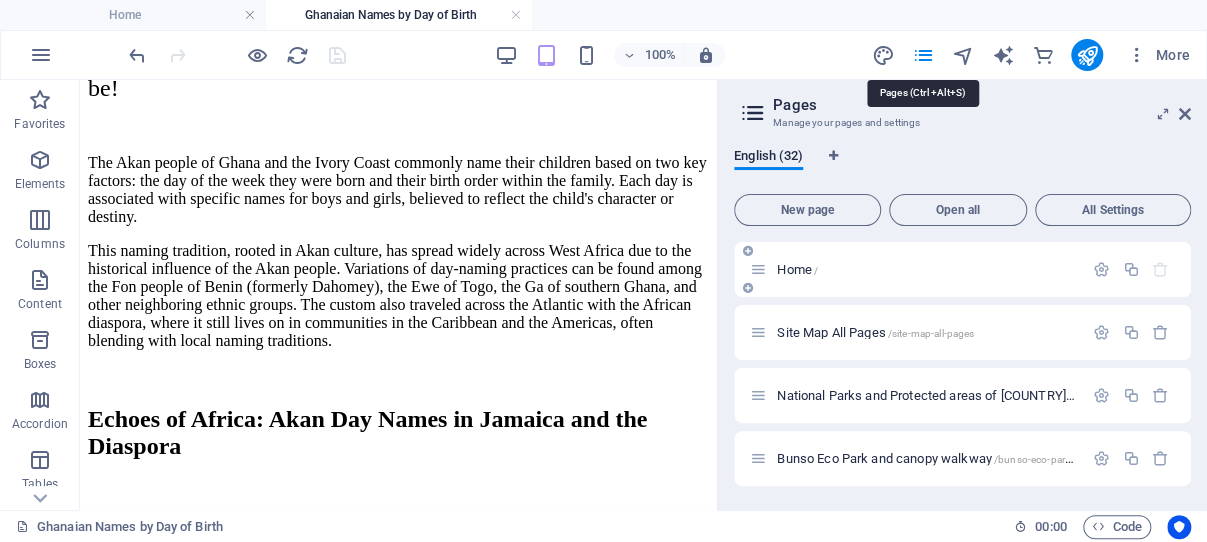 scroll, scrollTop: 4033, scrollLeft: 0, axis: vertical 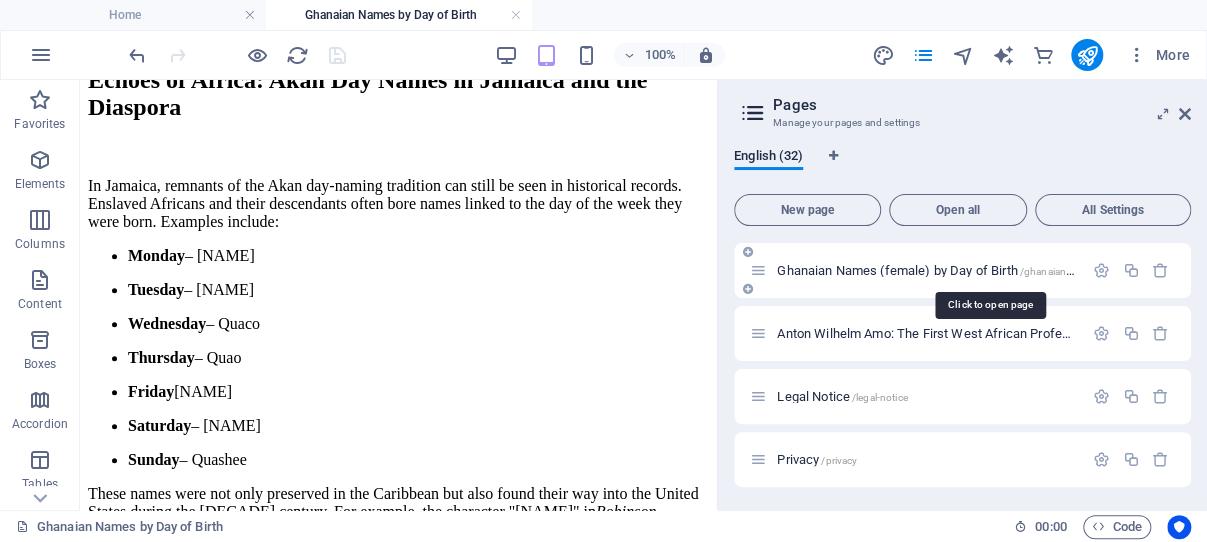 click on "Ghanaian Names (female) by Day of Birth /ghanaian-names-female-by-day-of-birth" at bounding box center [990, 270] 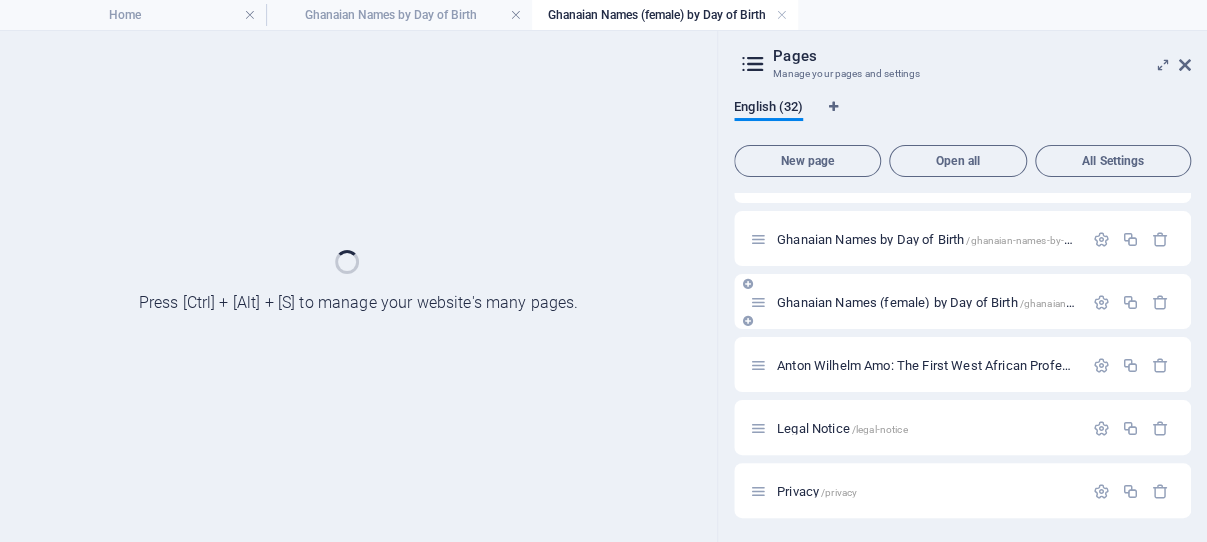 scroll, scrollTop: 1683, scrollLeft: 0, axis: vertical 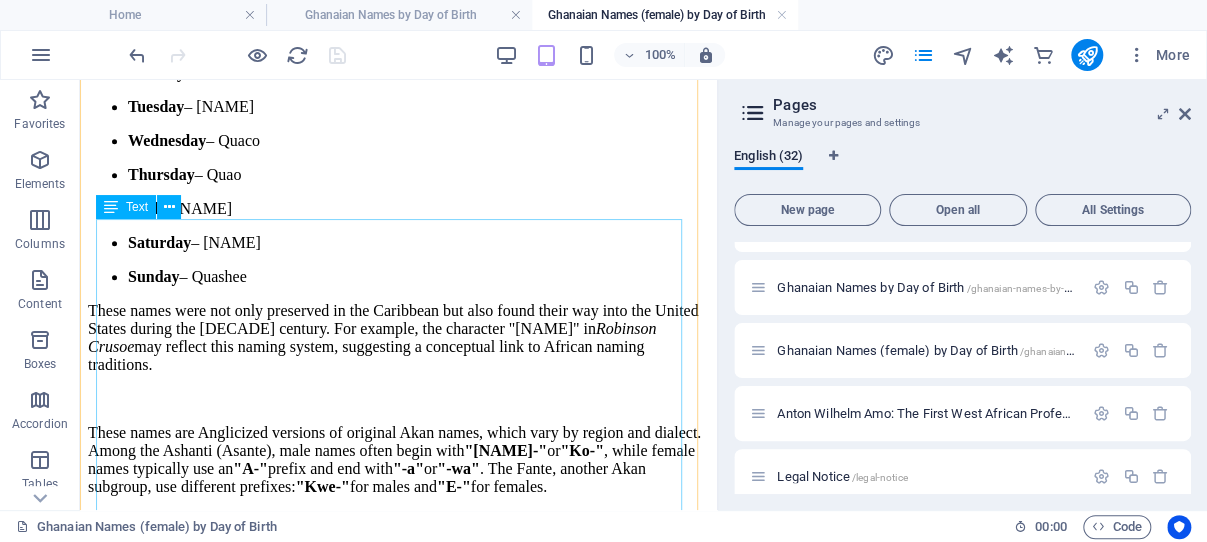 click on "Aba * ah-BAH - born on Thursday Ababuo * ah-bah-BOO-oh - child that keeps coming back Abam * ah-BAHM - second child after twins Abena * ah-beeh-NAH - born on Tuesday Abla * - born on Tuesday Acus * - ah-koos - born on Sunday Akosua * - born on Sunday Adjoa * - born on Monday Adzo * - born on Monday Afua * - born on Friday Afi * - born on Friday Akua * - born on Wednesday Aku * - born on Wednesday Ama * - born on Saturday Awo * - born on Saturday" at bounding box center [398, 3292] 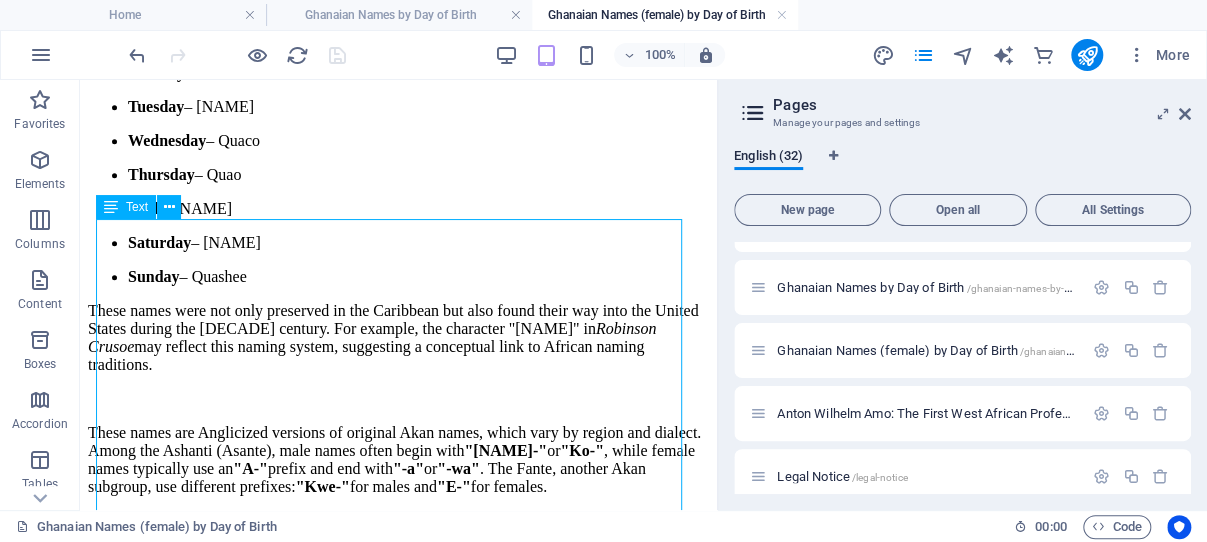 click on "Aba * ah-BAH - born on Thursday Ababuo * ah-bah-BOO-oh - child that keeps coming back Abam * ah-BAHM - second child after twins Abena * ah-beeh-NAH - born on Tuesday Abla * - born on Tuesday Acus * - ah-koos - born on Sunday Akosua * - born on Sunday Adjoa * - born on Monday Adzo * - born on Monday Afua * - born on Friday Afi * - born on Friday Akua * - born on Wednesday Aku * - born on Wednesday Ama * - born on Saturday Awo * - born on Saturday" at bounding box center [398, 3292] 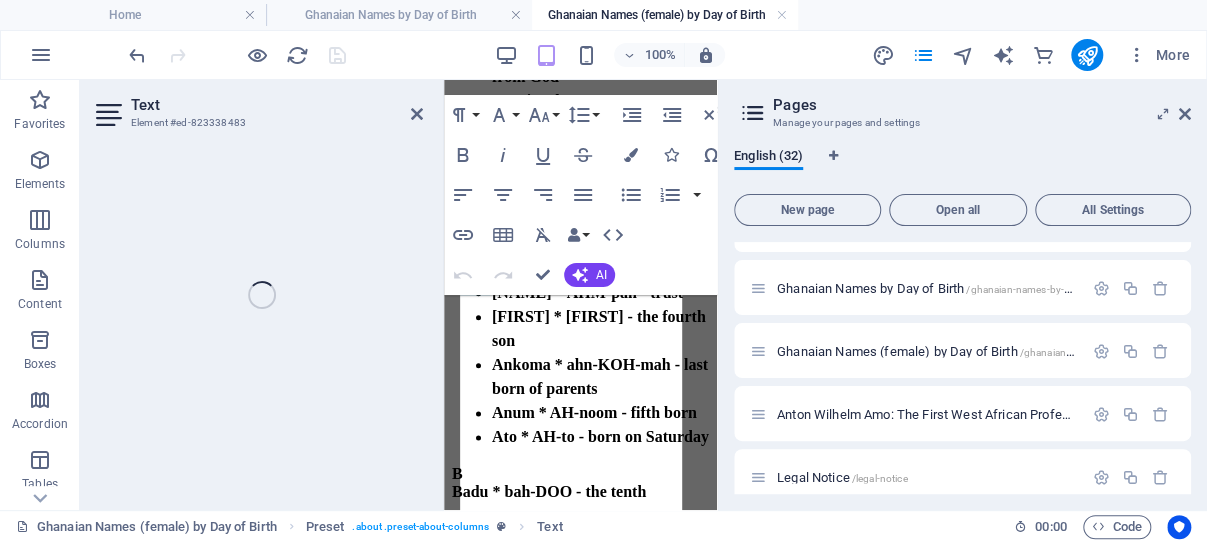 scroll, scrollTop: 7216, scrollLeft: 0, axis: vertical 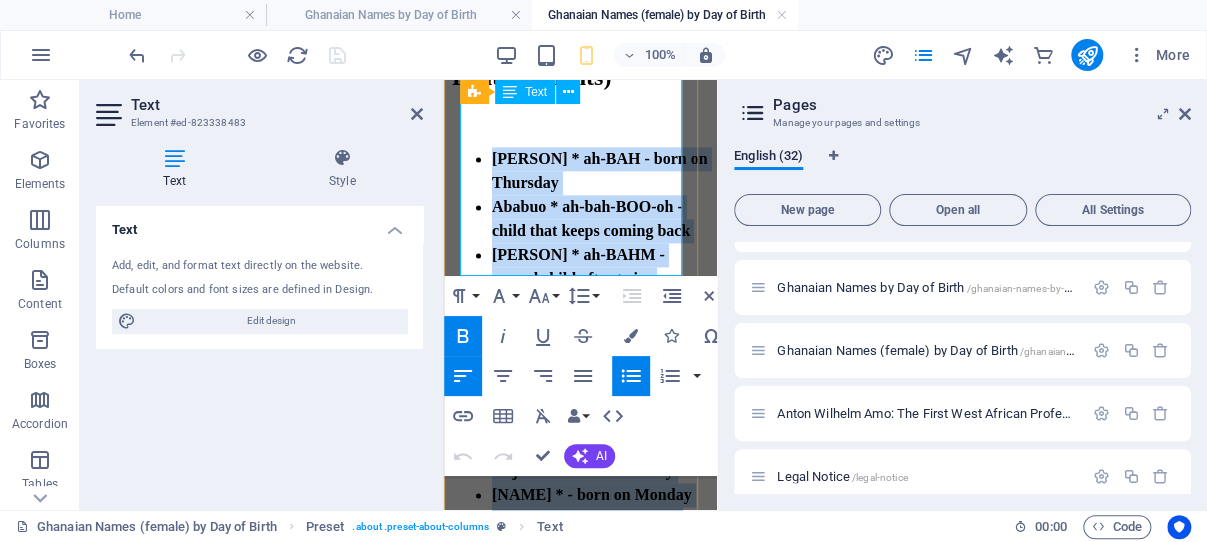 drag, startPoint x: 476, startPoint y: 308, endPoint x: 677, endPoint y: 271, distance: 204.3771 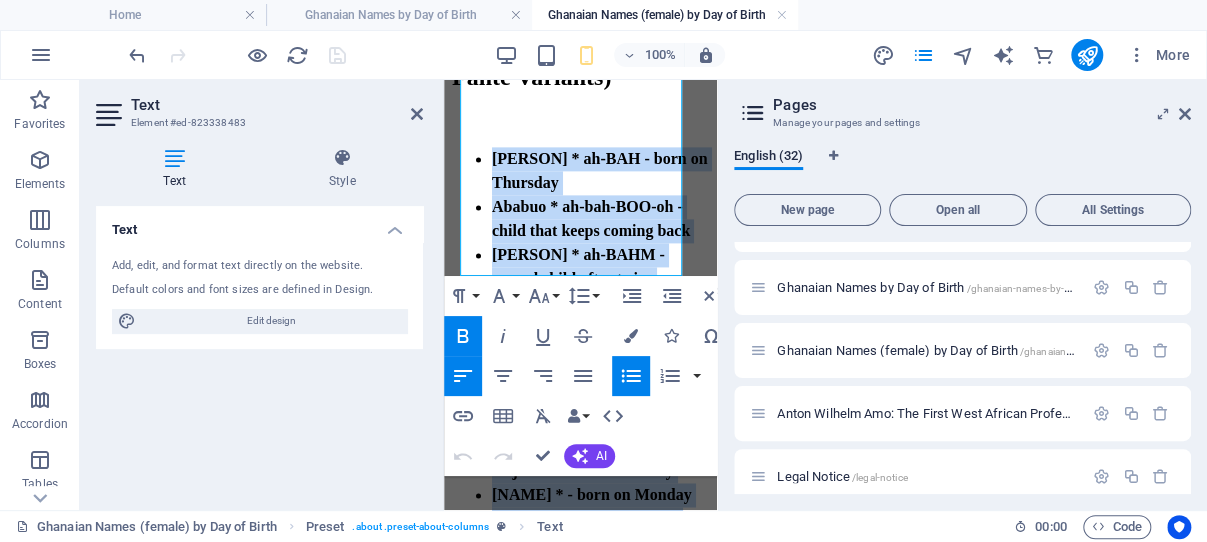 copy on "Aba * ah-BAH - born on Thursday Ababuo * ah-bah-BOO-oh - child that keeps coming back Abam * ah-BAHM - second child after twins Abena * ah-beeh-NAH - born on Tuesday Abla * - born on Tuesday Acus * - ah-koos - born on Sunday Akosua * - born on Sunday Adjoa * - born on Monday Adzo * - born on Monday Afua * - born on Friday Afi * - born on Friday Akua * - born on Wednesday Aku * - born on Wednesday Ama * - born on Saturday Awo * - born on Saturday" 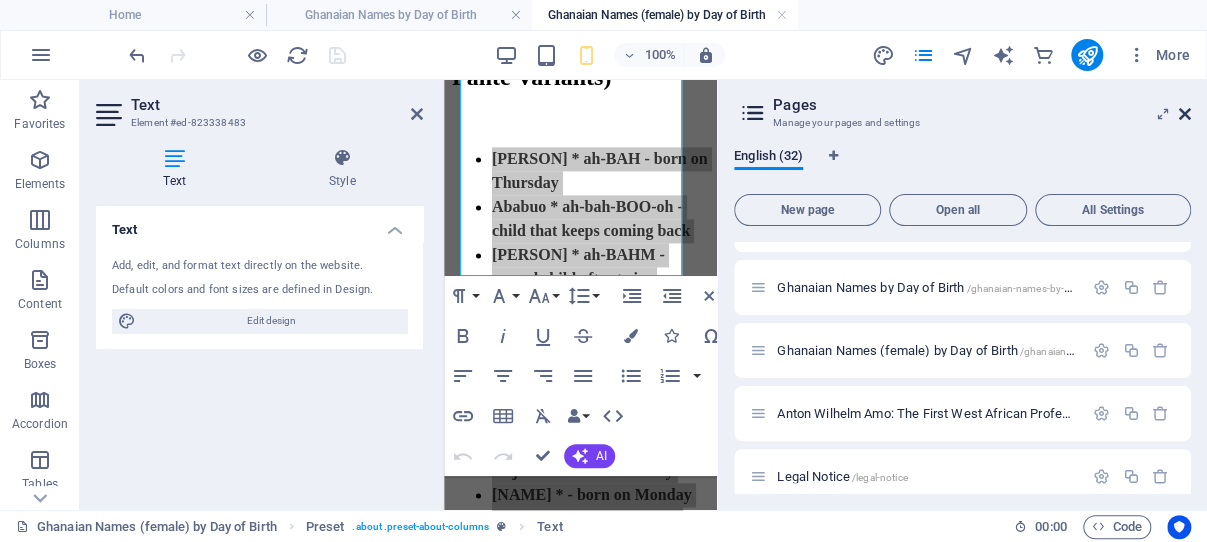 drag, startPoint x: 1184, startPoint y: 110, endPoint x: 483, endPoint y: 139, distance: 701.5996 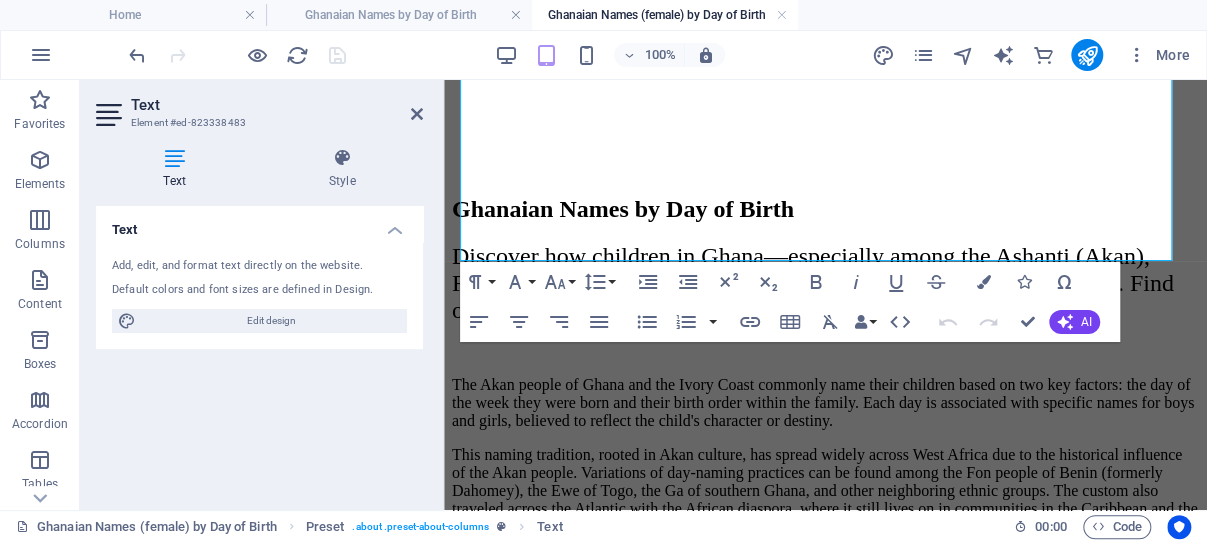 scroll, scrollTop: 4241, scrollLeft: 0, axis: vertical 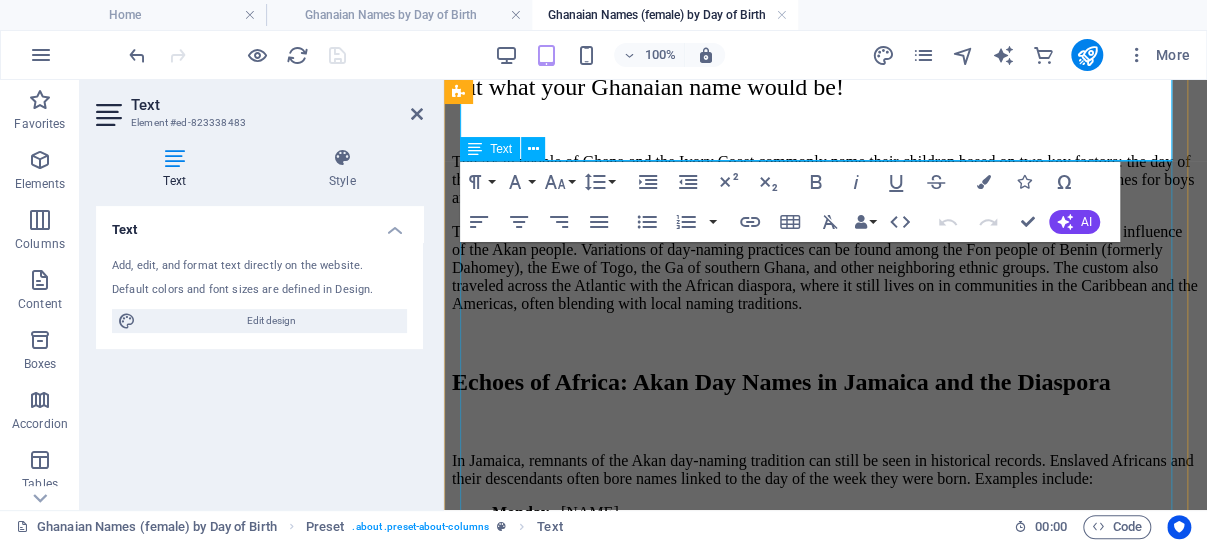 click on "D Do * doh - first child after twins   E Efia * eh-FEE-ah - born on Friday Enyonyam * EN-yo-nam - it is good for me Ekuwa * - born on Wednesday Ejo * - born on Monday Esi * eh-SEE - born on Sunday   K Kasi * - born on Sunday Kakra * - kah-KRAH - younger of twins   L Lumusi * loo-moo-SEE -born face downwards   P Panyin * pahn-YEEN - elder of twins   Y Yaa * YAH-ah - born on Thursday Yaaba * - born on a Thursday Ye * YEH-eh - elder of twins" at bounding box center (825, 4145) 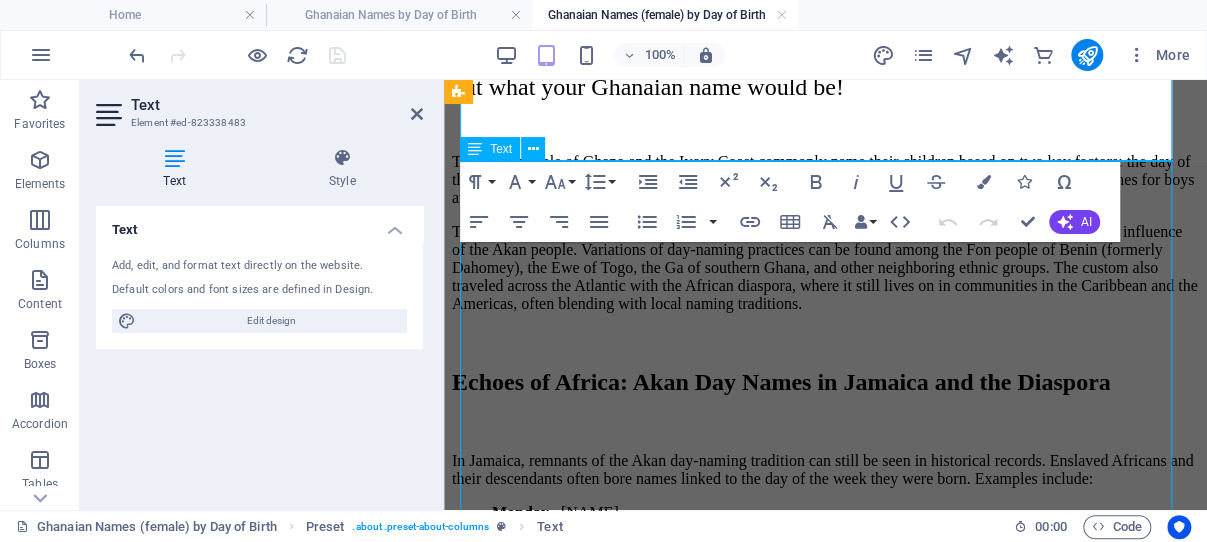 click on "D Do * doh - first child after twins   E Efia * eh-FEE-ah - born on Friday Enyonyam * EN-yo-nam - it is good for me Ekuwa * - born on Wednesday Ejo * - born on Monday Esi * eh-SEE - born on Sunday   K Kasi * - born on Sunday Kakra * - kah-KRAH - younger of twins   L Lumusi * loo-moo-SEE -born face downwards   P Panyin * pahn-YEEN - elder of twins   Y Yaa * YAH-ah - born on Thursday Yaaba * - born on a Thursday Ye * YEH-eh - elder of twins" at bounding box center (825, 4145) 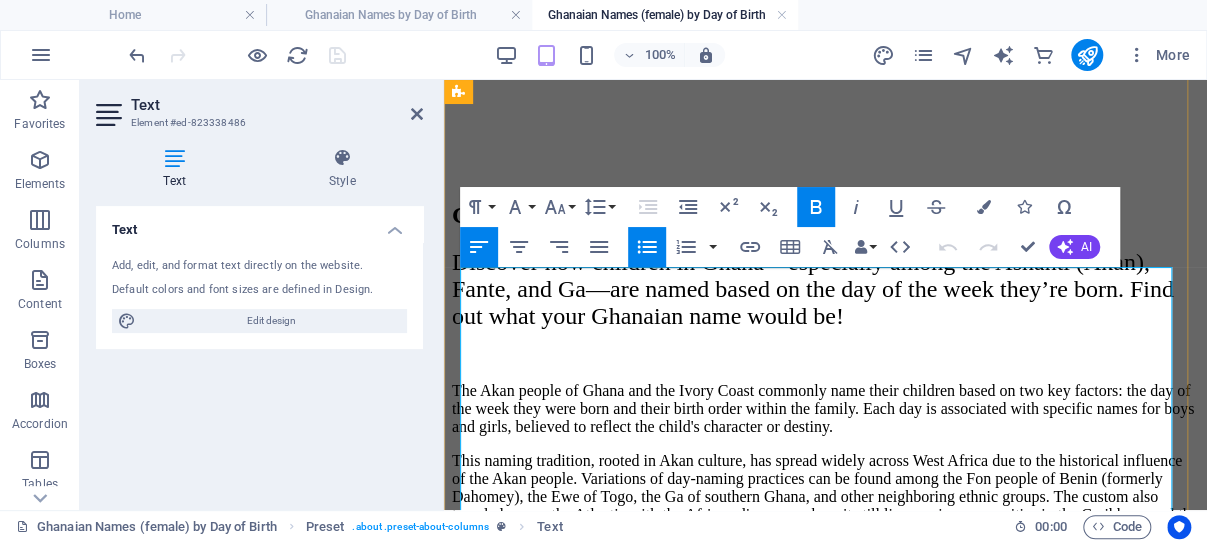 scroll, scrollTop: 4135, scrollLeft: 0, axis: vertical 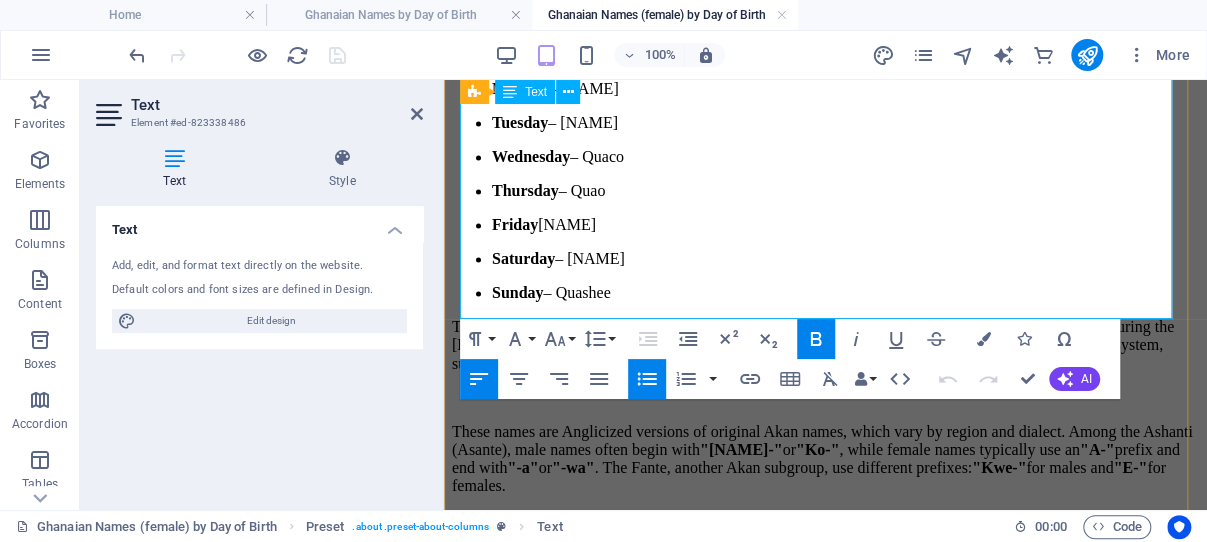 drag, startPoint x: 464, startPoint y: 279, endPoint x: 693, endPoint y: 298, distance: 229.78687 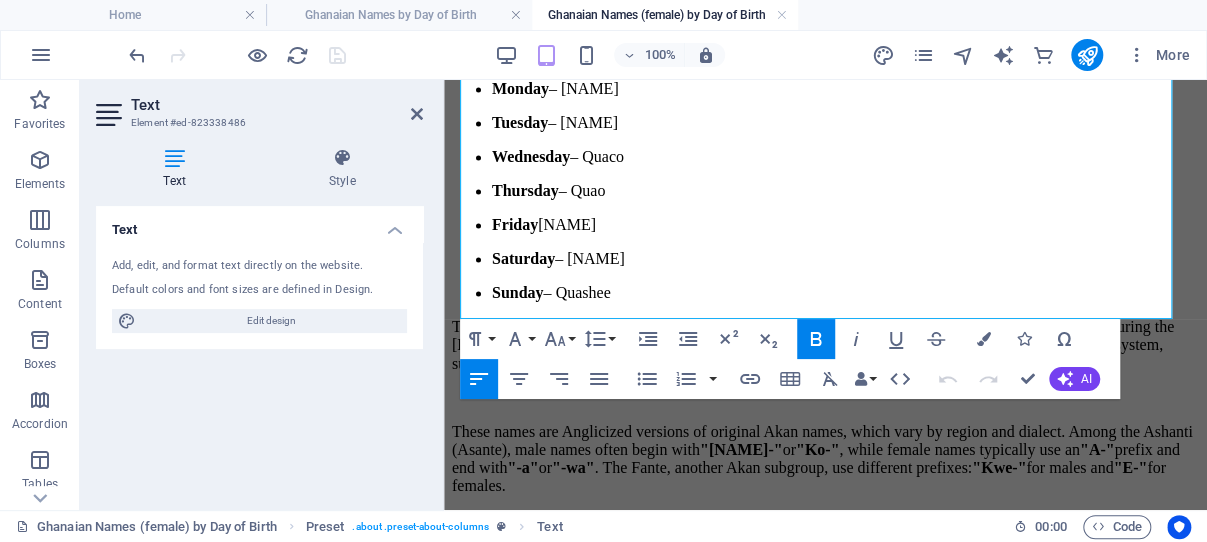 copy on "D Do * doh - first child after twins   E Efia * eh-FEE-ah - born on Friday Enyonyam * EN-yo-nam - it is good for me Ekuwa * - born on Wednesday Ejo * - born on Monday Esi * eh-SEE - born on Sunday   K Kasi * - born on Sunday Kakra * - kah-KRAH - younger of twins   L Lumusi * loo-moo-SEE -born face downwards   P Panyin * pahn-YEEN - elder of twins   Y Yaa * YAH-ah - born on Thursday Yaaba * - born on a Thursday Ye * YEH-eh - elder of twins" 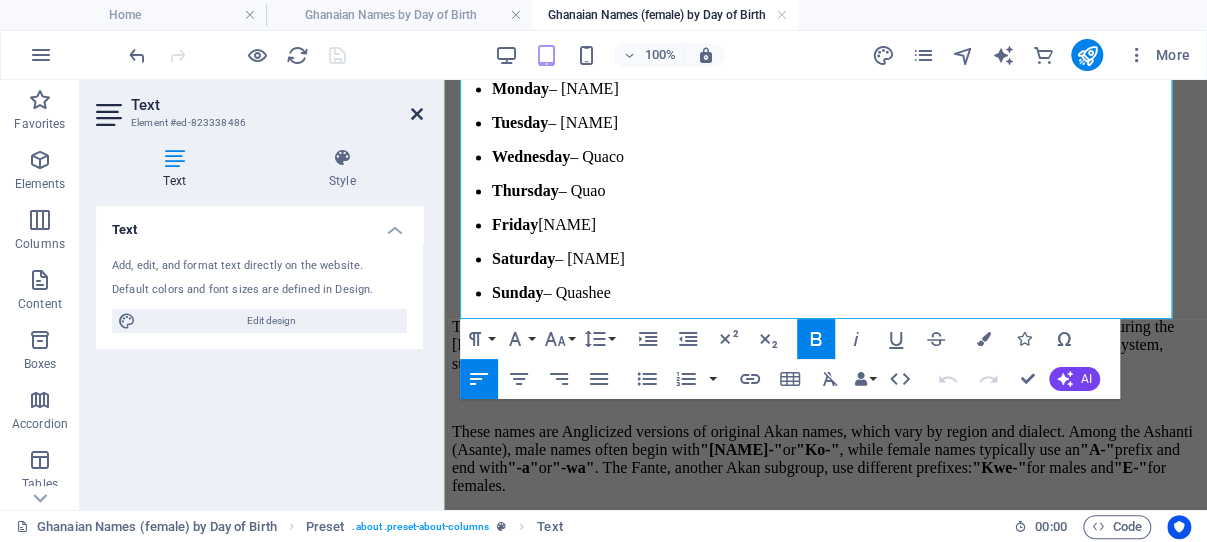drag, startPoint x: 415, startPoint y: 109, endPoint x: 150, endPoint y: 30, distance: 276.52487 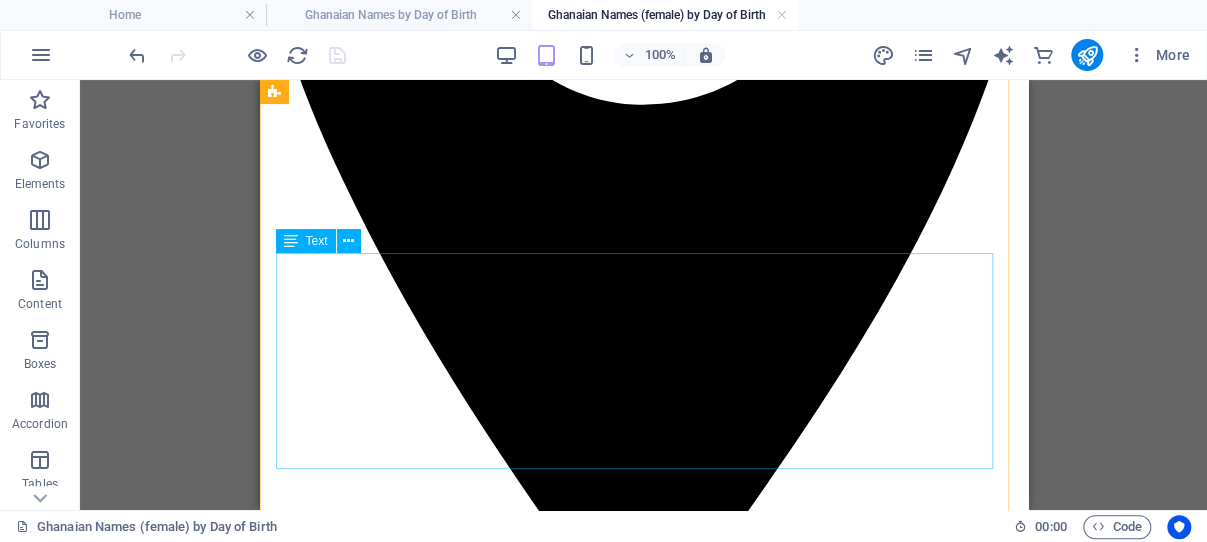 scroll, scrollTop: 531, scrollLeft: 0, axis: vertical 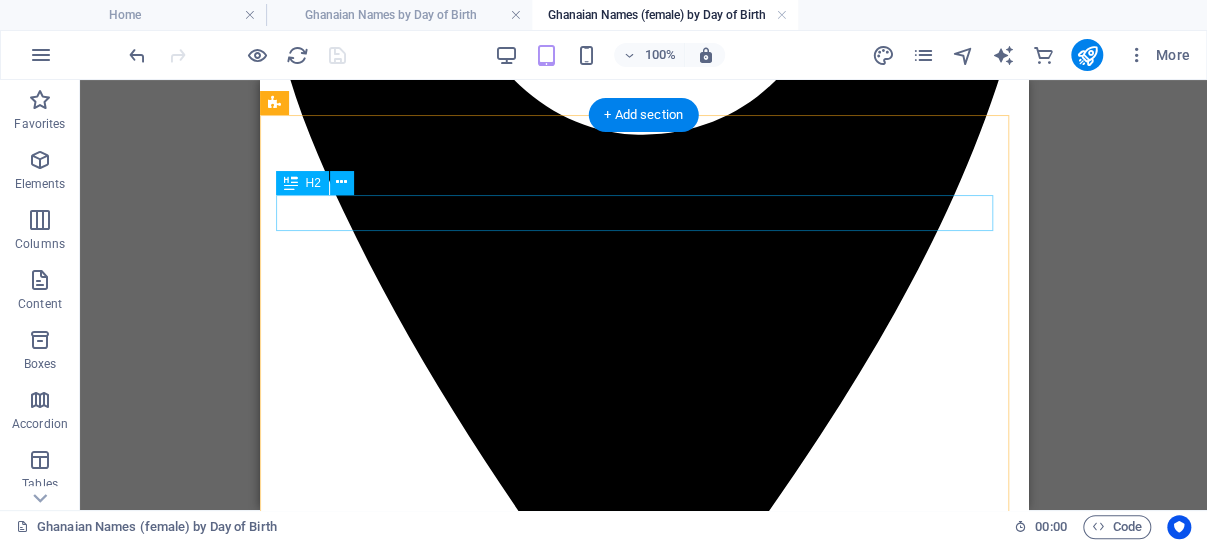 click on "Ghanaian Names by Day of Birth" at bounding box center [643, 3719] 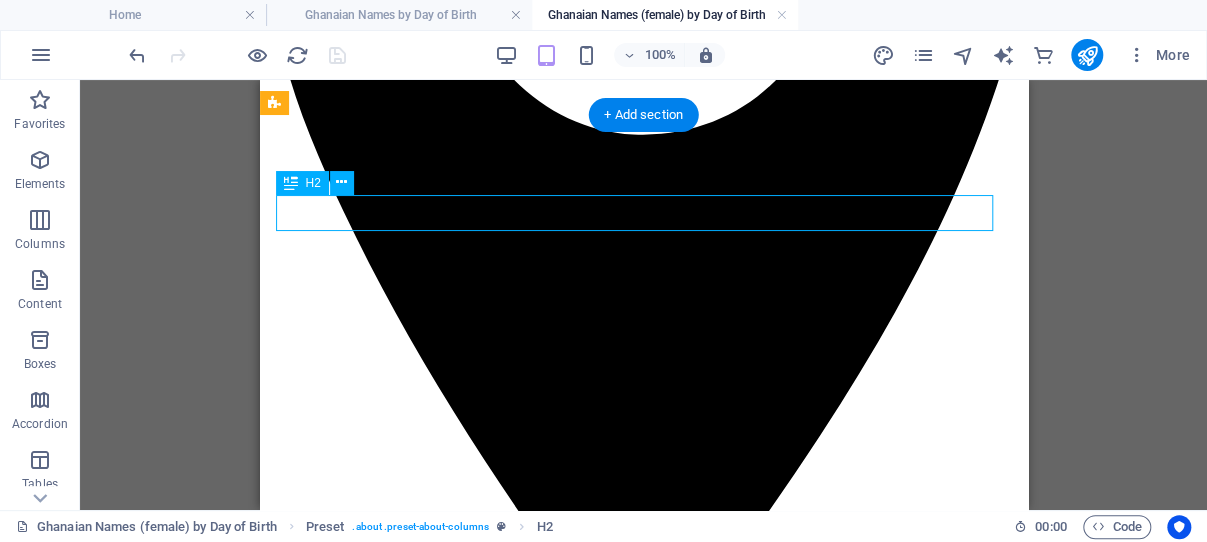 click on "Ghanaian Names by Day of Birth" at bounding box center [643, 3719] 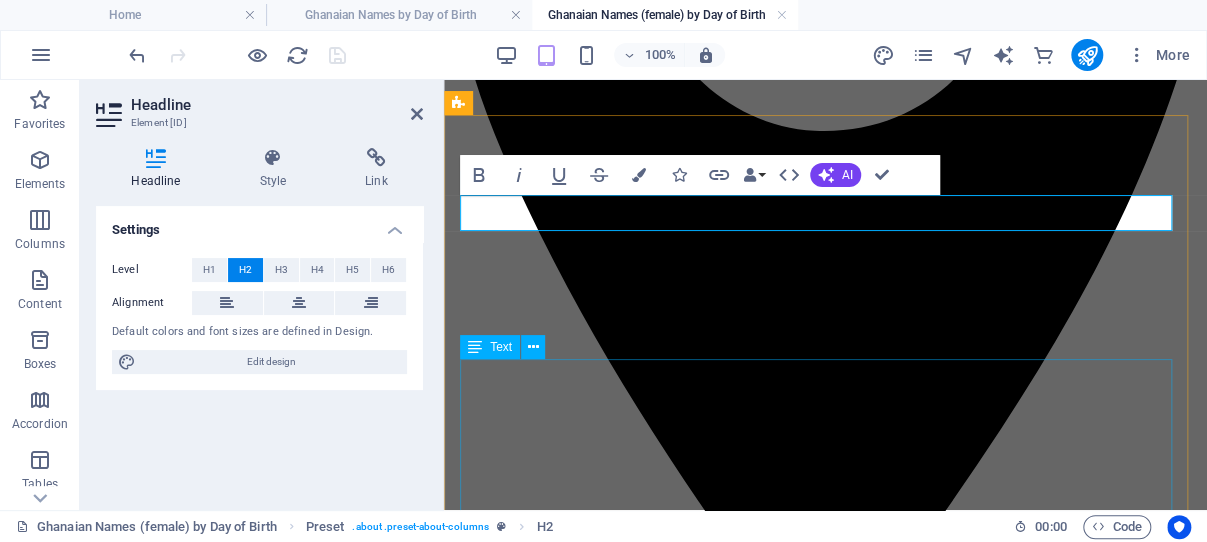 click on "The Akan people of Ghana and the Ivory Coast commonly name their children based on two key factors: the day of the week they were born and their birth order within the family. Each day is associated with specific names for boys and girls, believed to reflect the child's character or destiny. This naming tradition, rooted in Akan culture, has spread widely across West Africa due to the historical influence of the Akan people. Variations of day-naming practices can be found among the Fon people of Benin (formerly Dahomey), the Ewe of Togo, the Ga of southern Ghana, and other neighboring ethnic groups. The custom also traveled across the Atlantic with the African diaspora, where it still lives on in communities in the Caribbean and the Americas, often blending with local naming traditions." at bounding box center (825, 3943) 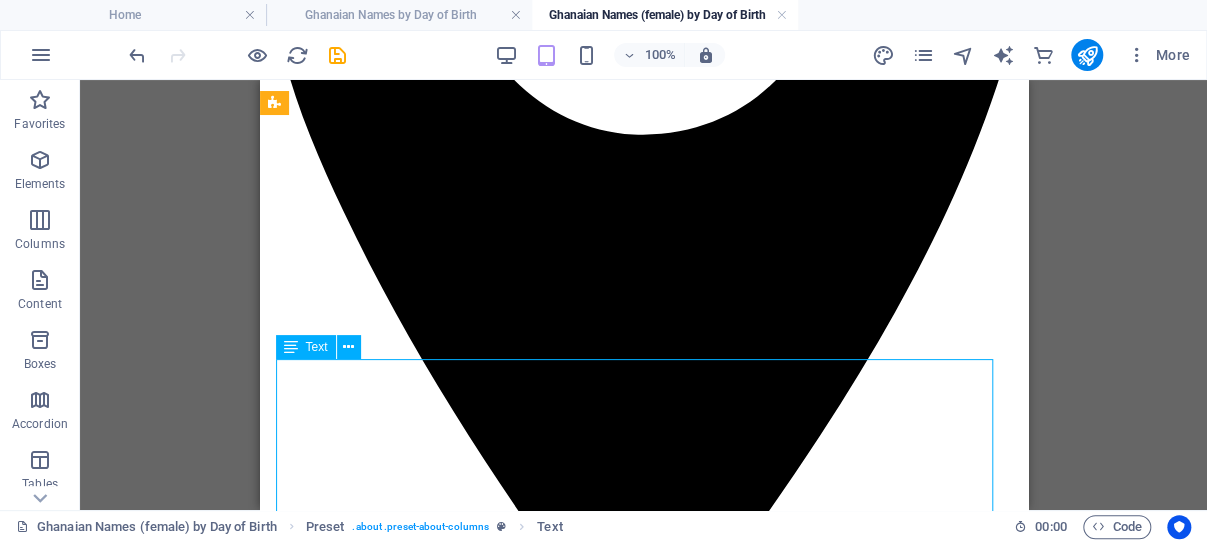 scroll, scrollTop: 637, scrollLeft: 0, axis: vertical 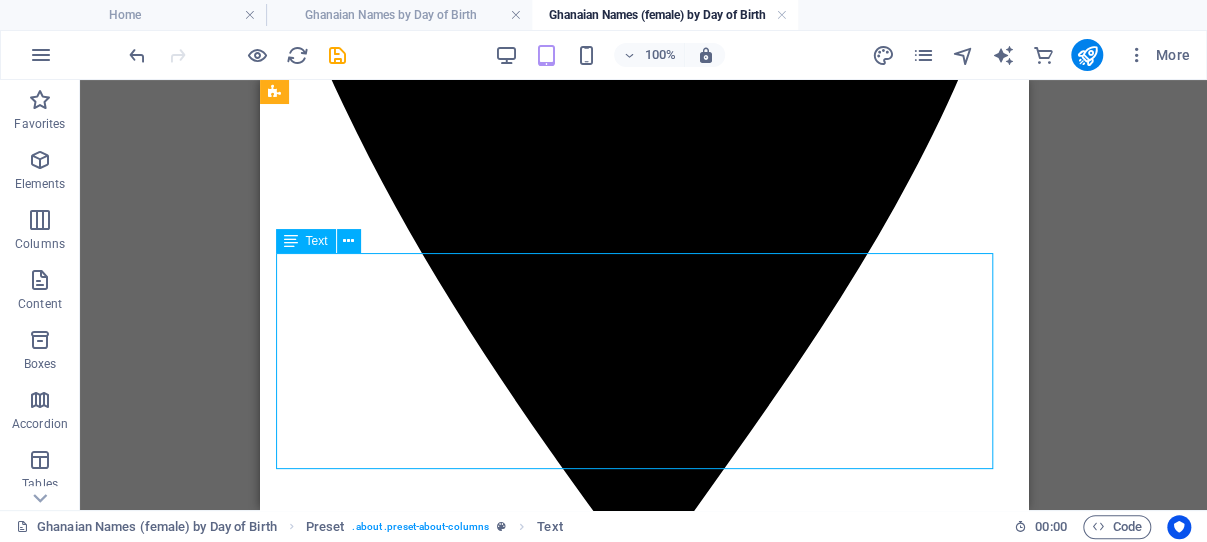 click on "The Akan people of Ghana and the Ivory Coast commonly name their children based on two key factors: the day of the week they were born and their birth order within the family. Each day is associated with specific names for boys and girls, believed to reflect the child's character or destiny. This naming tradition, rooted in Akan culture, has spread widely across West Africa due to the historical influence of the Akan people. Variations of day-naming practices can be found among the Fon people of Benin (formerly Dahomey), the Ewe of Togo, the Ga of southern Ghana, and other neighboring ethnic groups. The custom also traveled across the Atlantic with the African diaspora, where it still lives on in communities in the Caribbean and the Americas, often blending with local naming traditions." at bounding box center (643, 3860) 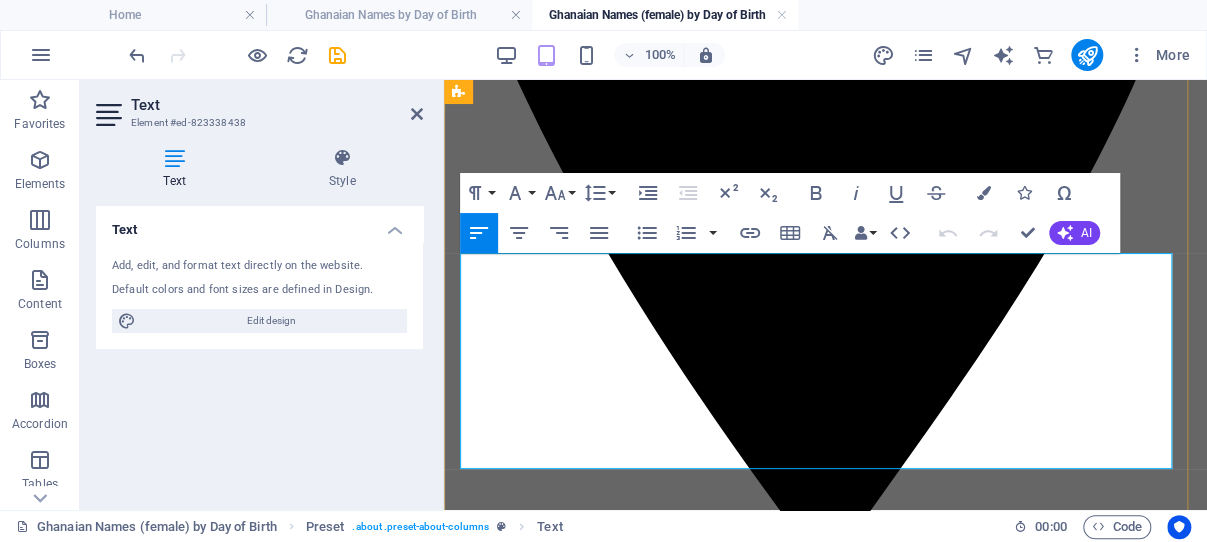 drag, startPoint x: 629, startPoint y: 457, endPoint x: 464, endPoint y: 264, distance: 253.91731 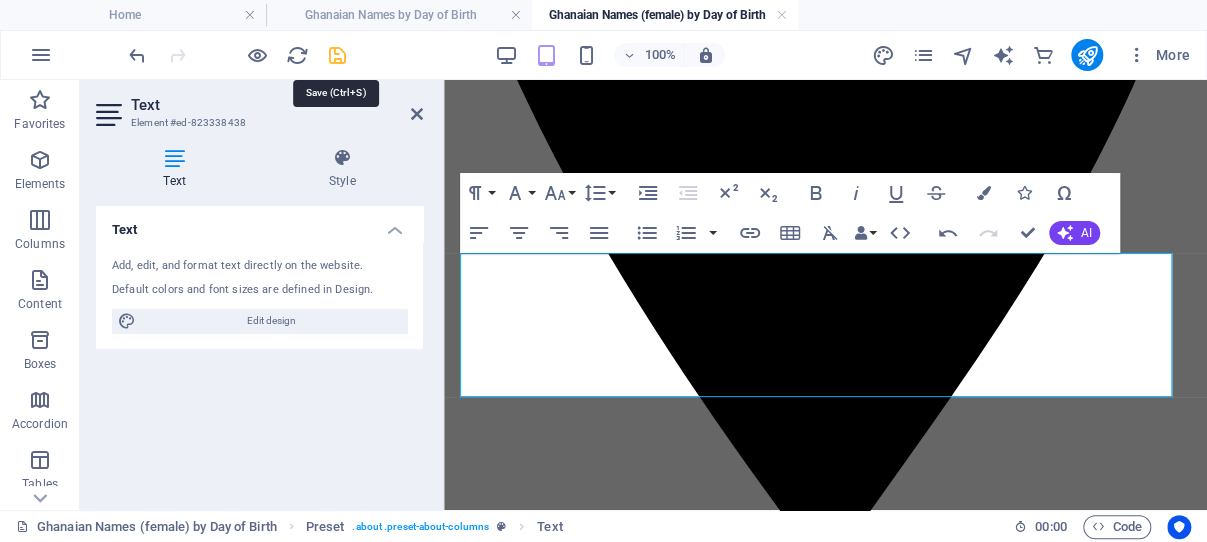 drag, startPoint x: 335, startPoint y: 49, endPoint x: 136, endPoint y: 68, distance: 199.90498 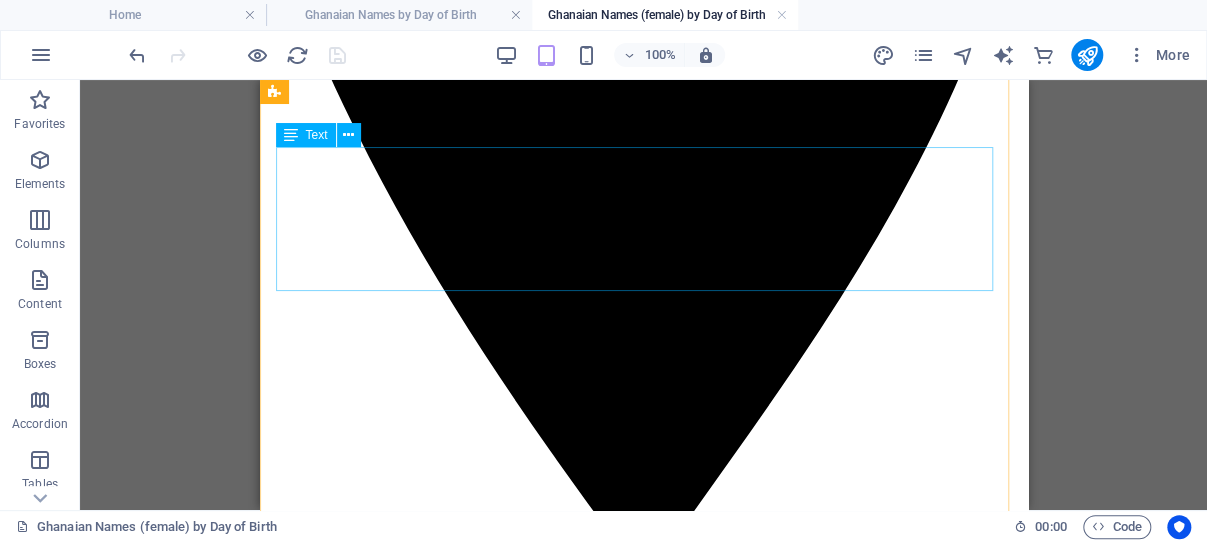 scroll, scrollTop: 743, scrollLeft: 0, axis: vertical 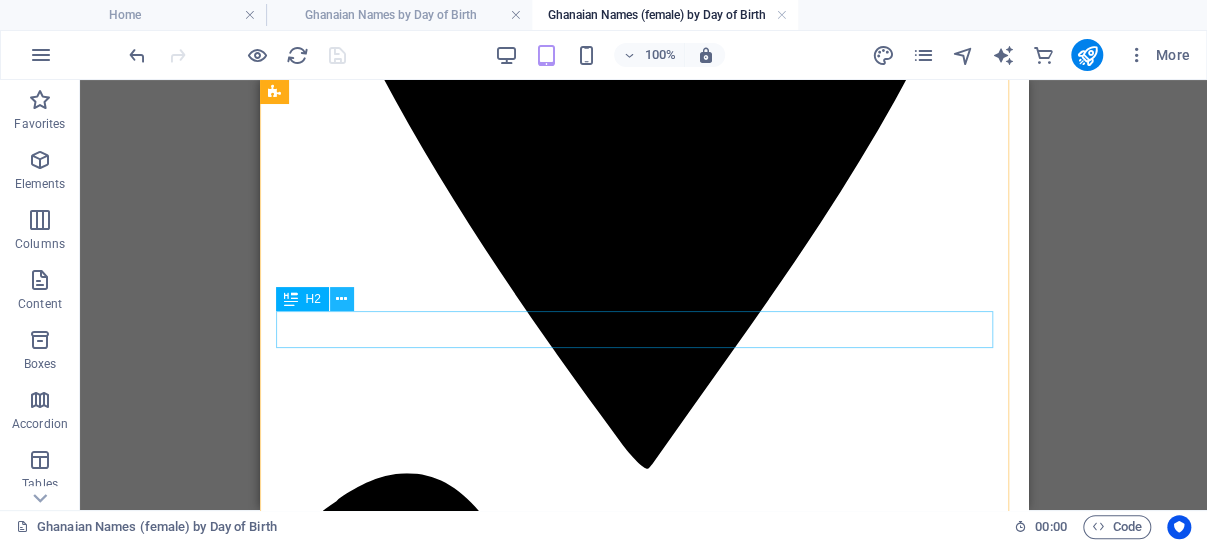 click at bounding box center (341, 299) 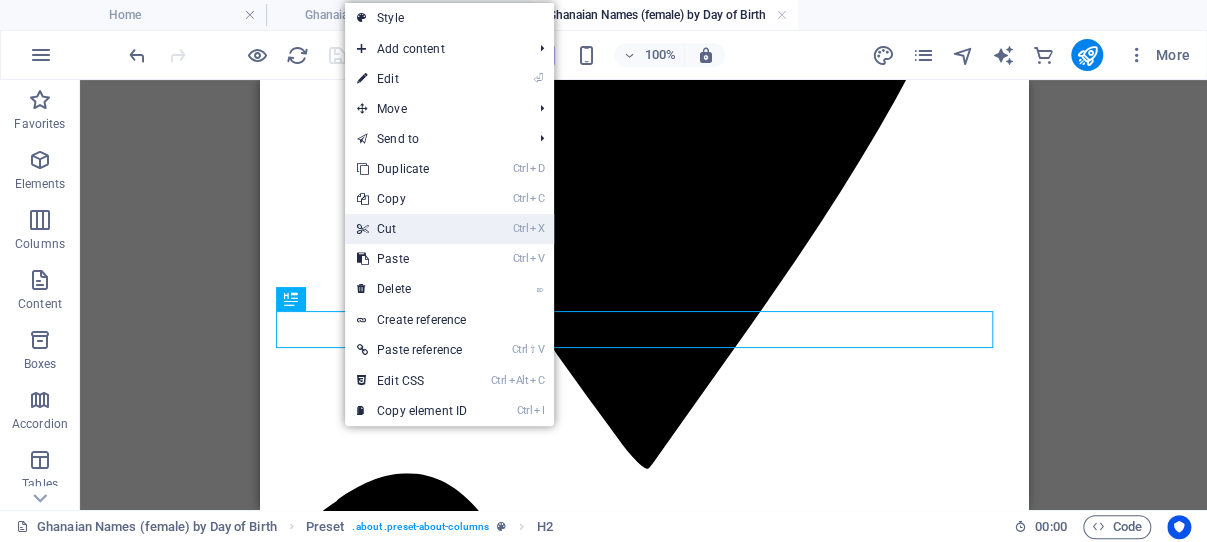 click on "Ctrl X  Cut" at bounding box center [412, 229] 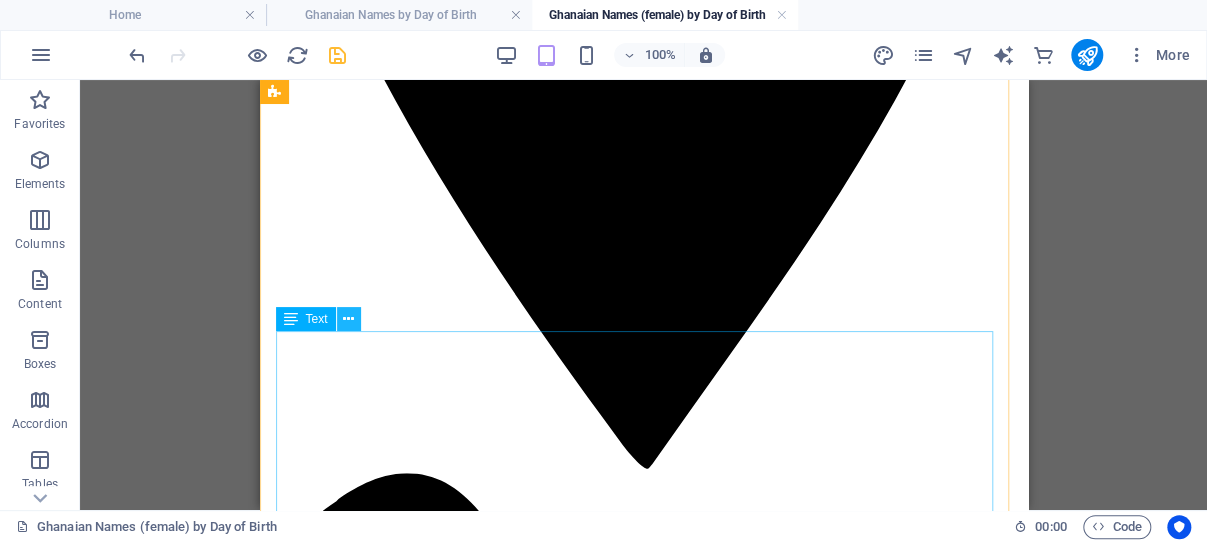 click at bounding box center [348, 319] 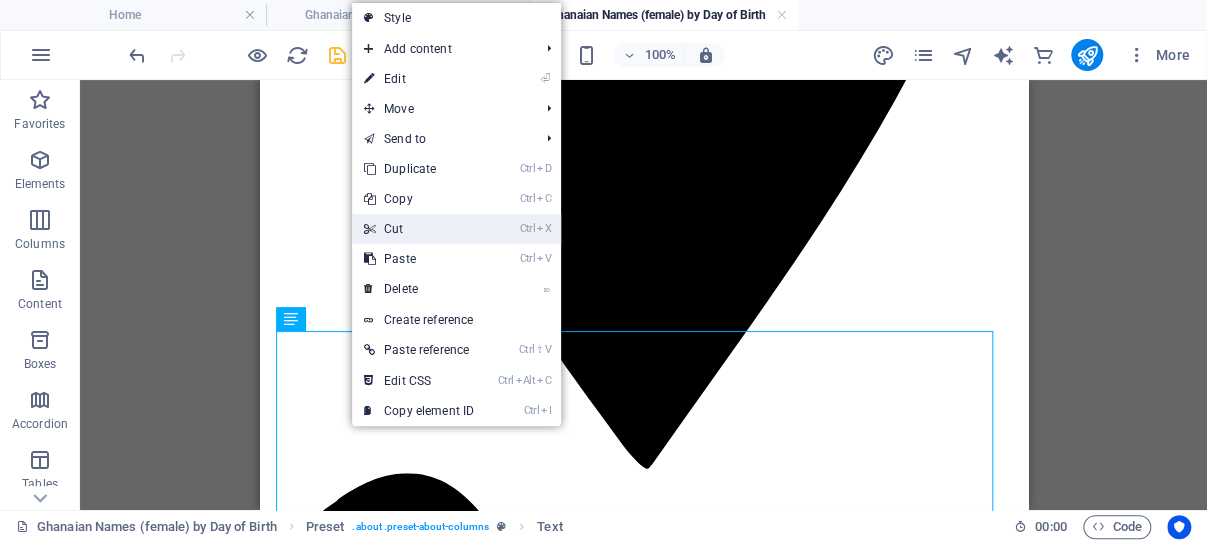 click on "Ctrl X  Cut" at bounding box center (419, 229) 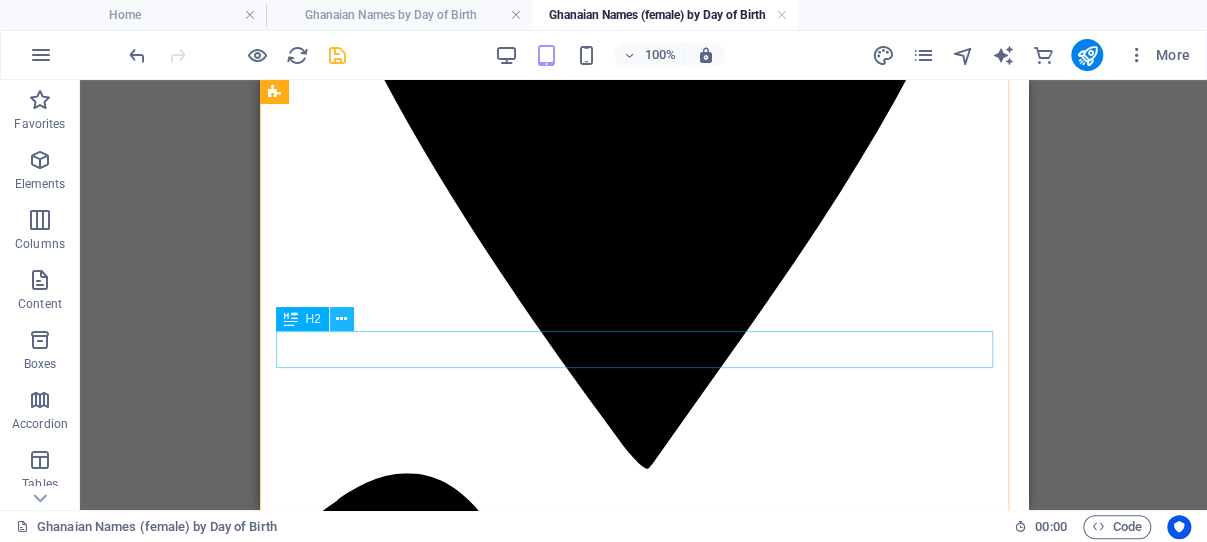 click at bounding box center (341, 319) 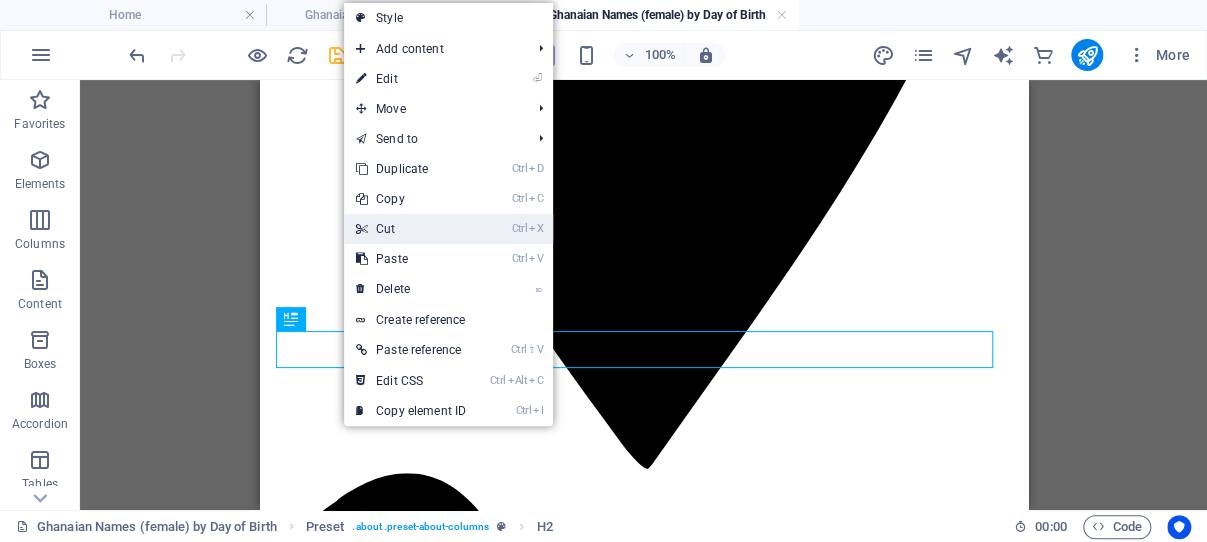 click on "Ctrl X  Cut" at bounding box center (411, 229) 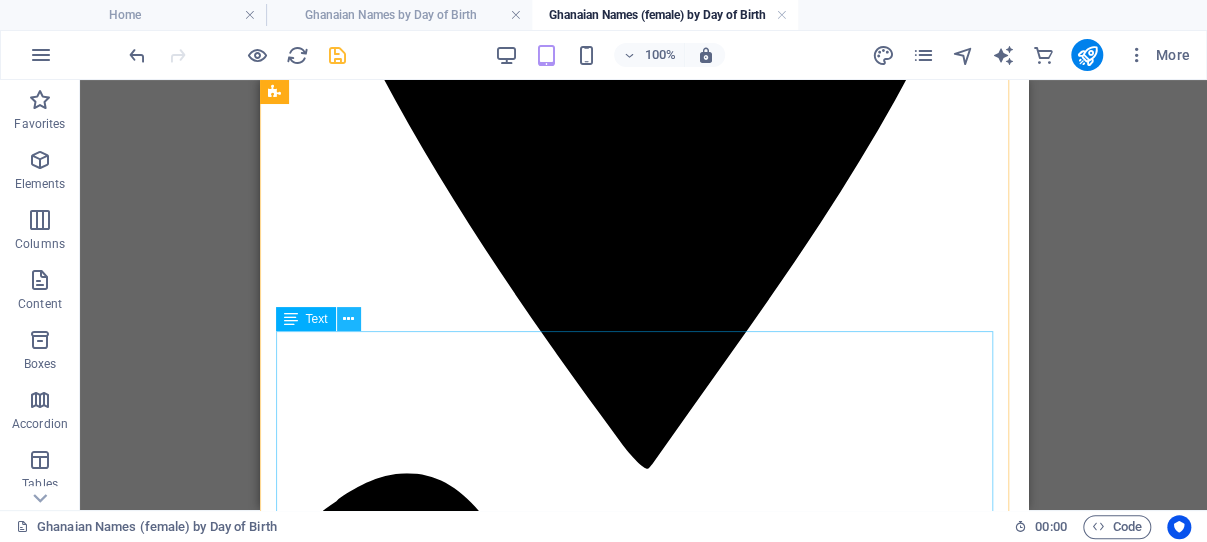 click at bounding box center (348, 319) 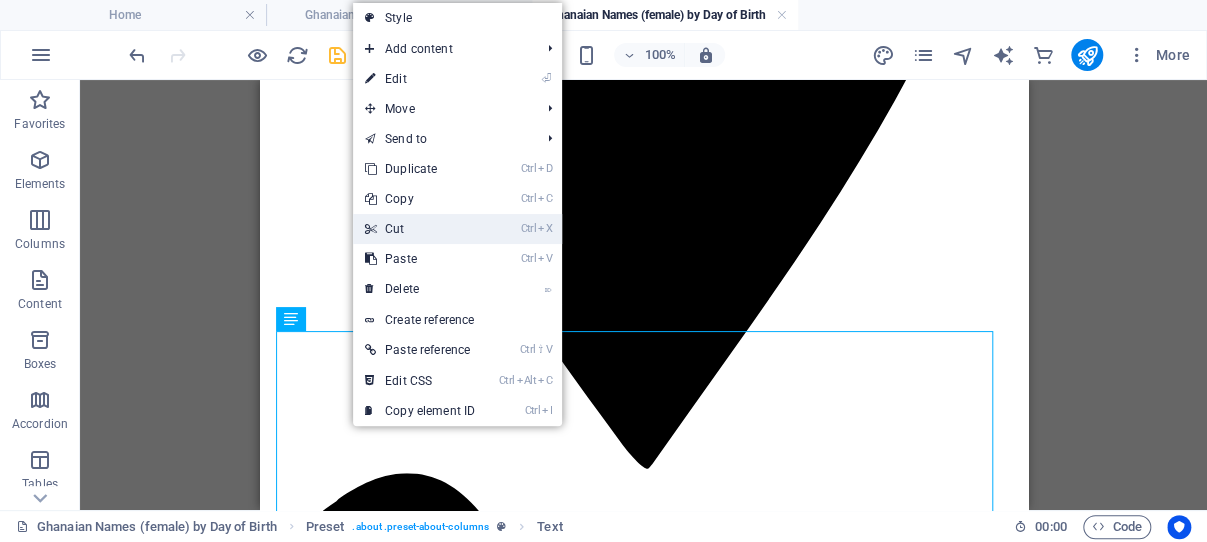 click on "Ctrl X  Cut" at bounding box center [420, 229] 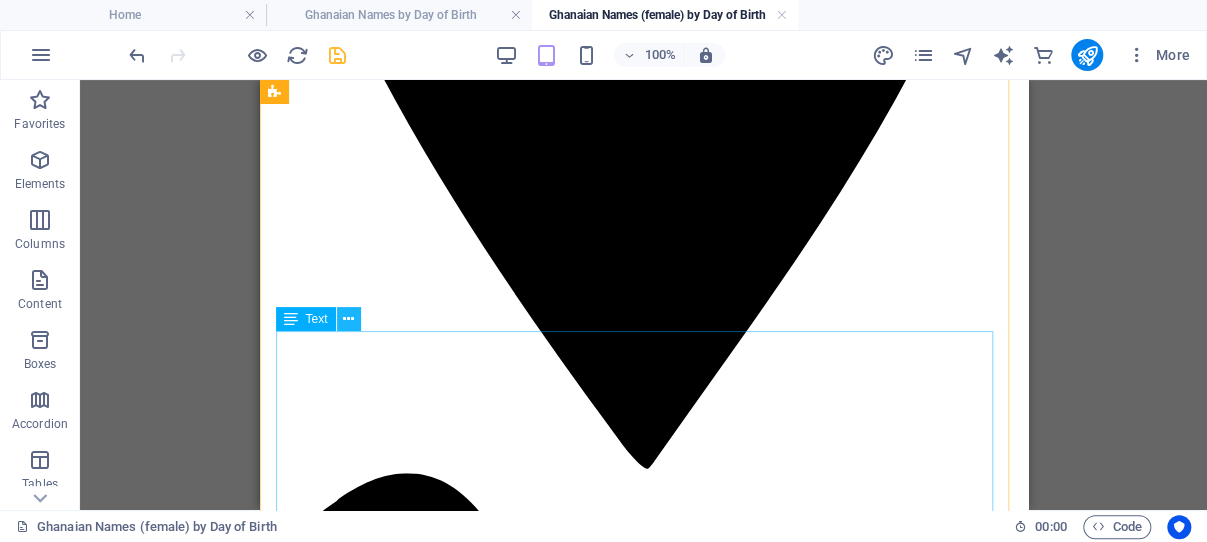 click at bounding box center [348, 319] 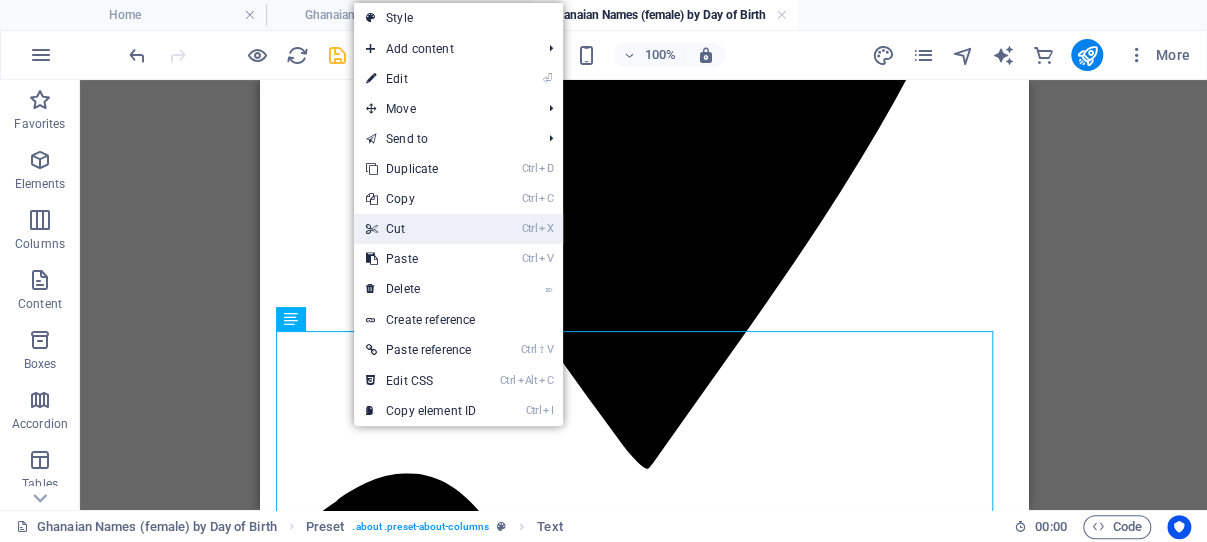 click on "Ctrl X  Cut" at bounding box center (421, 229) 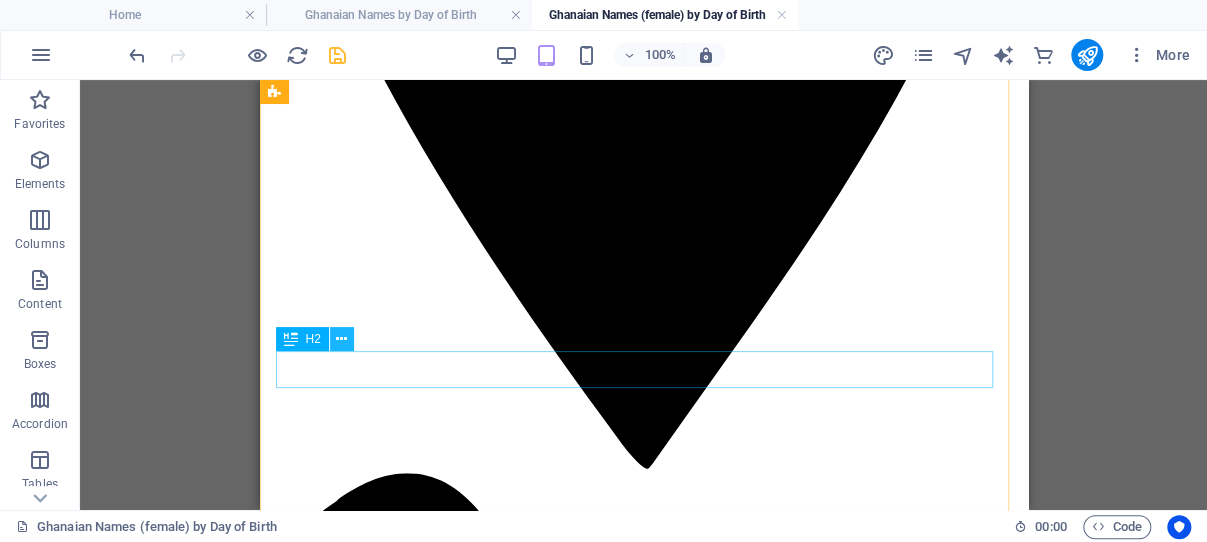 click at bounding box center [341, 339] 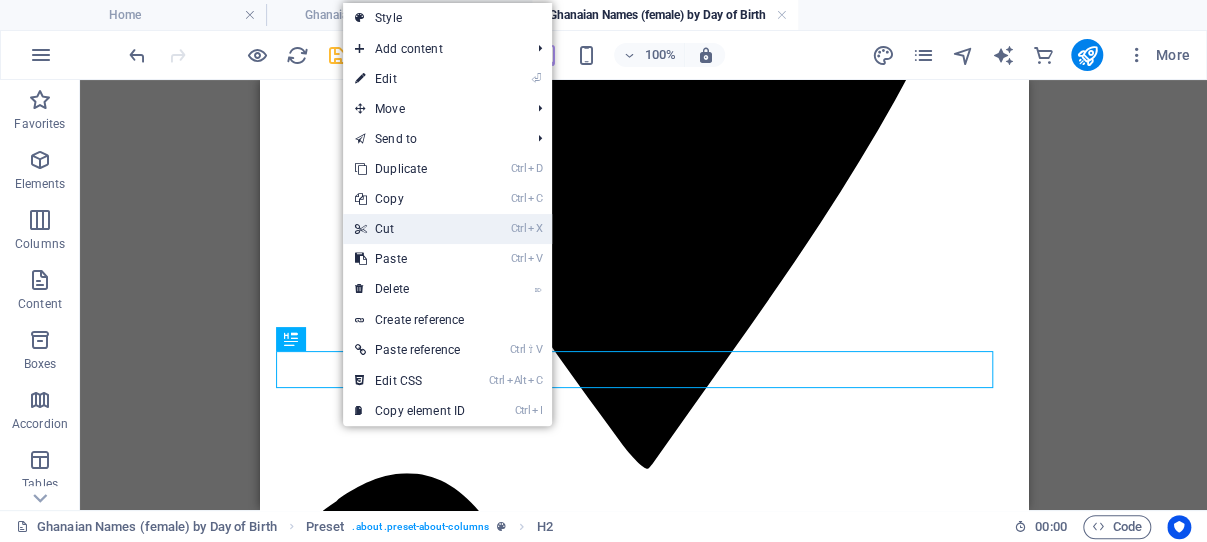 click on "Ctrl X  Cut" at bounding box center [410, 229] 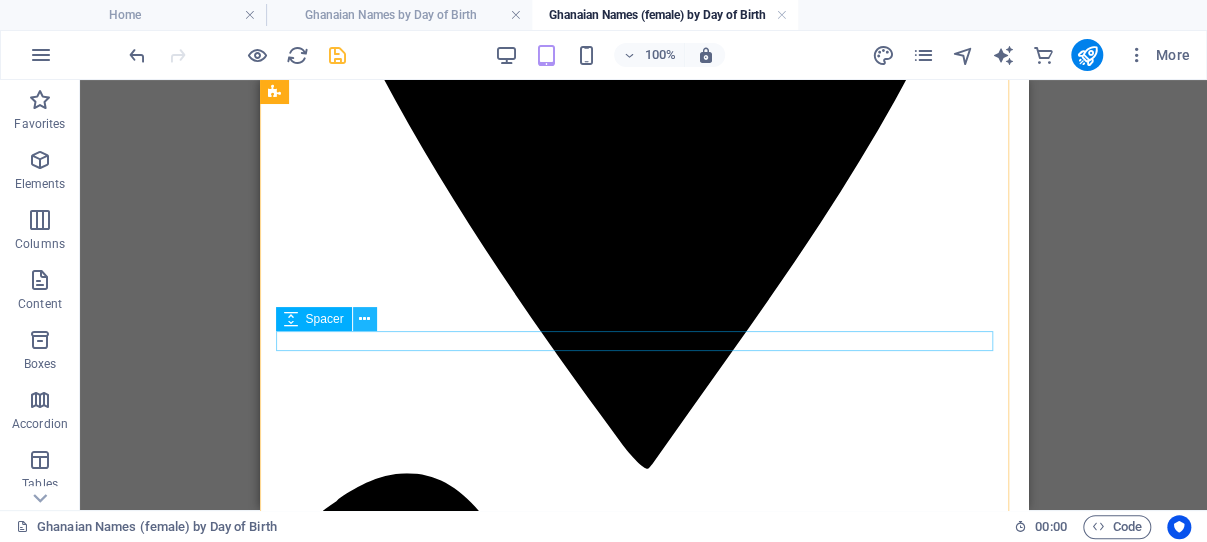 click at bounding box center (364, 319) 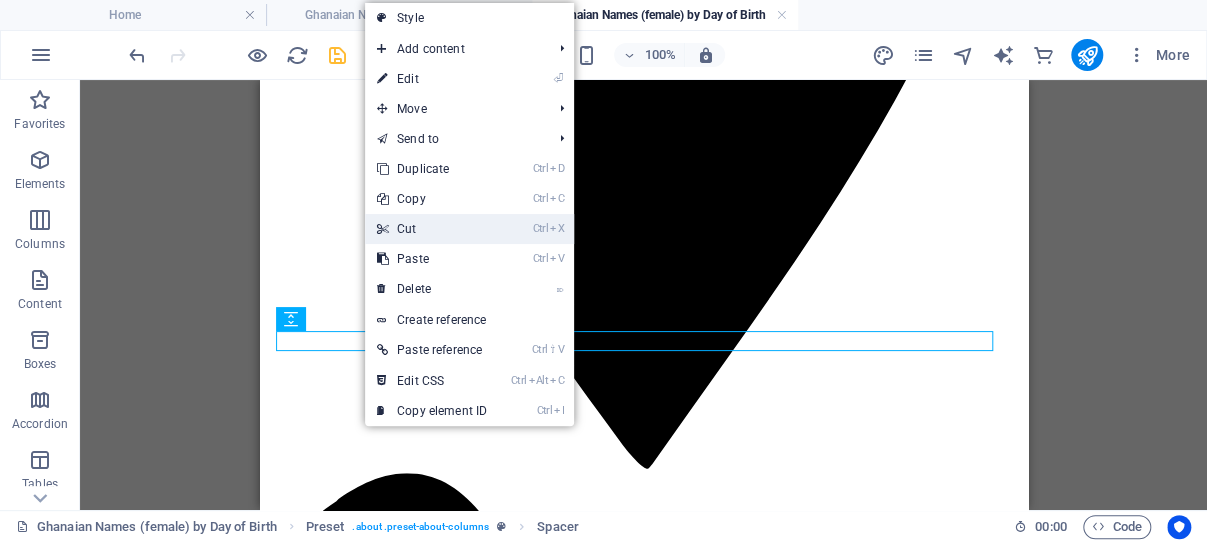 click on "Ctrl X  Cut" at bounding box center (432, 229) 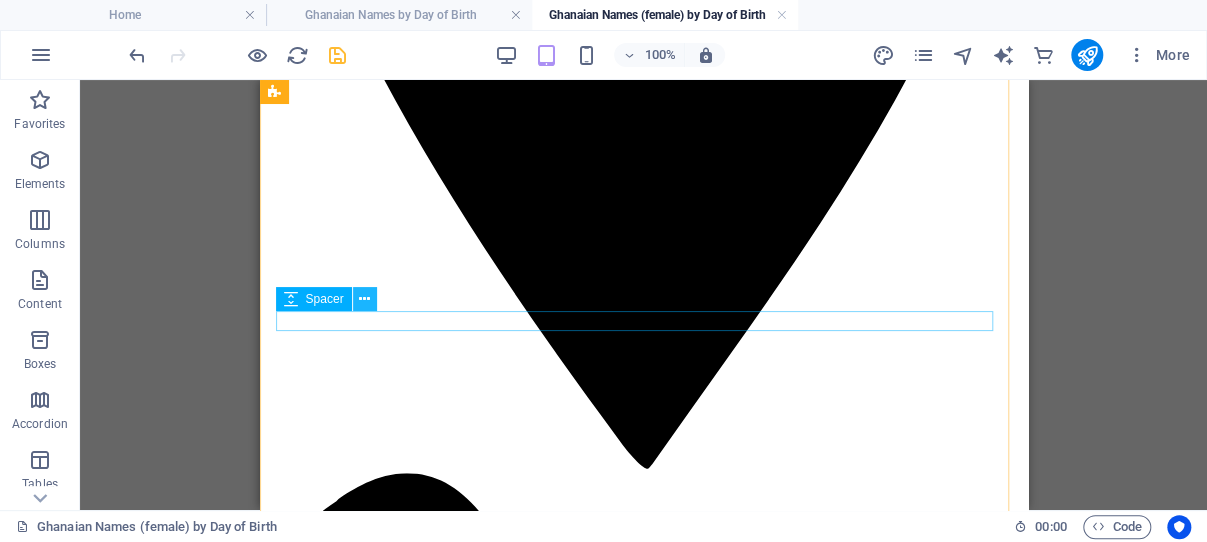 click at bounding box center [364, 299] 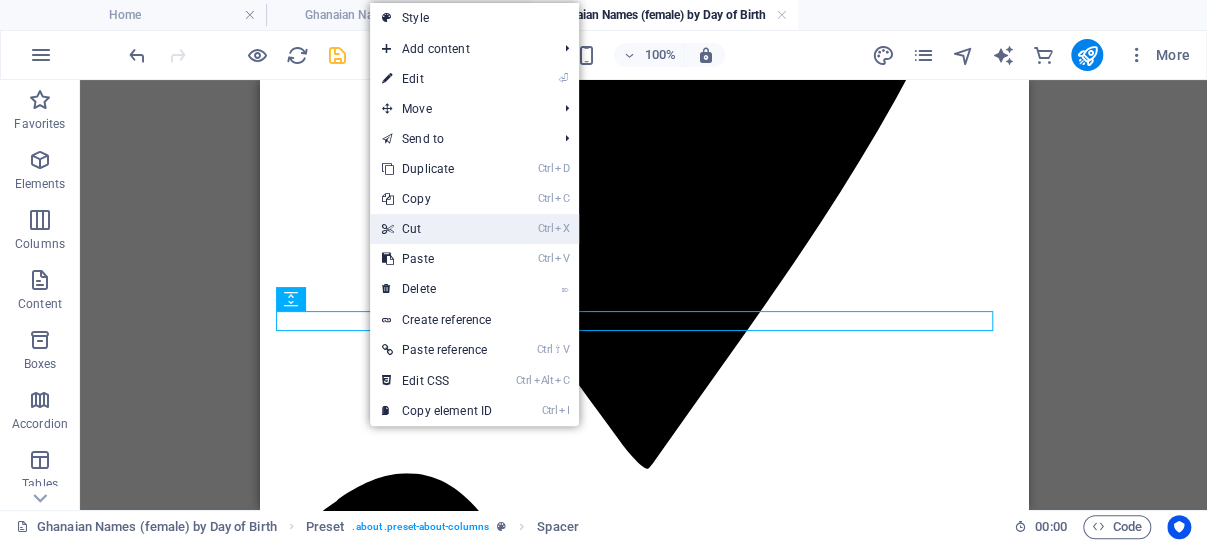 click on "Ctrl X  Cut" at bounding box center [437, 229] 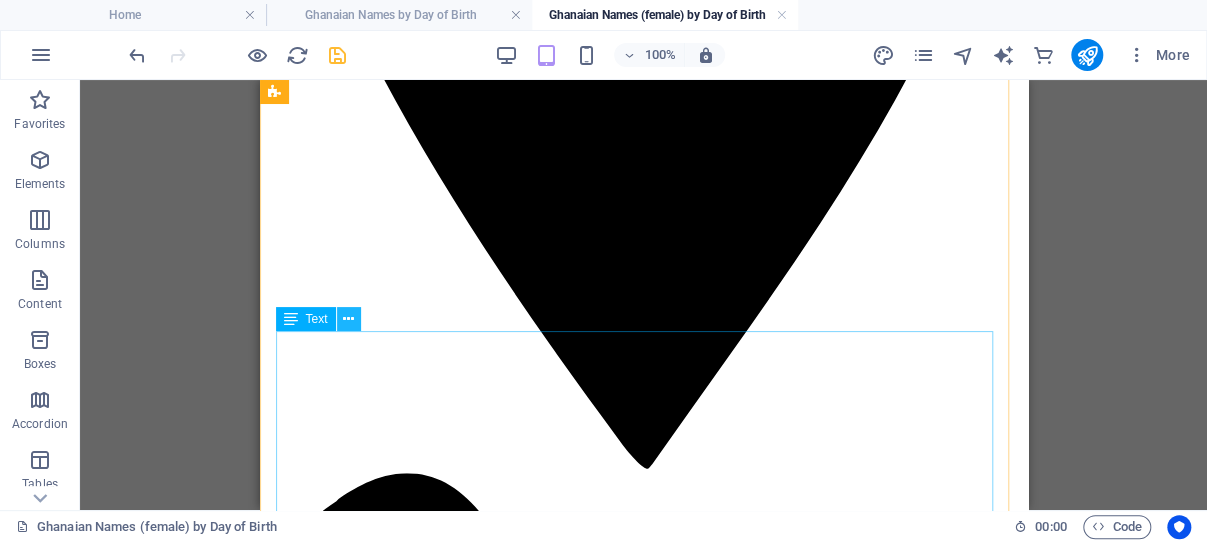 click at bounding box center [348, 319] 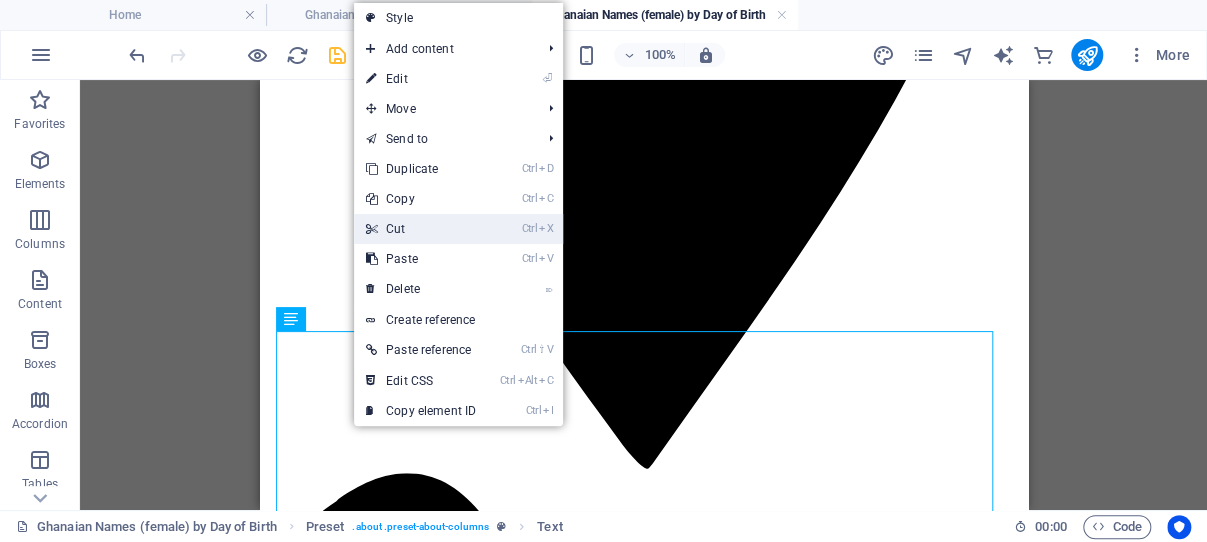 drag, startPoint x: 425, startPoint y: 225, endPoint x: 164, endPoint y: 148, distance: 272.1213 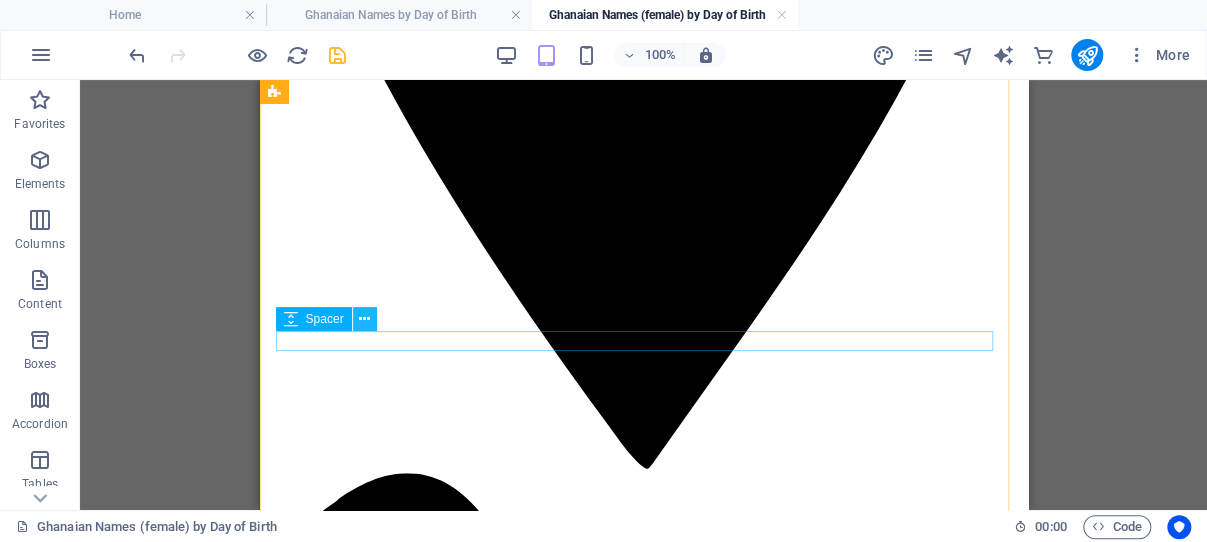 click at bounding box center [364, 319] 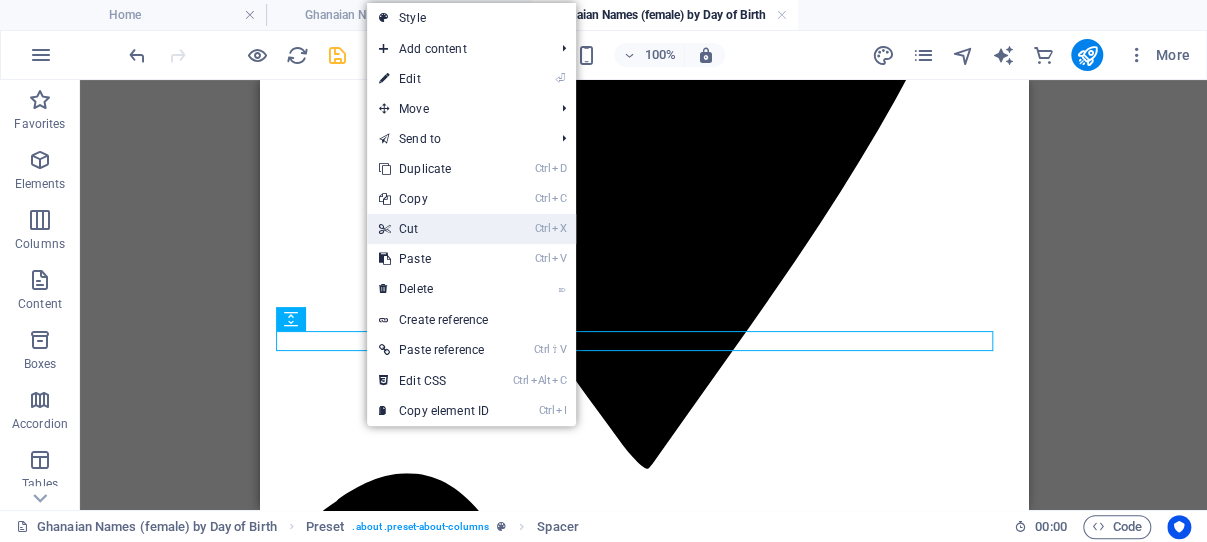 drag, startPoint x: 432, startPoint y: 228, endPoint x: 173, endPoint y: 147, distance: 271.3706 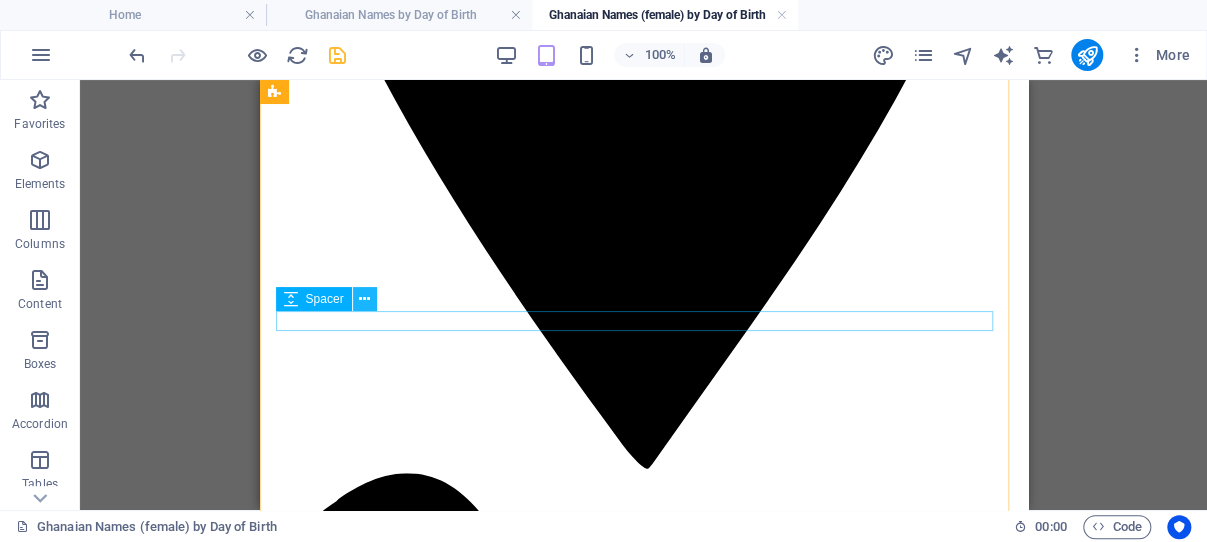 click at bounding box center [364, 299] 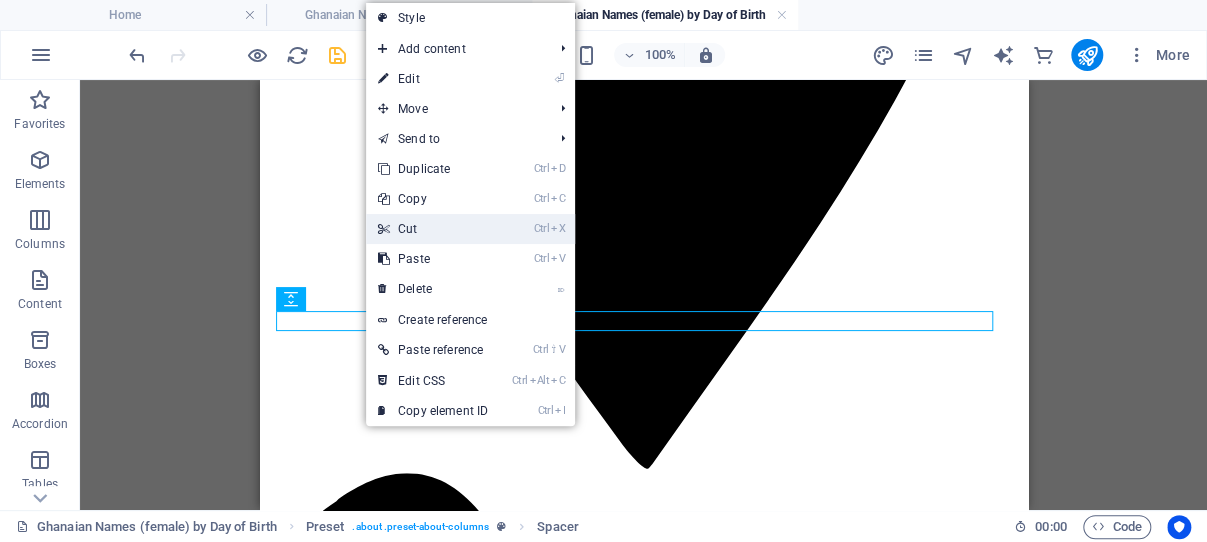 click on "Ctrl X  Cut" at bounding box center [433, 229] 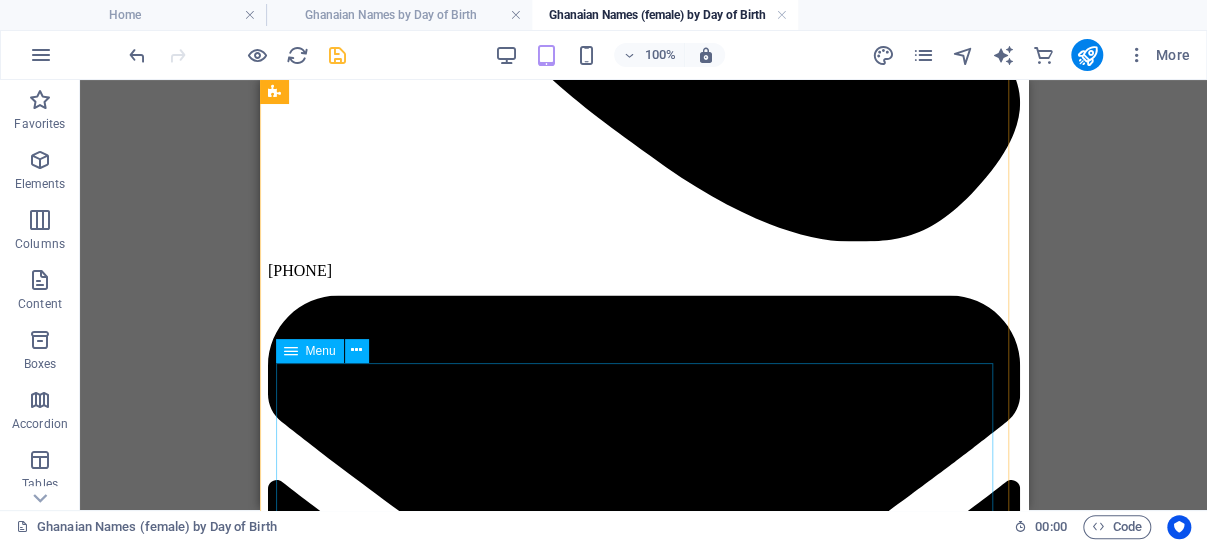 scroll, scrollTop: 1697, scrollLeft: 0, axis: vertical 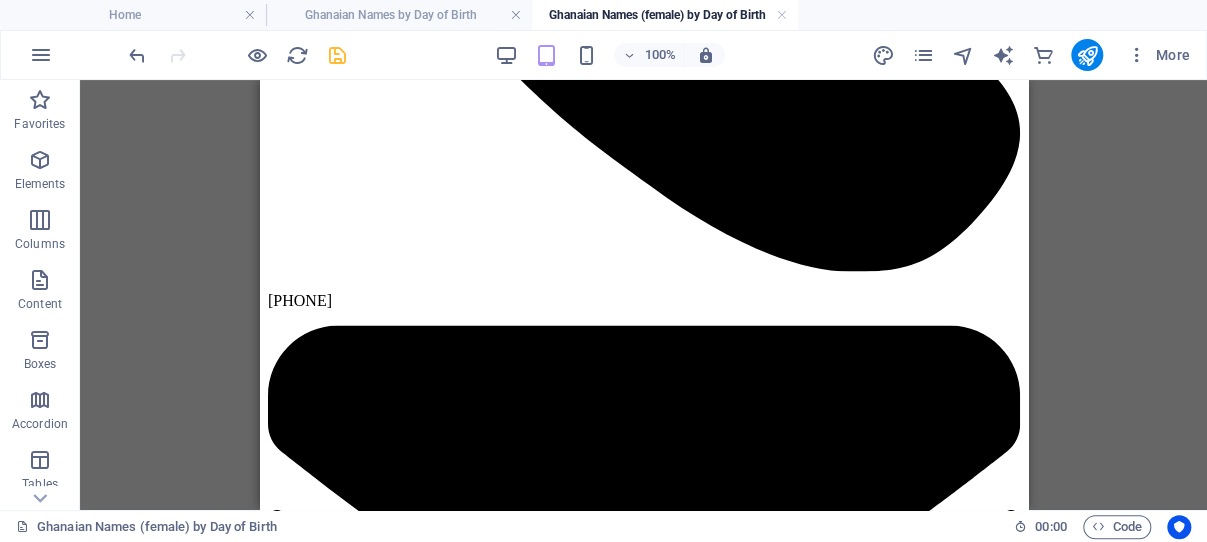 click on "Drag here to replace the existing content. Press “Ctrl” if you want to create a new element.
H2   Preset   Text   Spacer   Text   Spacer   Spacer   Text   H2   Text   Text   Spacer   H2   Spacer   Text   Spacer   Text   Text   Reference   Menu   H2   Spacer   Spacer   H2   Spacer" at bounding box center (643, 295) 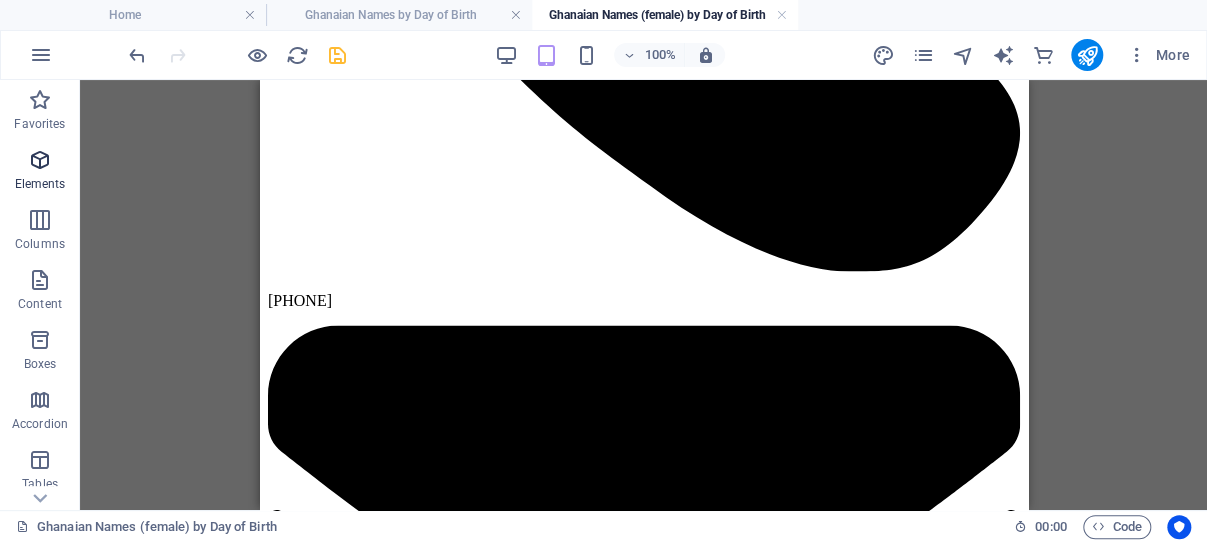 click at bounding box center (40, 160) 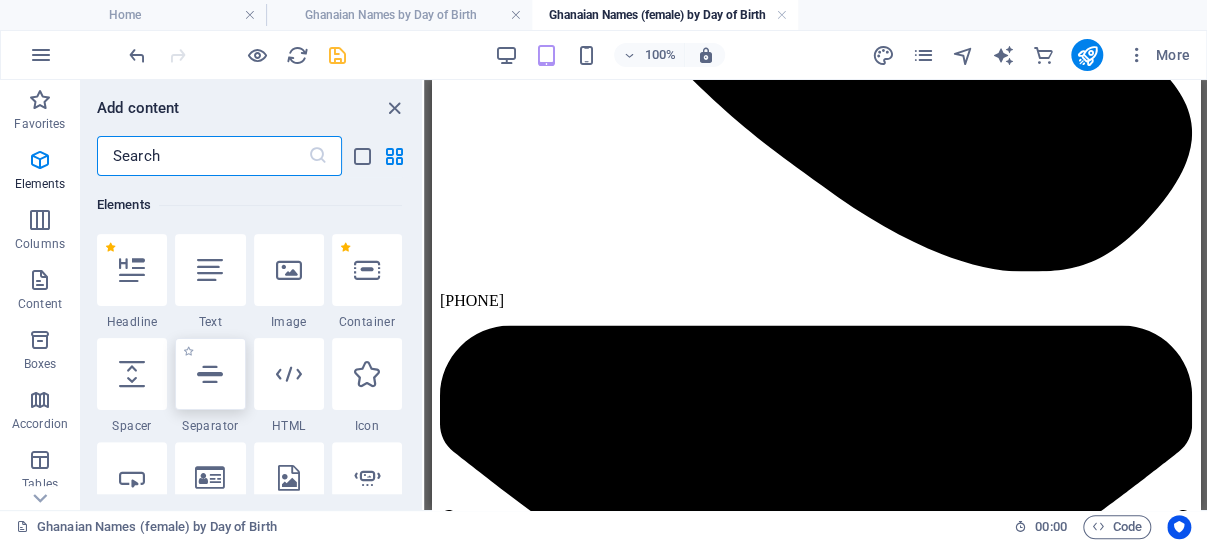 scroll, scrollTop: 213, scrollLeft: 0, axis: vertical 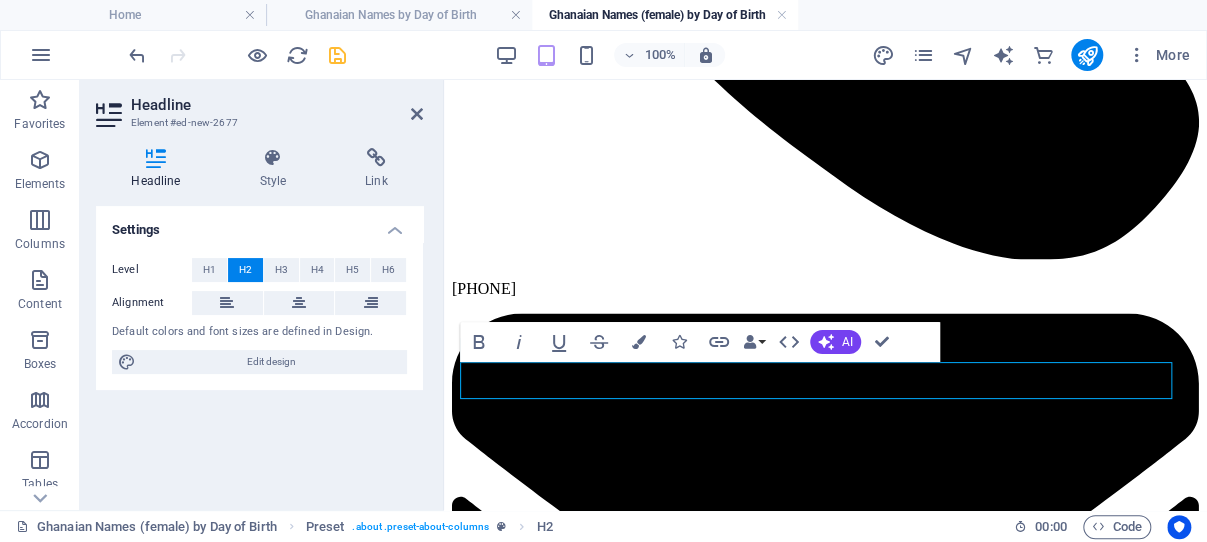 click on "Settings Level H1 H2 H3 H4 H5 H6 Alignment Default colors and font sizes are defined in Design. Edit design" at bounding box center (259, 350) 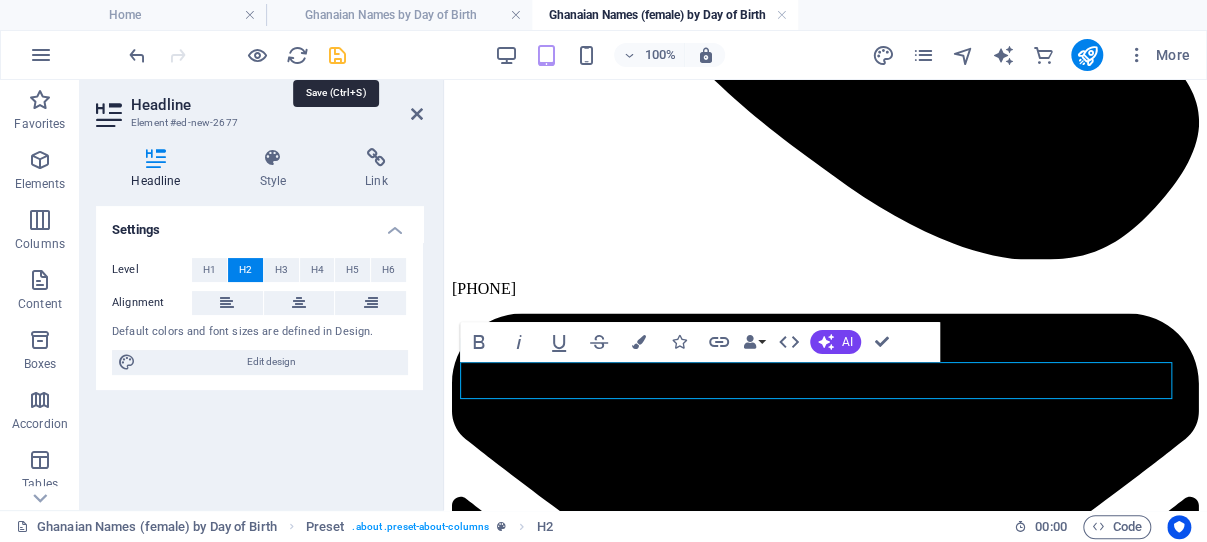 click at bounding box center [337, 55] 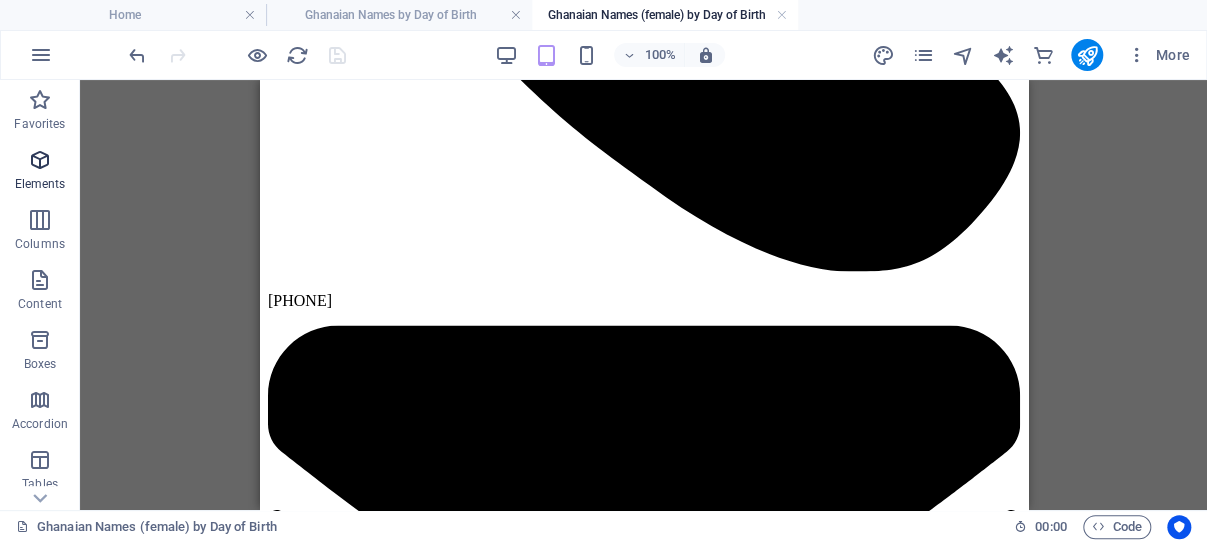 click at bounding box center (40, 160) 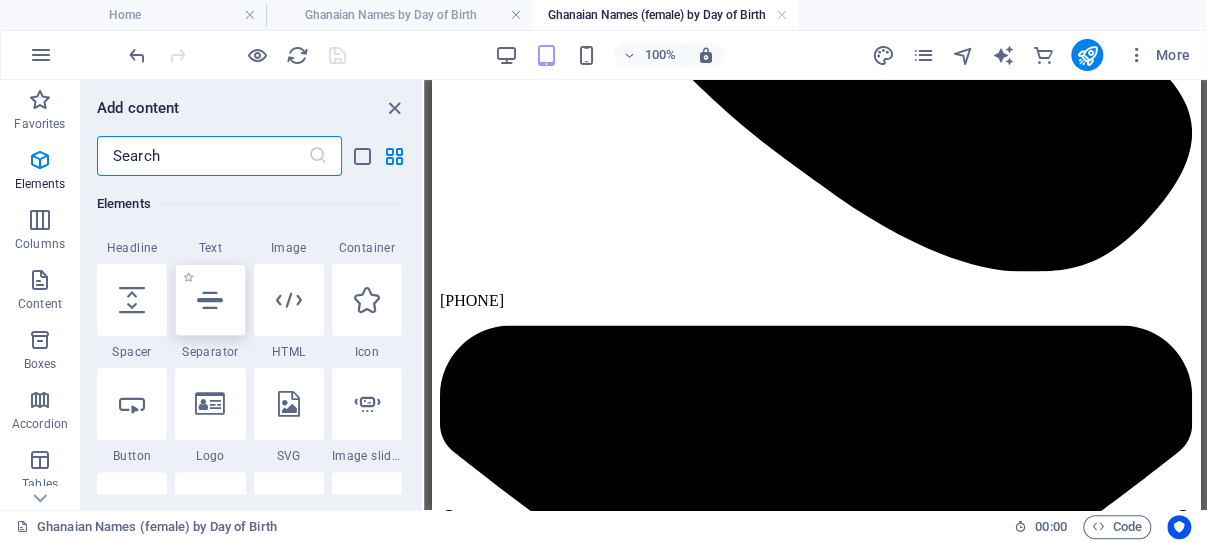 scroll, scrollTop: 308, scrollLeft: 0, axis: vertical 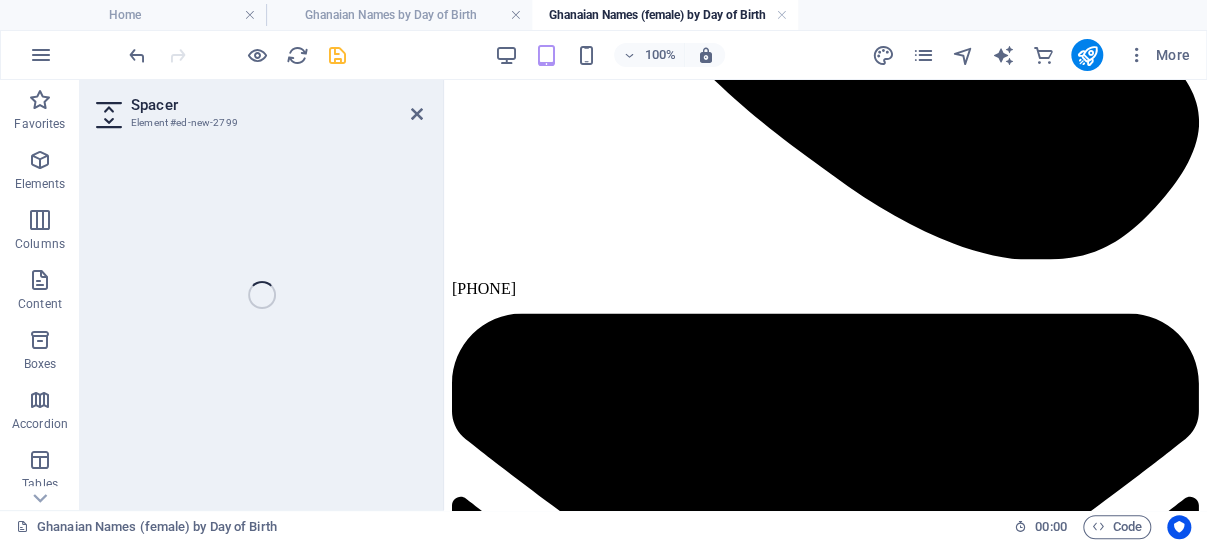 select on "px" 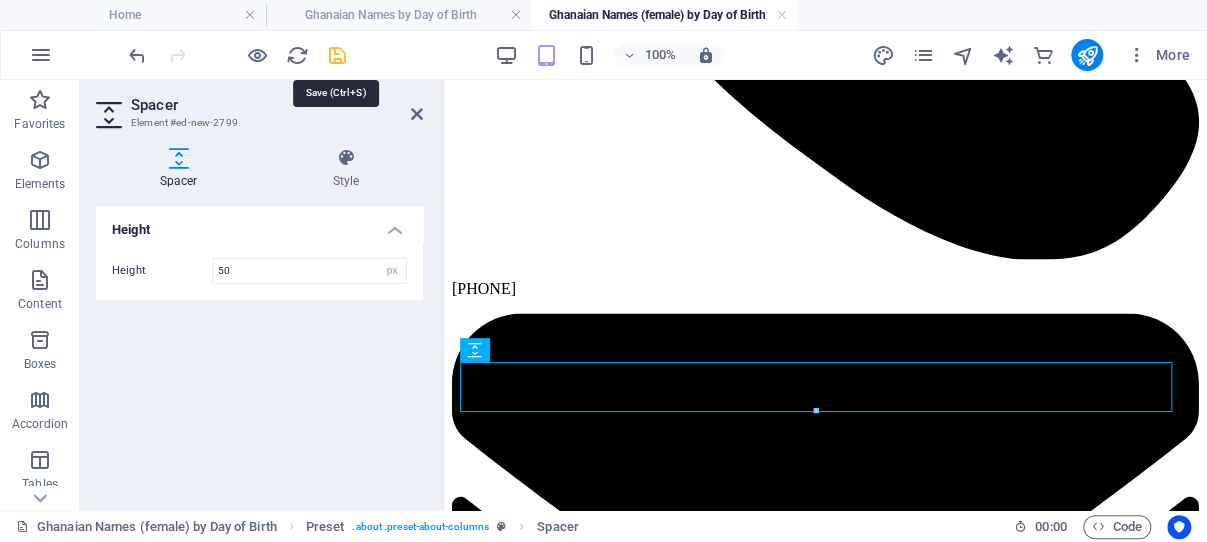 click at bounding box center (337, 55) 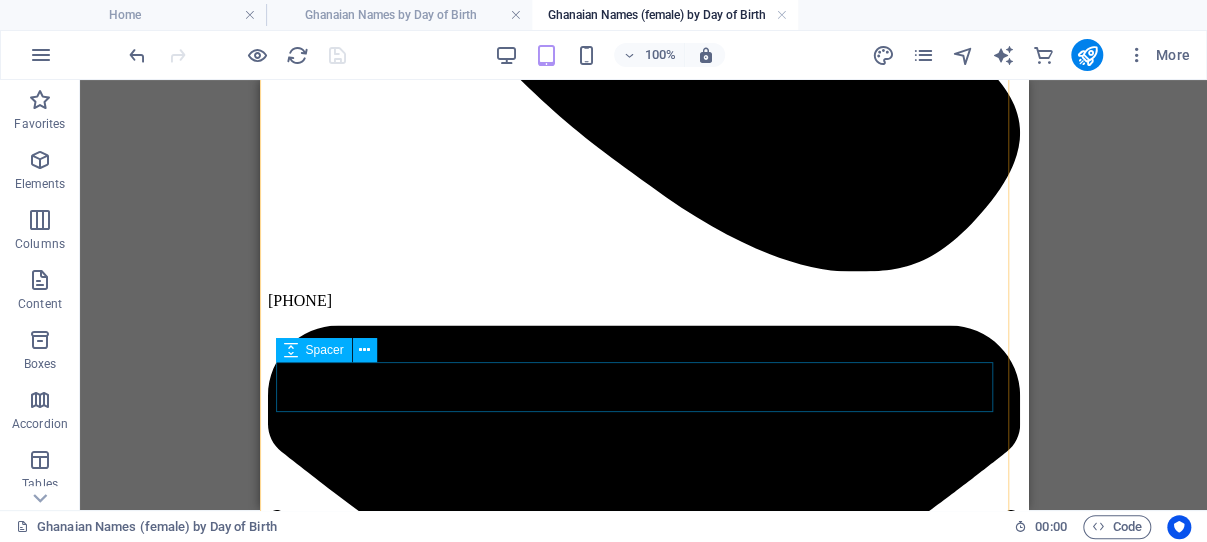 click at bounding box center (643, 4068) 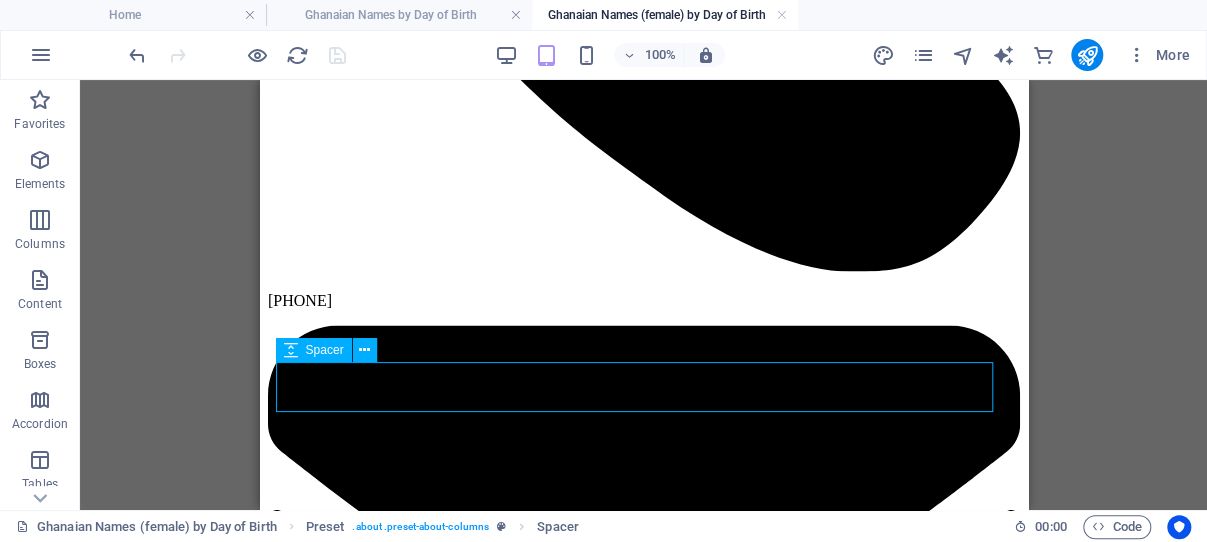click at bounding box center (643, 4068) 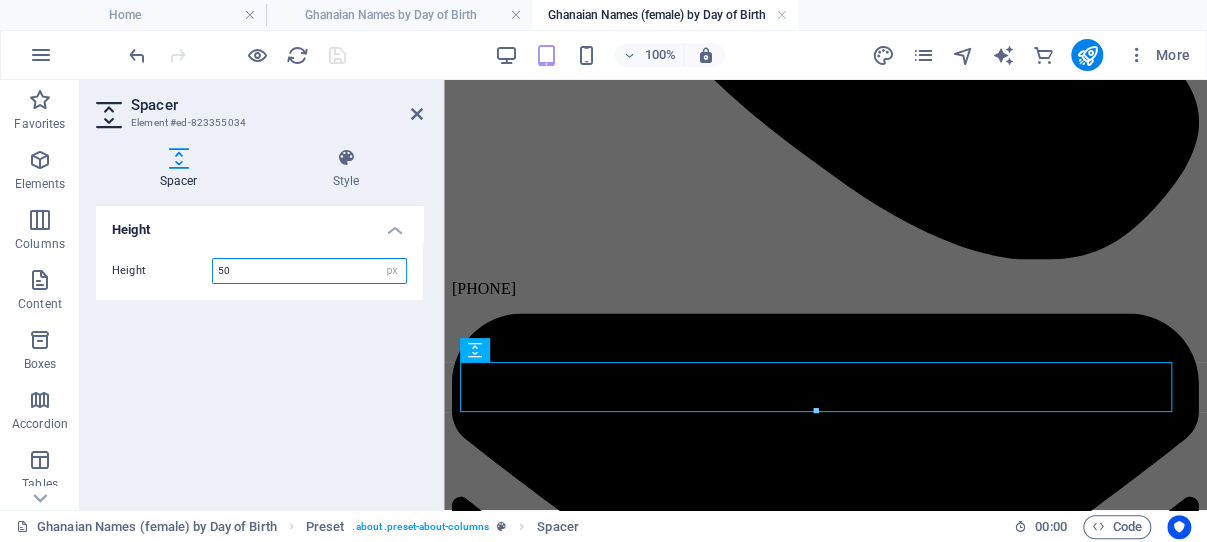 click on "50" at bounding box center (309, 271) 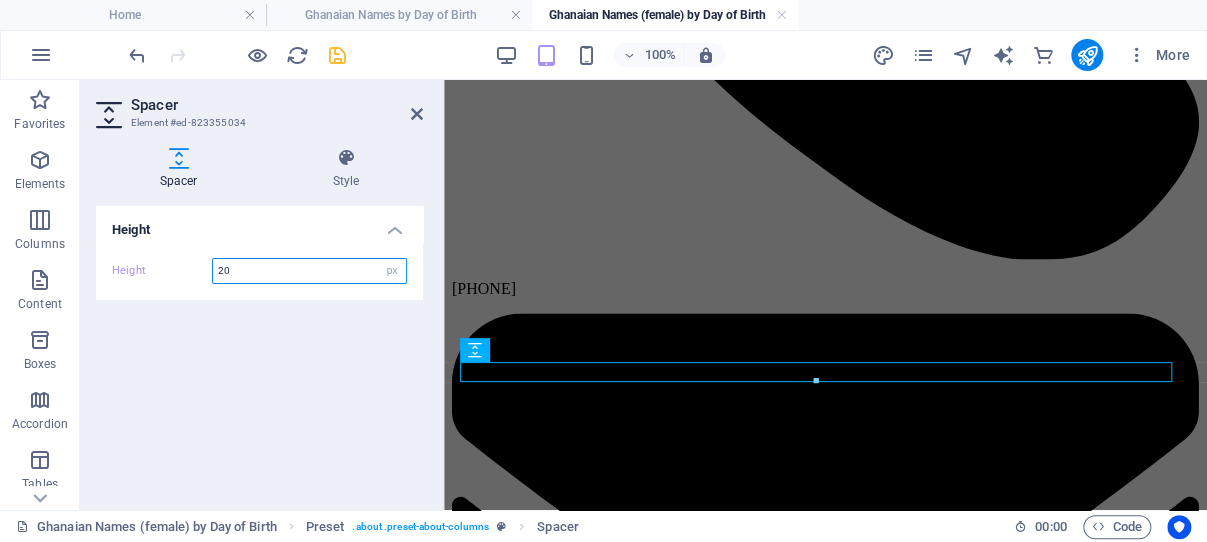 type on "20" 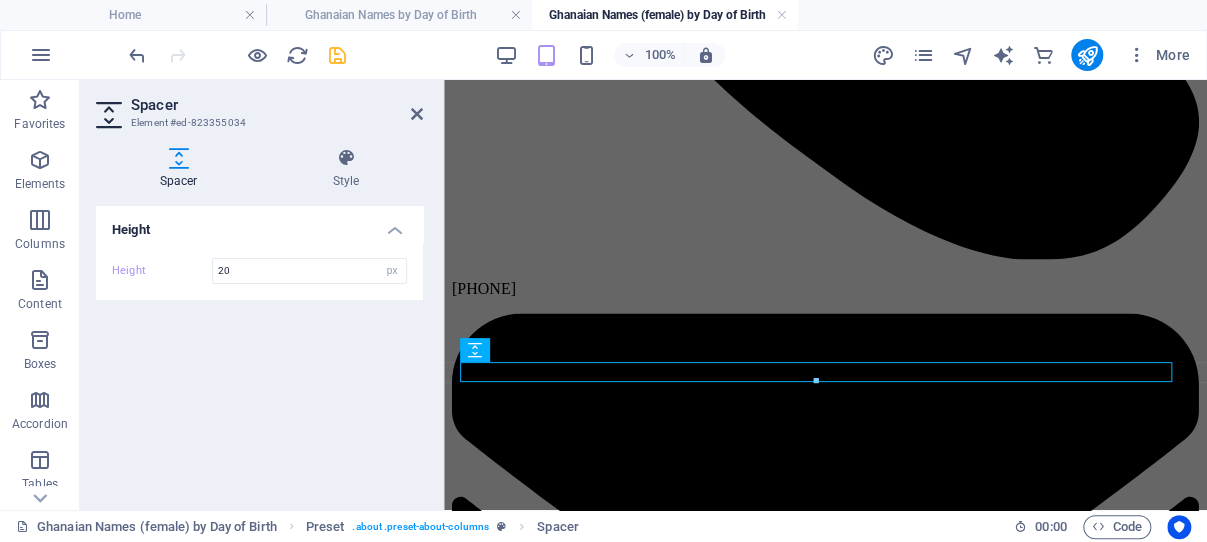 click on "Height Height 20 px rem vh vw" at bounding box center (259, 350) 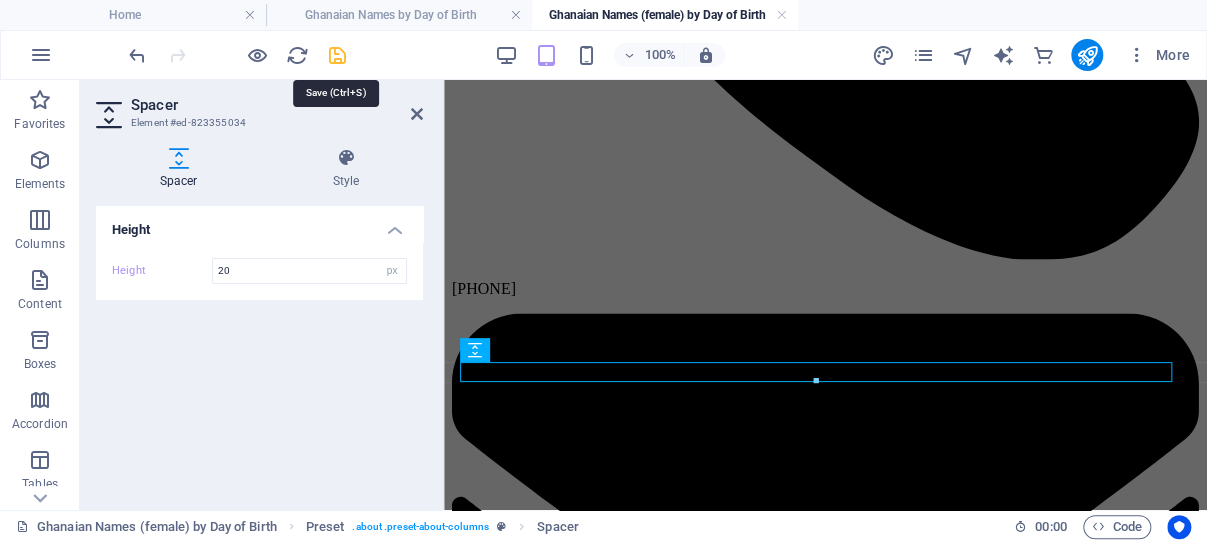 click at bounding box center (337, 55) 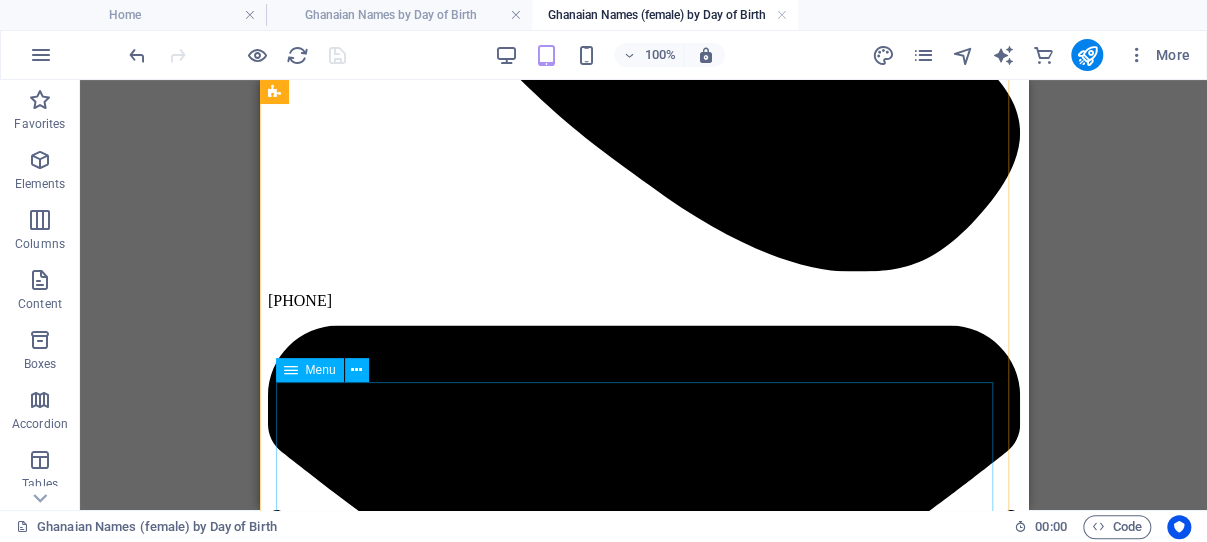 scroll, scrollTop: 1803, scrollLeft: 0, axis: vertical 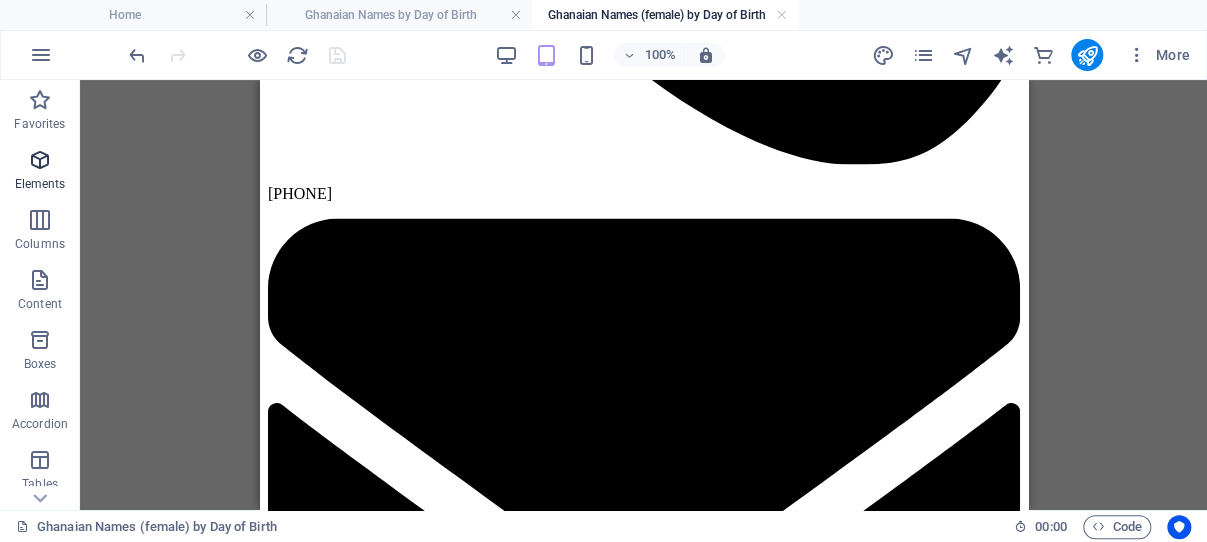click at bounding box center [40, 160] 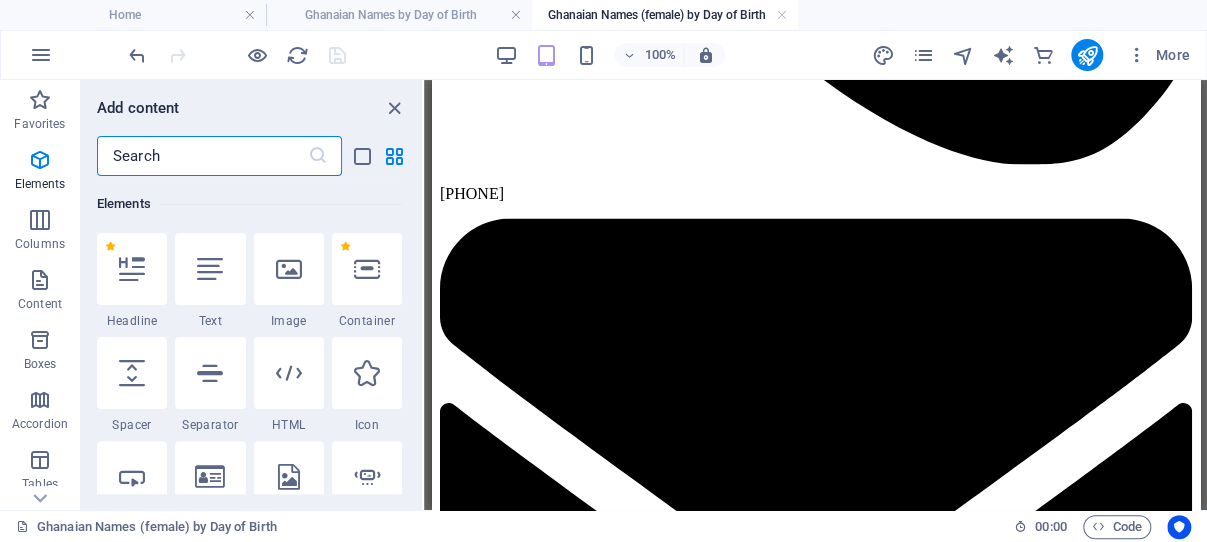 scroll, scrollTop: 308, scrollLeft: 0, axis: vertical 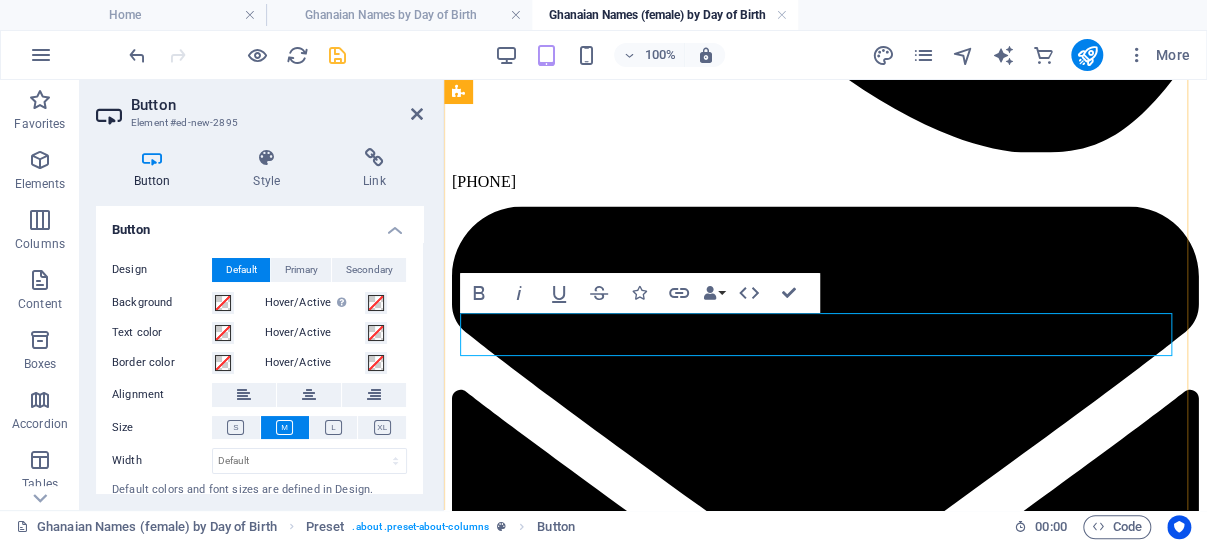 type 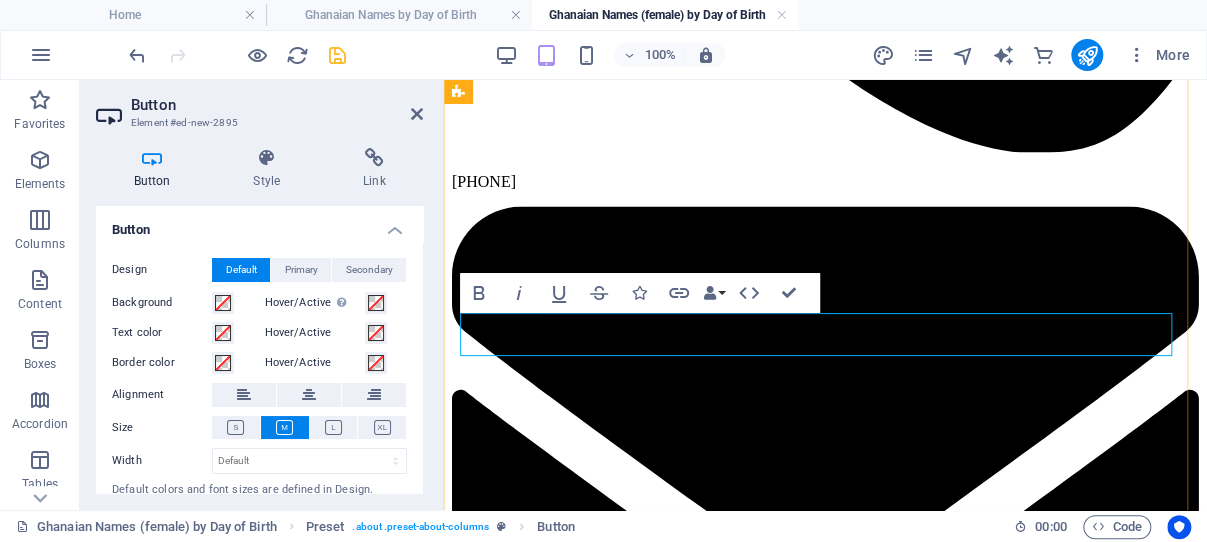 click on "All Male Names" at bounding box center (505, 4009) 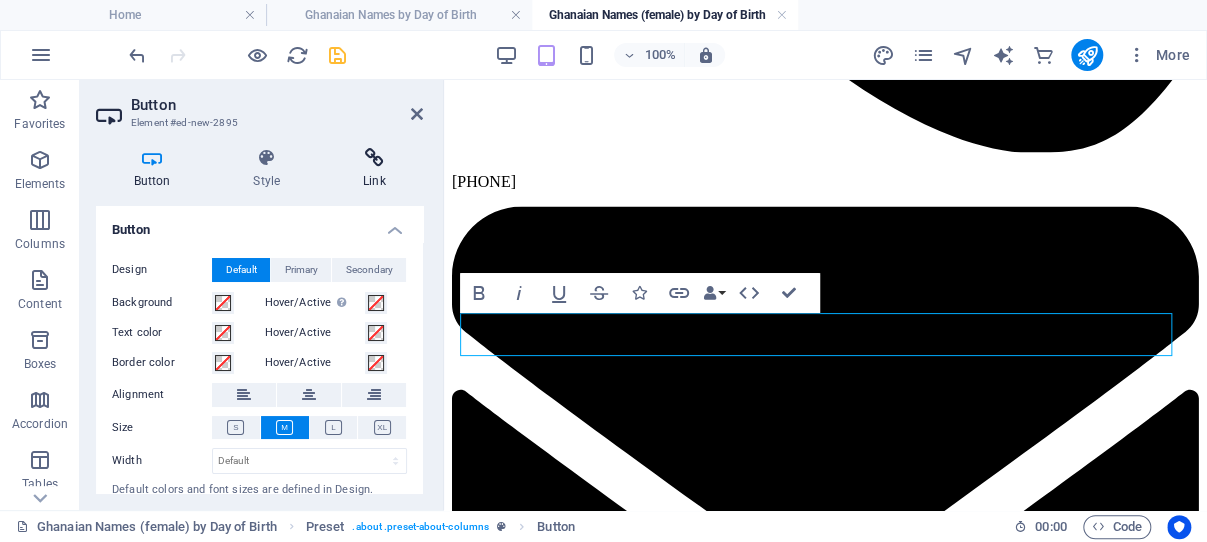 click at bounding box center (374, 158) 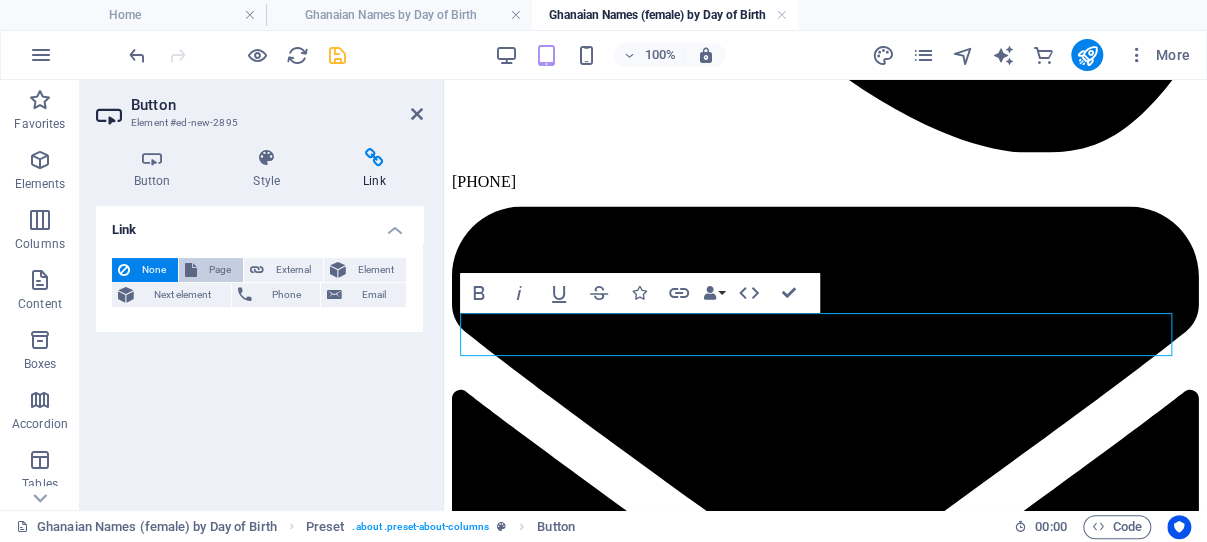 click on "Page" at bounding box center [220, 270] 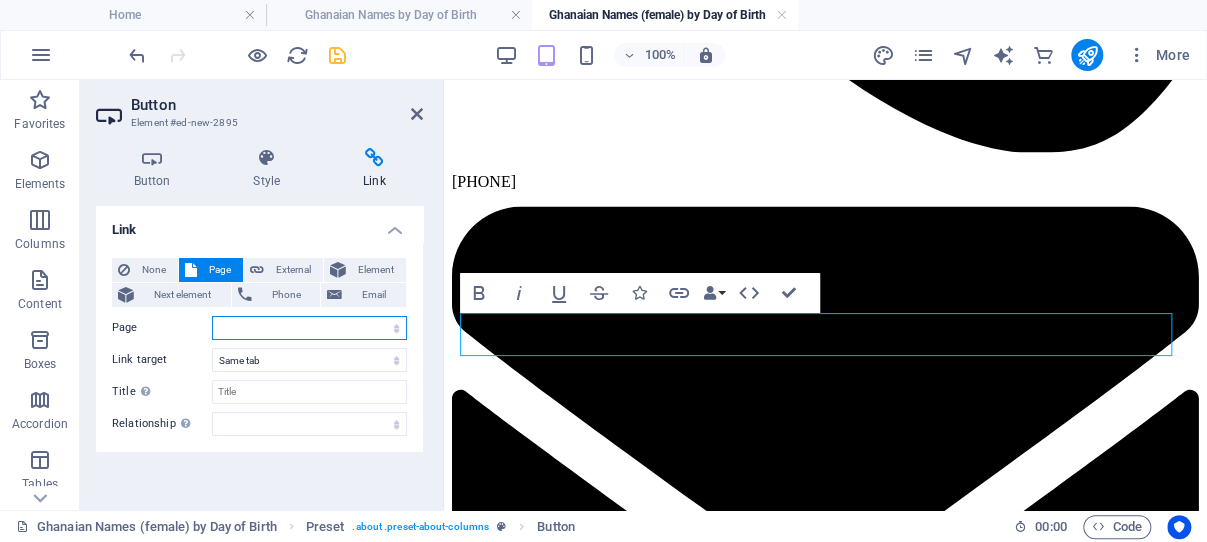click on "Home Site Map All Pages National Parks and Protected areas of Ghana Bunso Eco Park and canopy walkway Museums of Ghana Regions and Capitals of Ghana [CITY], [STATE] [LANDMARK] [CITY], [REGION] Other Cities of Ghana National Parks Forts and Castles Ghana Live Radio [PERSON] [LAST] Audio & Video Page Food and Drink HOT PLANTAIN CRISPS Snack or Appetizer GROUNDNUT STEW FUFU Palm Nut Soup Kentumere - Fish and Spinach Avocado with Groundnut dressing Avocado with Smoked Fish Boiled plantain Akotonshi - stuffed crabs Red Red - fried plantains and beans Online Dating Scams in West Africa Ghanaian Names by Day of Birth Ghanaian Names (female) by Day of Birth [PERSON] [PERSON]: The First West African Professor in Europe Legal Notice Privacy" at bounding box center (309, 328) 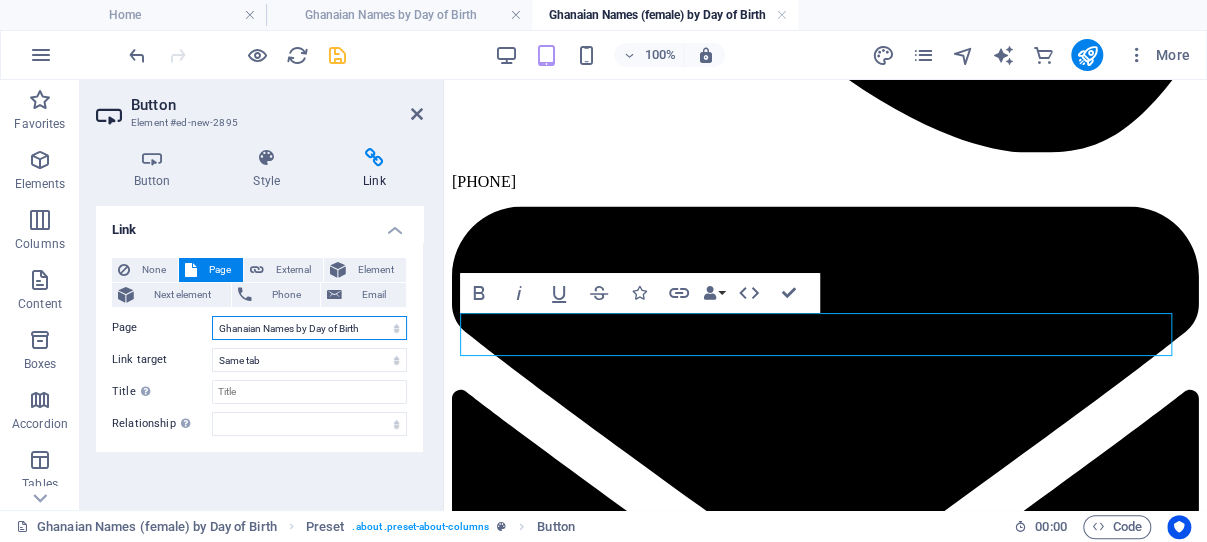 click on "Ghanaian Names by Day of Birth" at bounding box center (0, 0) 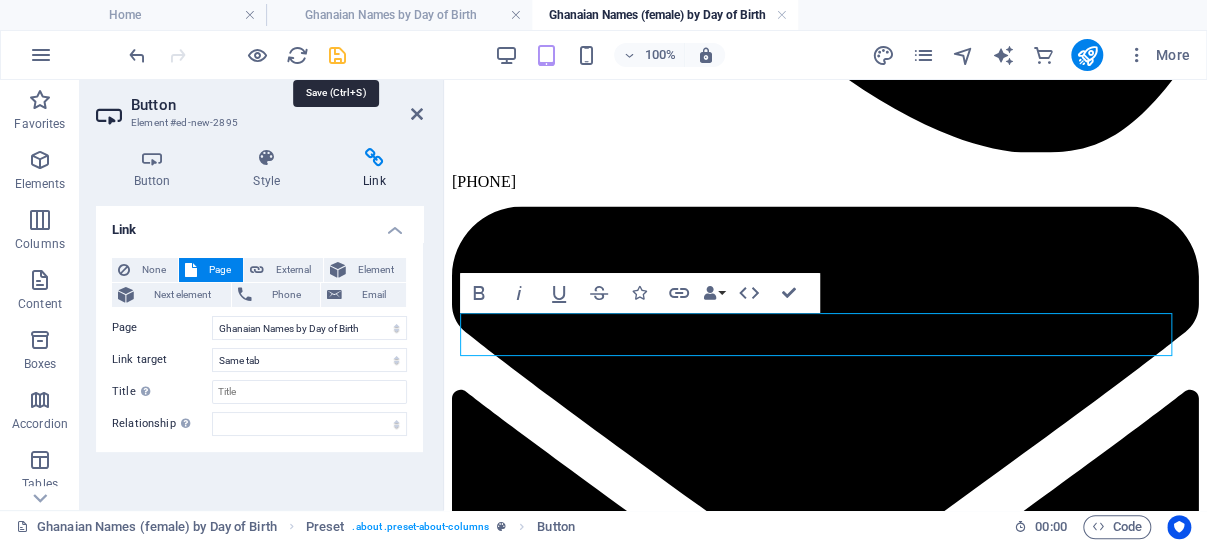 drag, startPoint x: 335, startPoint y: 53, endPoint x: 61, endPoint y: 72, distance: 274.65796 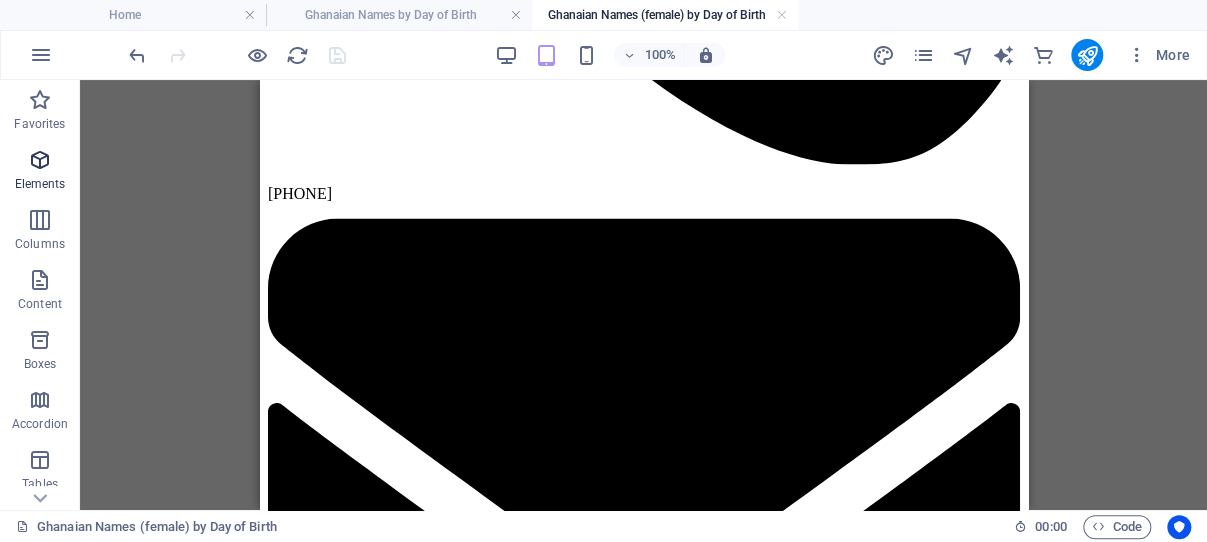 click at bounding box center (40, 160) 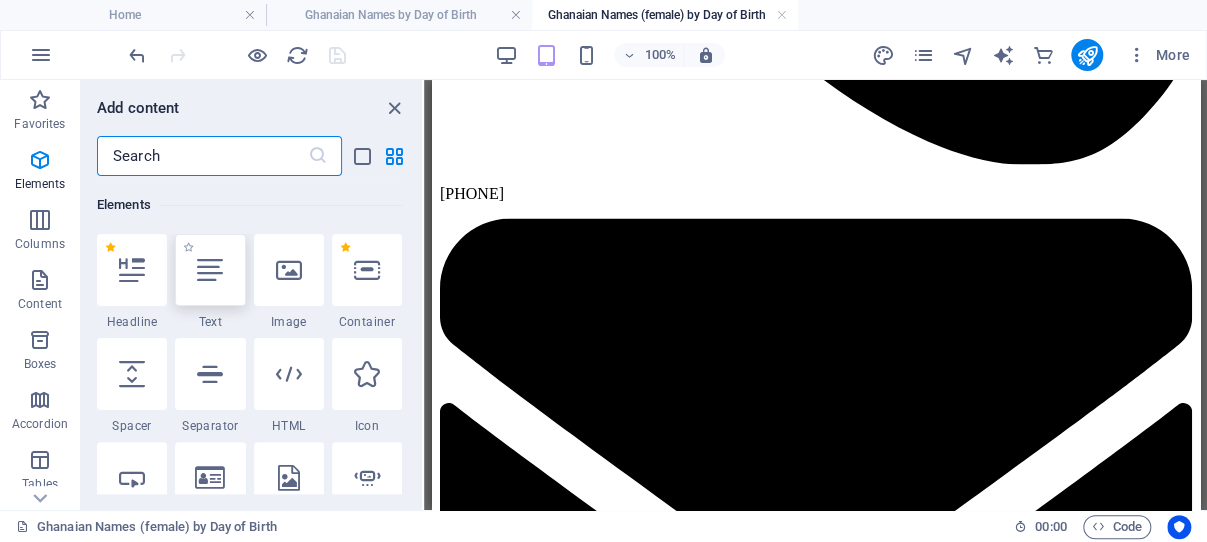 scroll, scrollTop: 213, scrollLeft: 0, axis: vertical 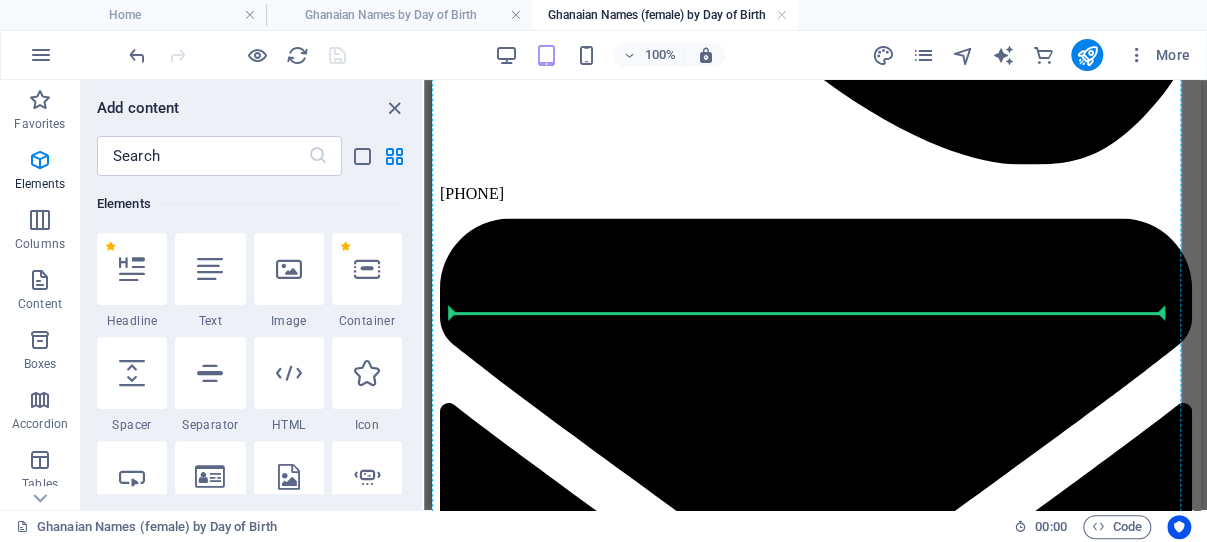 select on "px" 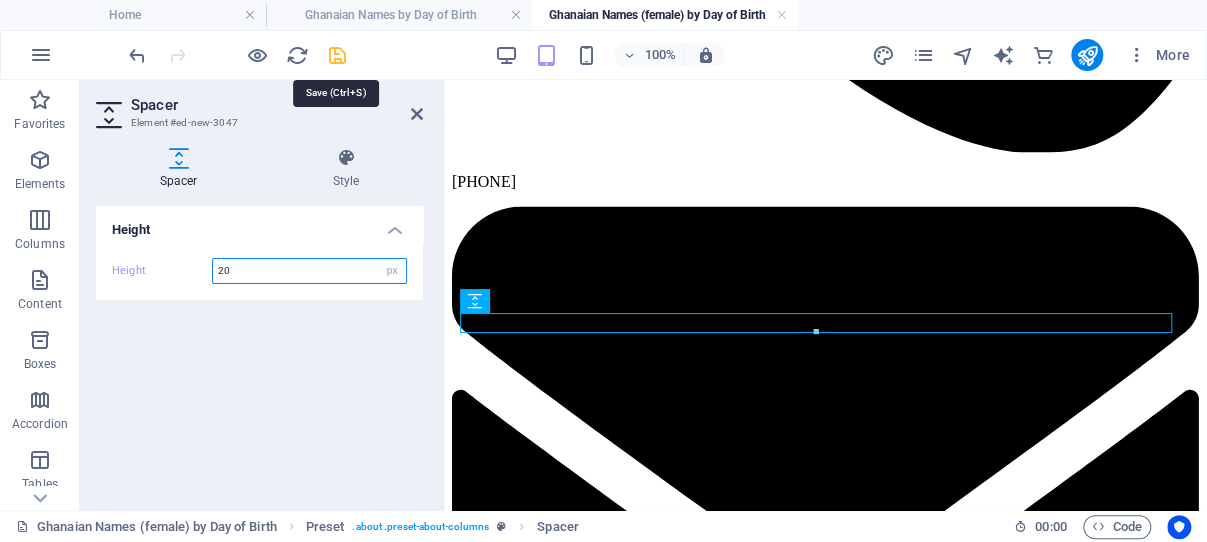 type on "20" 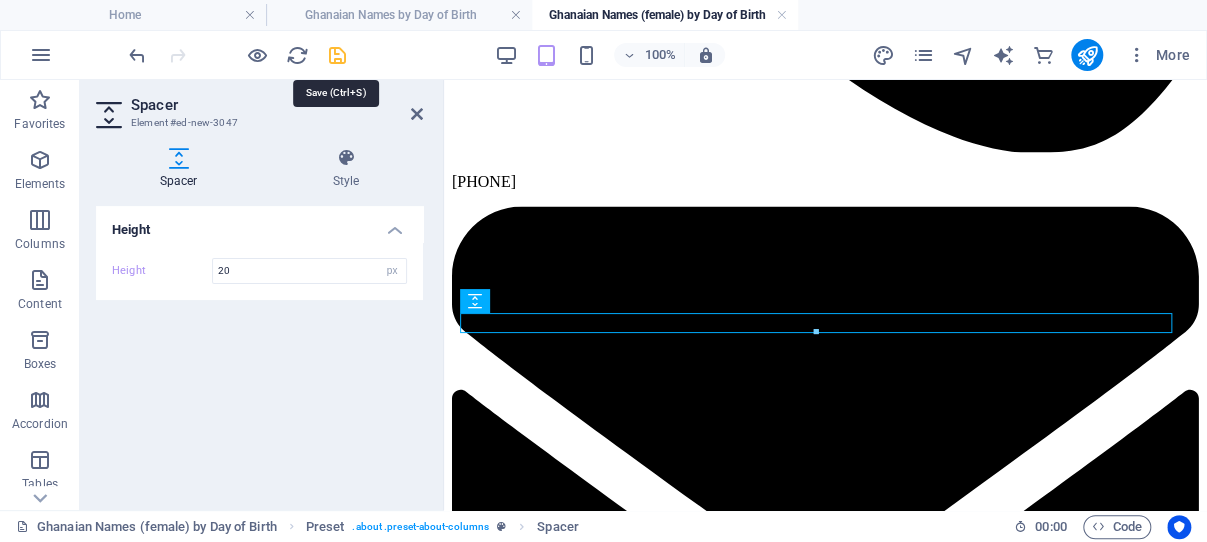 click at bounding box center [337, 55] 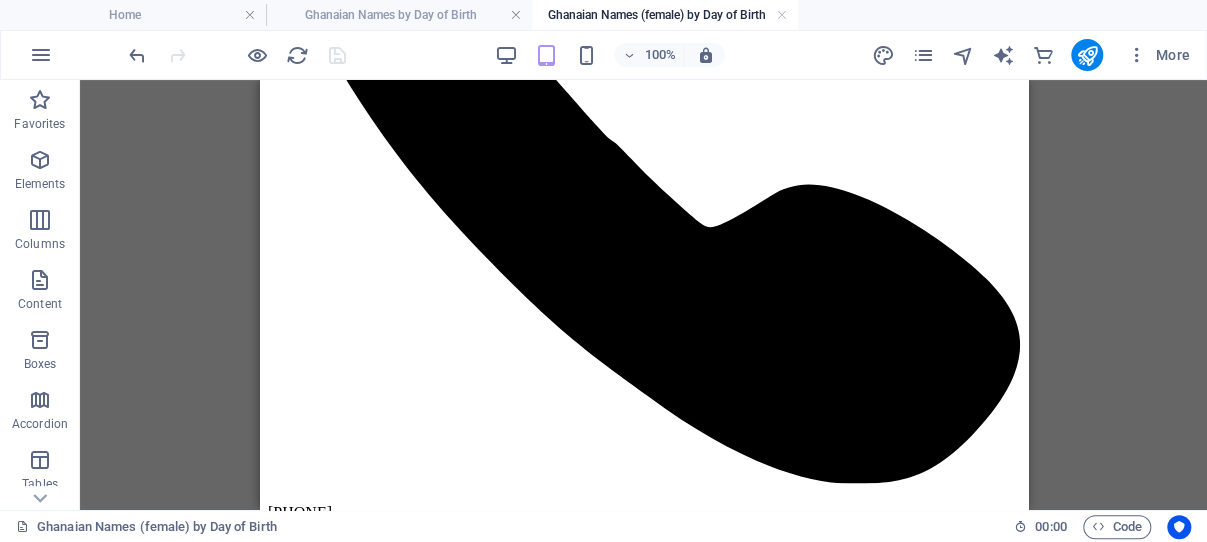 scroll, scrollTop: 1061, scrollLeft: 0, axis: vertical 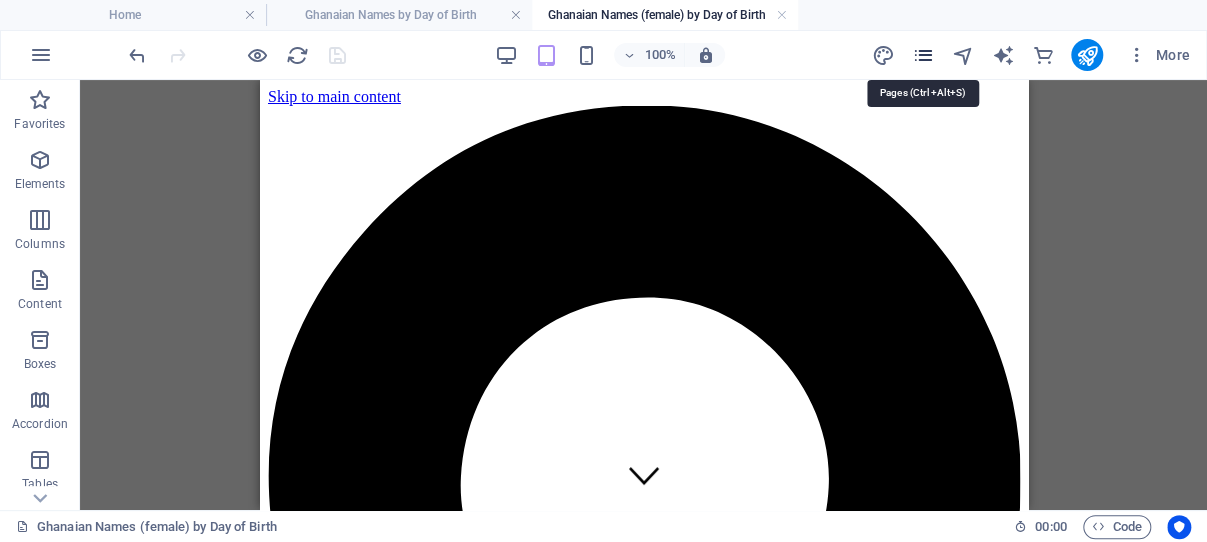 click at bounding box center (922, 55) 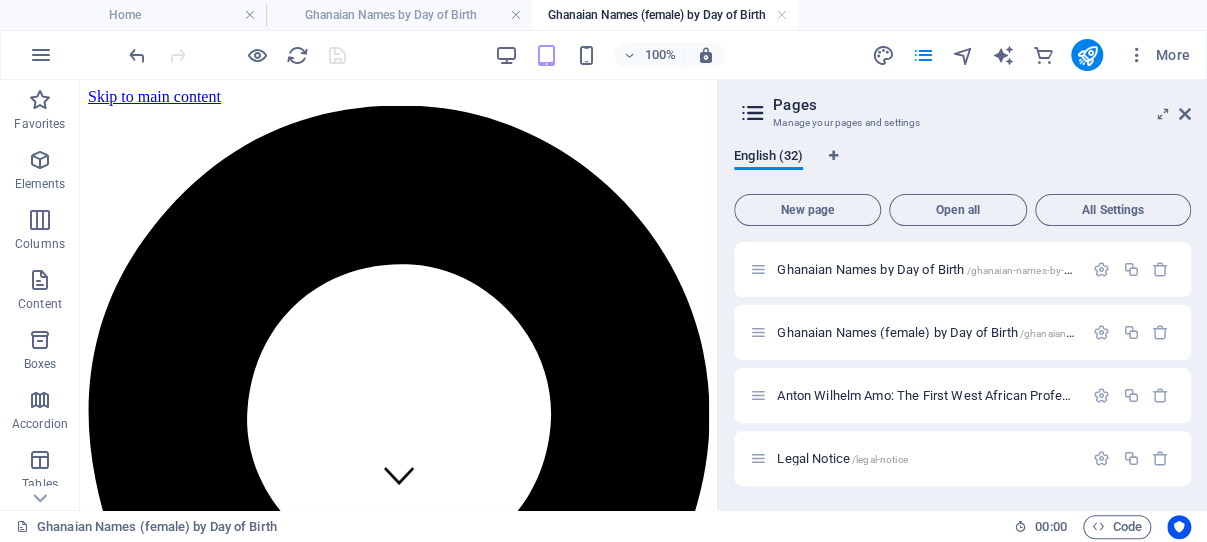 scroll, scrollTop: 1717, scrollLeft: 0, axis: vertical 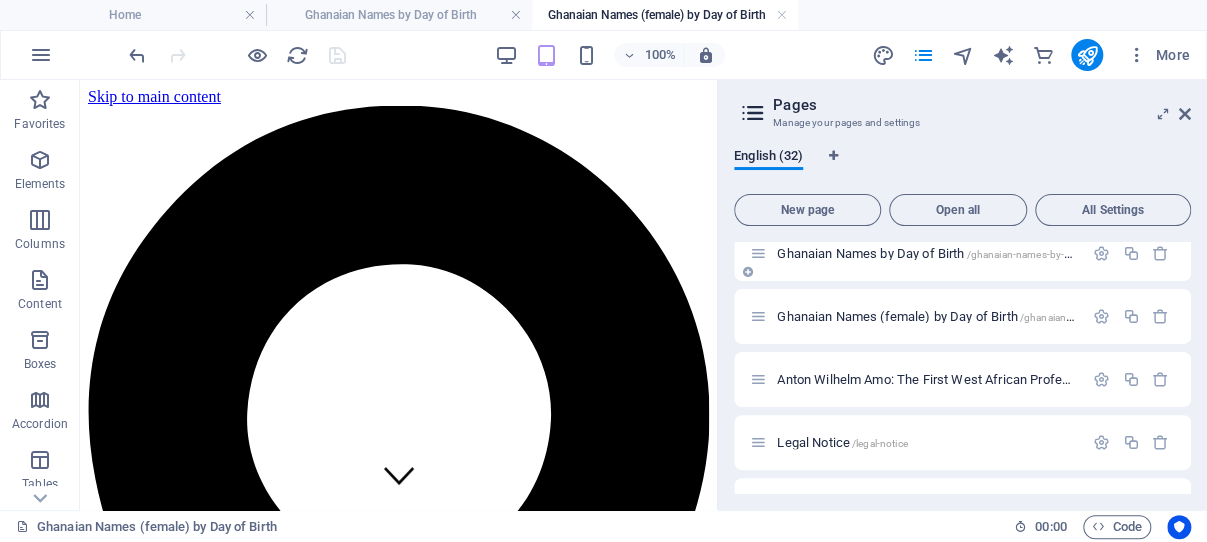 click on "Ghanaian Names by Day of Birth /ghanaian-names-by-day-of-birth" at bounding box center (947, 253) 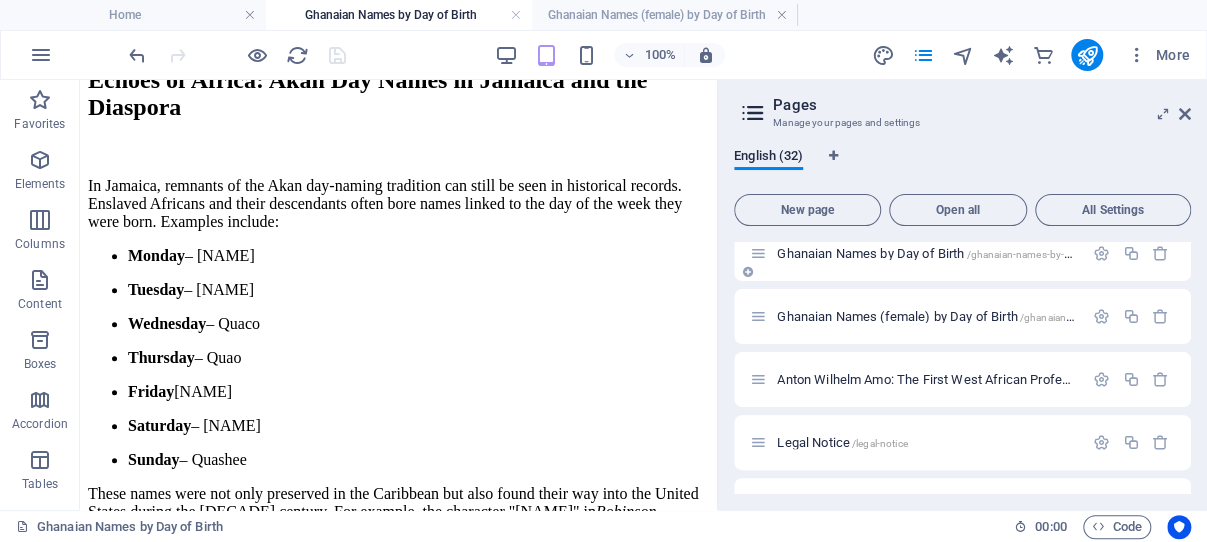 scroll, scrollTop: 4033, scrollLeft: 0, axis: vertical 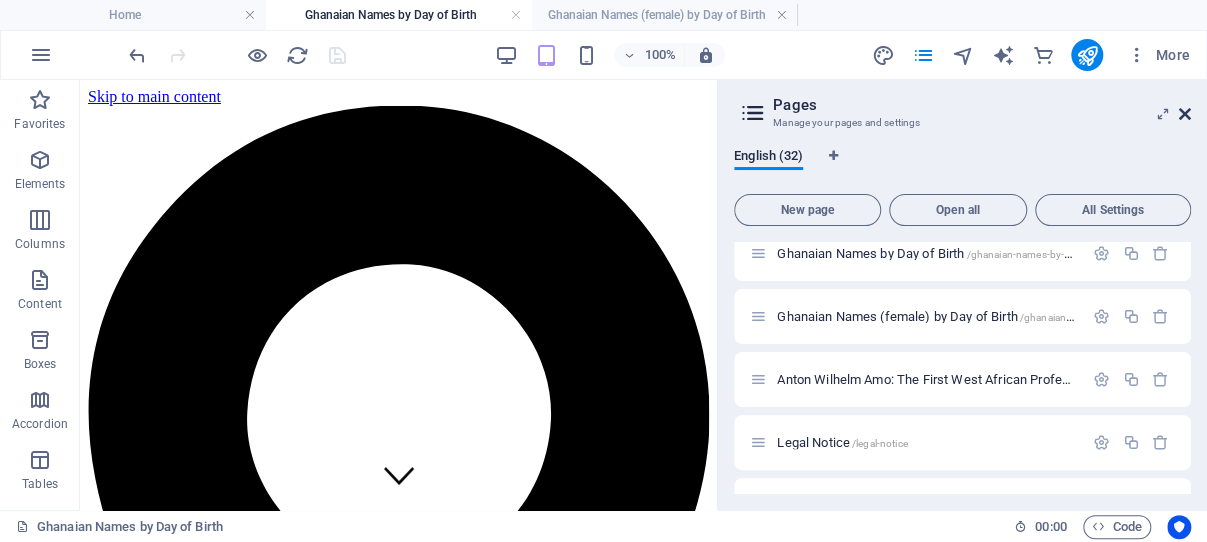 drag, startPoint x: 1183, startPoint y: 113, endPoint x: 260, endPoint y: 269, distance: 936.0903 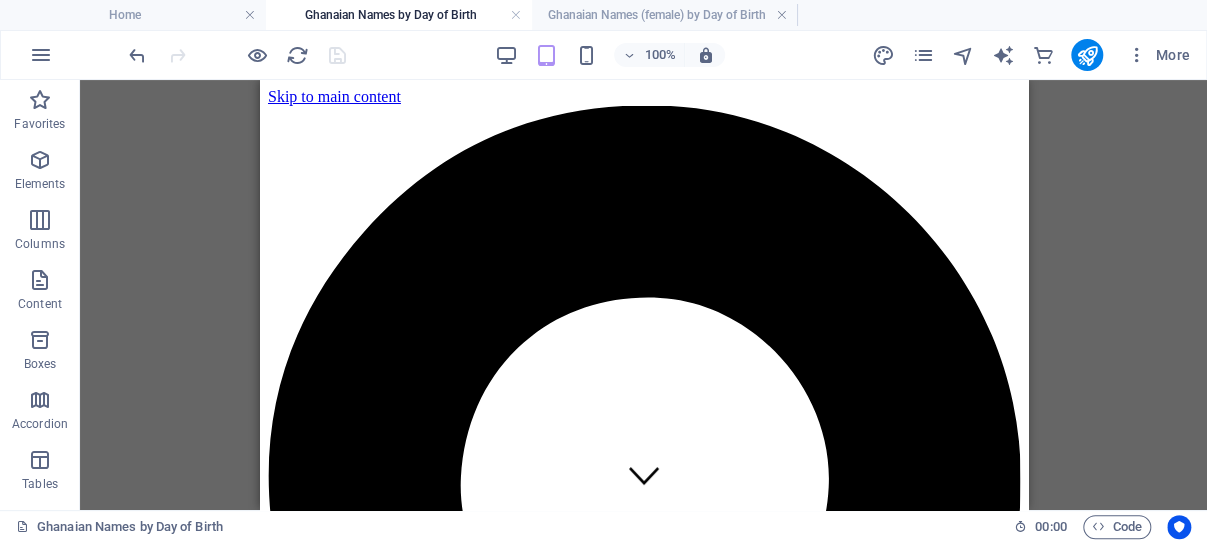 click at bounding box center (643, 3740) 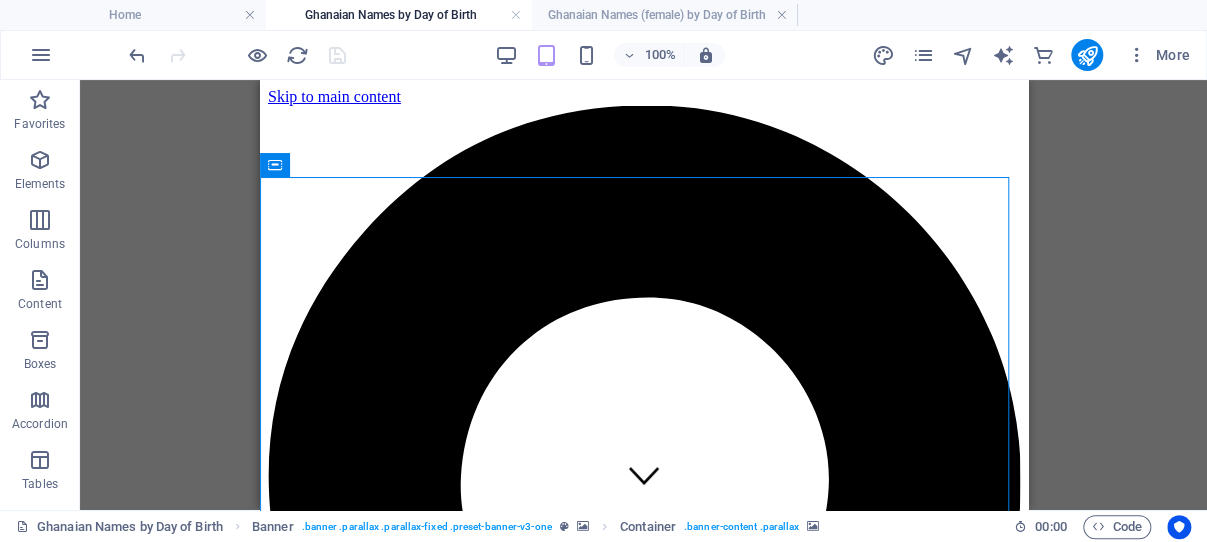 click at bounding box center (643, 3740) 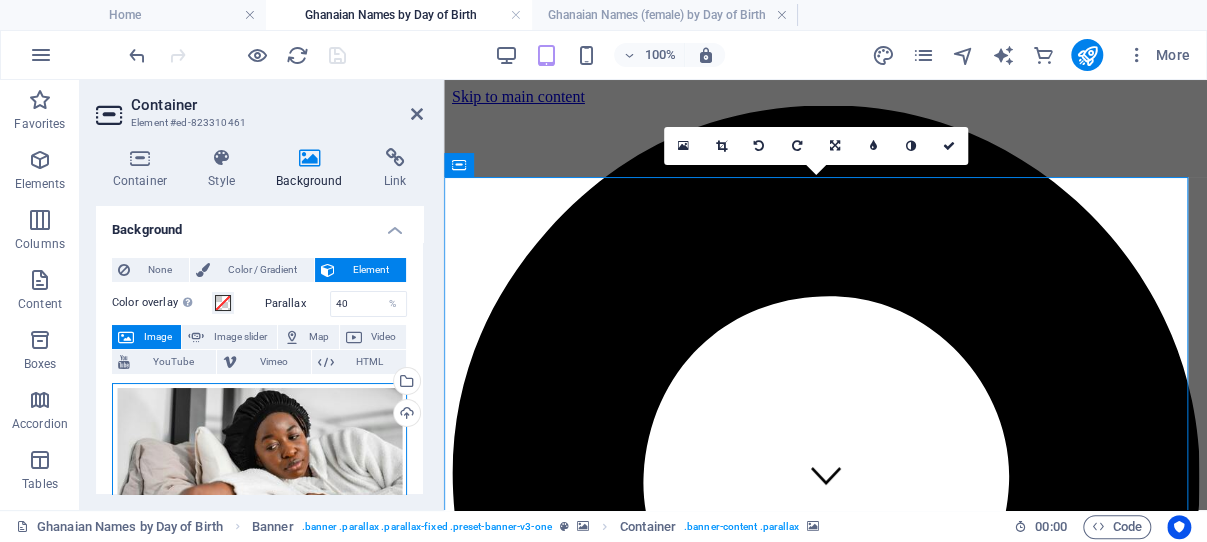 click on "Drag files here, click to choose files or select files from Files or our free stock photos & videos" at bounding box center (259, 483) 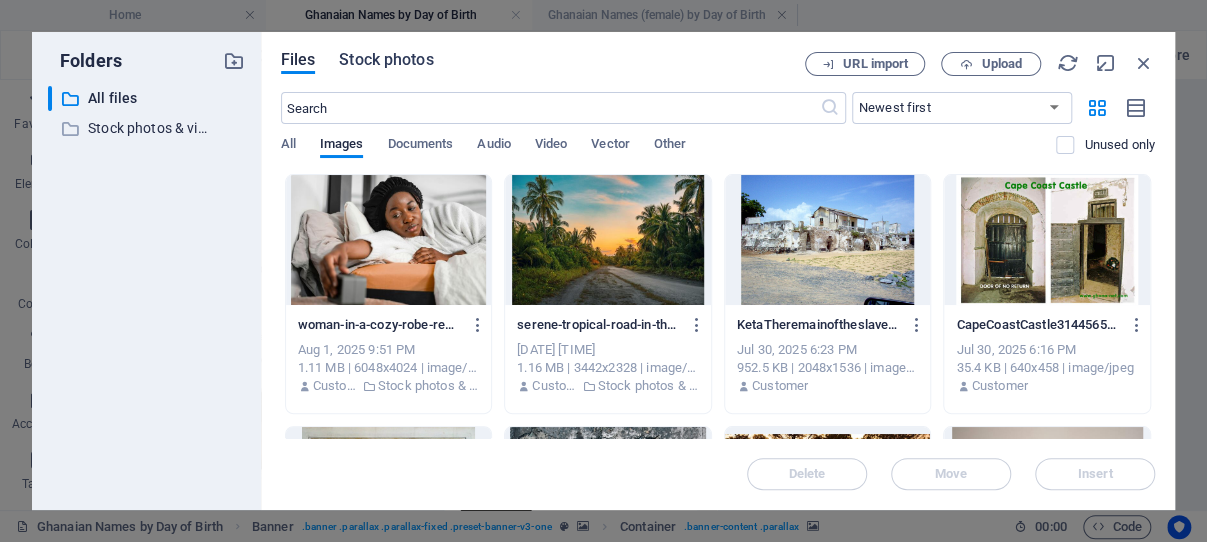 click on "Stock photos" at bounding box center (386, 60) 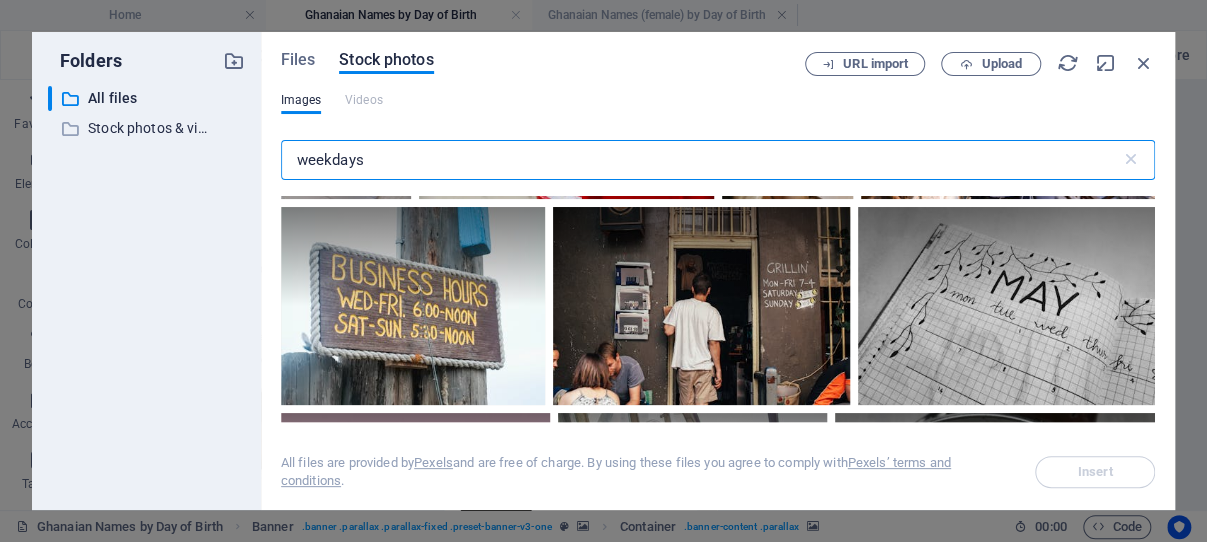 scroll, scrollTop: 382, scrollLeft: 0, axis: vertical 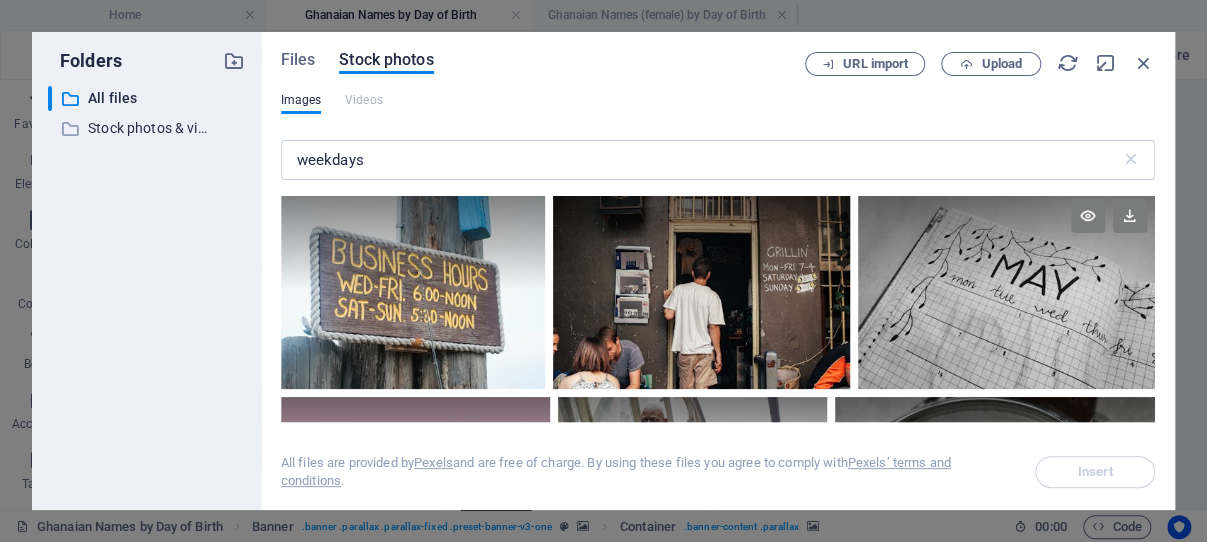 click at bounding box center [1006, 290] 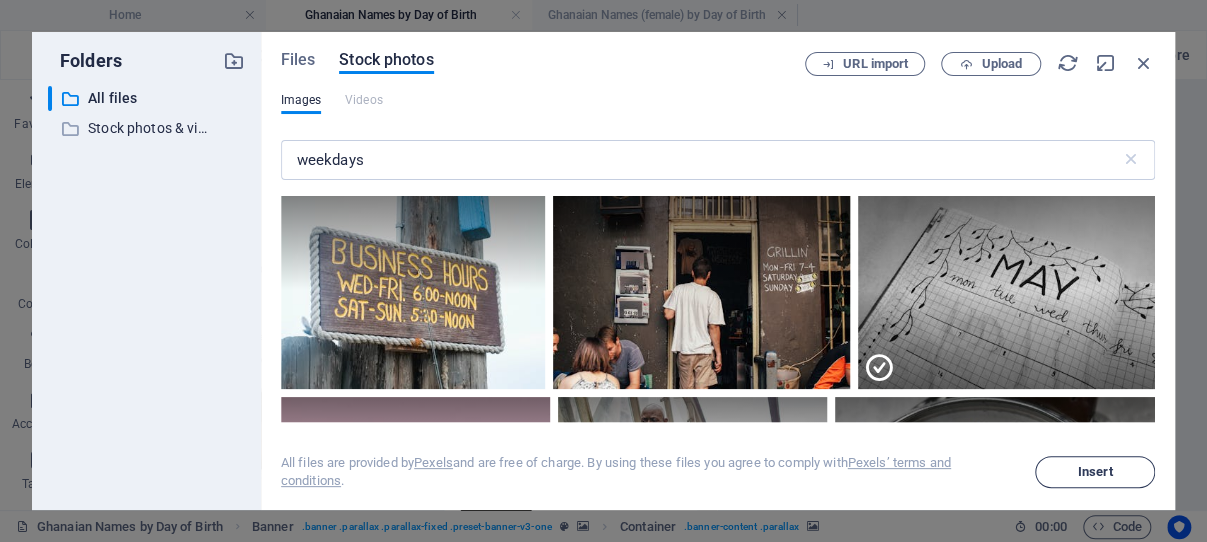 click on "Insert" at bounding box center [1095, 472] 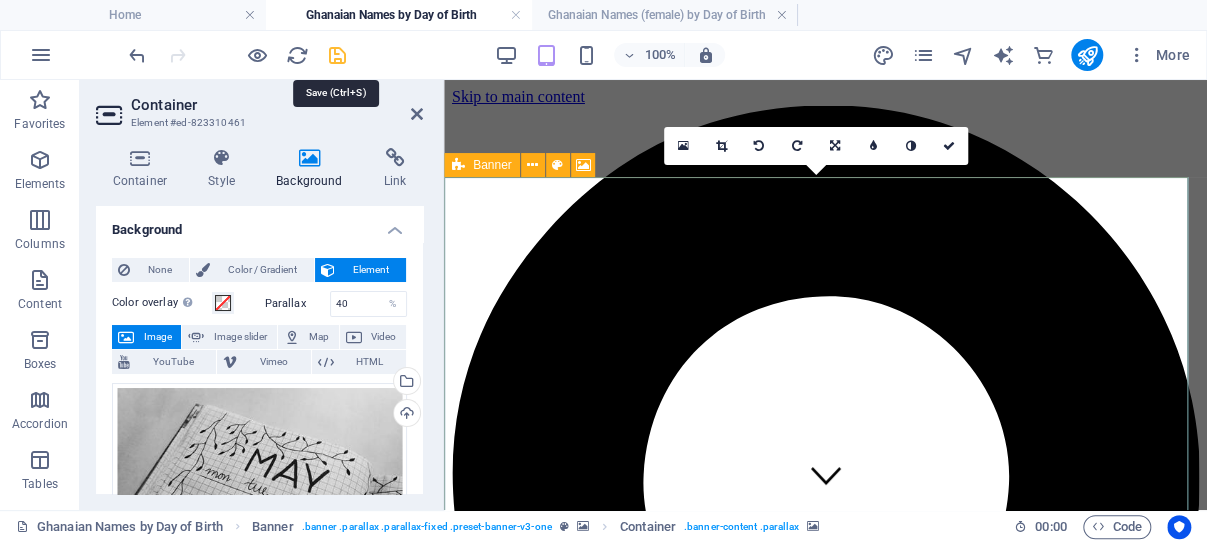 click at bounding box center (337, 55) 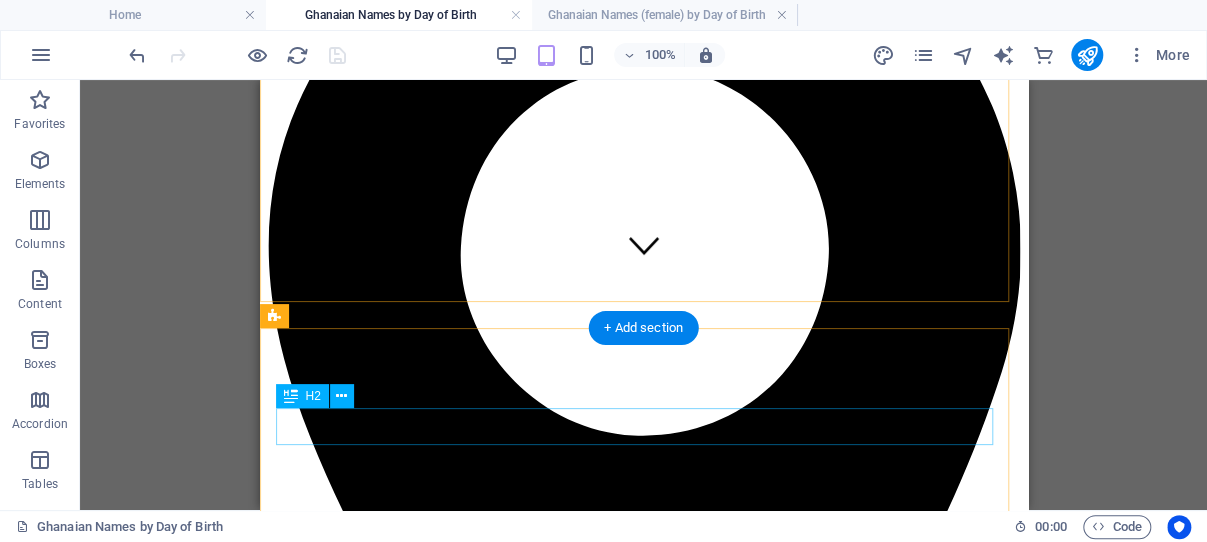 scroll, scrollTop: 318, scrollLeft: 0, axis: vertical 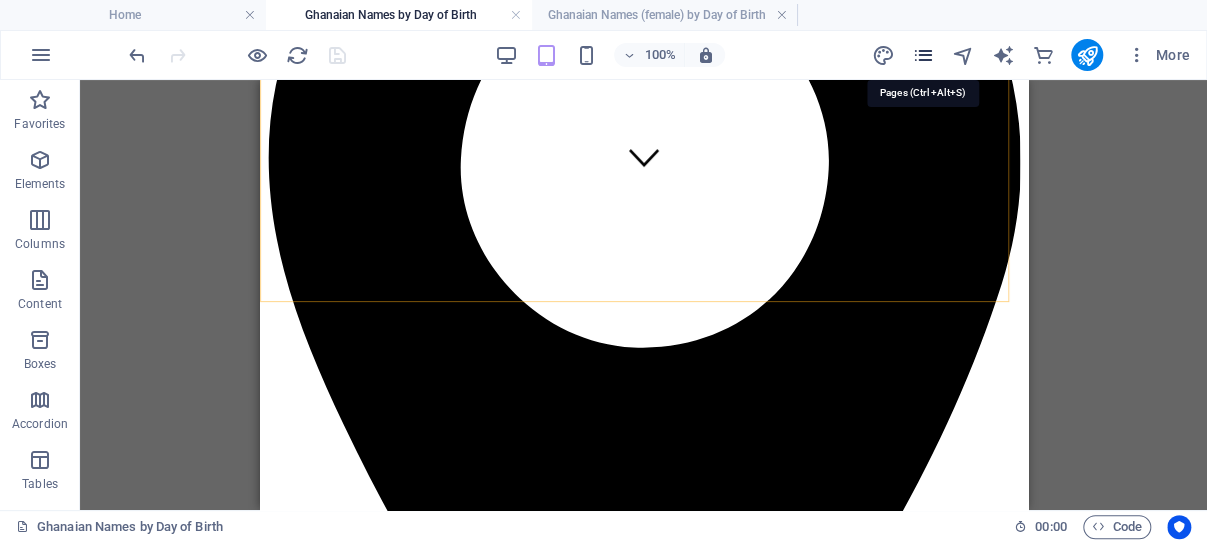 click at bounding box center (922, 55) 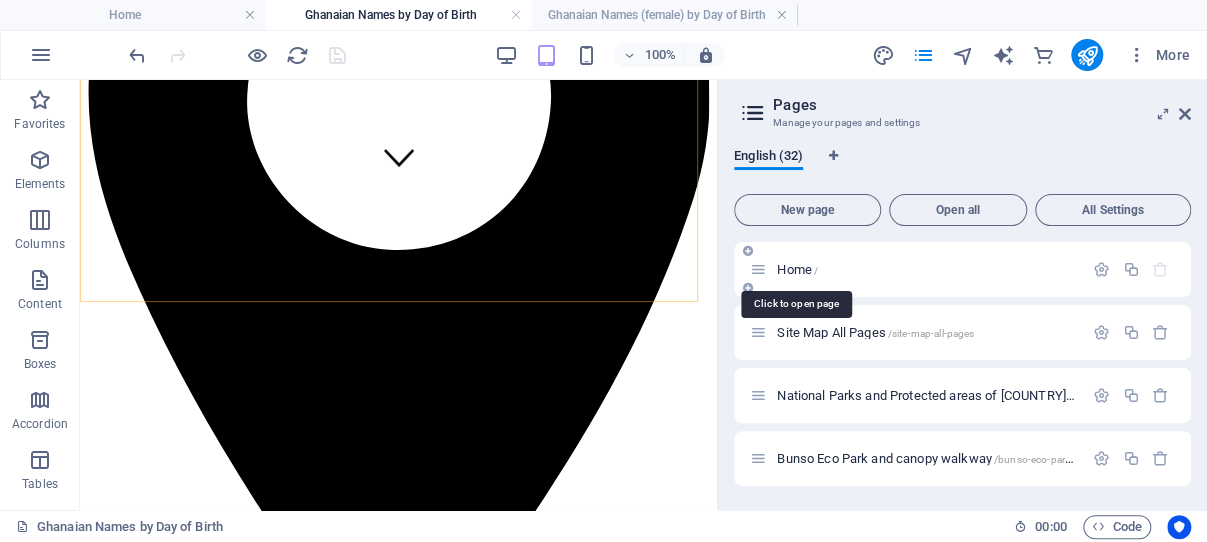 click on "Home /" at bounding box center [797, 269] 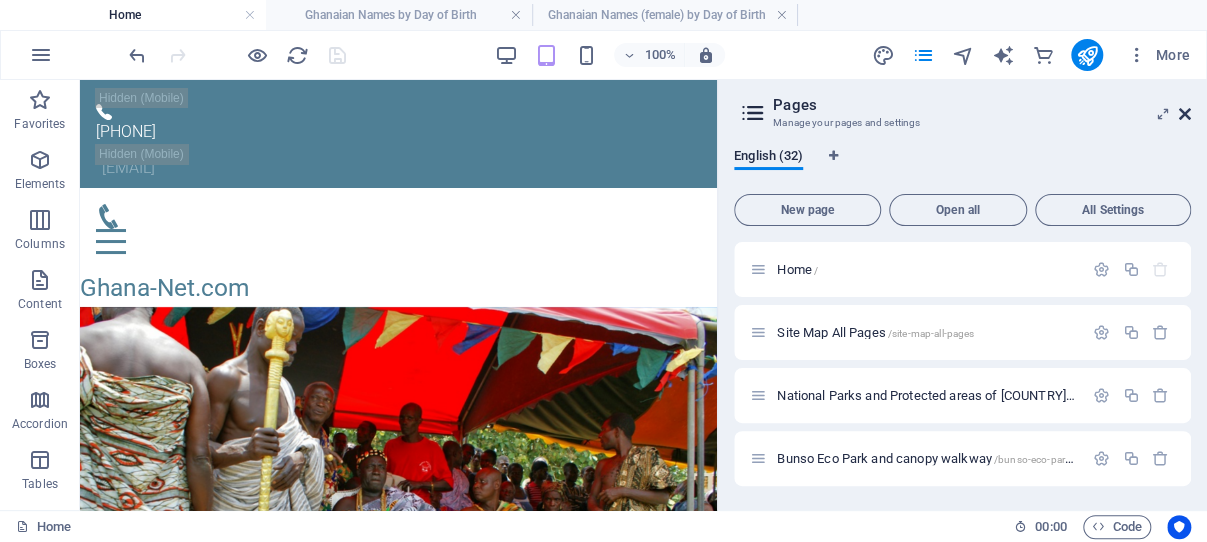 click at bounding box center [1185, 114] 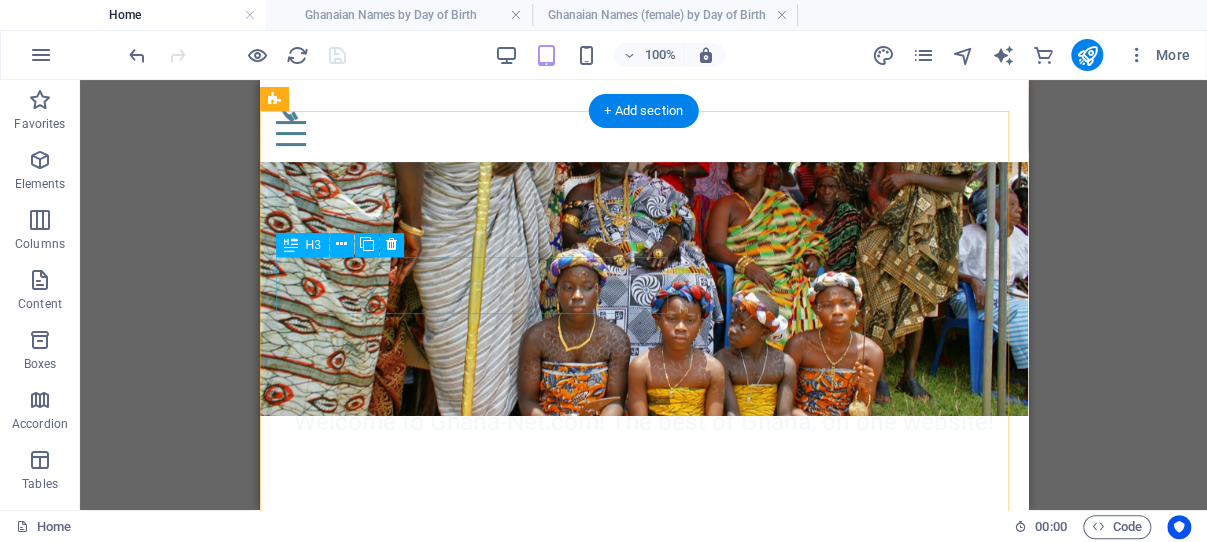 scroll, scrollTop: 530, scrollLeft: 0, axis: vertical 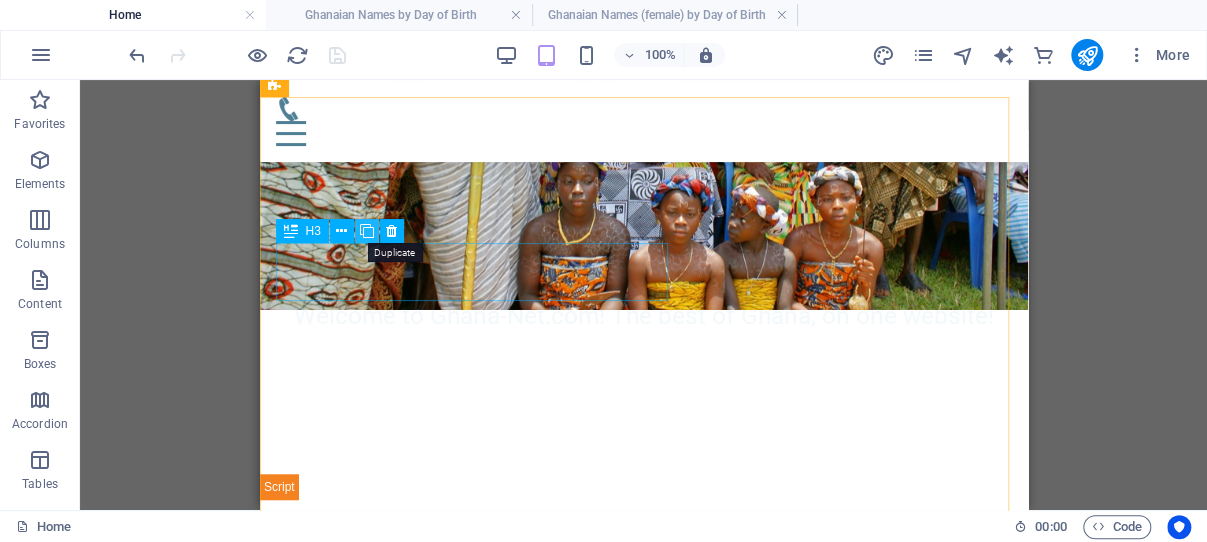 click at bounding box center [367, 231] 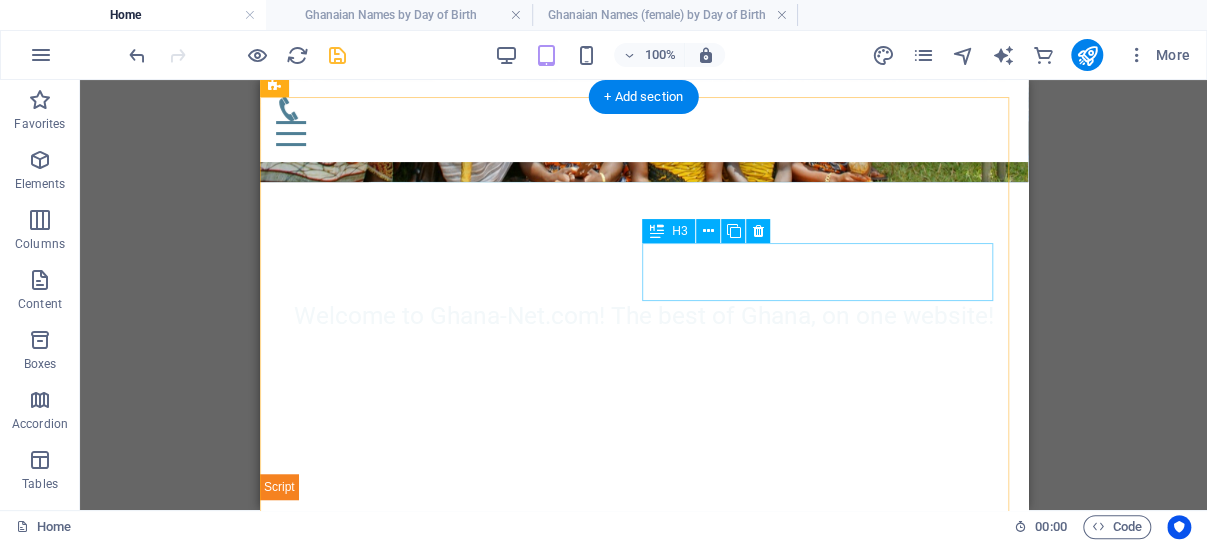 click on "Prez Atta Mills Audio & Video" at bounding box center [866, 1617] 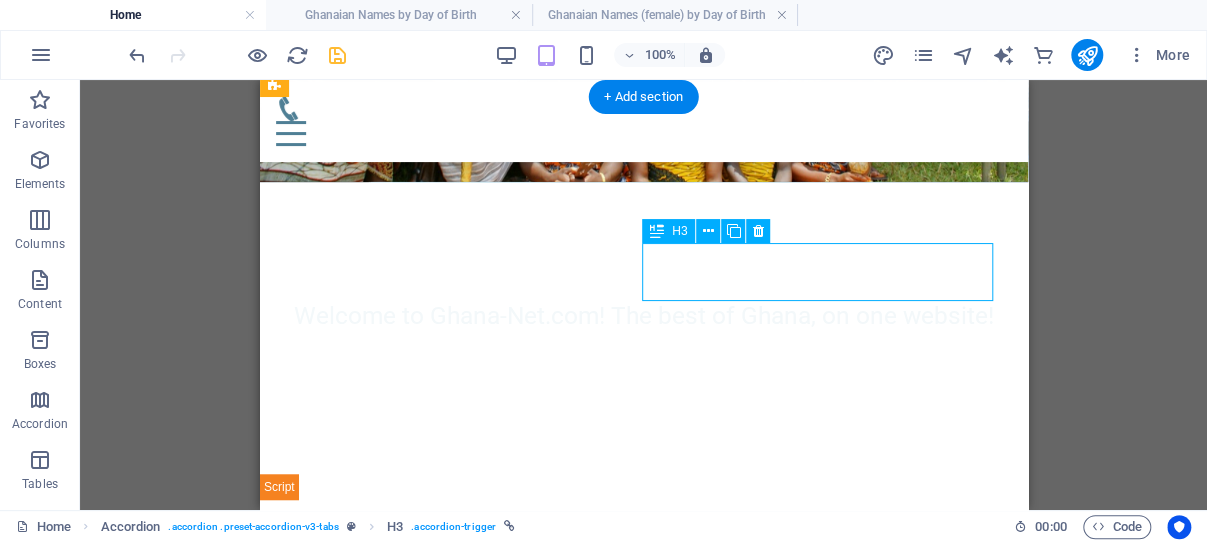 click on "Prez Atta Mills Audio & Video" at bounding box center [866, 1617] 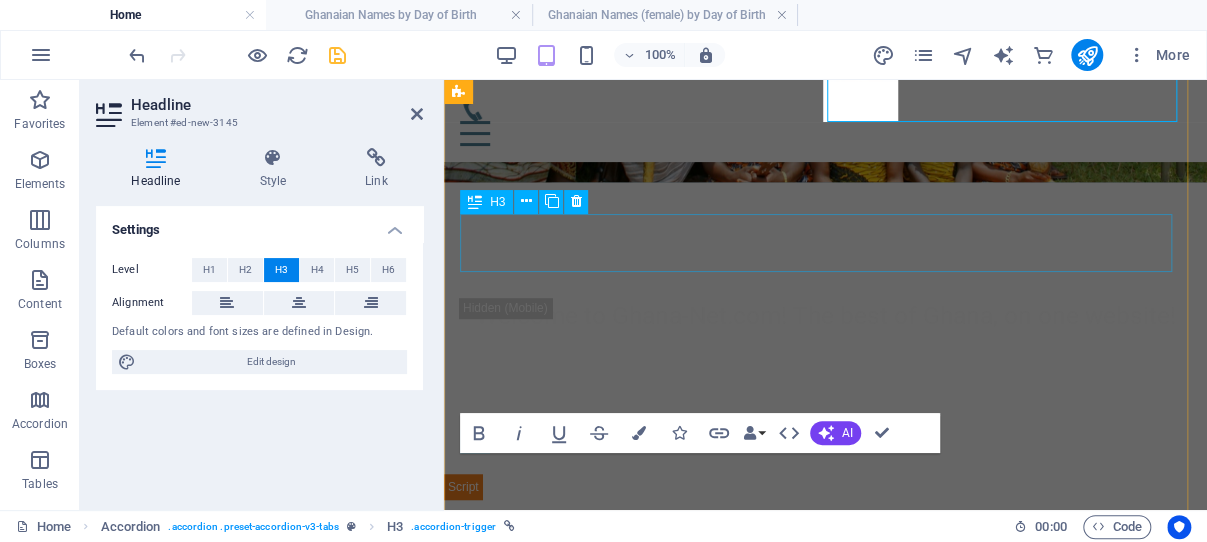 scroll, scrollTop: 708, scrollLeft: 0, axis: vertical 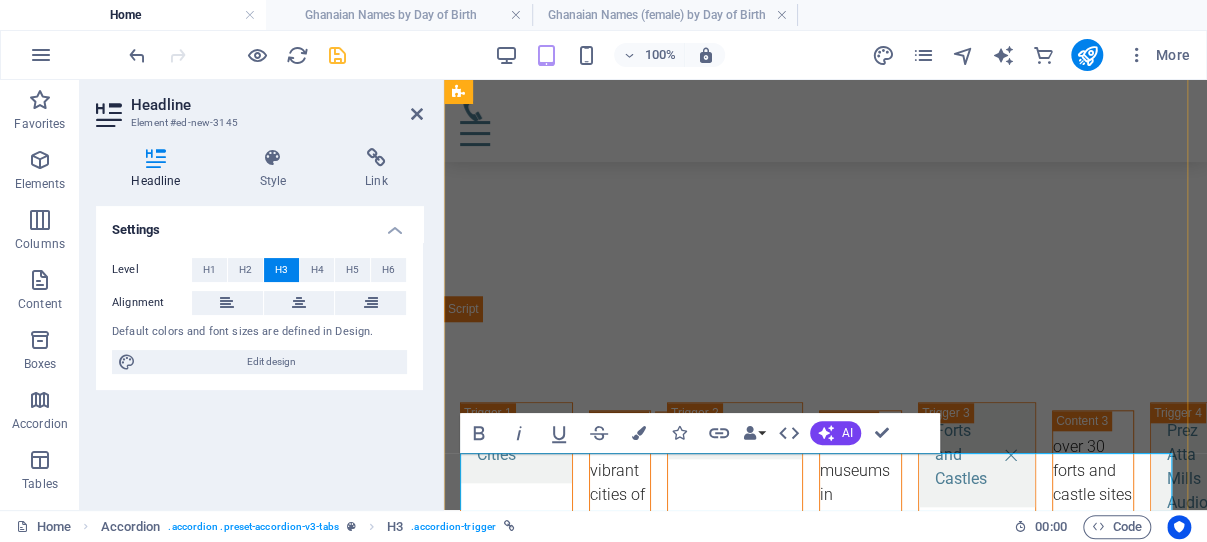 type 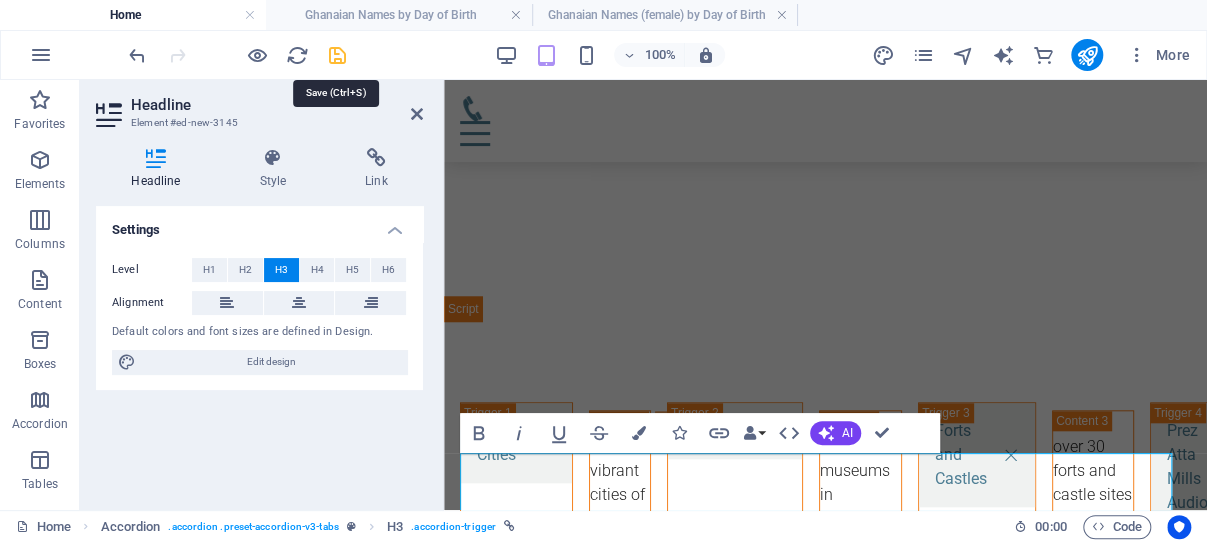 drag, startPoint x: 332, startPoint y: 53, endPoint x: 93, endPoint y: 144, distance: 255.73814 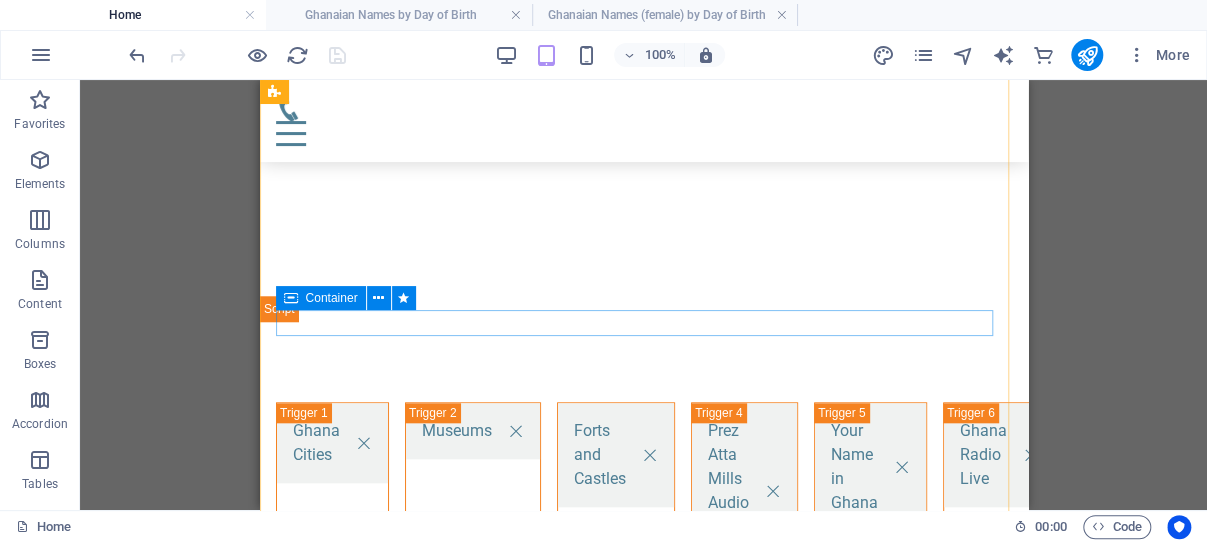 scroll, scrollTop: 496, scrollLeft: 0, axis: vertical 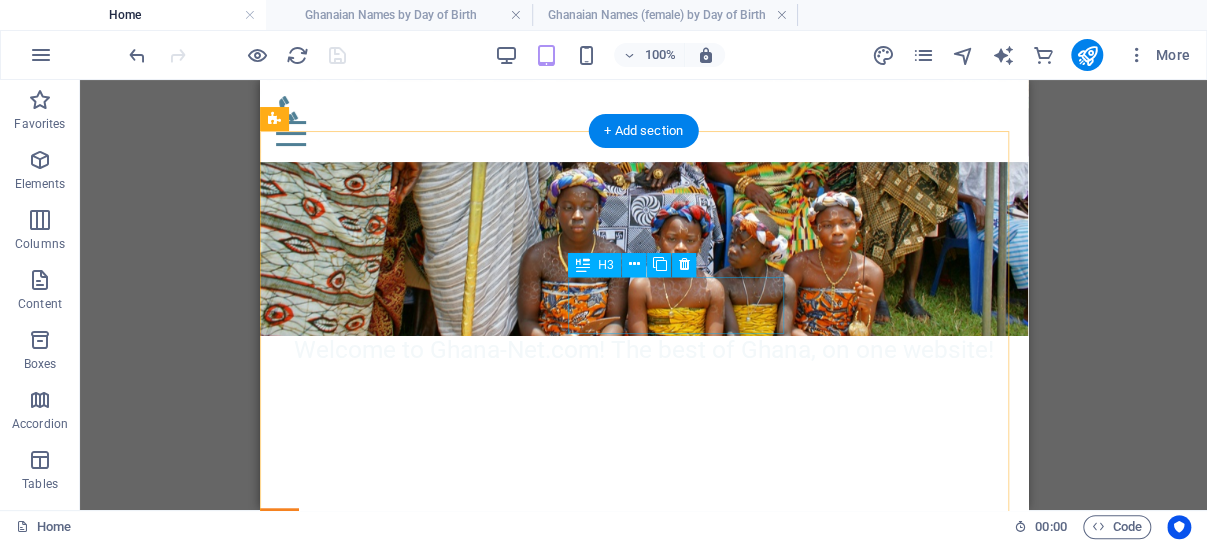 click on "Your Name in Ghana" at bounding box center (869, 1651) 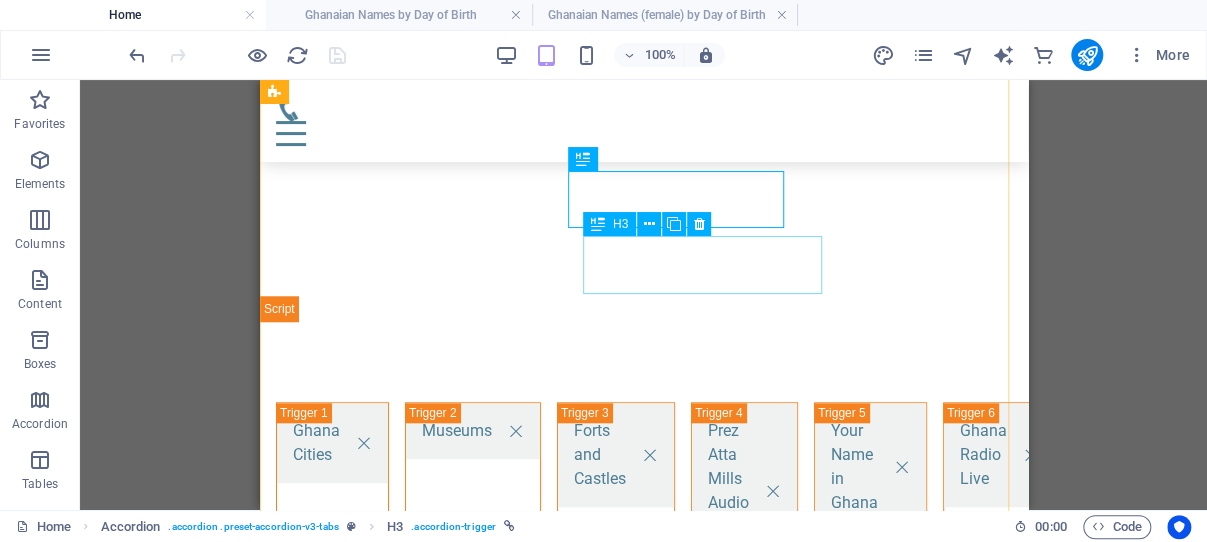 scroll, scrollTop: 602, scrollLeft: 0, axis: vertical 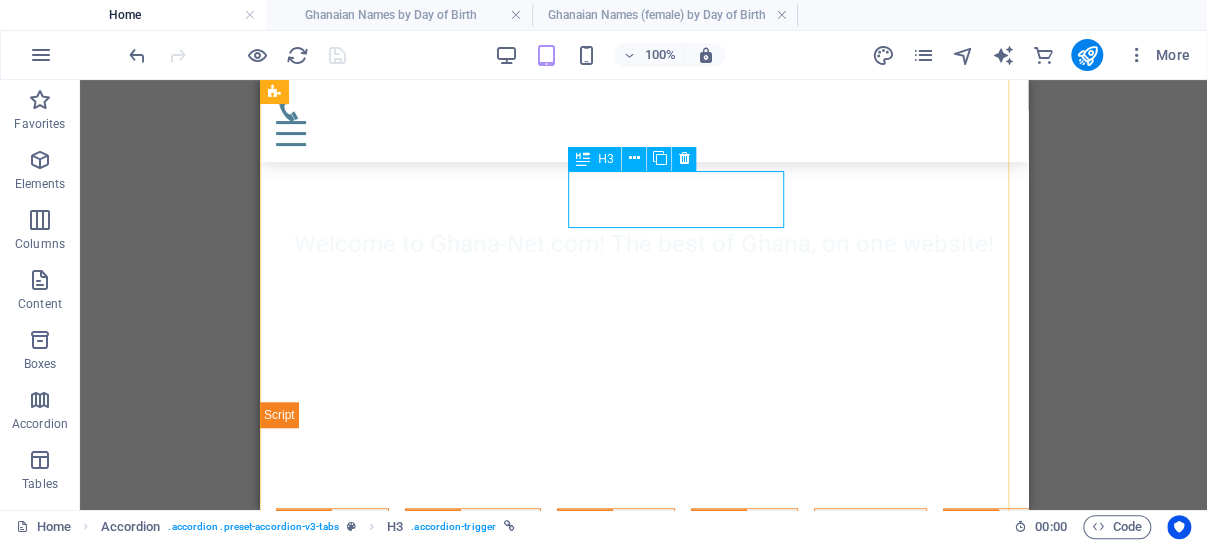 click on "Your Name in Ghana" at bounding box center (869, 1545) 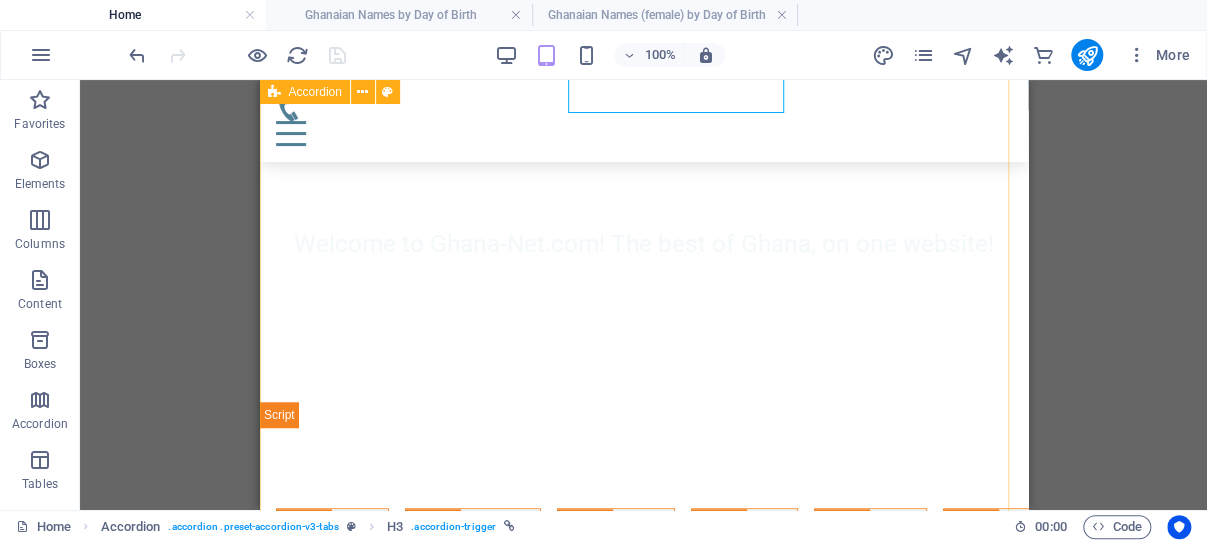 scroll, scrollTop: 814, scrollLeft: 0, axis: vertical 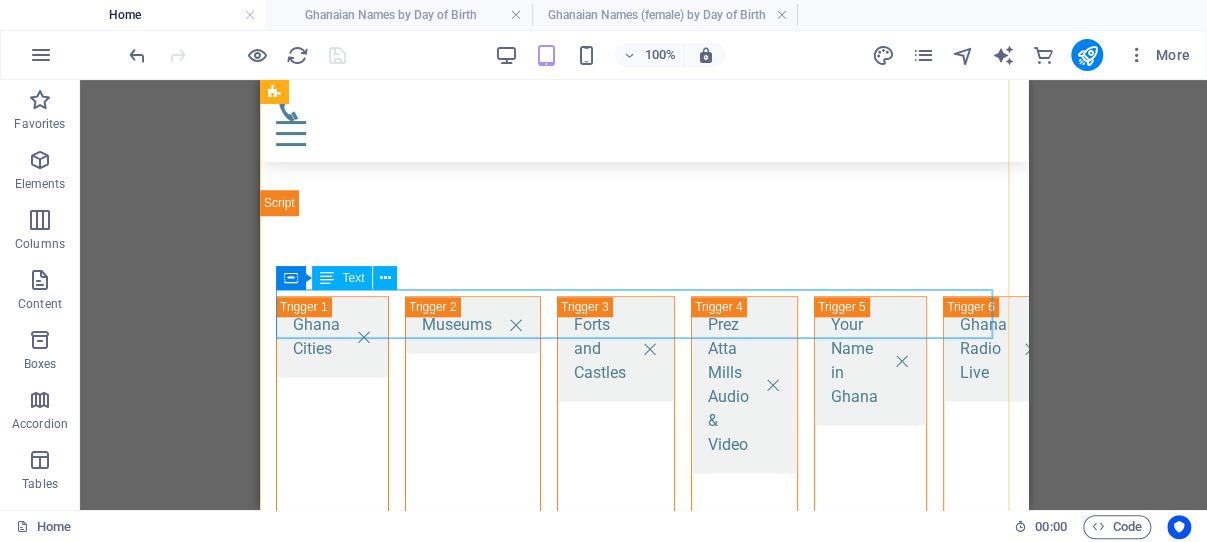 click on "Listen to the late [NAME] and watch videos of his impactful moments! More than just a president, he was a remarkable man (not a bread). -  Click Here  -" at bounding box center [1879, 497] 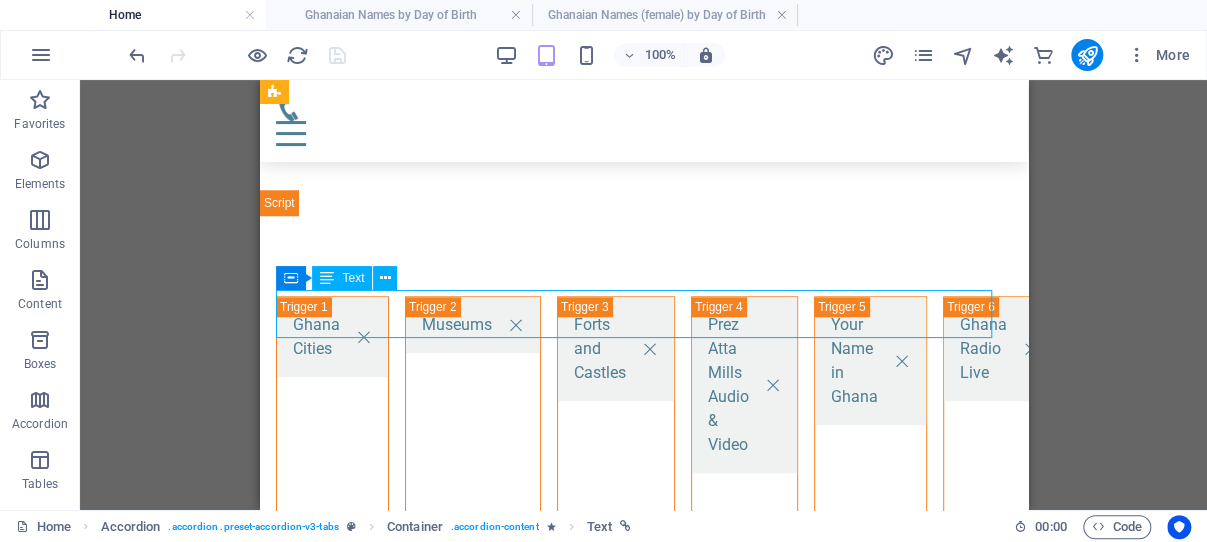 click on "Listen to the late [NAME] and watch videos of his impactful moments! More than just a president, he was a remarkable man (not a bread). -  Click Here  -" at bounding box center [1879, 497] 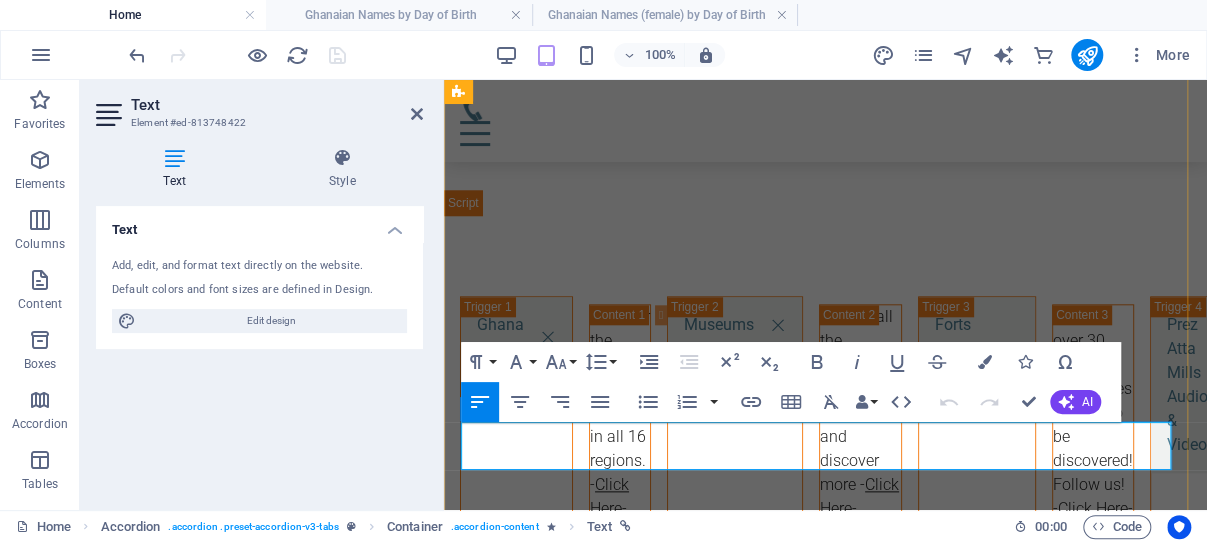 drag, startPoint x: 836, startPoint y: 454, endPoint x: 460, endPoint y: 434, distance: 376.53152 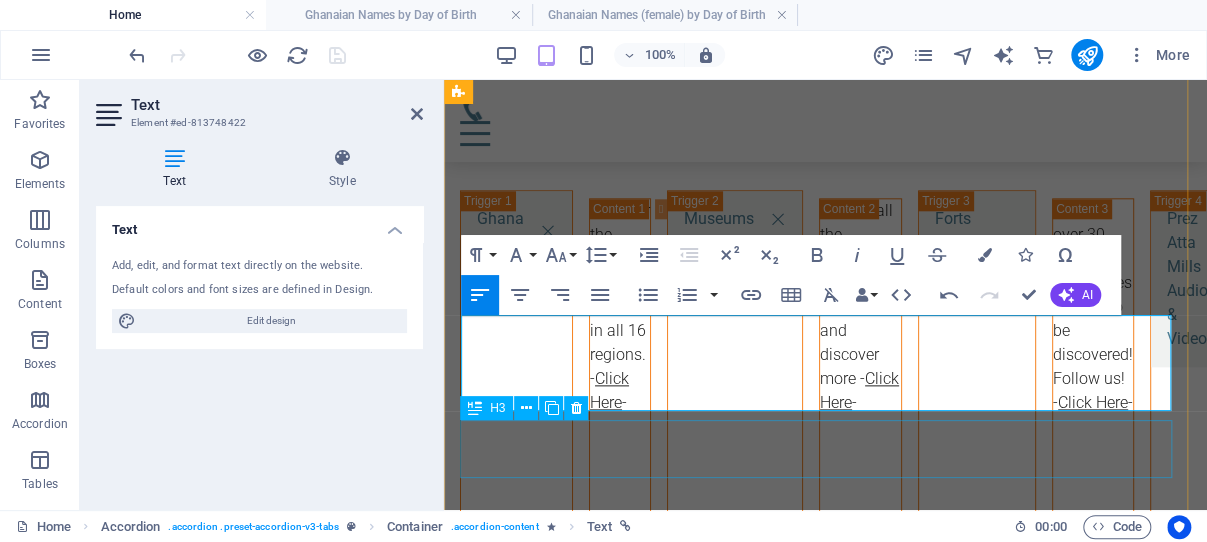 scroll, scrollTop: 1026, scrollLeft: 0, axis: vertical 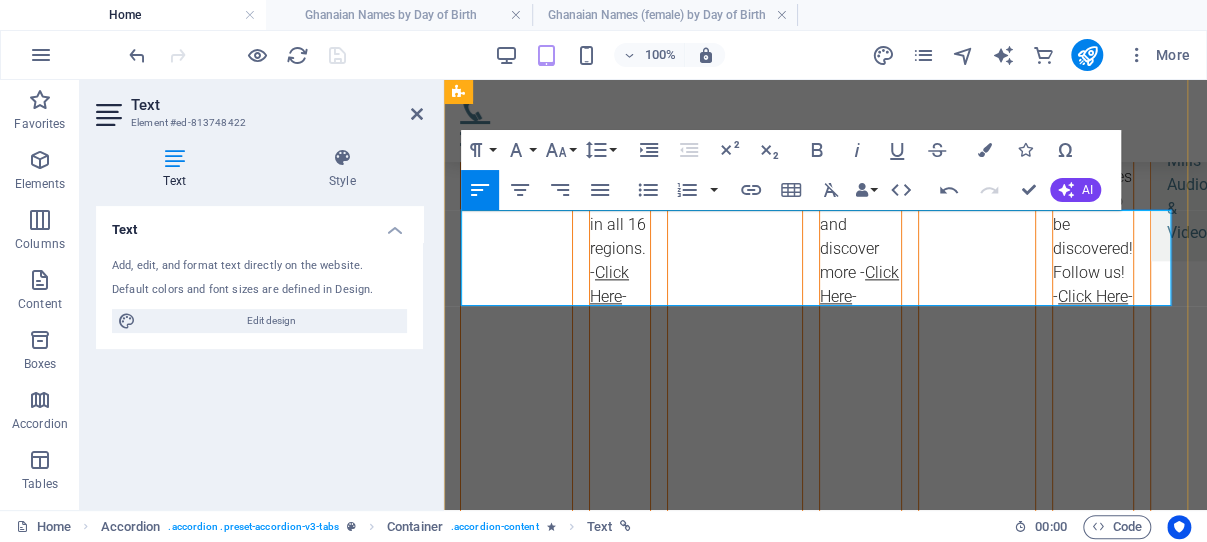 type 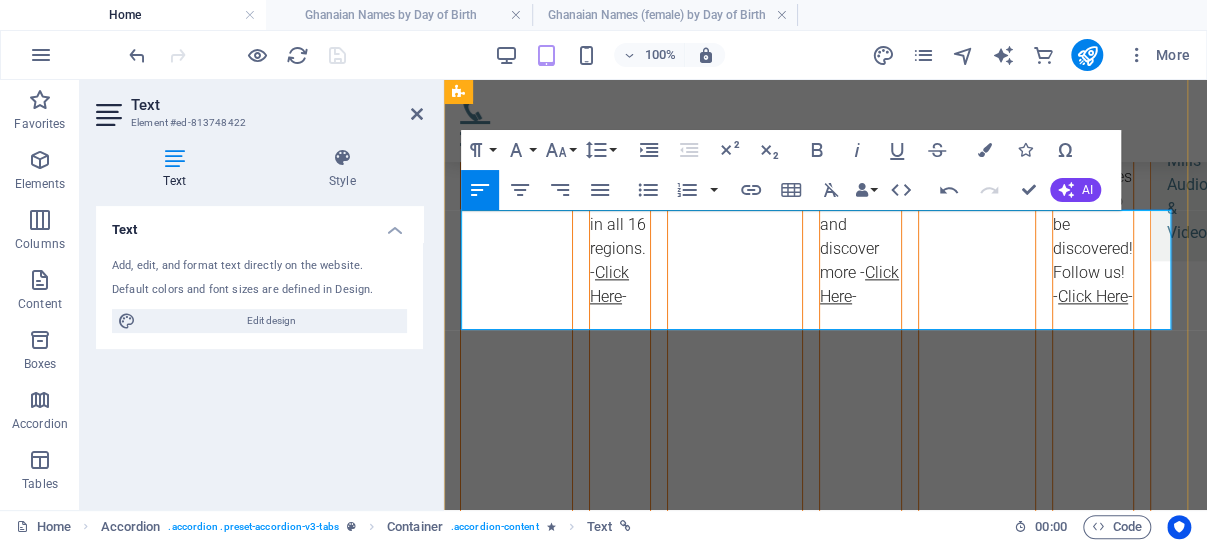 click on "Most Ghanaians have at least one name derived from the traditional day-naming system, reflecting both the day of birth and, at times, birth order or other personal characteristics. This naming tradition is deeply embedded in Ghanaian culture and extends across various ethnic groups. - Find Out Now -" at bounding box center (1553, 525) 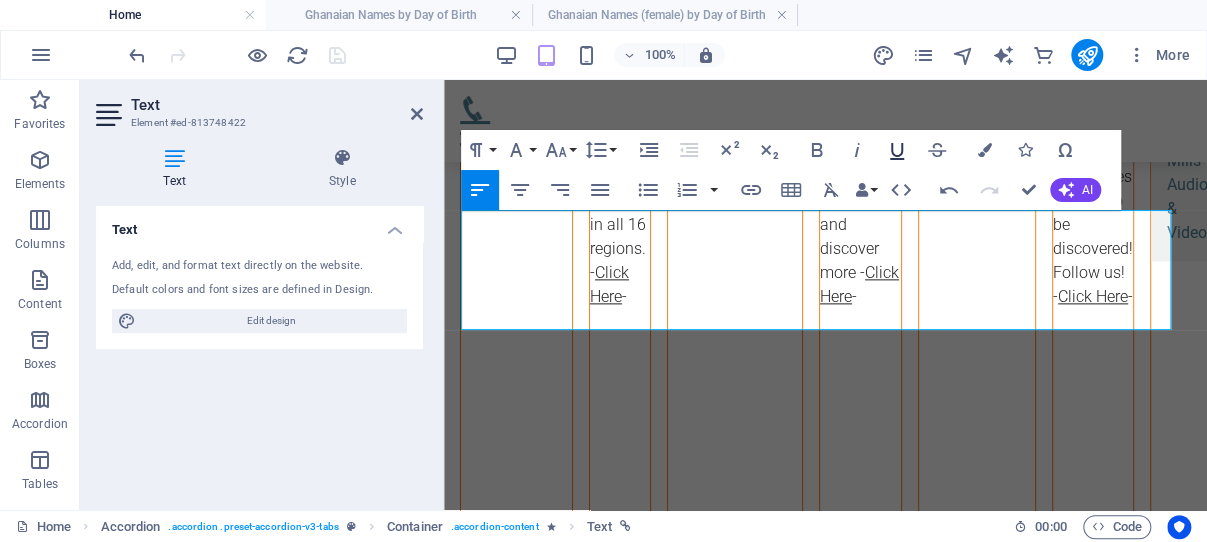 click 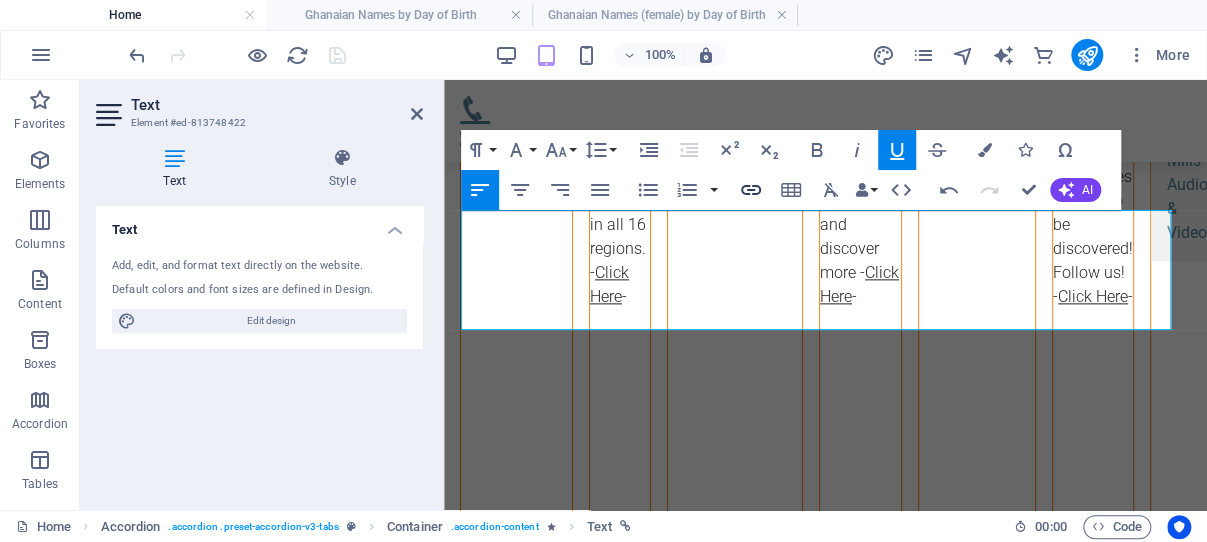 click 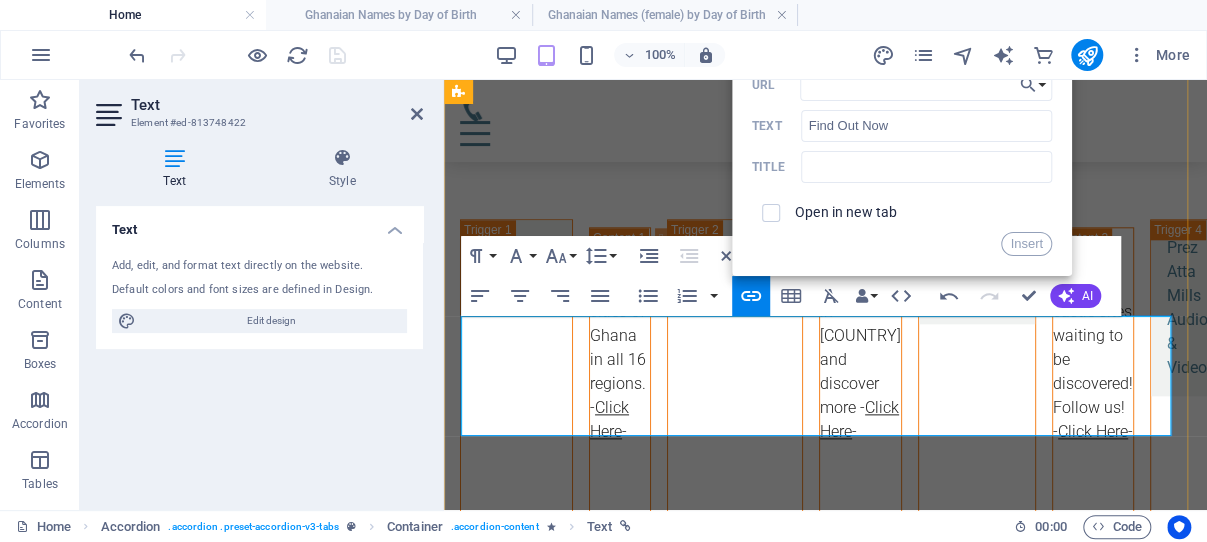 scroll, scrollTop: 814, scrollLeft: 0, axis: vertical 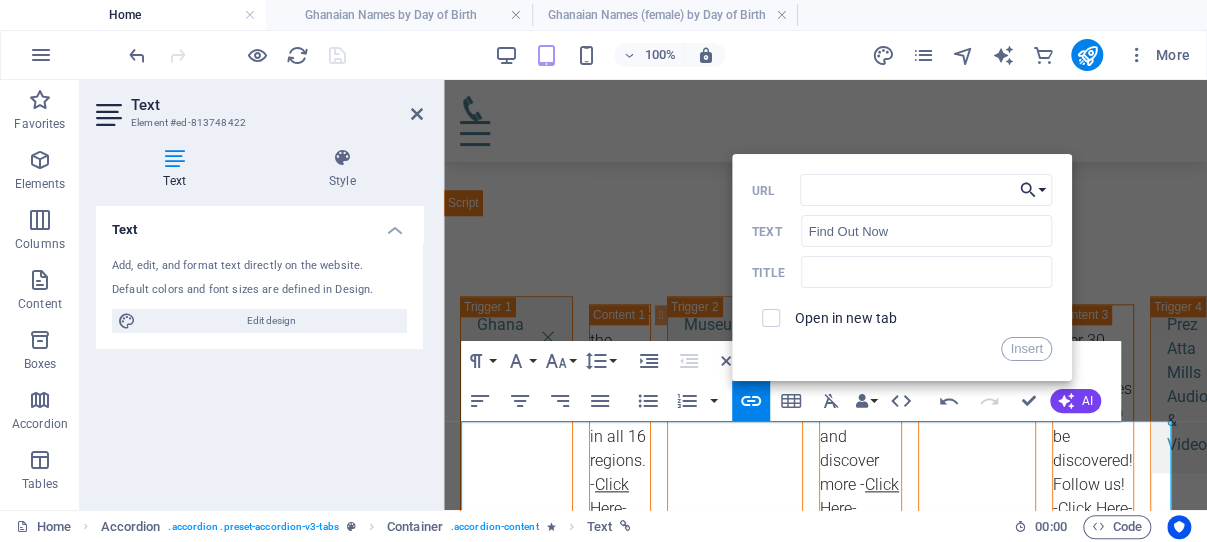 click on "Choose Link" at bounding box center (1033, 190) 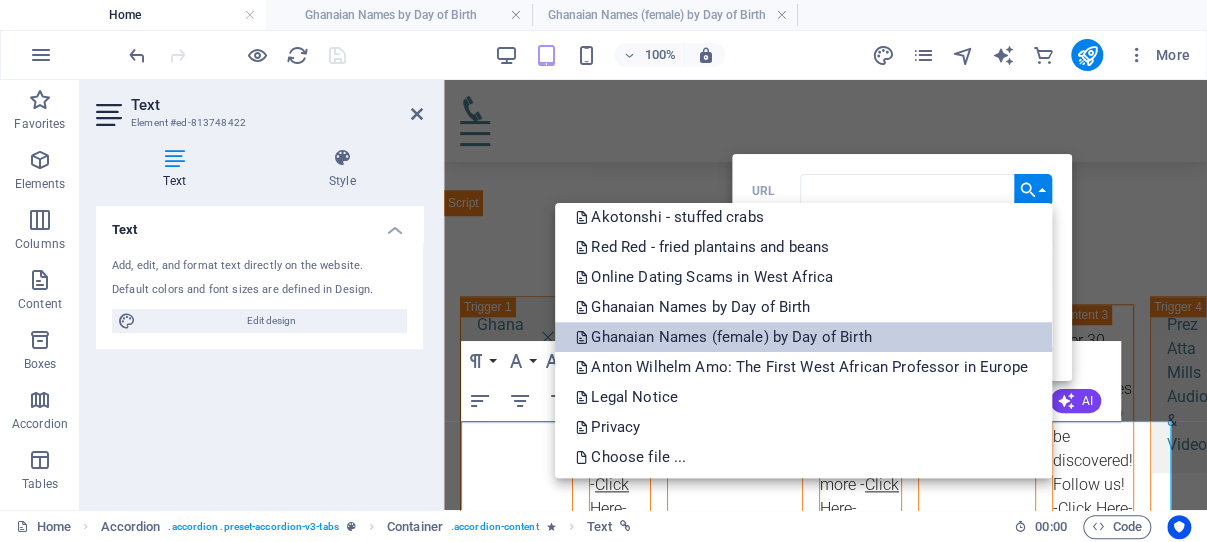 scroll, scrollTop: 731, scrollLeft: 0, axis: vertical 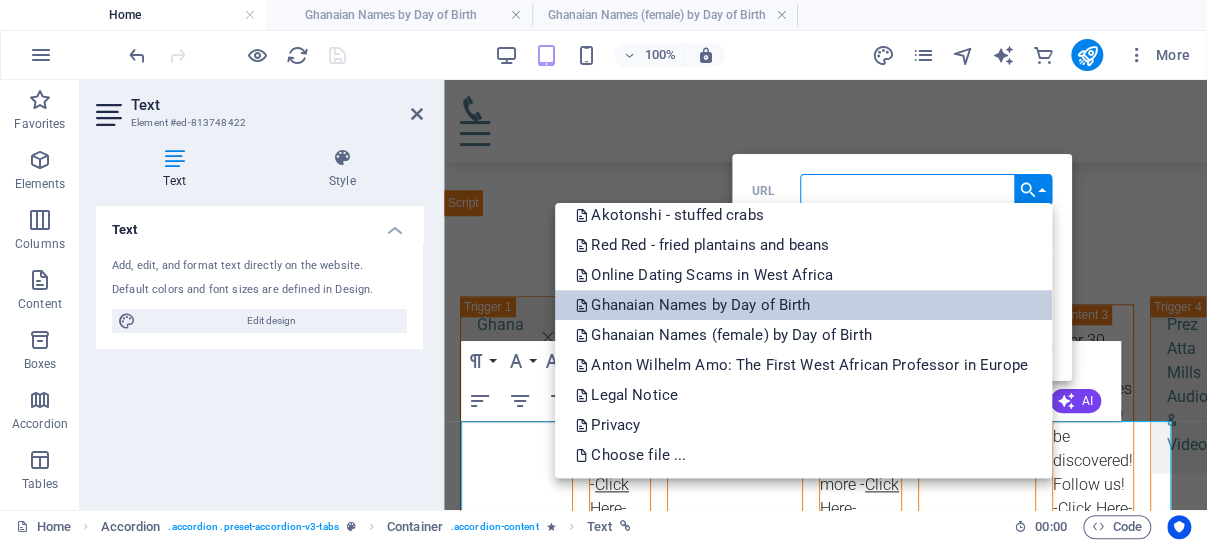 click on "Ghanaian Names by Day of Birth" at bounding box center (694, 305) 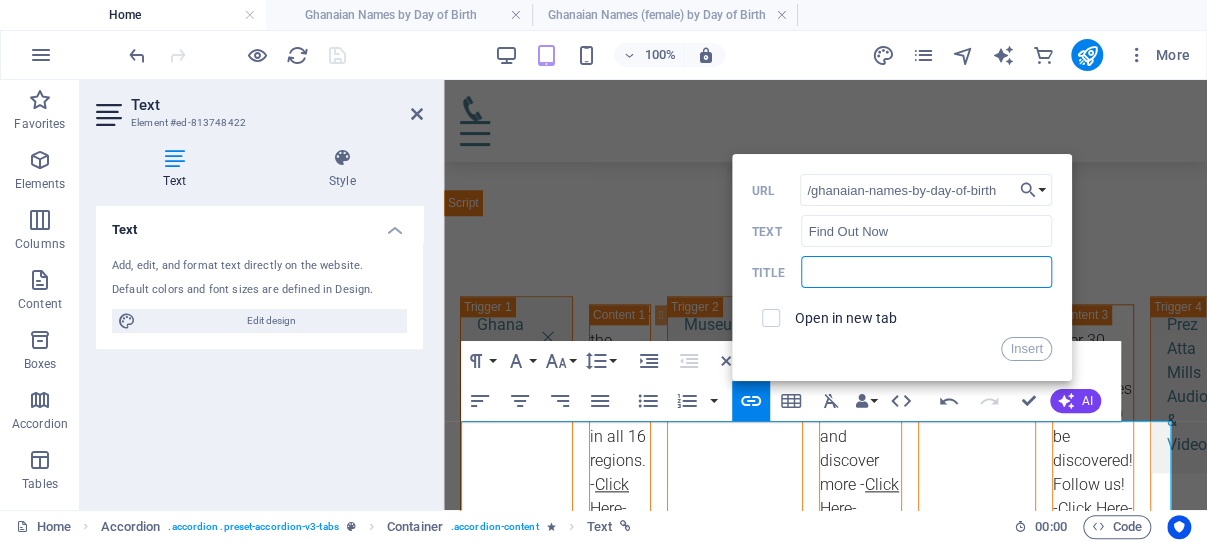 click at bounding box center [926, 272] 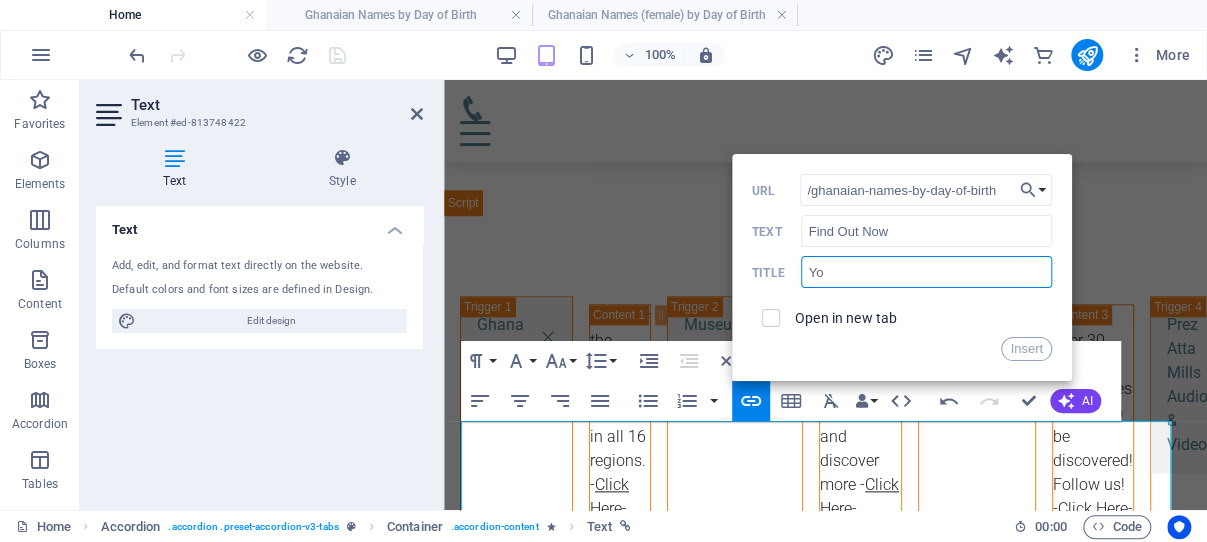 type on "Y" 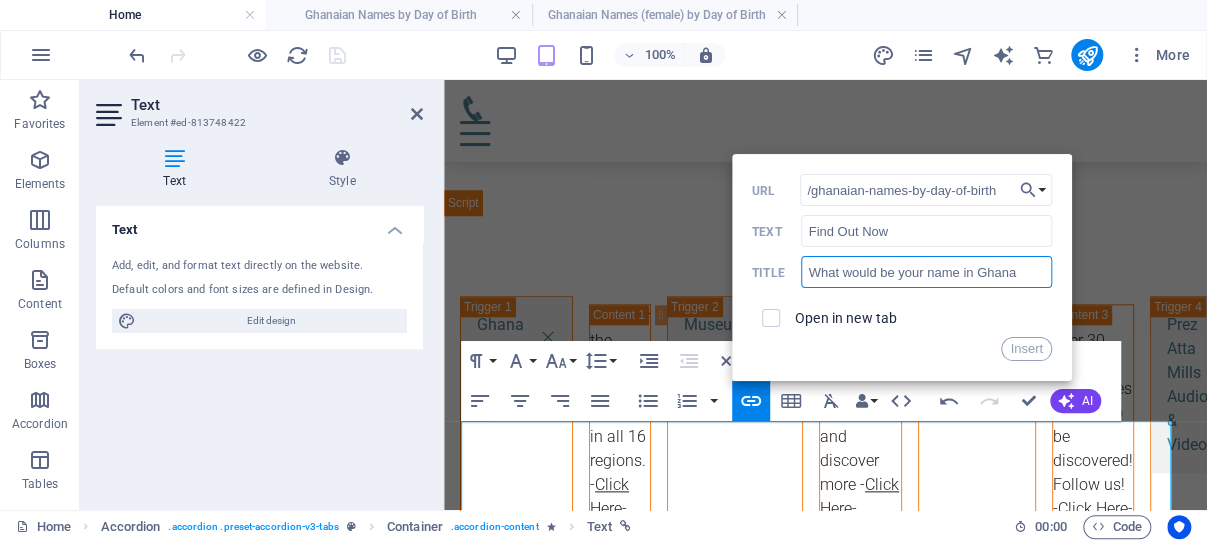 type on "What would be your name in Ghana?" 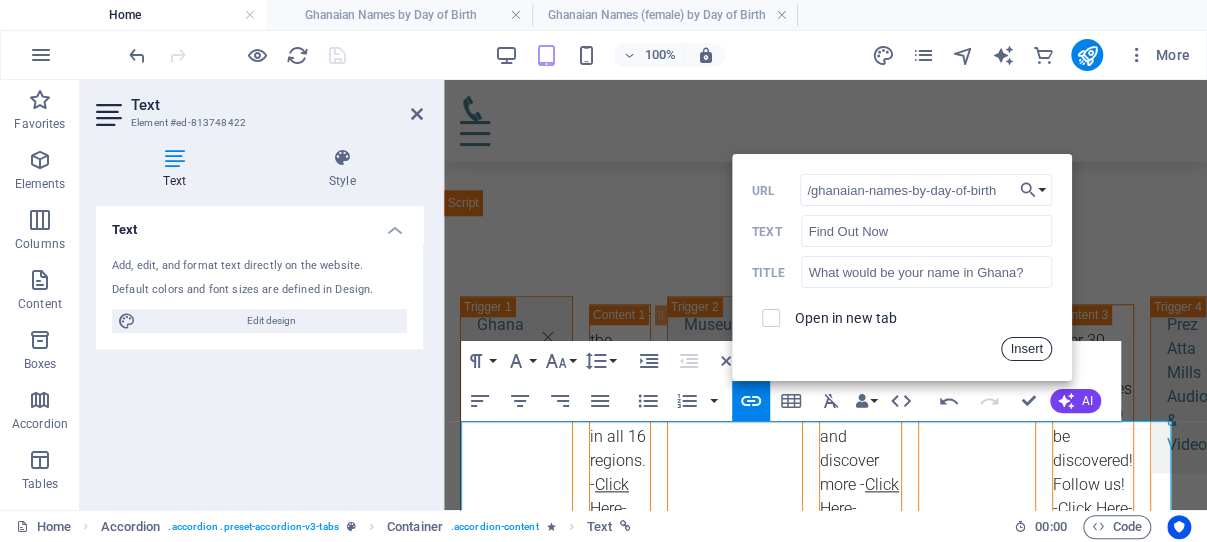 click on "Insert" at bounding box center (1026, 349) 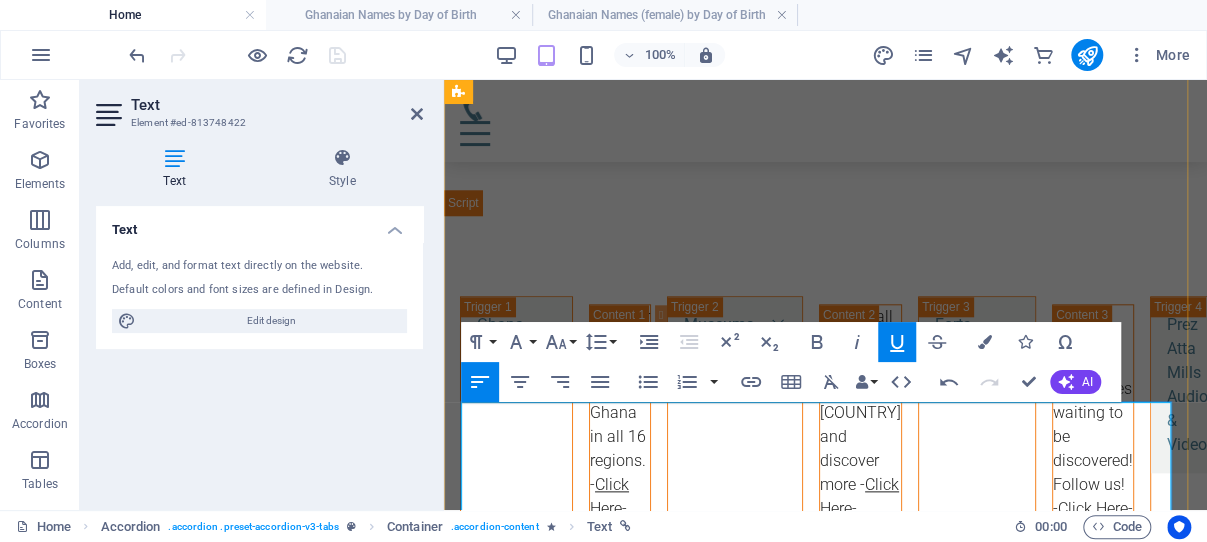 scroll, scrollTop: 1026, scrollLeft: 0, axis: vertical 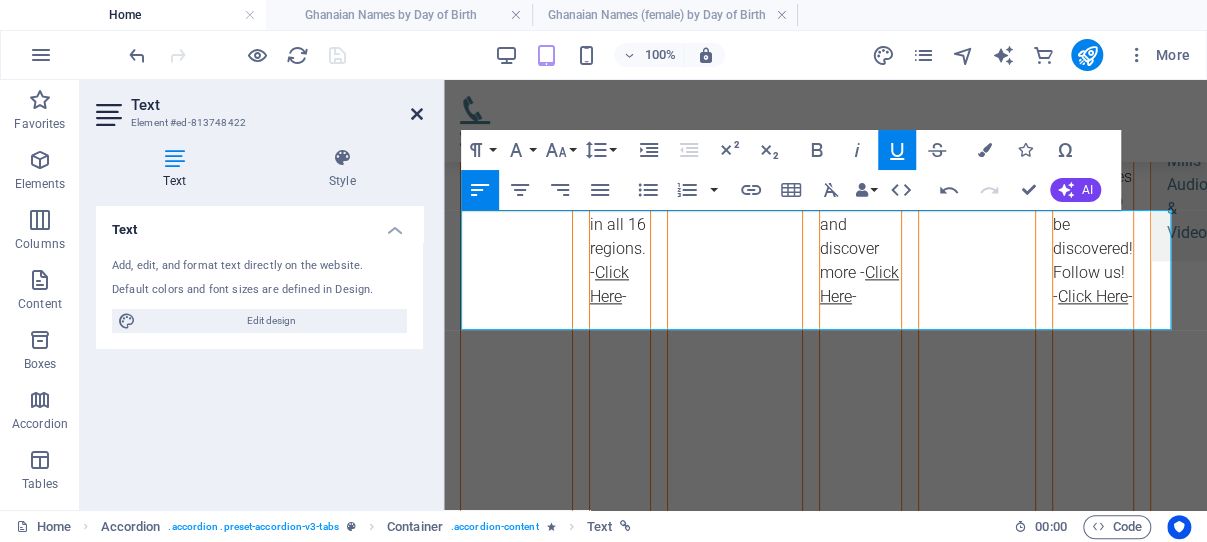 click at bounding box center (417, 114) 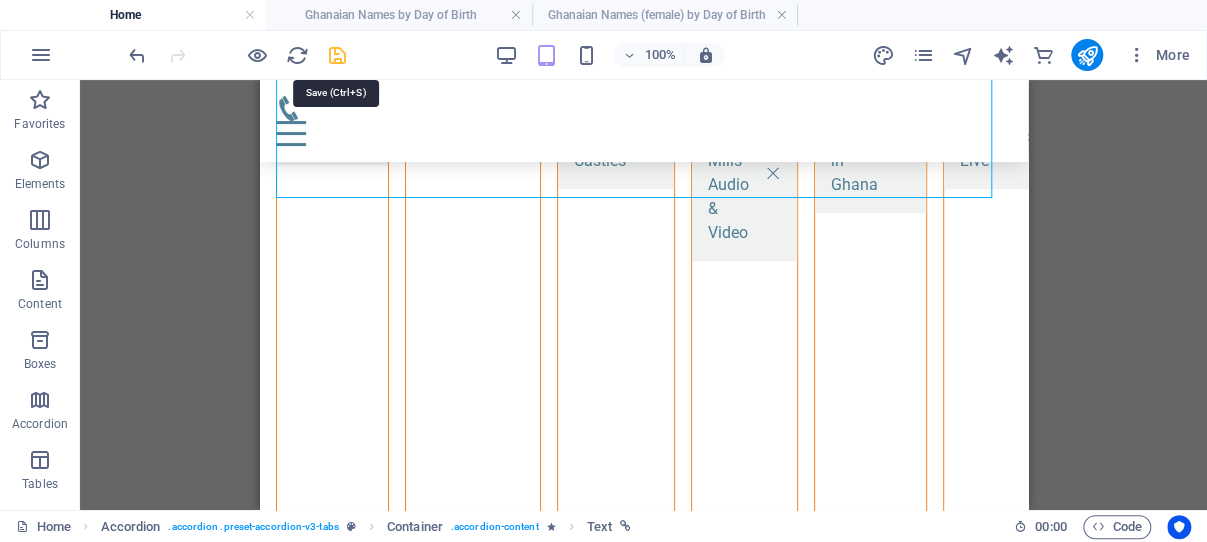 drag, startPoint x: 335, startPoint y: 54, endPoint x: 53, endPoint y: 75, distance: 282.78082 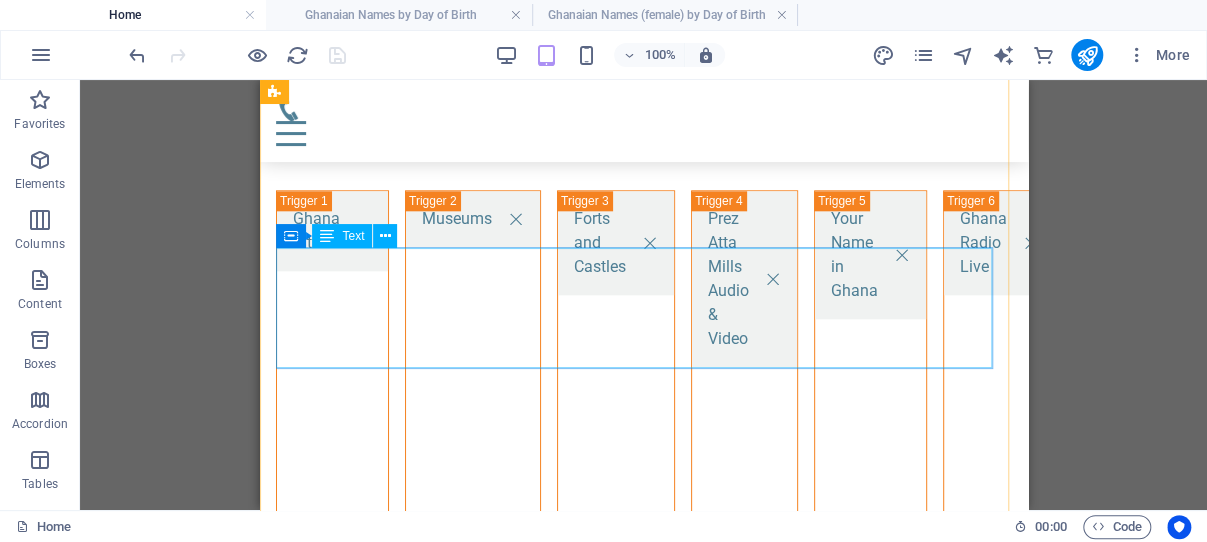 scroll, scrollTop: 814, scrollLeft: 0, axis: vertical 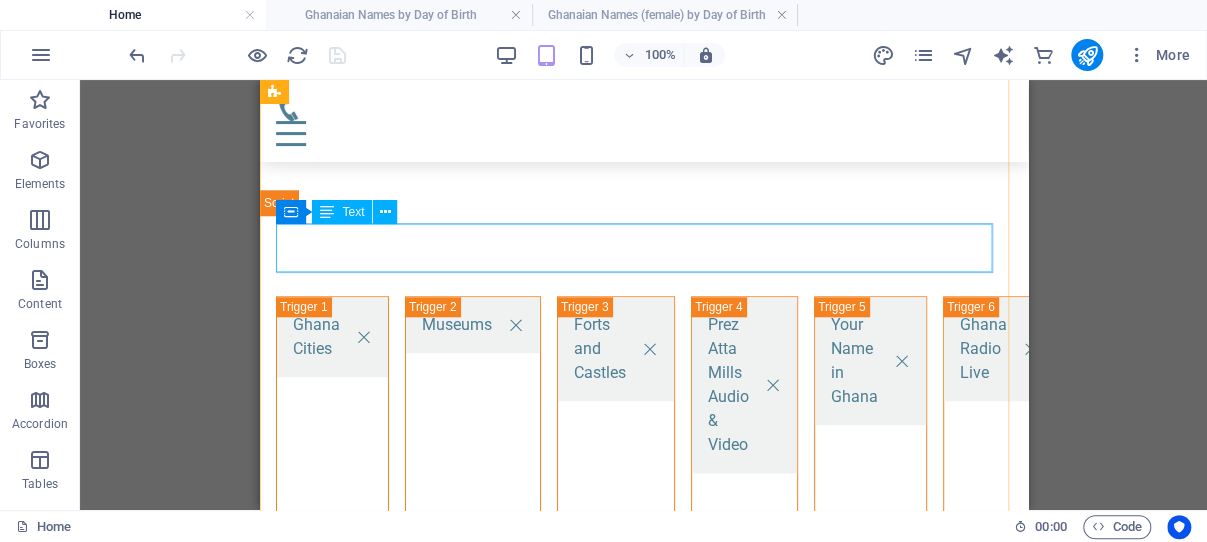 click on "Listen to the late [NAME] and watch videos of his impactful moments! More than just a president, he was a remarkable man (not a bread). -  Click Here  -" at bounding box center (1782, 497) 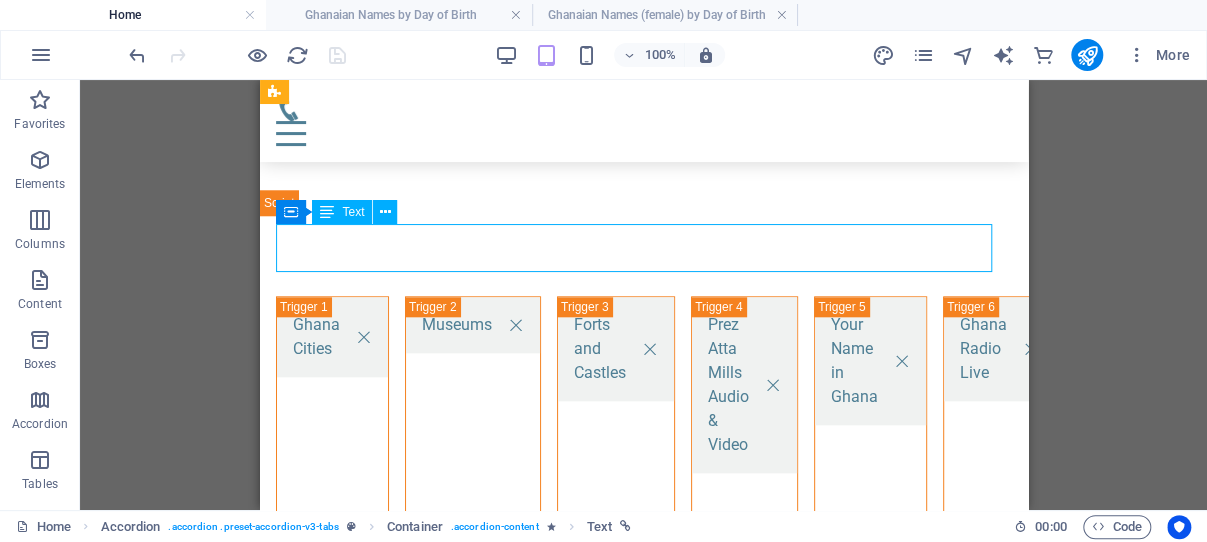 click on "Listen to the late [NAME] and watch videos of his impactful moments! More than just a president, he was a remarkable man (not a bread). -  Click Here  -" at bounding box center (1782, 497) 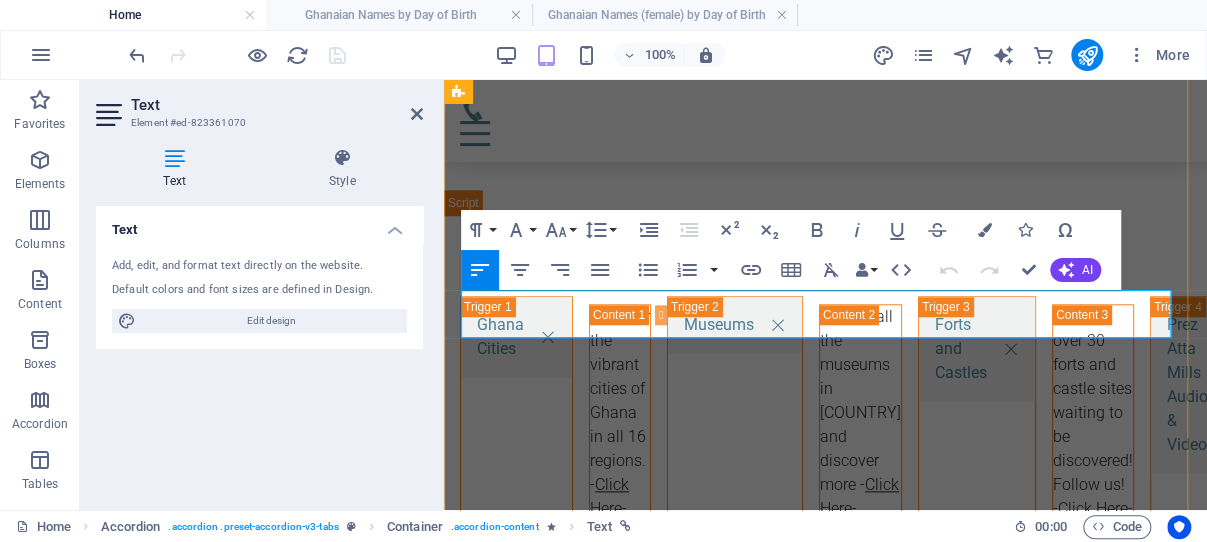 click on "Listen to the late [NAME] and watch videos of his impactful moments! More than just a president, he was a remarkable man (not a bread). -  Click Here  -" at bounding box center (1313, 497) 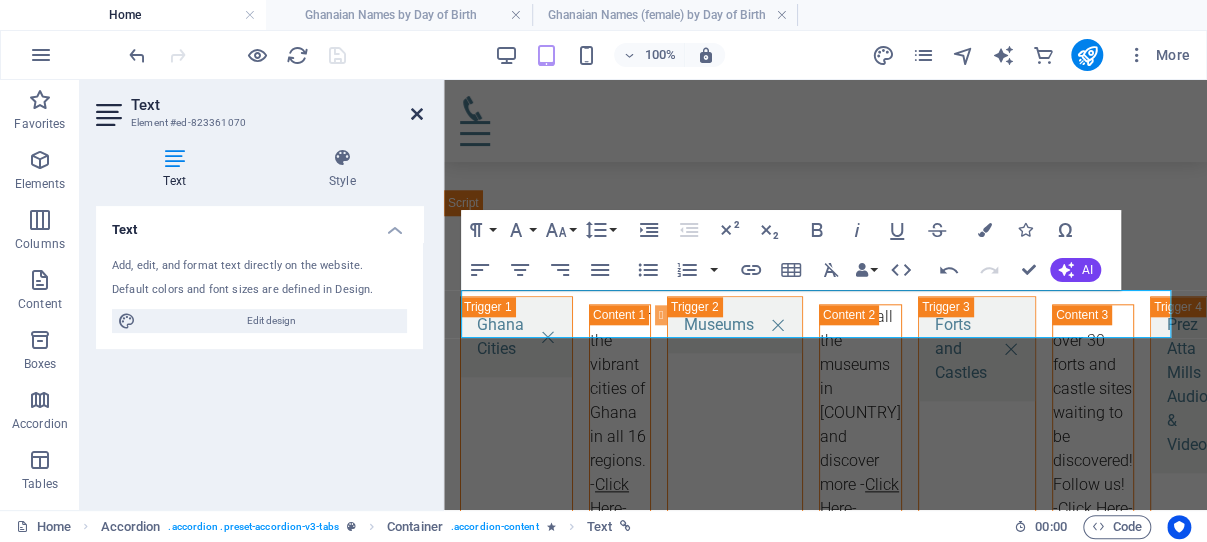 click at bounding box center [417, 114] 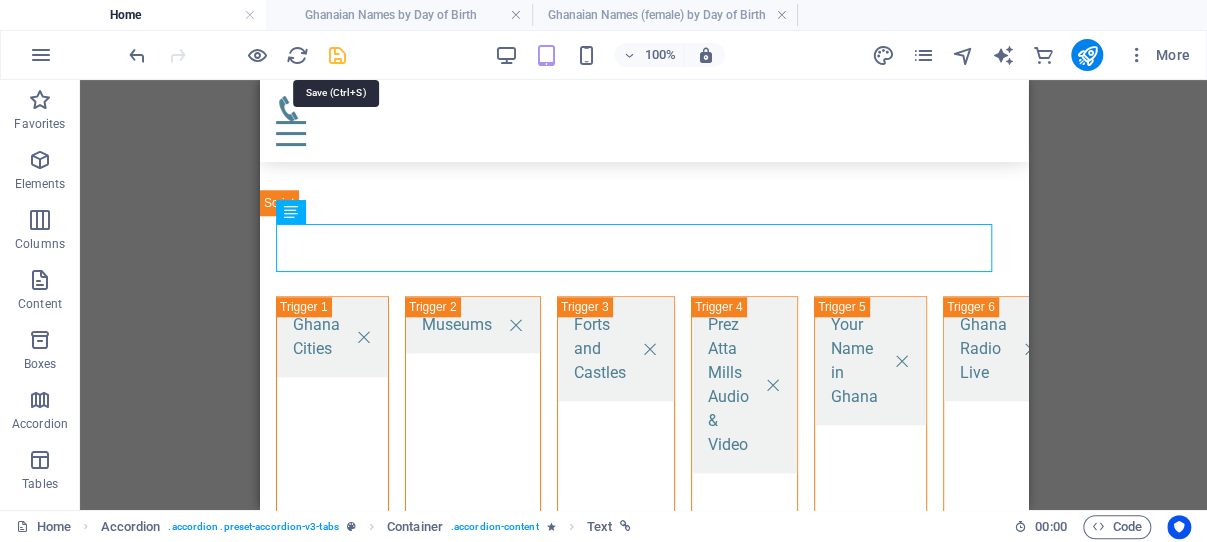 click at bounding box center [337, 55] 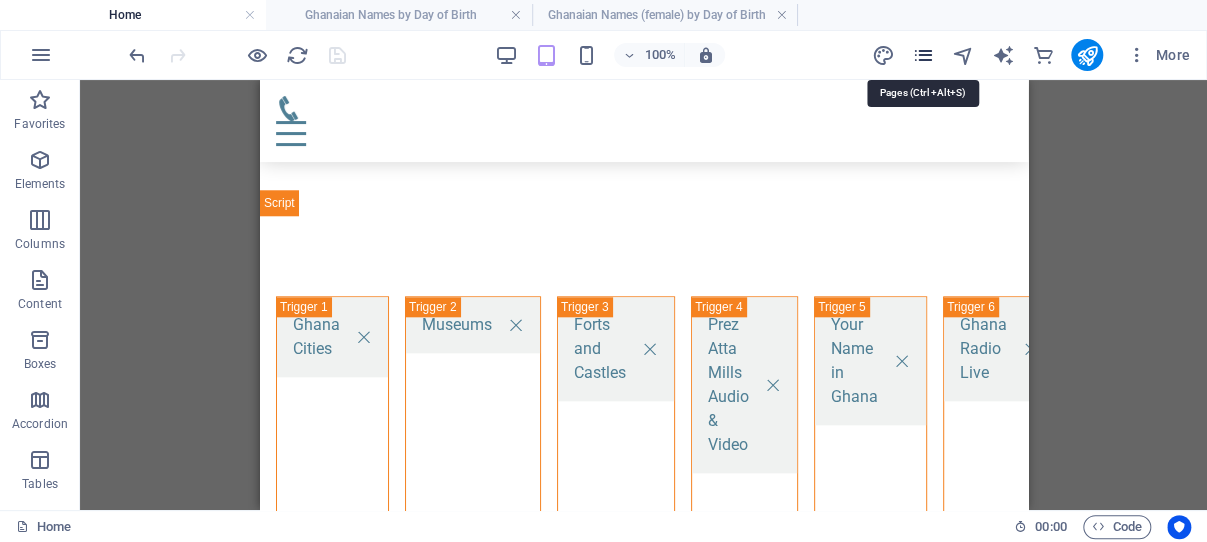 click at bounding box center [922, 55] 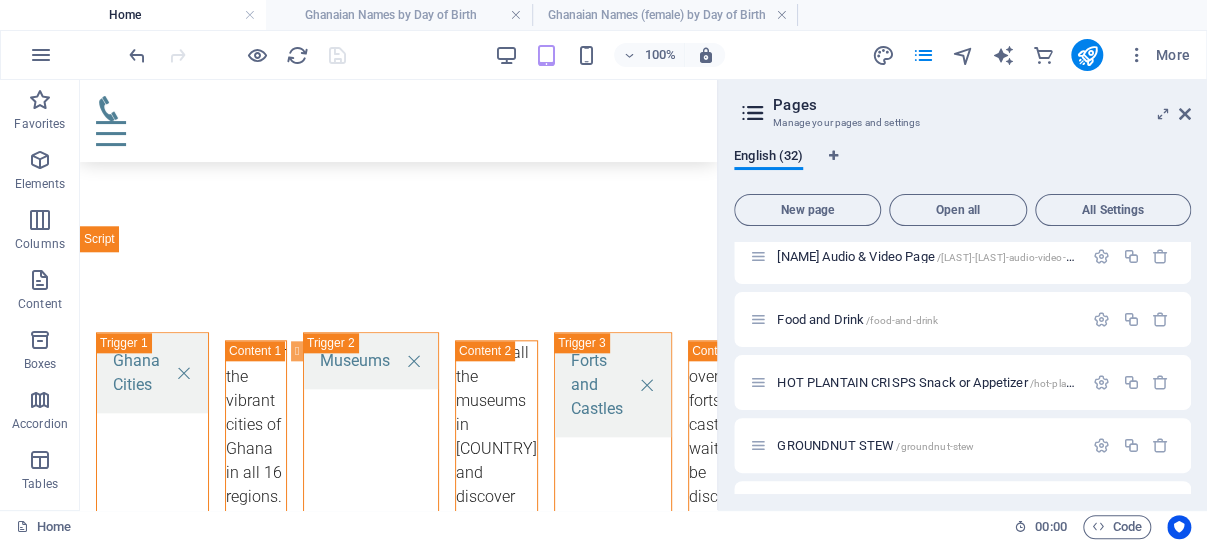 scroll, scrollTop: 854, scrollLeft: 0, axis: vertical 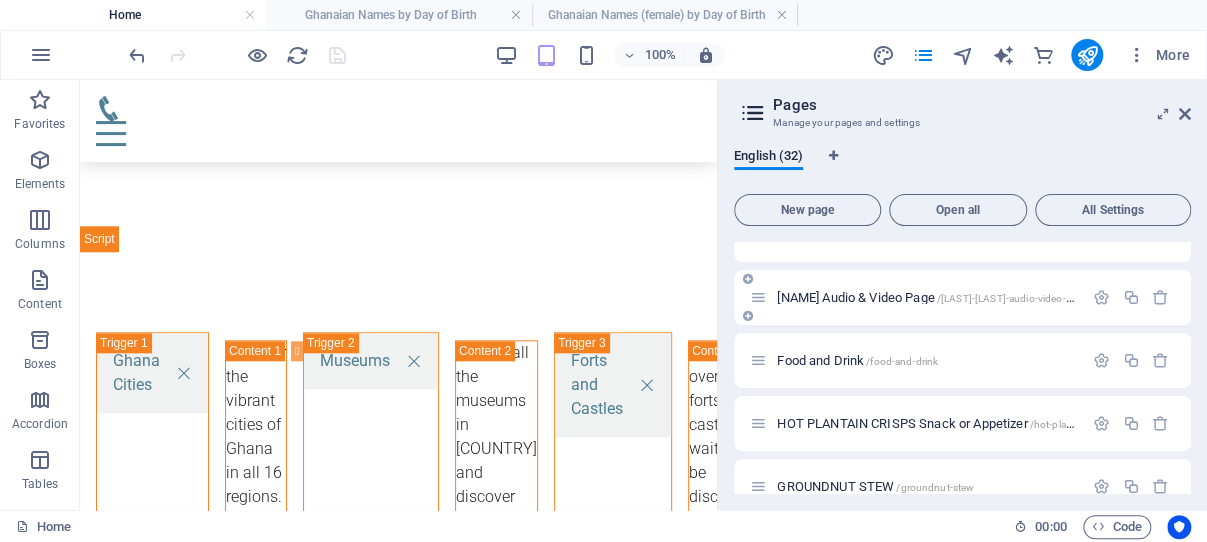 click on "Atta Mills Audio & Video Page /atta-mills-audio-video-page" at bounding box center (932, 297) 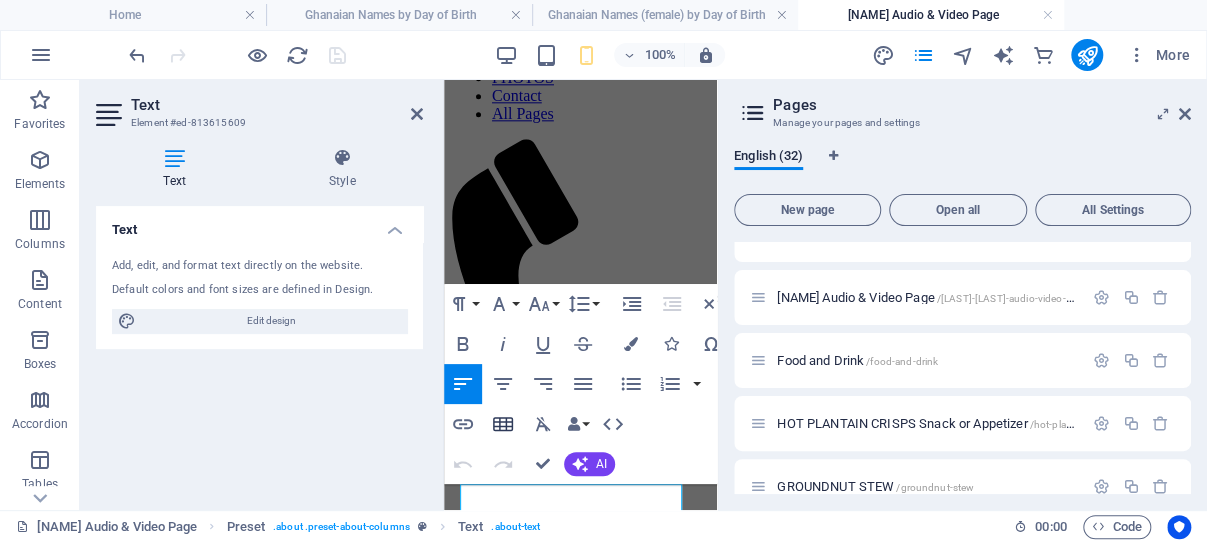 scroll, scrollTop: 1048, scrollLeft: 0, axis: vertical 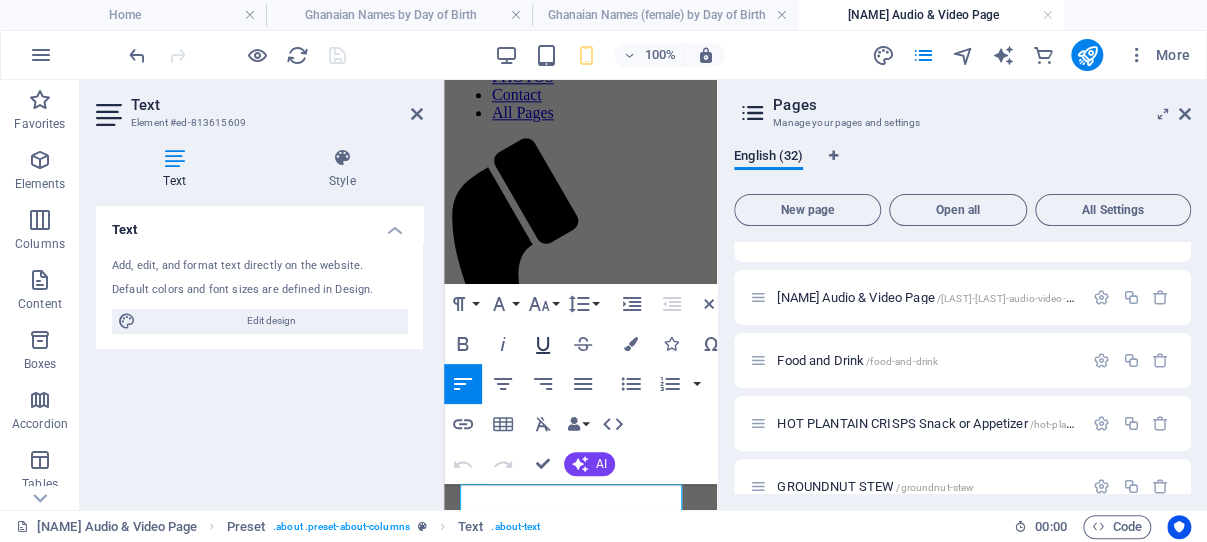 drag, startPoint x: 1185, startPoint y: 110, endPoint x: 534, endPoint y: 351, distance: 694.1772 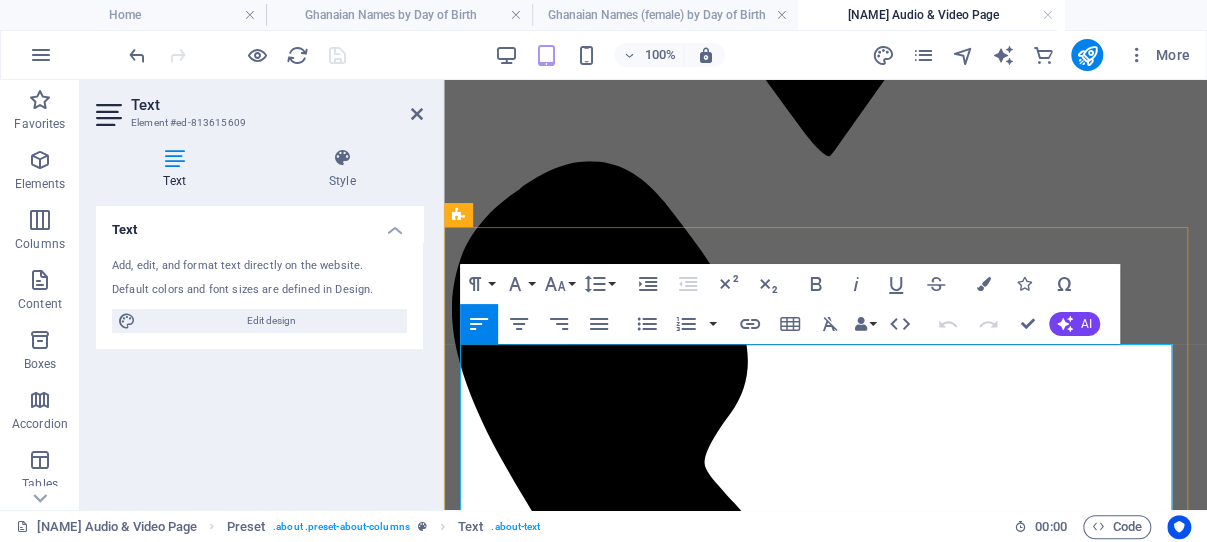 click on "[LAST] was not merely a "special bread," as [FIRST] [LAST] described him on Thursday, [DATE]. Instead, [LAST] was a truly SPECIAL MAN! He embodied qualities that transcended mere descriptions. Referring to someone as a "bread" might imply a comparison to animals, but we must remember that we are human beings, part of mankind! [LAST] was a figure of inspiration, a leader who made a significant impact in the lives of many, and his legacy deserves to be honored with the dignity and respect that comes with being a true man of substance. Watch below video and listen to [LAST], below!" at bounding box center [825, 4938] 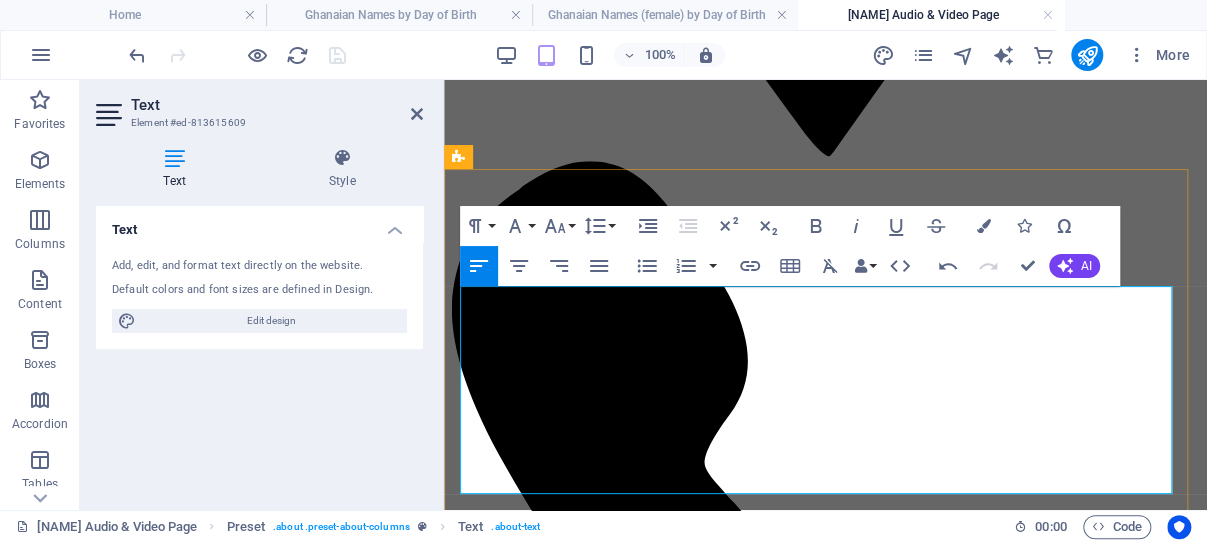 scroll, scrollTop: 1153, scrollLeft: 0, axis: vertical 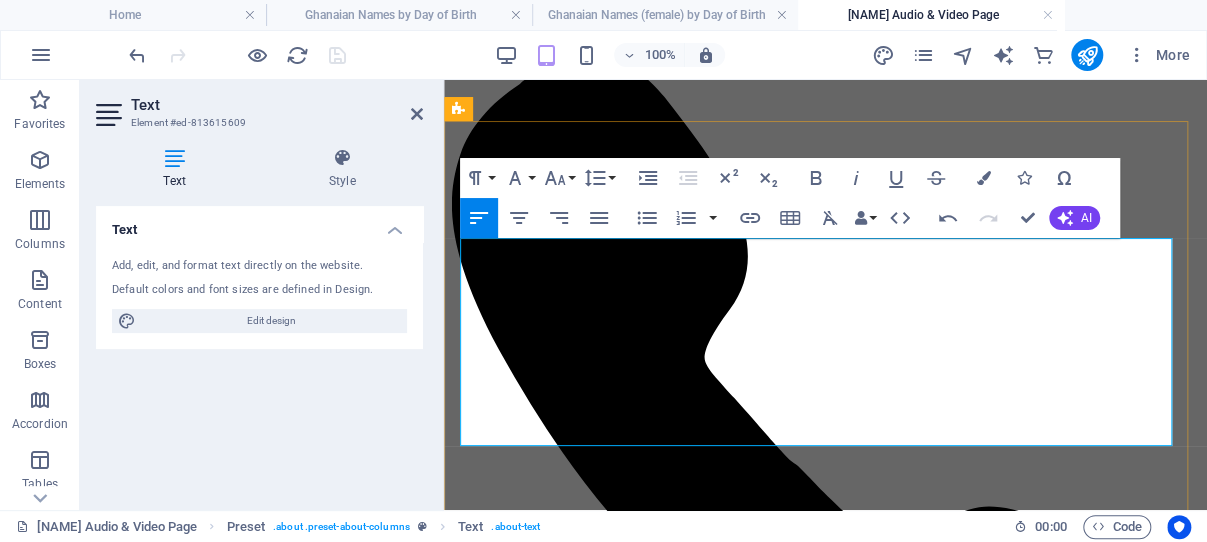 click on "[LAST] was not merely a "special breed," as [FIRST] [LAST] described him on Thursday, [DATE]. Instead, [LAST] was a truly SPECIAL MAN! He embodied qualities that transcended mere descriptions. Referring to someone as a "bread" might imply a comparison to animals, but we must remember that we are human beings, part of mankind! [LAST] was a figure of inspiration, a leader who made a significant impact in the lives of many, and his legacy deserves to be honored with the dignity and respect that comes with being a true man of substance. Watch below video and listen to [LAST], below!" at bounding box center [825, 5005] 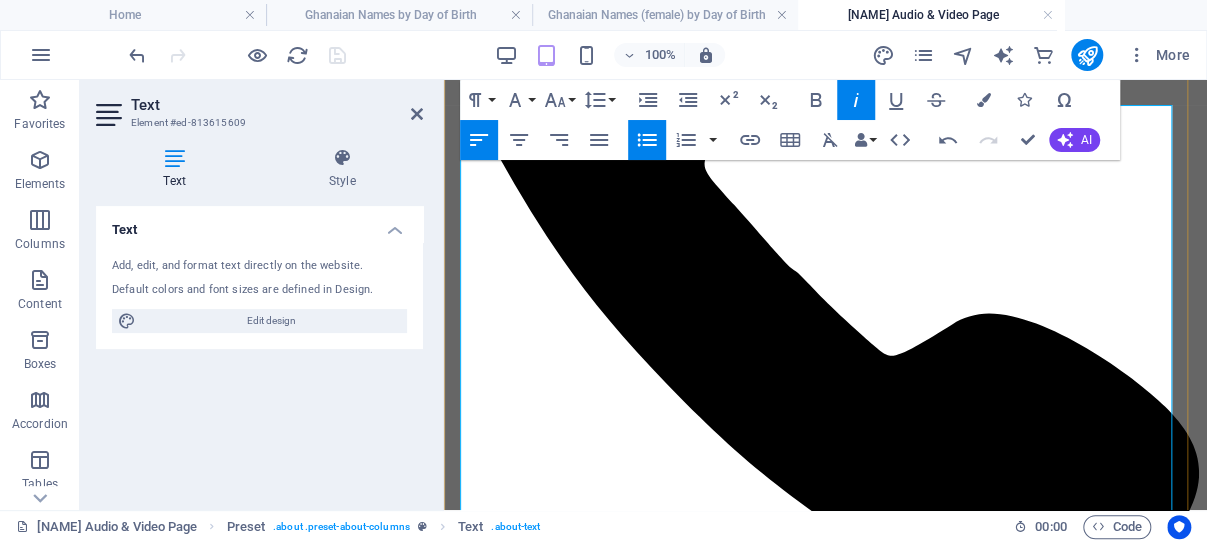 scroll, scrollTop: 1365, scrollLeft: 0, axis: vertical 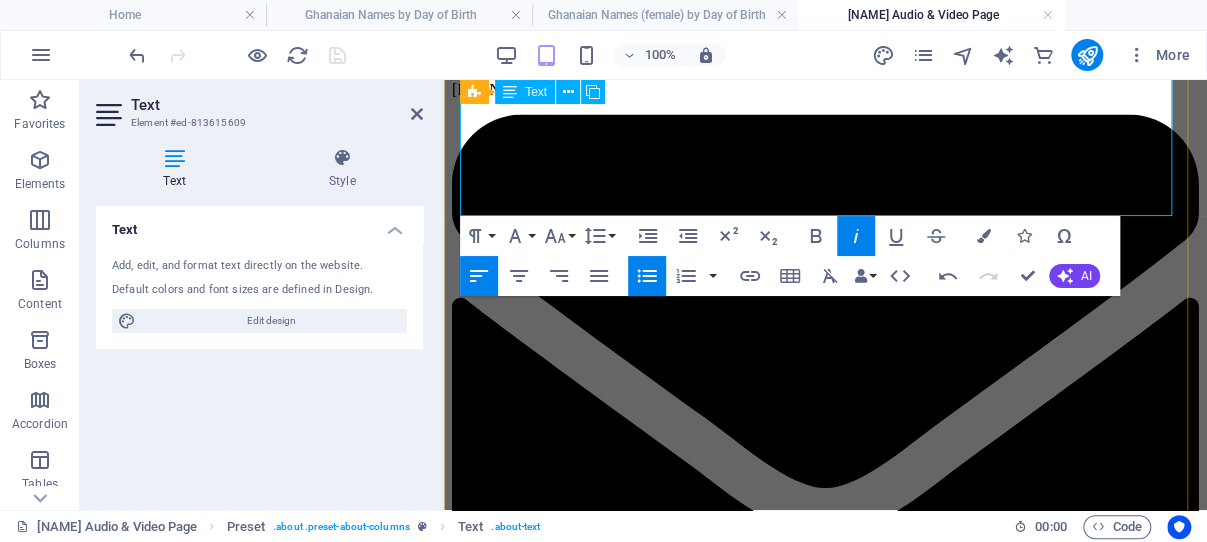 click on "The German Shepherd is a breed of dog." at bounding box center [865, 4755] 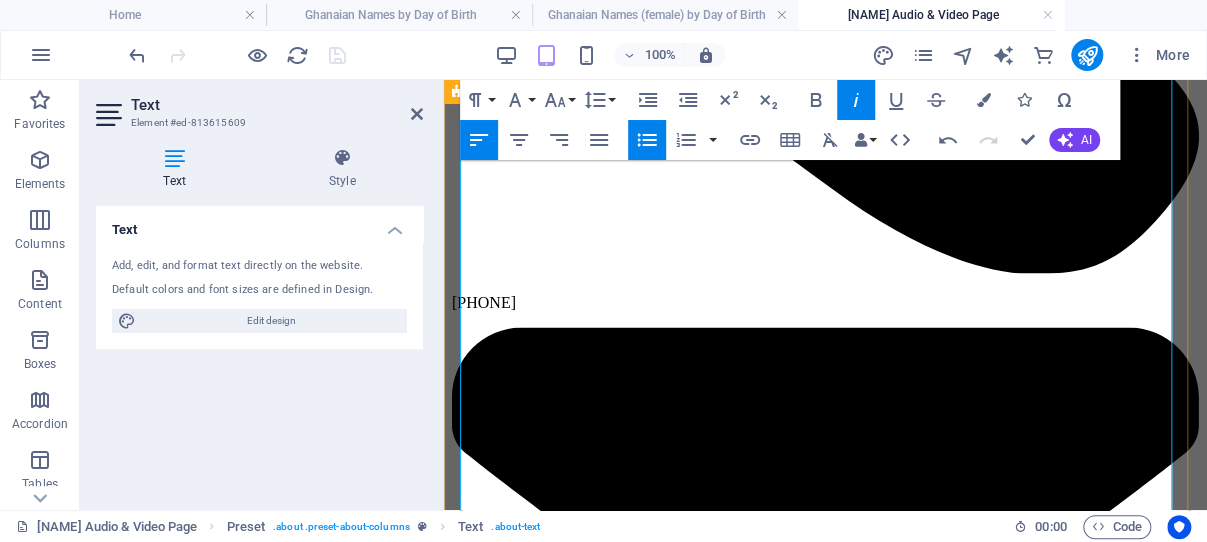 scroll, scrollTop: 1577, scrollLeft: 0, axis: vertical 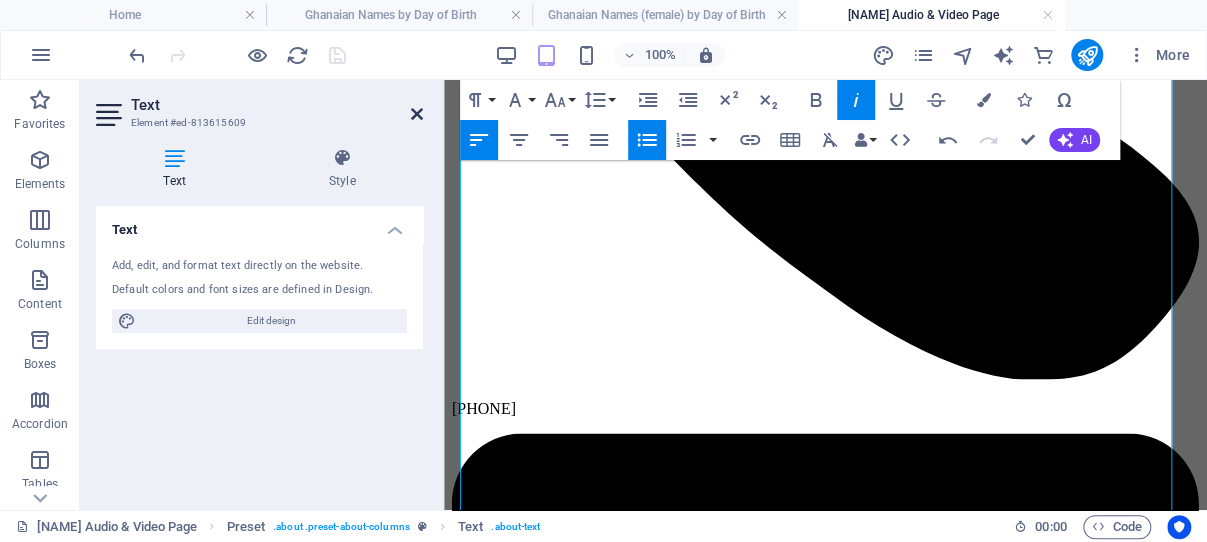 drag, startPoint x: 421, startPoint y: 110, endPoint x: 134, endPoint y: 67, distance: 290.20337 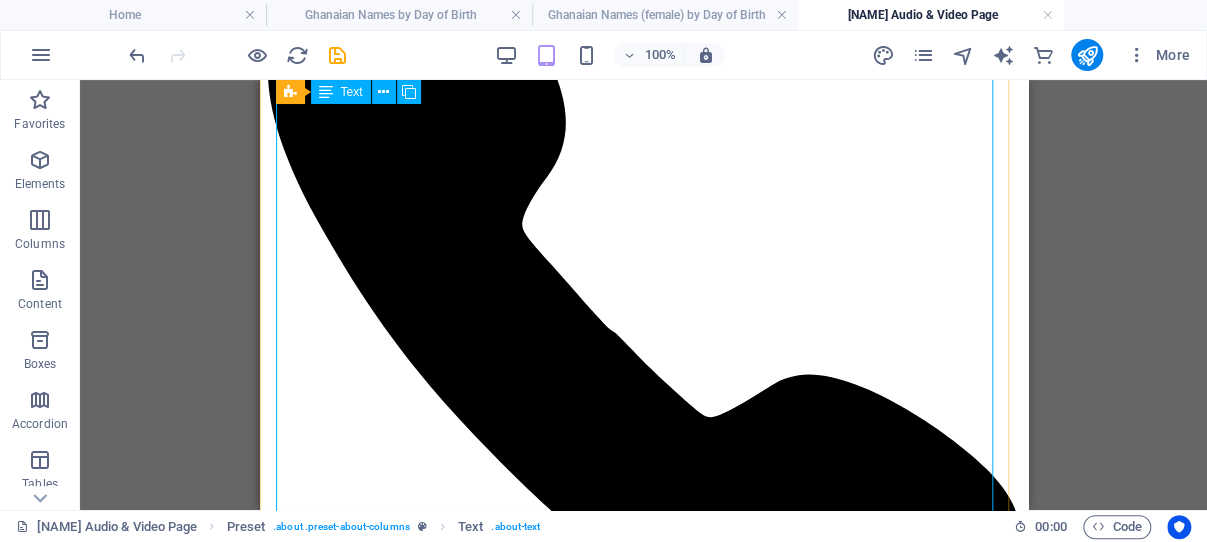 scroll, scrollTop: 1263, scrollLeft: 0, axis: vertical 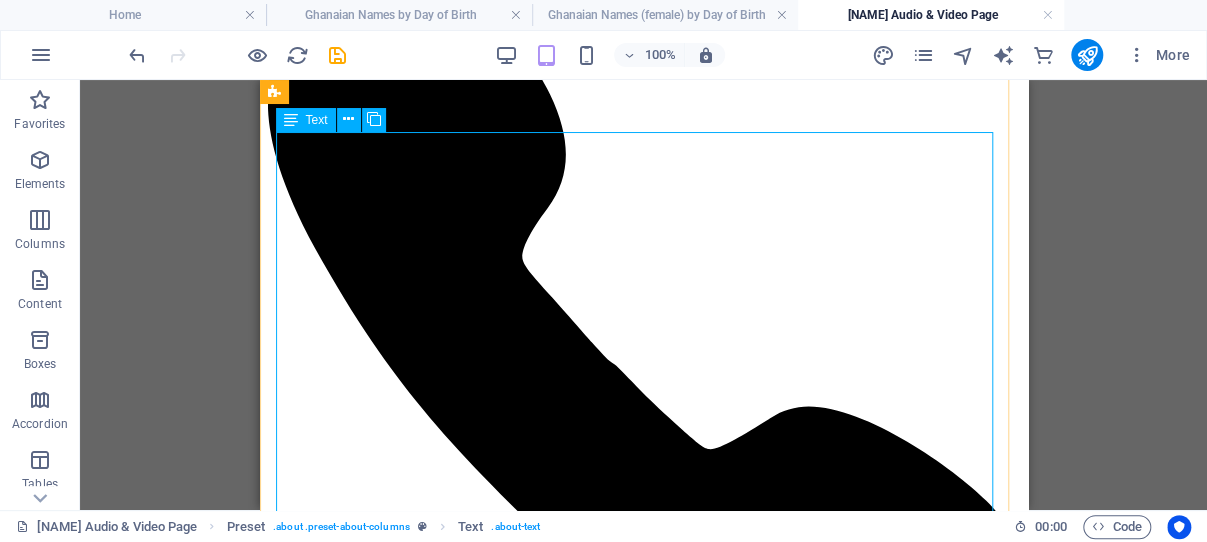 click on "For all of you, who forgot, what made late President Atta Mill really shine: Atta Mills was not merely a "special breed," as [NAME] [LAST] described him on Thursday, July 24, 2025. Instead, Atta Mills was a truly SPECIAL MAN! He embodied qualities that transcended mere descriptions. Referring to someone as a "breed" might imply a comparison to animals, but we must remember that we are human beings, part of mankind! Atta Mills was a figure of inspiration, a leader who made a significant impact in the lives of many, and his legacy deserves to be honored with the dignity and respect that comes with being a true man of substance. Watch below video and listen to Atta Mills, below! 🔹  Breed Part of speech:  Verb or noun Pronunciation:  /briːd/ Meanings: (Verb)  – To reproduce (usually animals or plants): Farmers breed cows for milk. (Verb)  – To raise and train animals or plants for specific traits: She breeds dogs for shows. (Verb)  – To cause or develop something: Poverty can breed crime. (Noun)" at bounding box center (643, 5120) 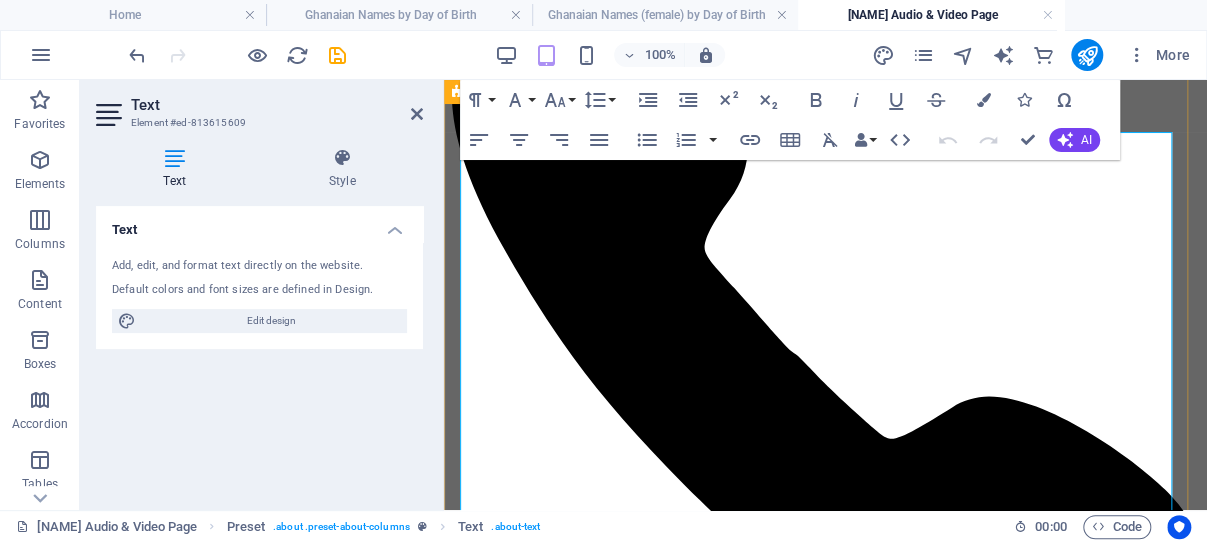 scroll, scrollTop: 1259, scrollLeft: 0, axis: vertical 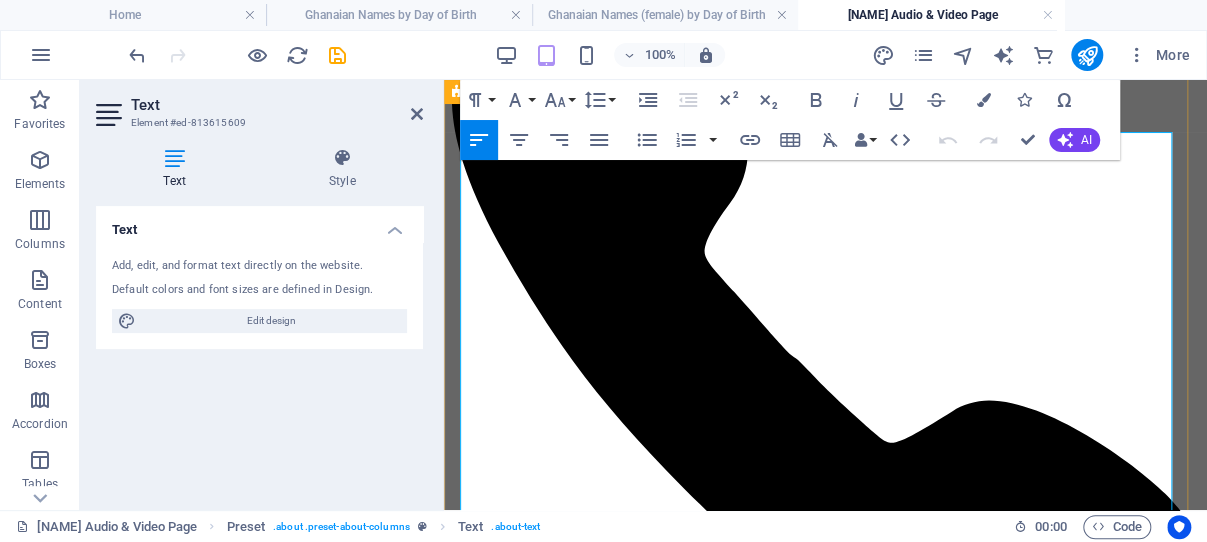 drag, startPoint x: 844, startPoint y: 208, endPoint x: 831, endPoint y: 208, distance: 13 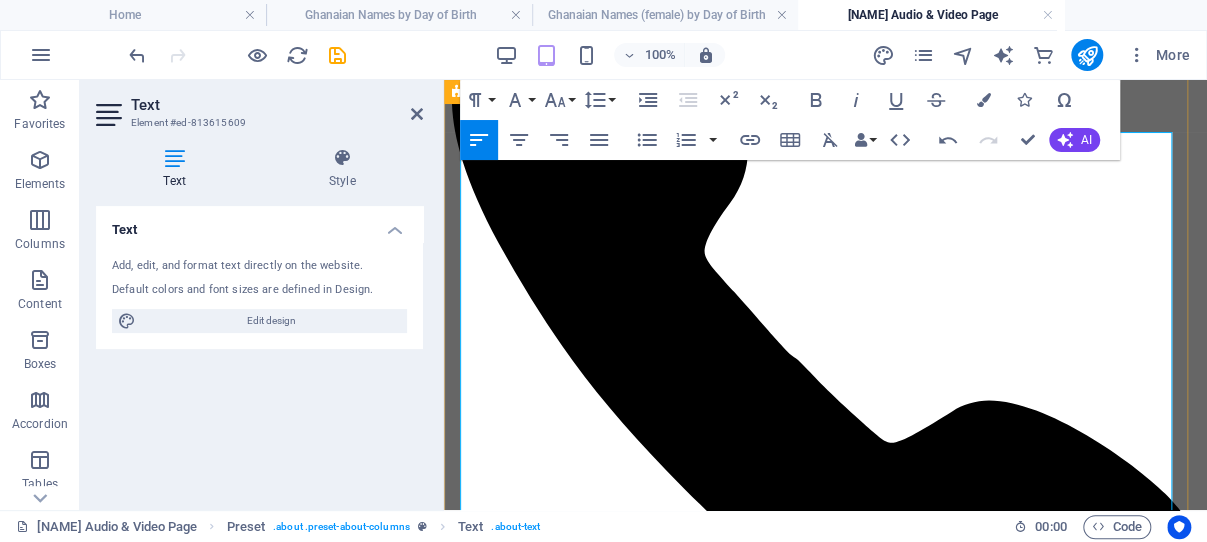 click on "[NAME] was not merely a "special breed," as [NAME] described him on Thursday, July 24, [YEAR]. Instead, [NAME] was a truly SPECIAL MAN!   embodied qualities that transcended mere descriptions. Referring to someone as a "breed" might imply a comparison to animals, but we must remember that we are human beings, part of mankind! [NAME] was a figure of inspiration, a leader who made a significant impact in the lives of many, and his legacy deserves to be honored with the dignity and respect that comes with being a true man of substance. Watch below video and listen to [NAME], below! 🔹  Breed Part of speech:  Verb or noun Pronunciation:  /briːd/ Meanings: (Verb)  – To reproduce (usually animals or plants): Farmers breed cows for milk. (Verb)  – To raise and train animals or plants for specific traits: She breeds dogs for shows. (Verb)  – To cause or develop something: Poverty can breed crime. (Noun)  – A type or kind of animal or person: The German Shepherd is a breed of dog." at bounding box center (825, 5127) 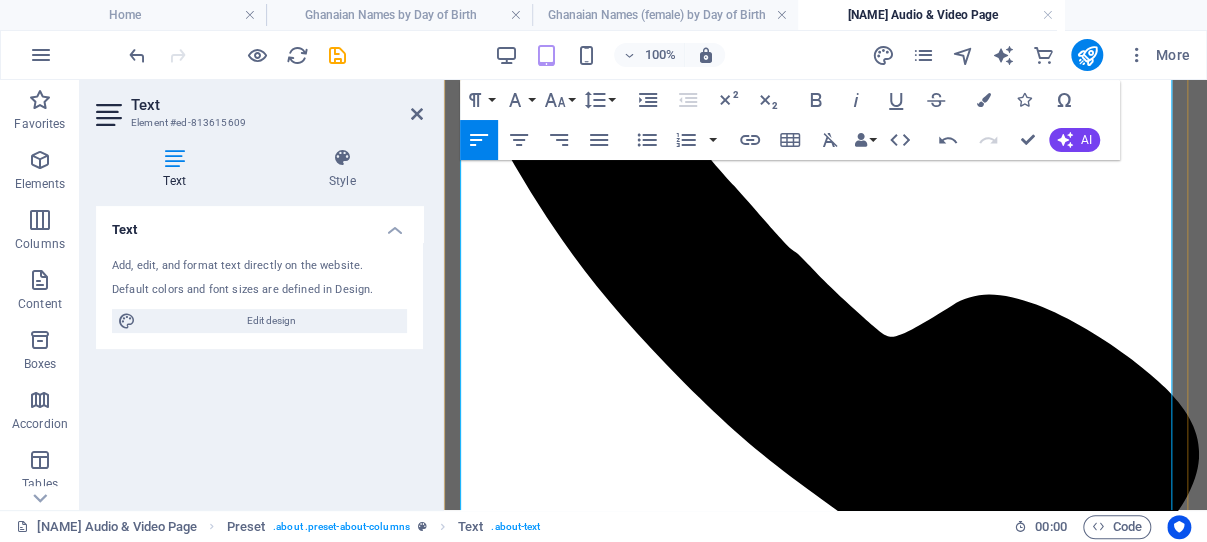 scroll, scrollTop: 1471, scrollLeft: 0, axis: vertical 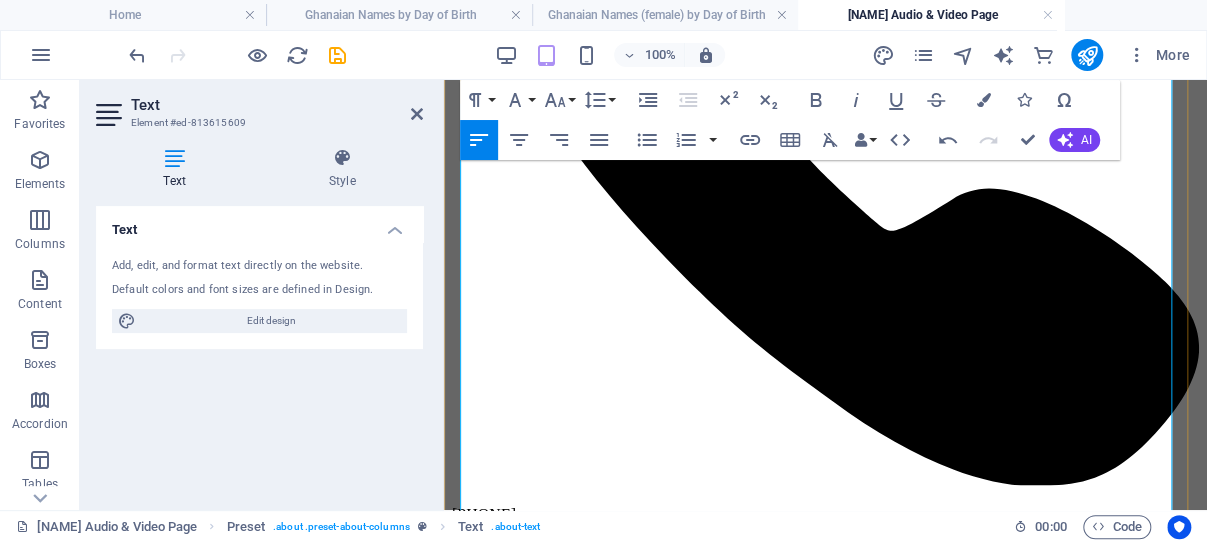 click on "Late president J.E. Atta Mills embodied qualities that transcended mere descriptions. Referring to someone as a "breed" might imply a comparison to animals, but we must remember that we are human beings, part of mankind! Atta Mills was a figure of inspiration, a leader who made a significant impact in the lives of many, and his legacy deserves to be honored with the dignity and respect that comes with being a true man of substance. Watch below video and listen to Atta Mills, below! 🔹  Breed Part of speech:  Verb or noun Pronunciation:  /briːd/ Meanings: (Verb)  – To reproduce (usually animals or plants): Farmers breed cows for milk. (Verb)  – To raise and train animals or plants for specific traits: She breeds dogs for shows. (Verb)  – To cause or develop something: Poverty can breed crime. (Noun)  – A type or kind of animal or person: The German Shepherd is a breed of dog." at bounding box center [825, 5257] 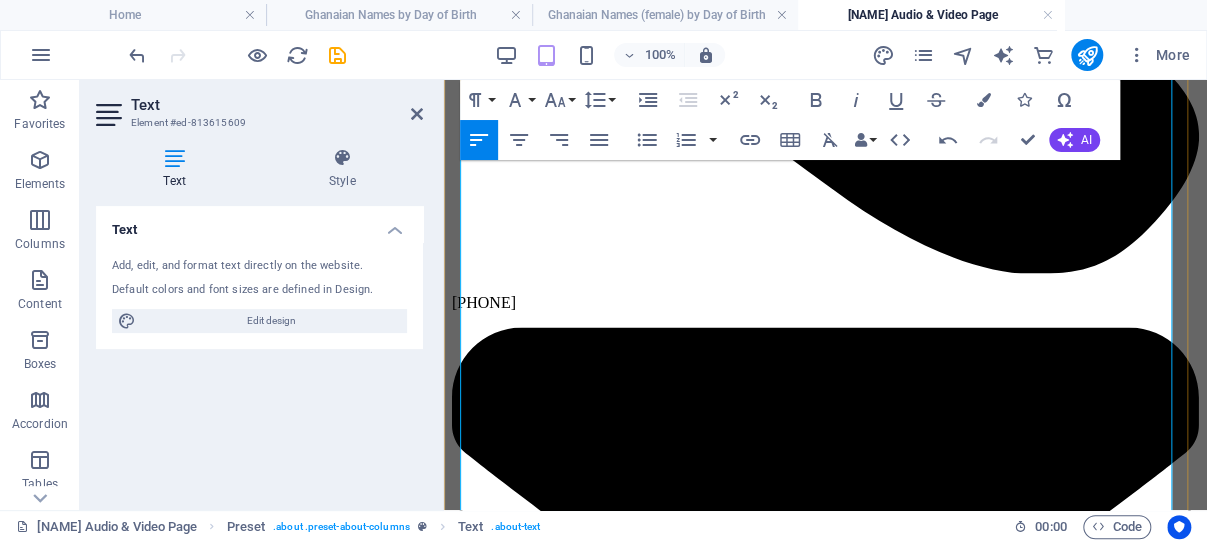 scroll, scrollTop: 1471, scrollLeft: 0, axis: vertical 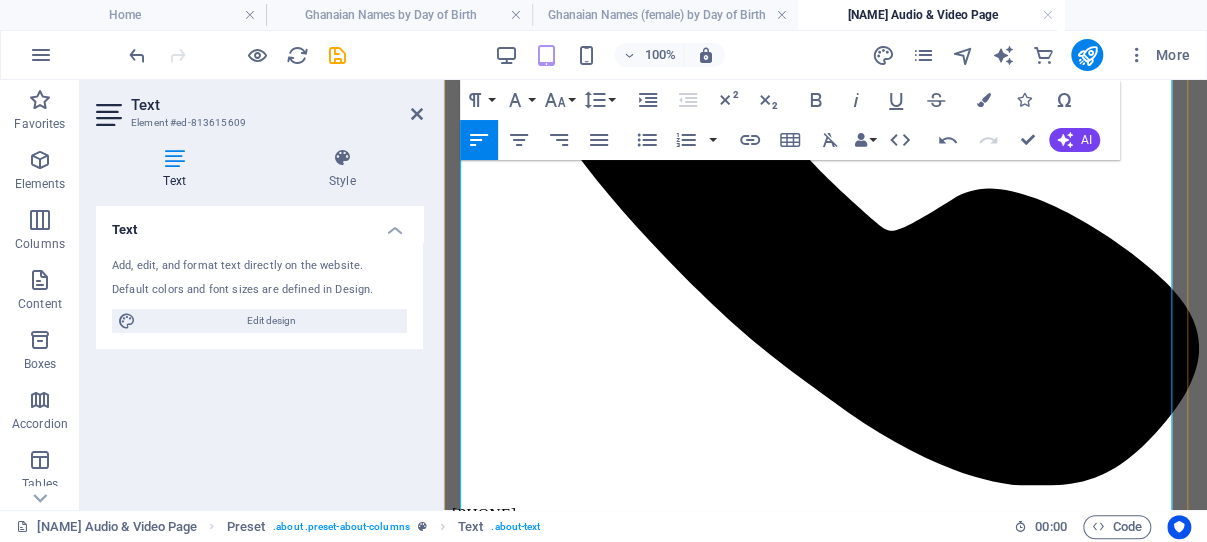 click on "Late president J.E. Atta Mills embodied qualities that transcended mere descriptions. Referring to someone as a "breed" might imply a comparison to animals, but we must remember that we are human beings, part of mankind! Atta Mills was a figure of inspiration, a leader who made a significant impact in the lives of many, and his legacy deserves to be honored with the dignity and respect that comes with being a true man of substance. Watch below video and listen to Atta Mills, below! 🔹  Breed Part of speech:  Verb or noun Pronunciation:  /briːd/ Meanings: (Verb)  – To reproduce (usually animals or plants): Farmers breed cows for milk. (Verb)  – To raise and train animals or plants for specific traits: She breeds dogs for shows. (Verb)  – To cause or develop something: Poverty can breed crime. (Noun)  – A type or kind of animal or person: The German Shepherd is a breed of dog." at bounding box center [825, 5248] 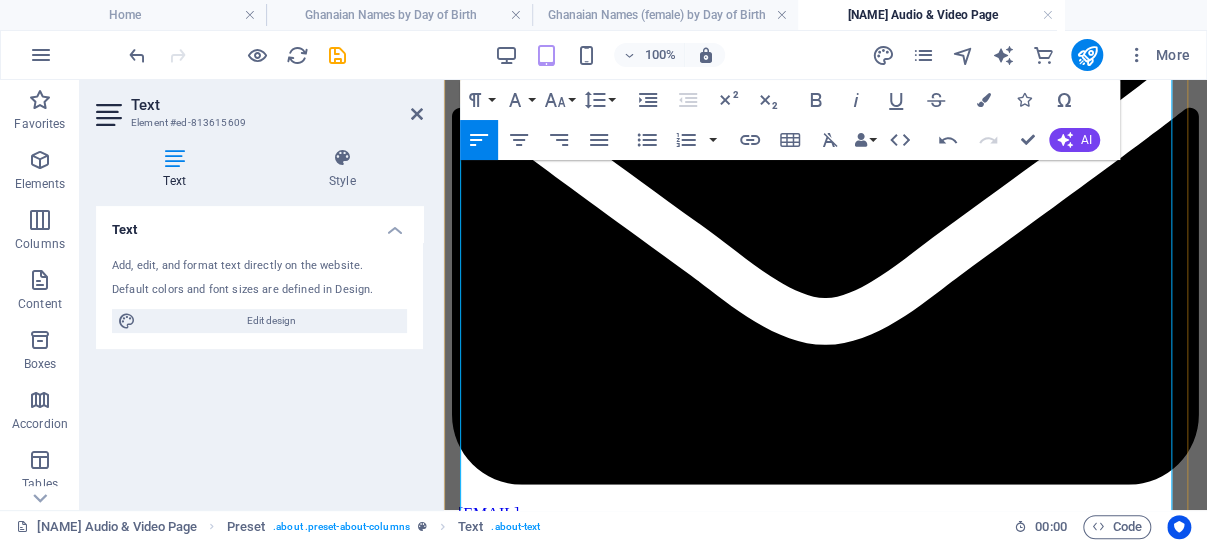 scroll, scrollTop: 2107, scrollLeft: 0, axis: vertical 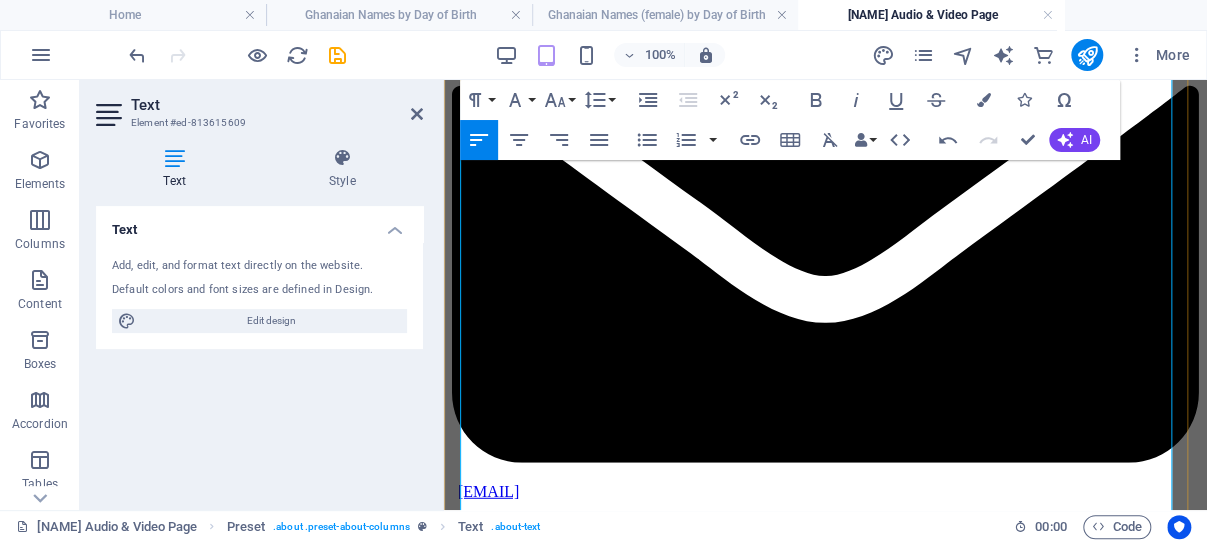 click on "Atta Mills was a figure of inspiration, a leader who made a significant impact in the lives of many, and his legacy deserves to be honored with the dignity and respect that comes with being a true man of substance. Watch below video and listen to Atta Mills, below! 📺 Breed Part of speech: Verb or noun Pronunciation: /brið/ Meanings: (Verb) – To reproduce (usually animals or plants): Farmers breed cows for milk. (Verb) – To raise and train animals or plants for specific traits: She breeds dogs for shows. (Verb) – To cause or develop something: Poverty can breed crime. (Noun) – A type or kind of animal or person: The German Shepherd is a breed of dog." at bounding box center [825, 5125] 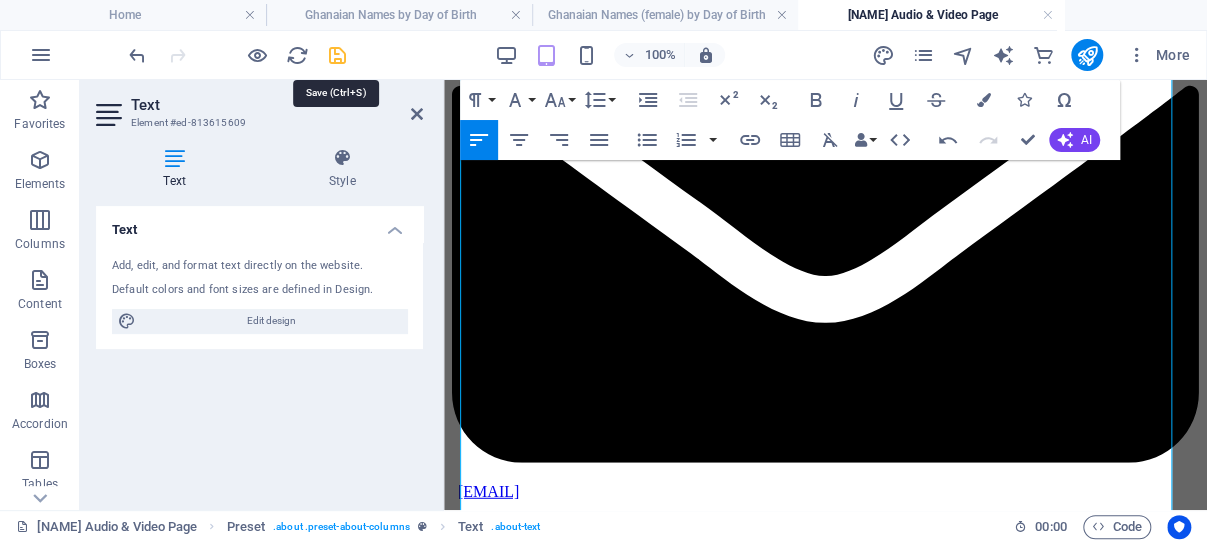 click at bounding box center [337, 55] 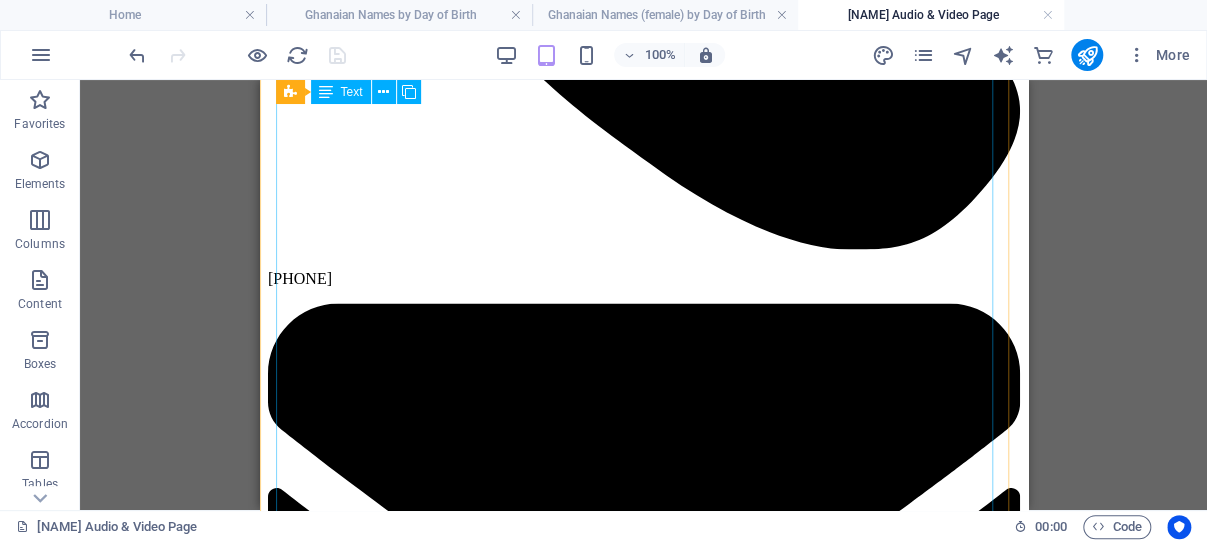 scroll, scrollTop: 1687, scrollLeft: 0, axis: vertical 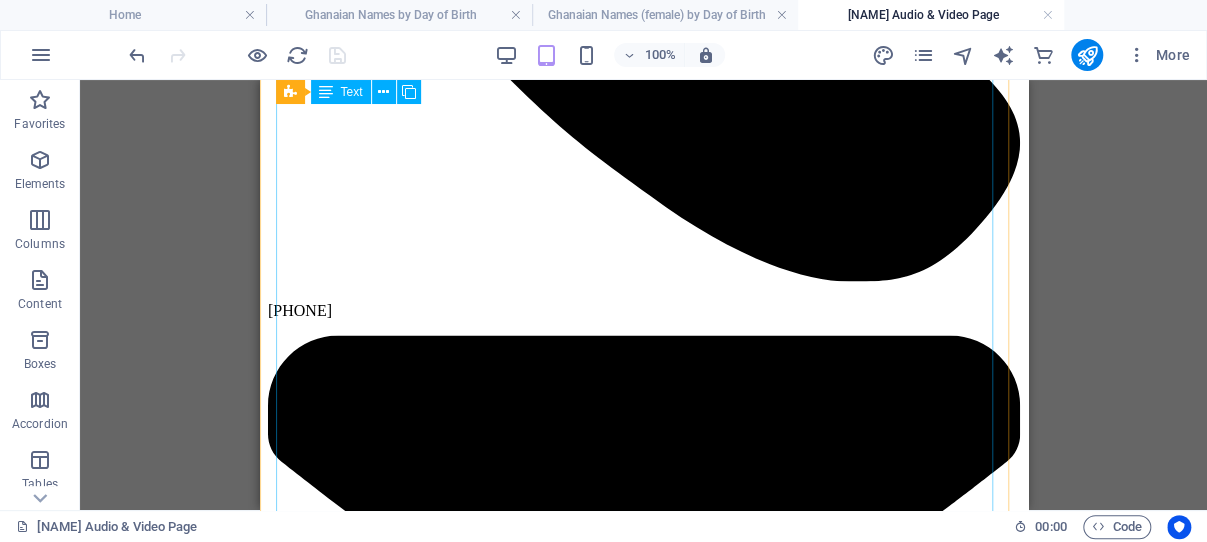 click on "For all of you, who forgot, what made late President [FIRST] [LAST] really shine: [FIRST] [LAST] was not merely a "special breed," as [FIRST] [LAST] described him on Thursday, [MONTH] [DAY], [YEAR]. Instead, [FIRST] [LAST] was a truly SPECIAL MAN!  The verb  "breed"  is  mainly used in reference to animals , especially in contexts like farming, pet breeding, or wildlife: They breed horses for racing. Labradors are one of the most popular dog breeds. However, it  can also apply to plants  and occasionally to humans or abstract concepts: They breed roses that bloom year-round. Certain environments breed violence.  (metaphorical use) So while  "breed"  primarily refers to  animals , it has broader applications depending on context. Late president [FIRST] [LAST] embodied qualities that transcended mere descriptions. Referring to someone as a "breed" might imply a comparison to animals, but we must remember that we are human beings, part of mankind!  Alternatives to "Special Breed" for an Exceptional Man A rare kind of man A man apart" at bounding box center (643, 5110) 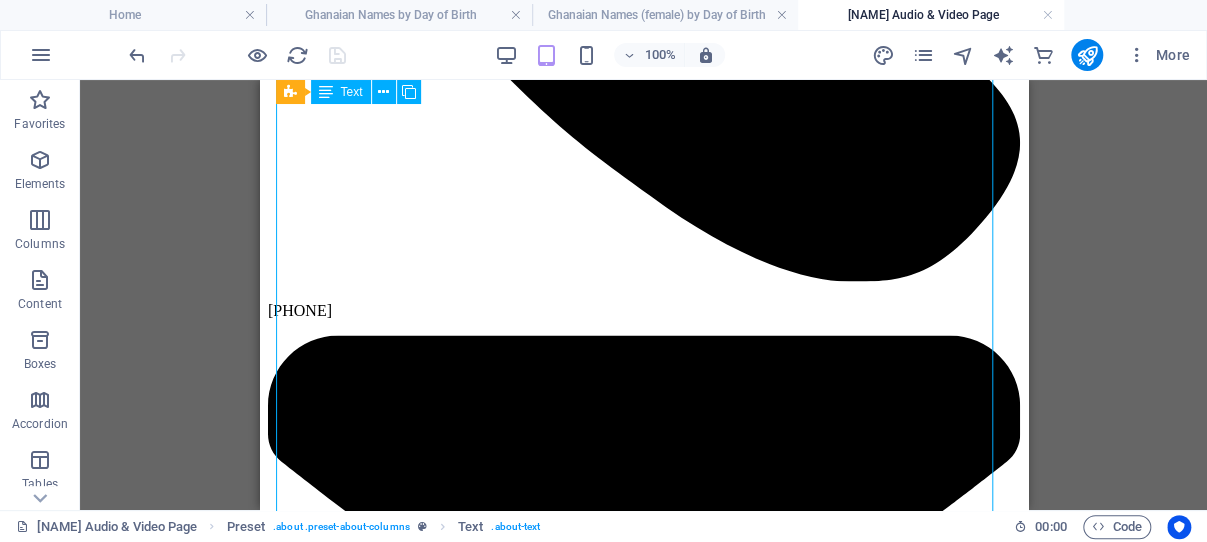 click on "For all of you, who forgot, what made late President [FIRST] [LAST] really shine: [FIRST] [LAST] was not merely a "special breed," as [FIRST] [LAST] described him on Thursday, [MONTH] [DAY], [YEAR]. Instead, [FIRST] [LAST] was a truly SPECIAL MAN!  The verb  "breed"  is  mainly used in reference to animals , especially in contexts like farming, pet breeding, or wildlife: They breed horses for racing. Labradors are one of the most popular dog breeds. However, it  can also apply to plants  and occasionally to humans or abstract concepts: They breed roses that bloom year-round. Certain environments breed violence.  (metaphorical use) So while  "breed"  primarily refers to  animals , it has broader applications depending on context. Late president [FIRST] [LAST] embodied qualities that transcended mere descriptions. Referring to someone as a "breed" might imply a comparison to animals, but we must remember that we are human beings, part of mankind!  Alternatives to "Special Breed" for an Exceptional Man A rare kind of man A man apart" at bounding box center (643, 5110) 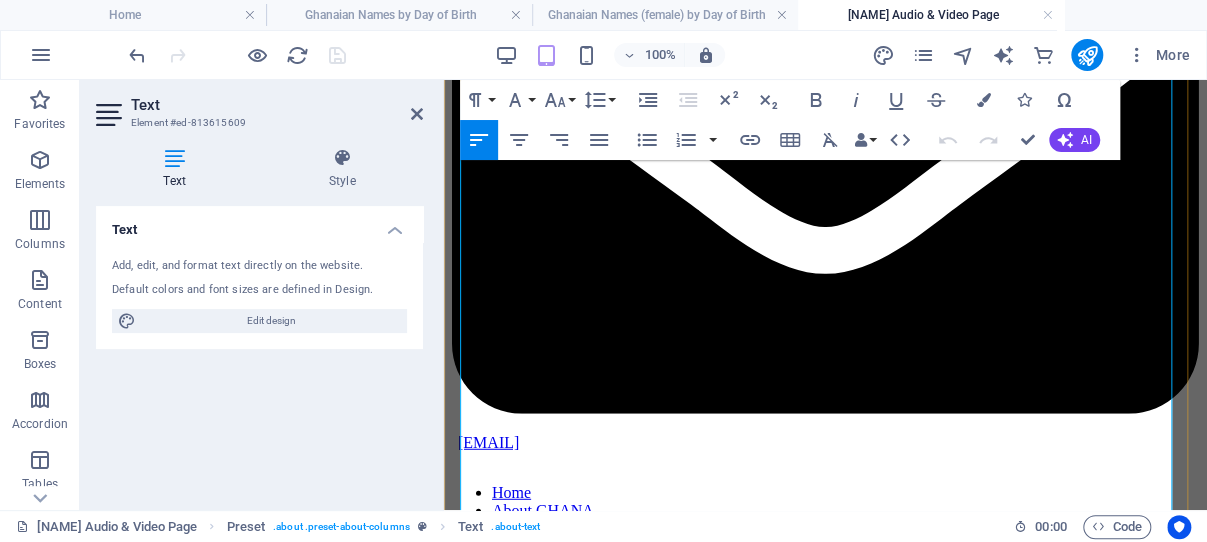 scroll, scrollTop: 2262, scrollLeft: 0, axis: vertical 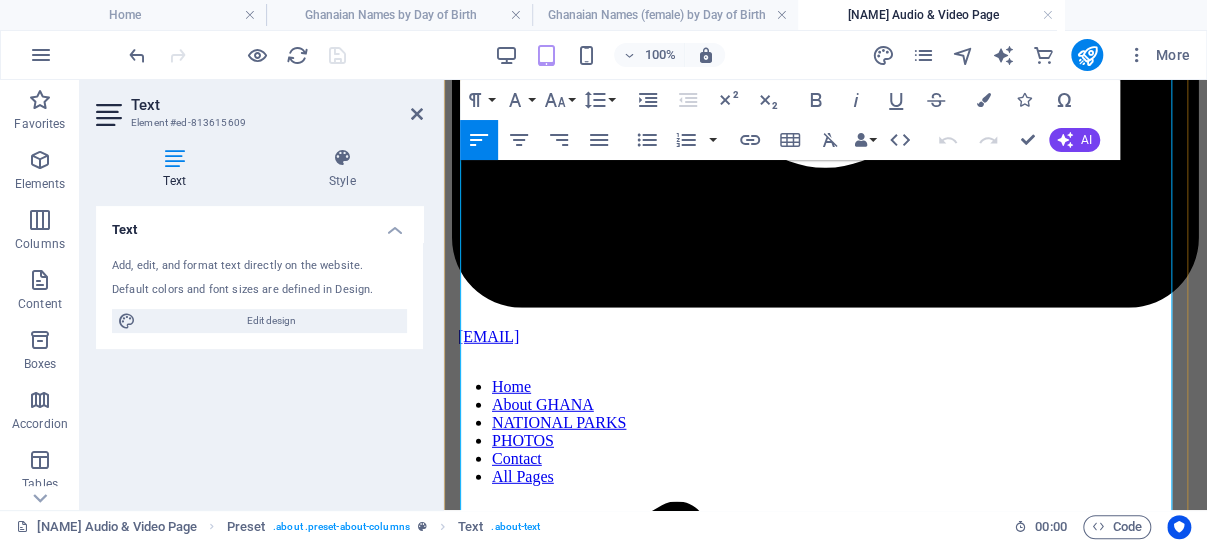drag, startPoint x: 818, startPoint y: 321, endPoint x: 461, endPoint y: 320, distance: 357.0014 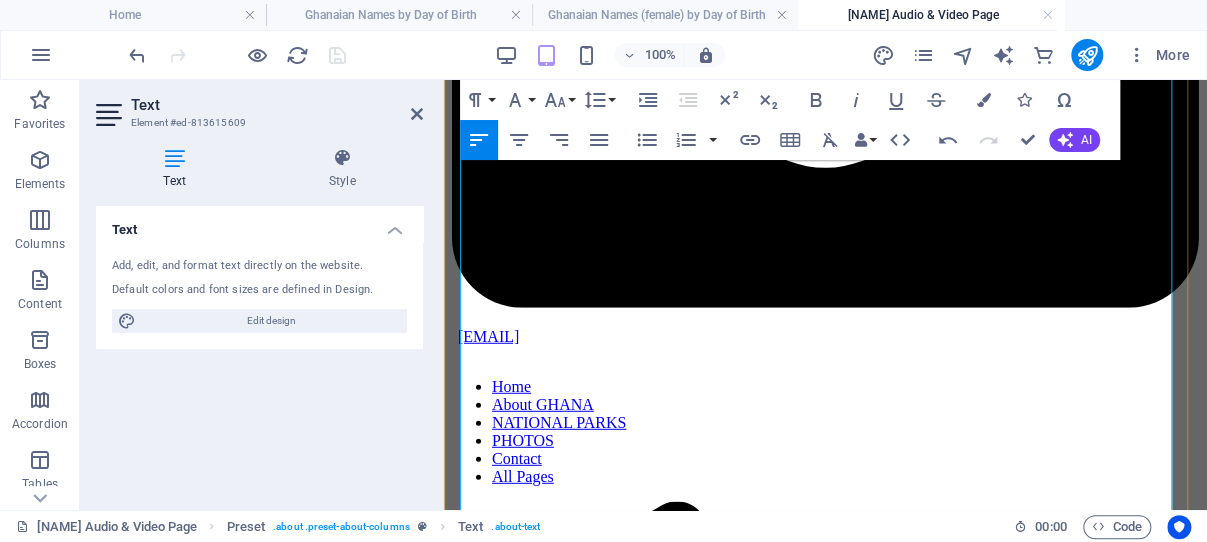 click on "[LAST] was a figure of inspiration, a leader who made a significant impact in the lives of many, and his legacy deserves to be honored with the dignity and respect that comes with being a true man of substance. 🔹  Breed Part of speech:  Verb or noun Pronunciation:  /briːd/ Meanings: (Verb)  – To reproduce (usually animals or plants): Farmers breed cows for milk. (Verb)  – To raise and train animals or plants for specific traits: She breeds dogs for shows. (Verb)  – To cause or develop something: Poverty can breed crime. (Noun)  – A type or kind of animal or person: The German Shepherd is a breed of dog." at bounding box center (825, 4944) 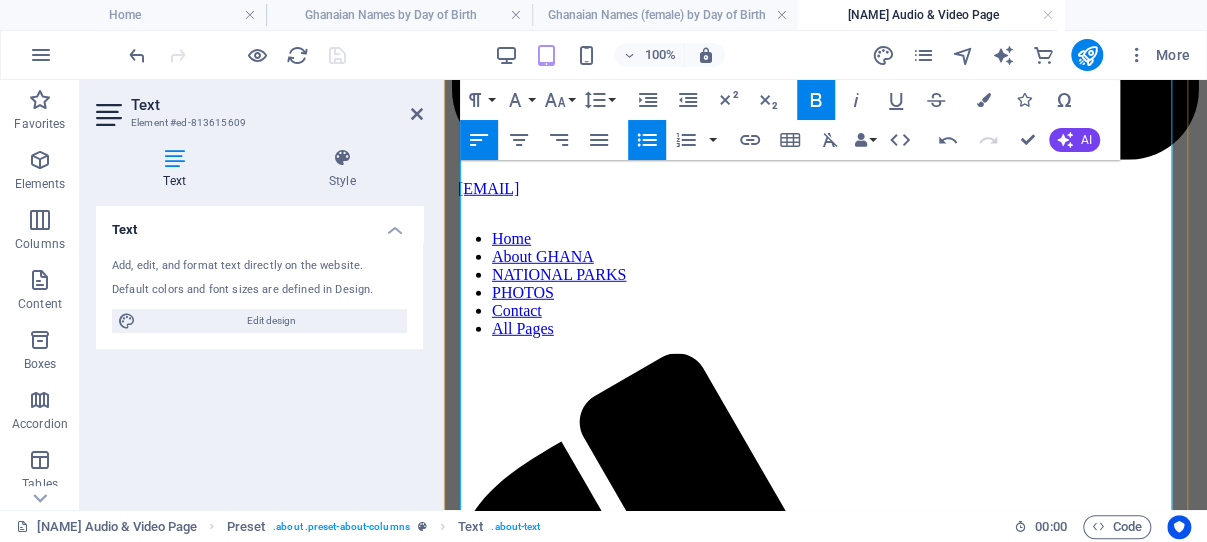 scroll, scrollTop: 2474, scrollLeft: 0, axis: vertical 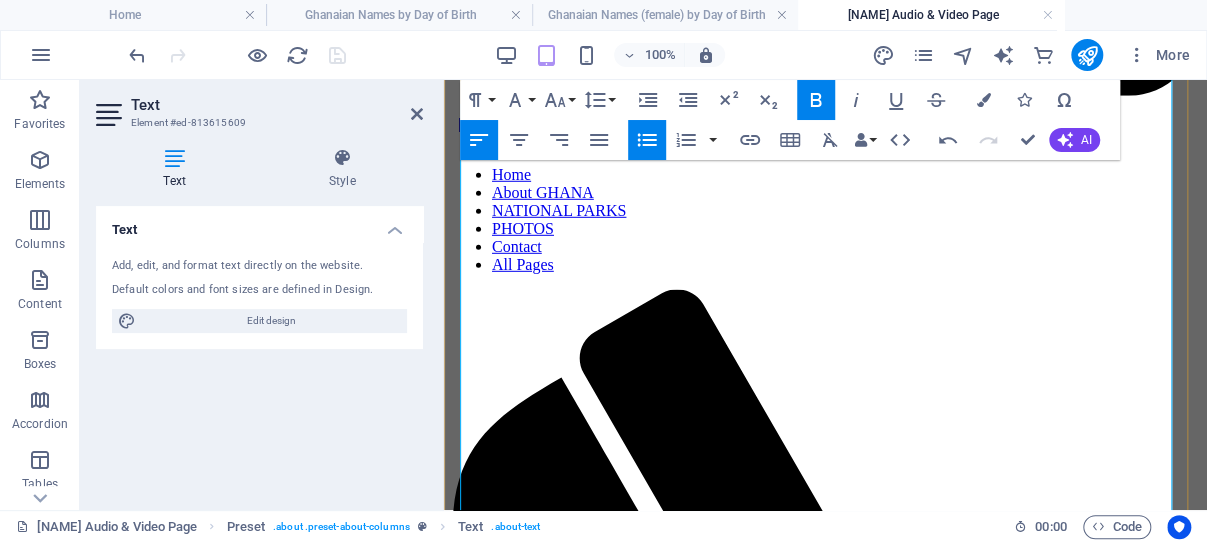 click on "Elegant Descriptions for an Exceptional Late President:" at bounding box center (697, 4622) 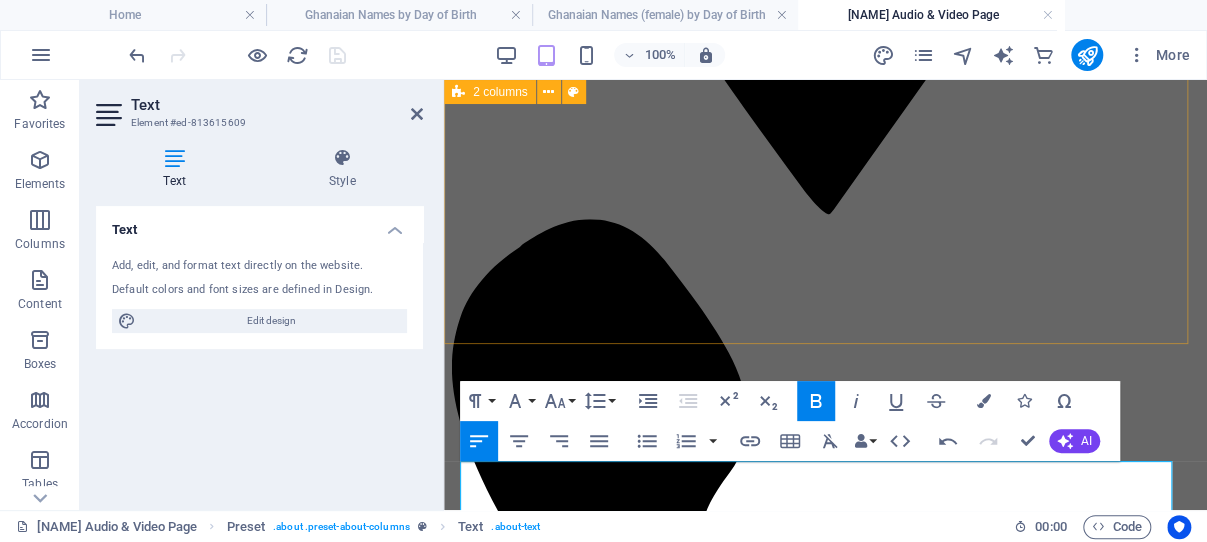scroll, scrollTop: 884, scrollLeft: 0, axis: vertical 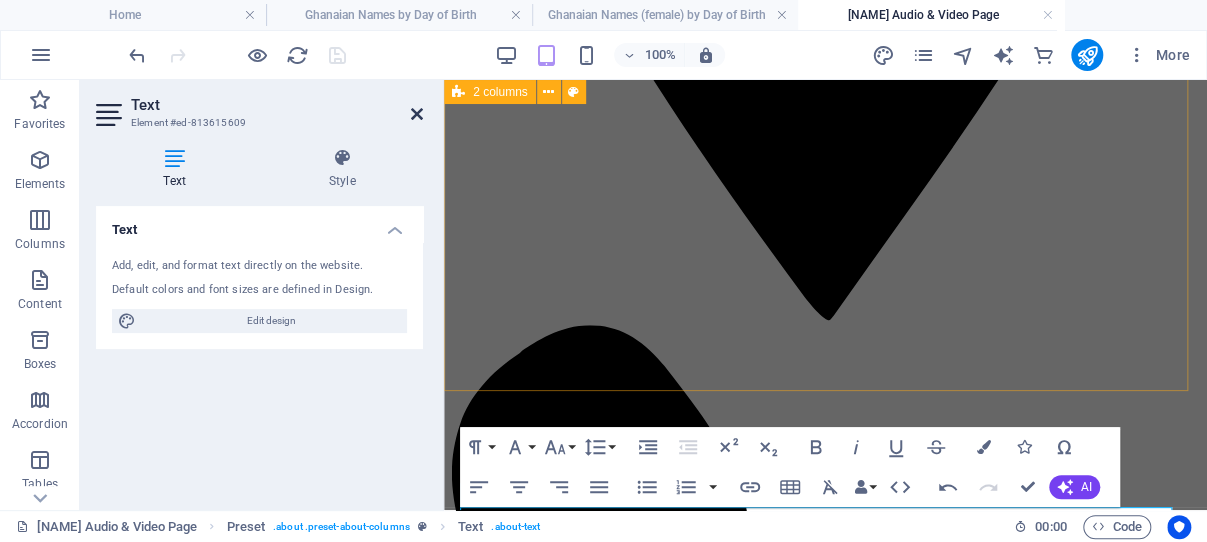 click at bounding box center (417, 114) 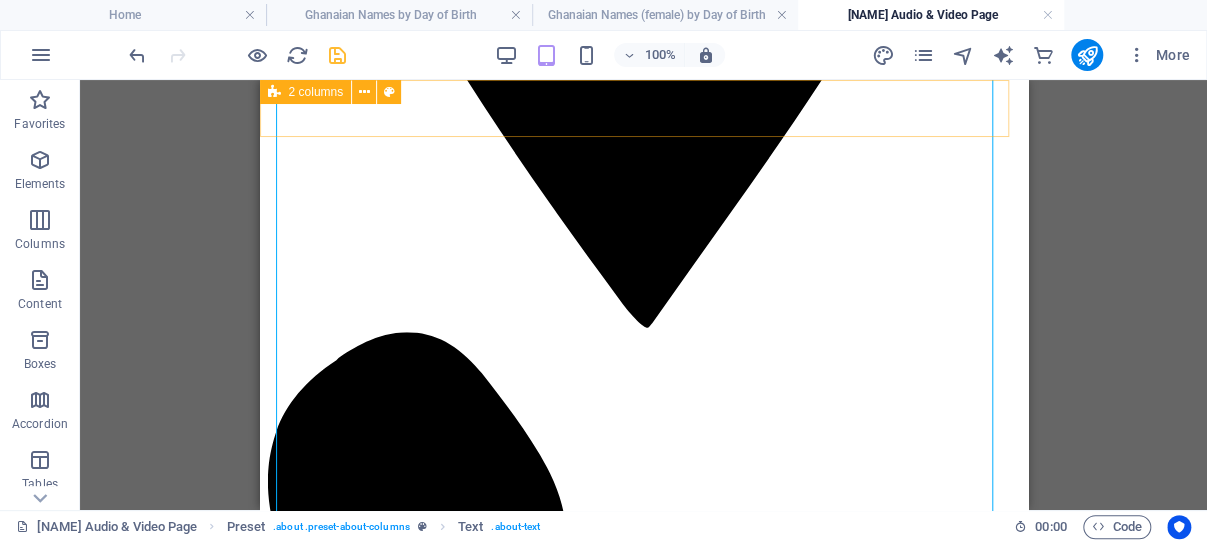scroll, scrollTop: 2240, scrollLeft: 0, axis: vertical 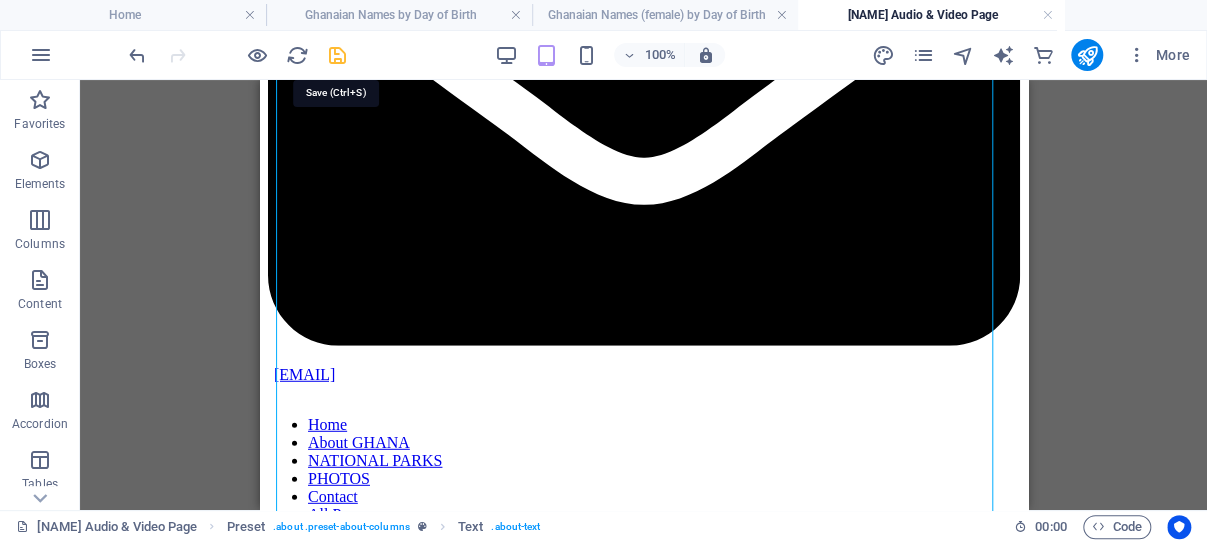 click at bounding box center [337, 55] 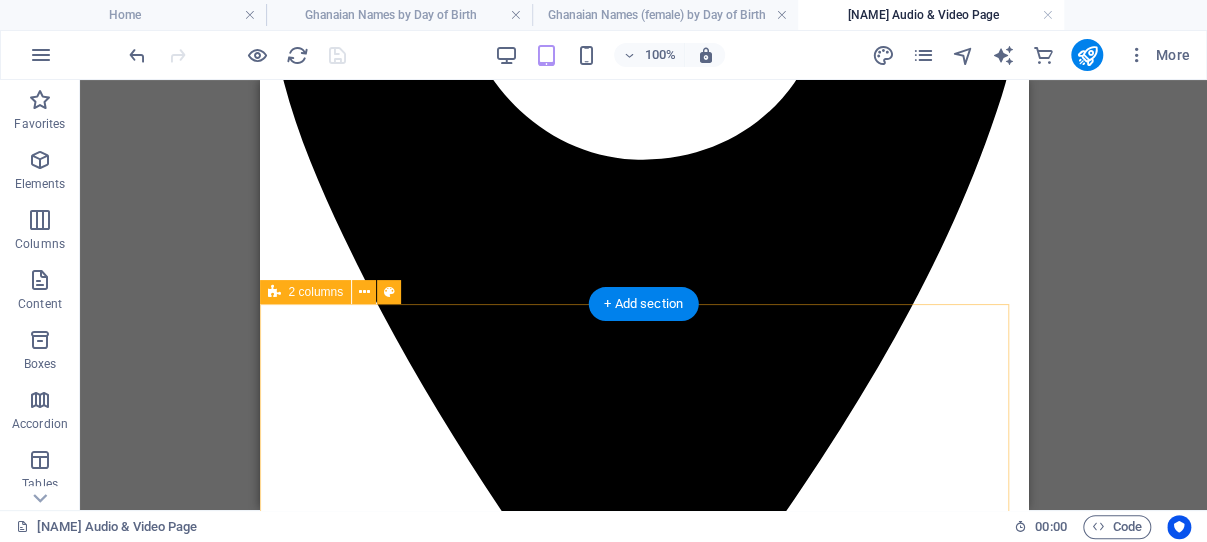 scroll, scrollTop: 332, scrollLeft: 0, axis: vertical 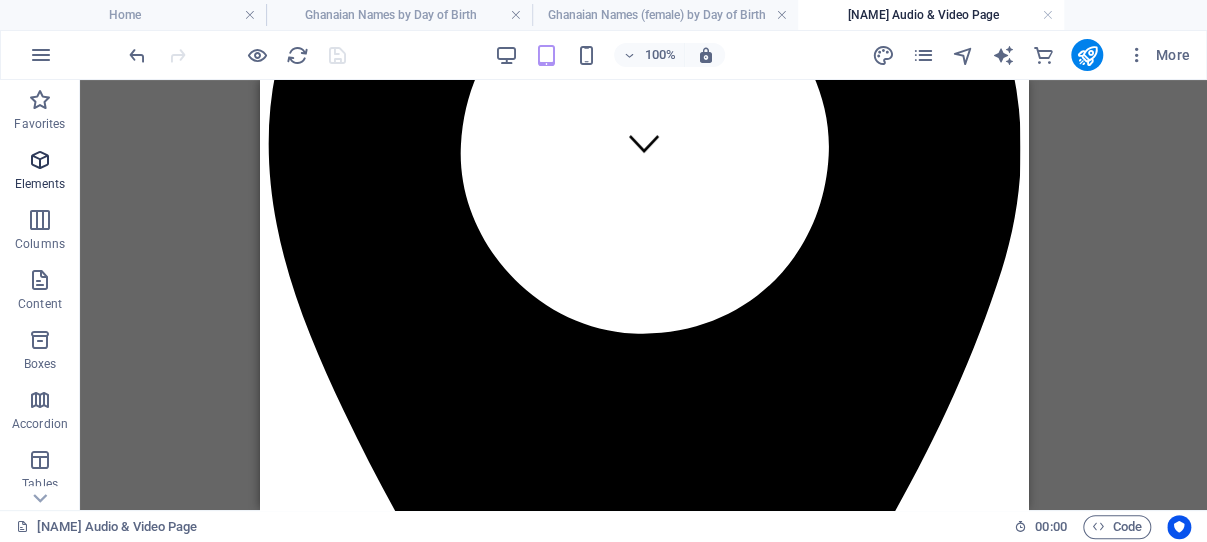 click at bounding box center (40, 160) 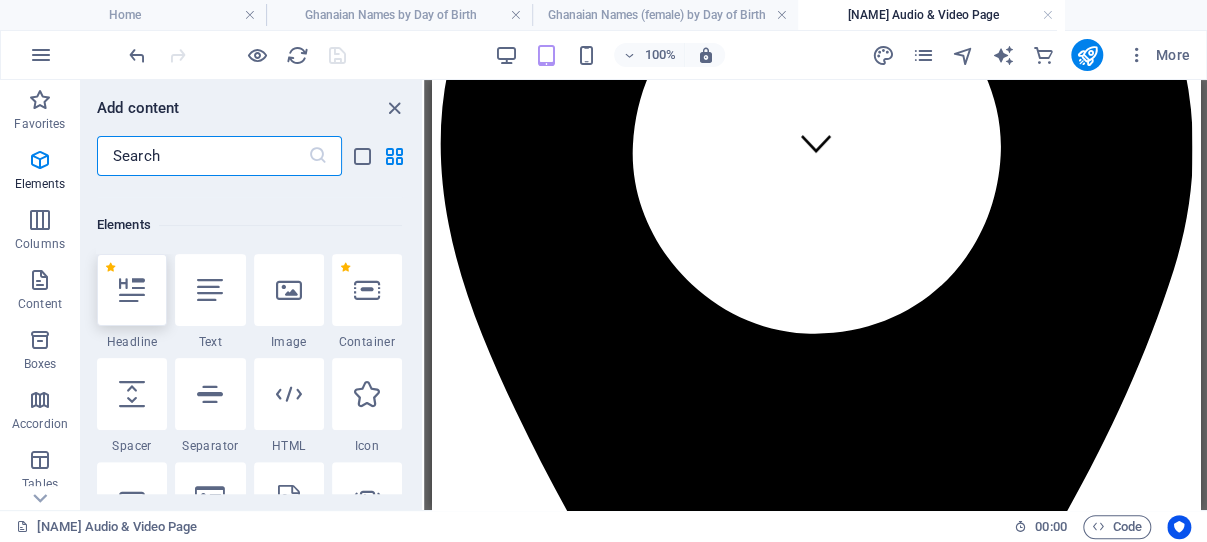 scroll, scrollTop: 213, scrollLeft: 0, axis: vertical 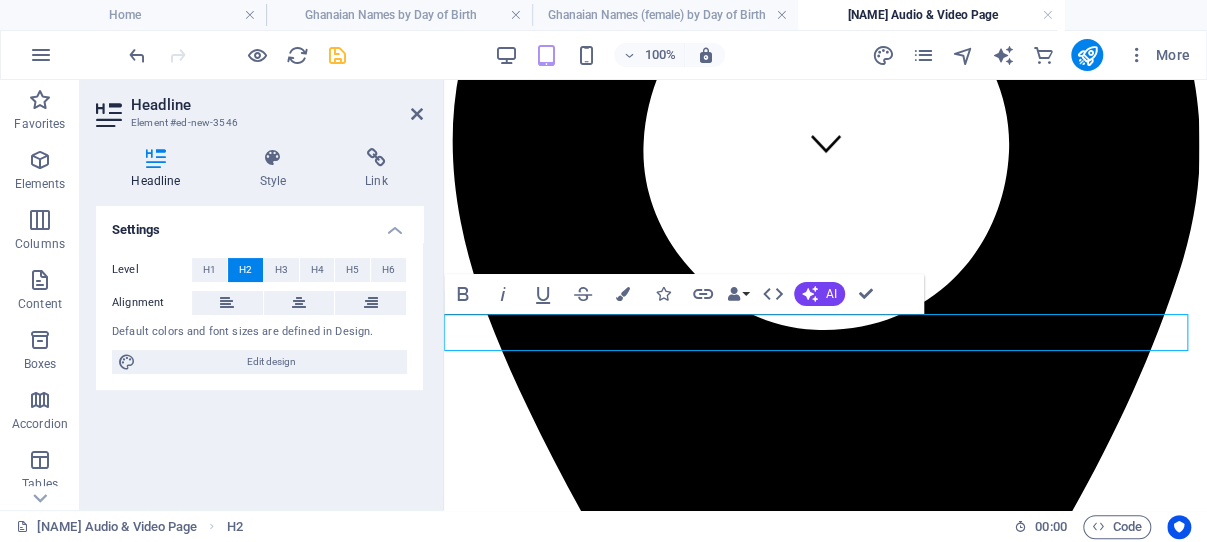 type 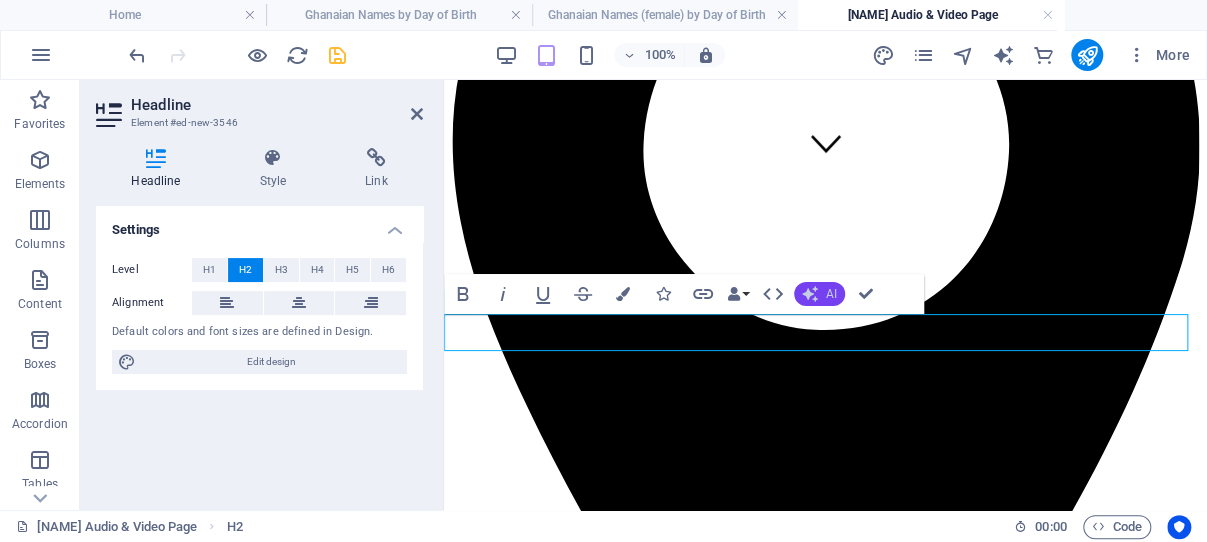 click on "AI" at bounding box center [831, 294] 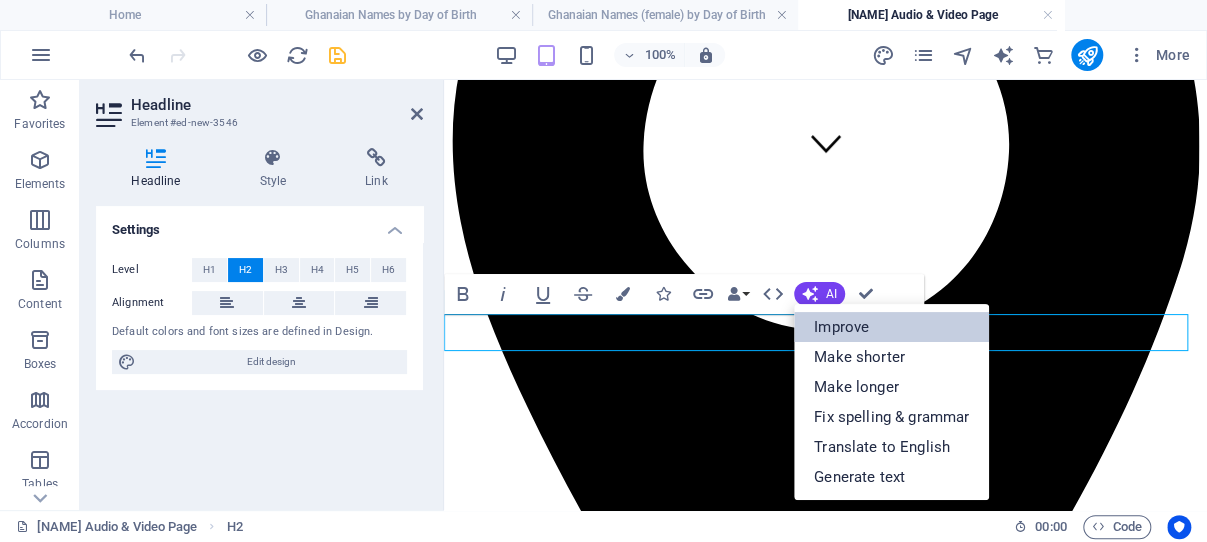 click on "Improve" at bounding box center (891, 327) 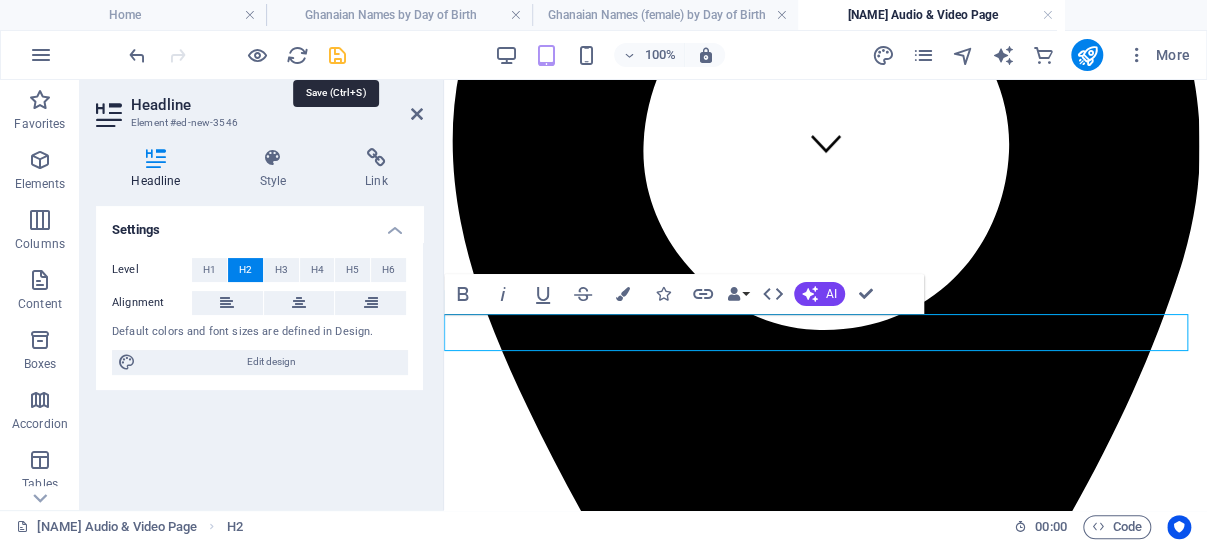 drag, startPoint x: 337, startPoint y: 55, endPoint x: 125, endPoint y: 67, distance: 212.33936 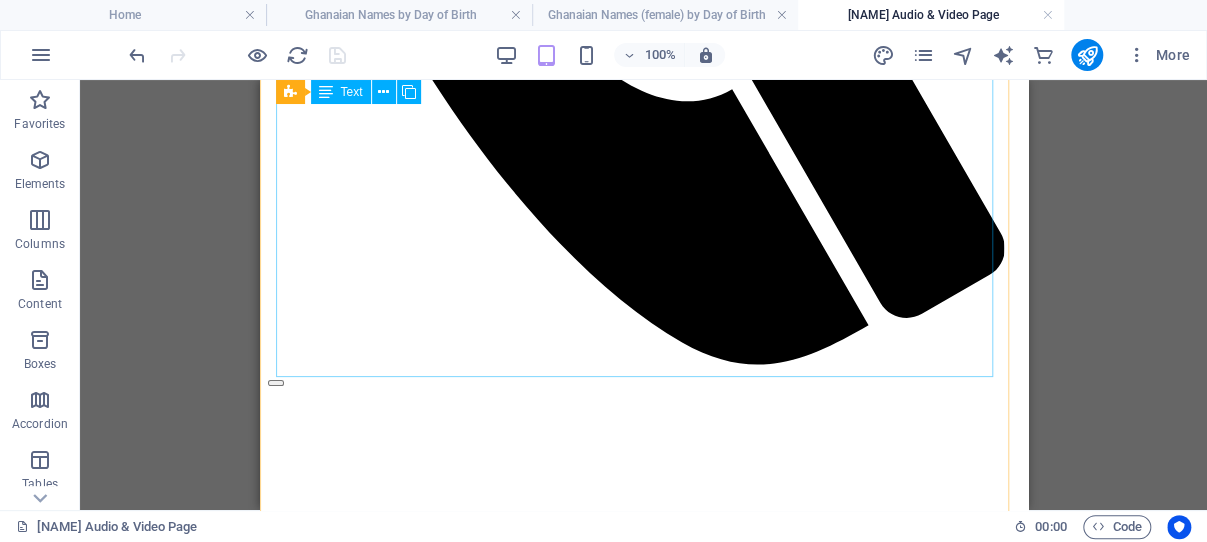 scroll, scrollTop: 3406, scrollLeft: 0, axis: vertical 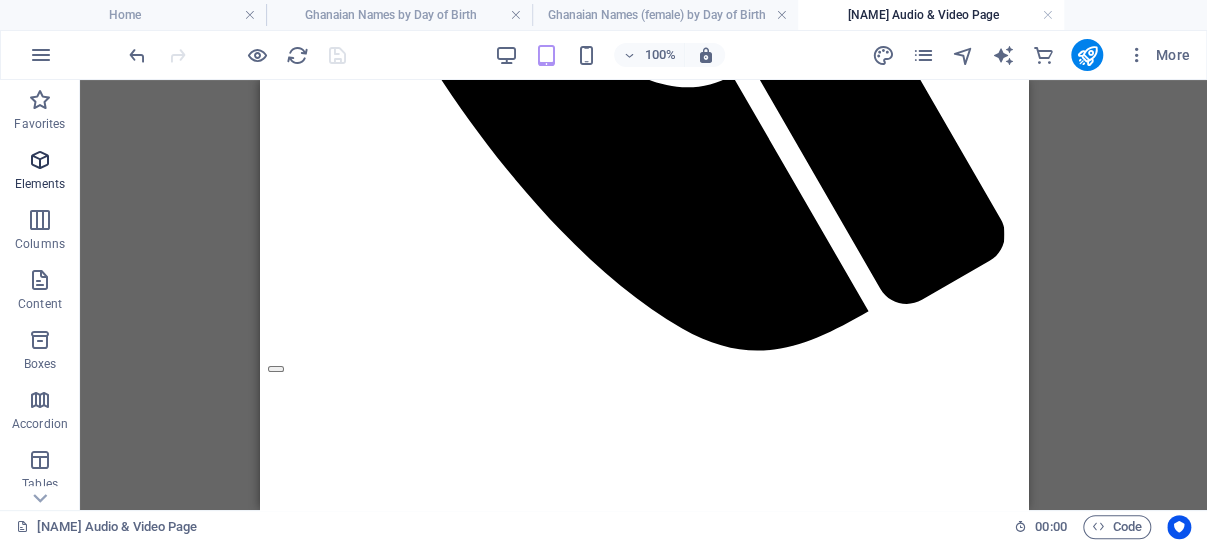 click at bounding box center [40, 160] 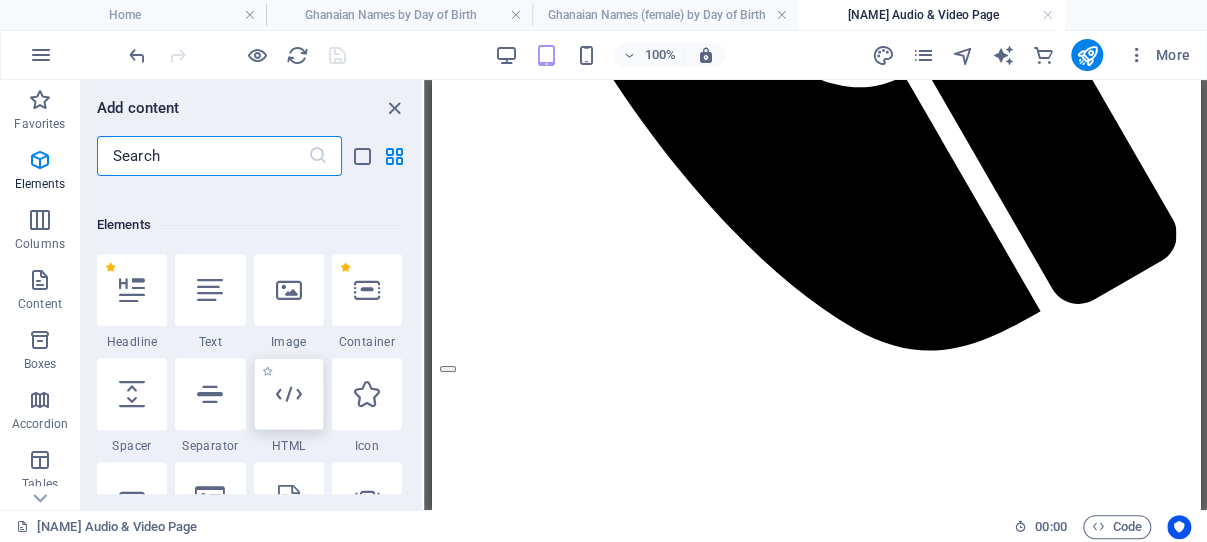 scroll, scrollTop: 213, scrollLeft: 0, axis: vertical 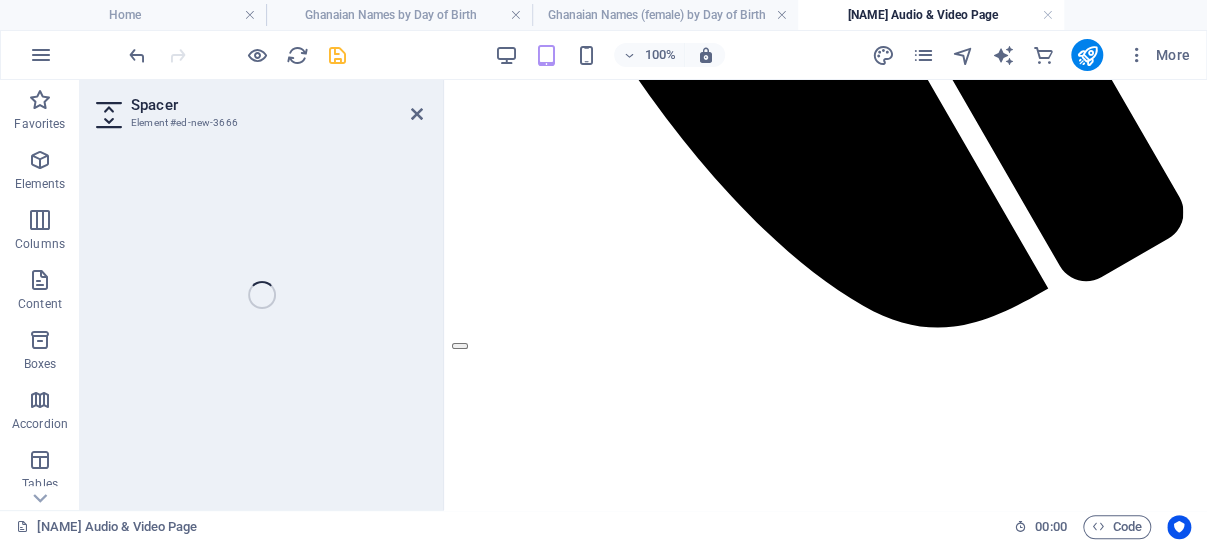 select on "px" 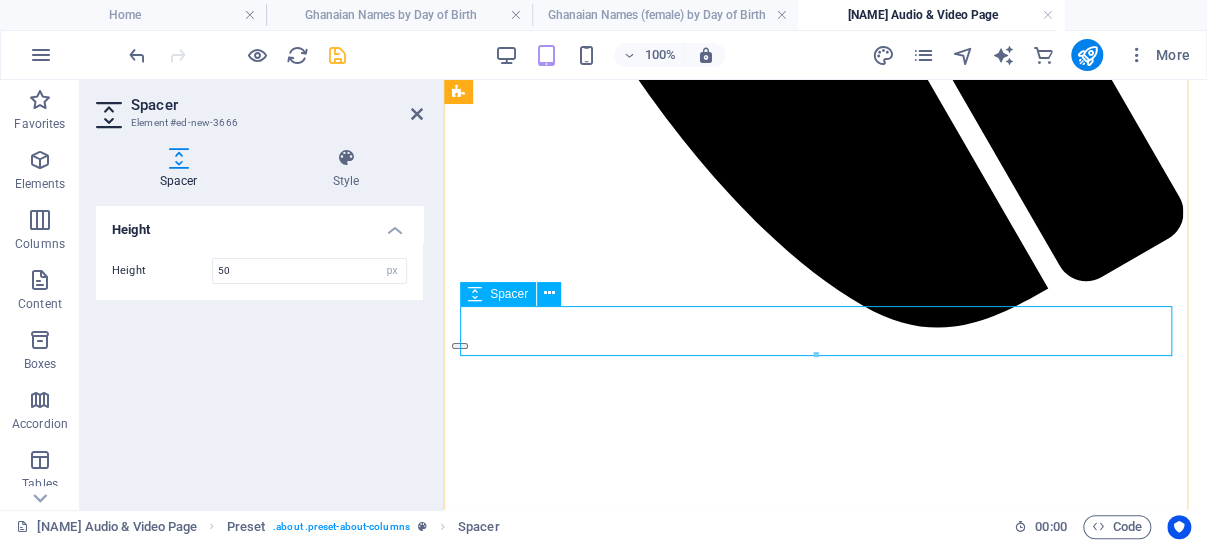 scroll, scrollTop: 3426, scrollLeft: 0, axis: vertical 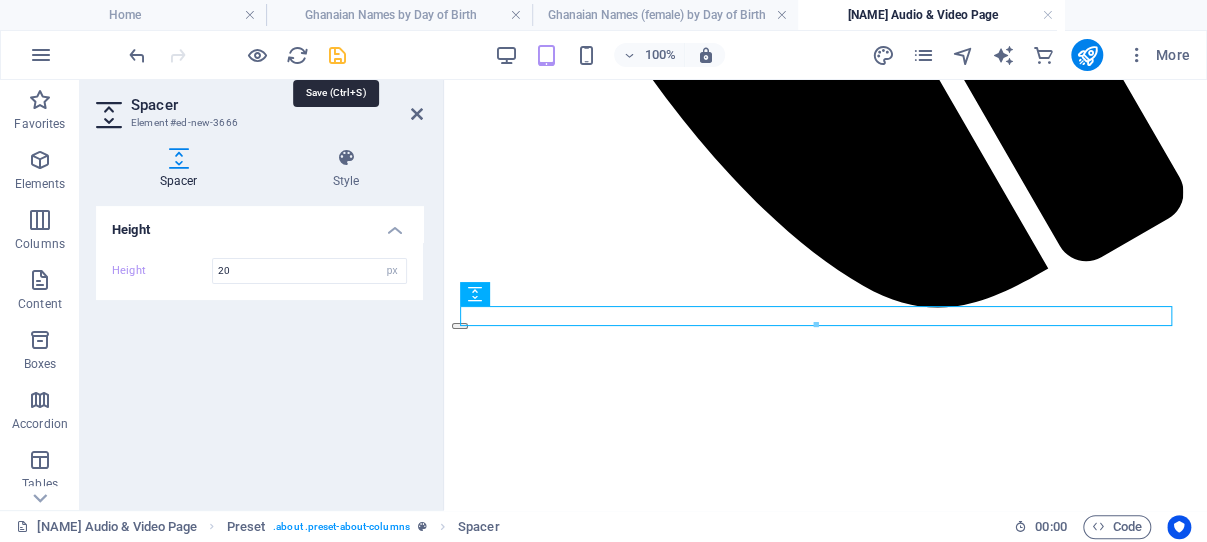 type on "20" 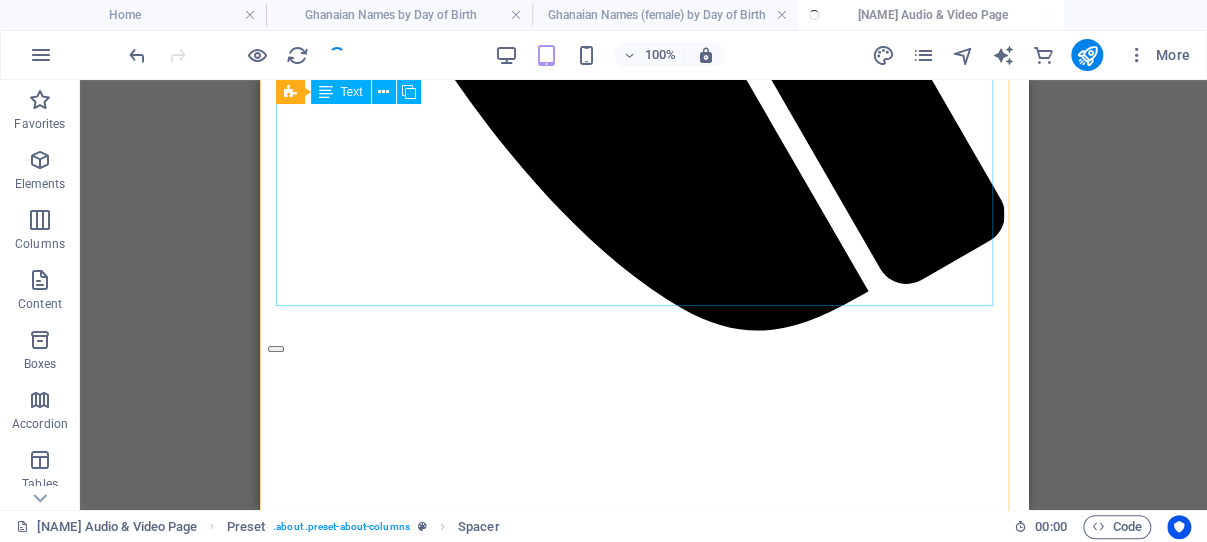 scroll, scrollTop: 3406, scrollLeft: 0, axis: vertical 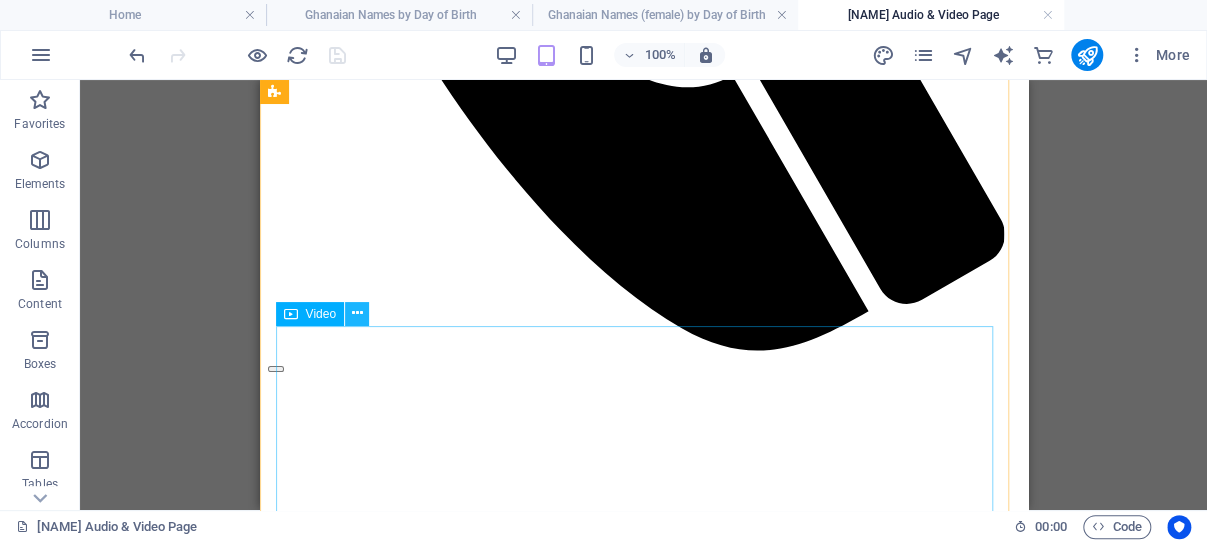 click at bounding box center [356, 313] 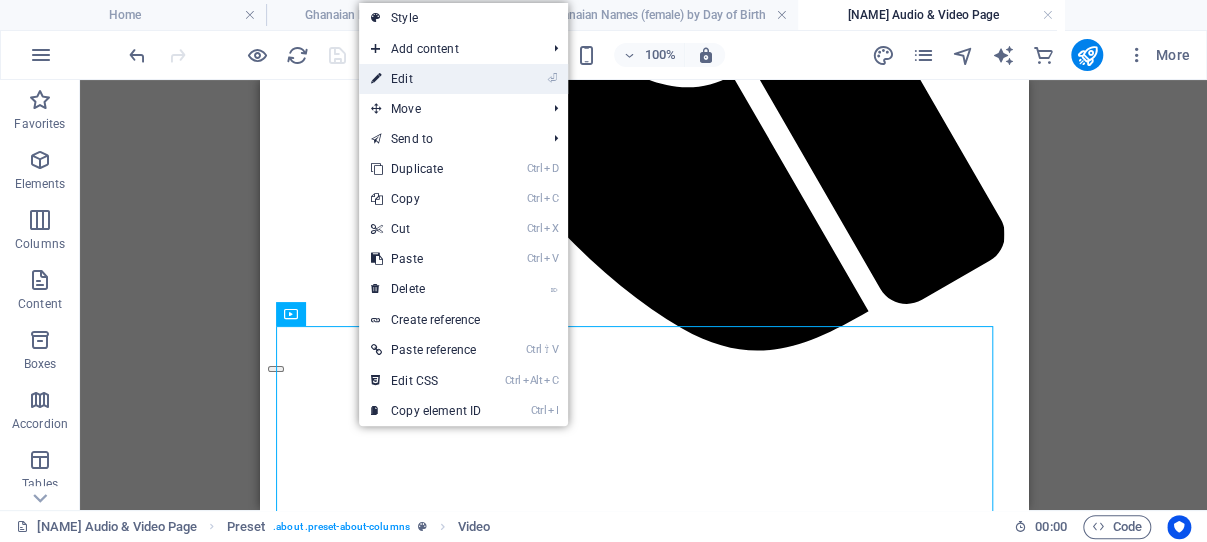 click on "⏎  Edit" at bounding box center [426, 79] 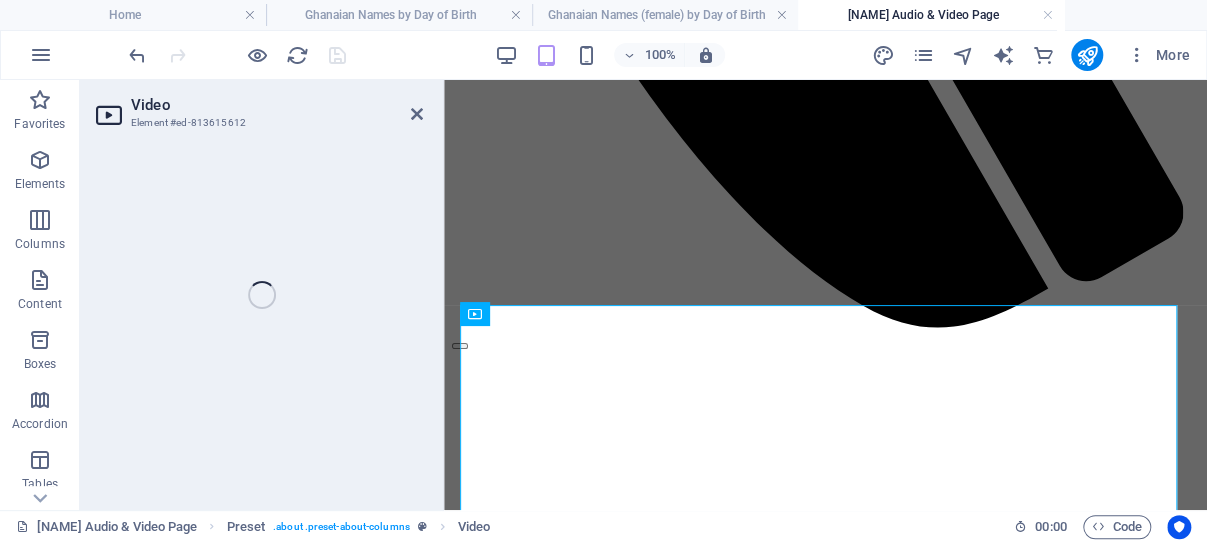 scroll, scrollTop: 3426, scrollLeft: 0, axis: vertical 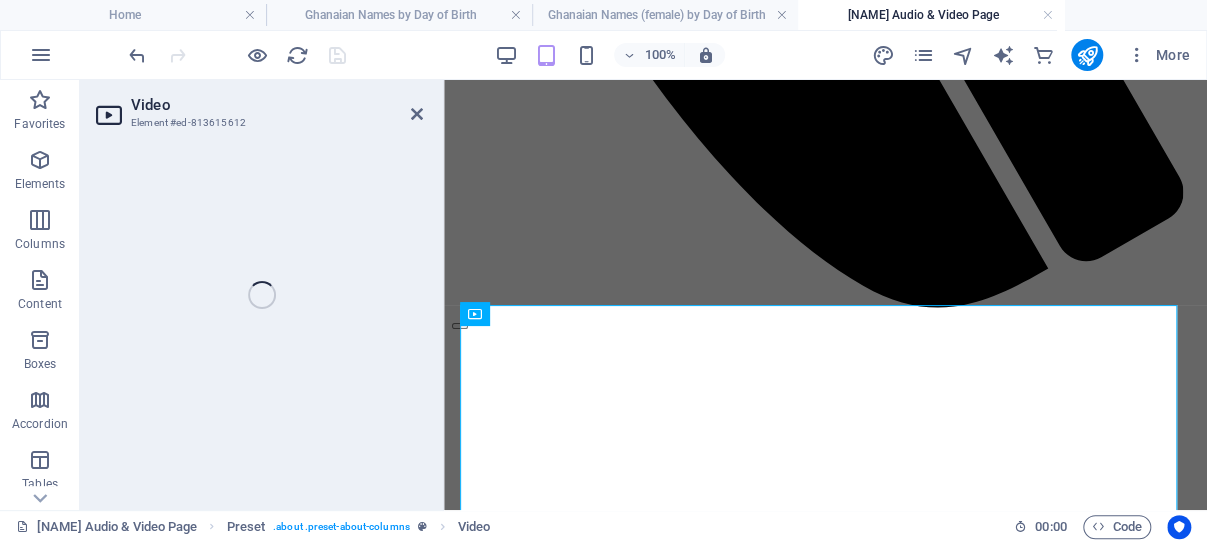 select on "%" 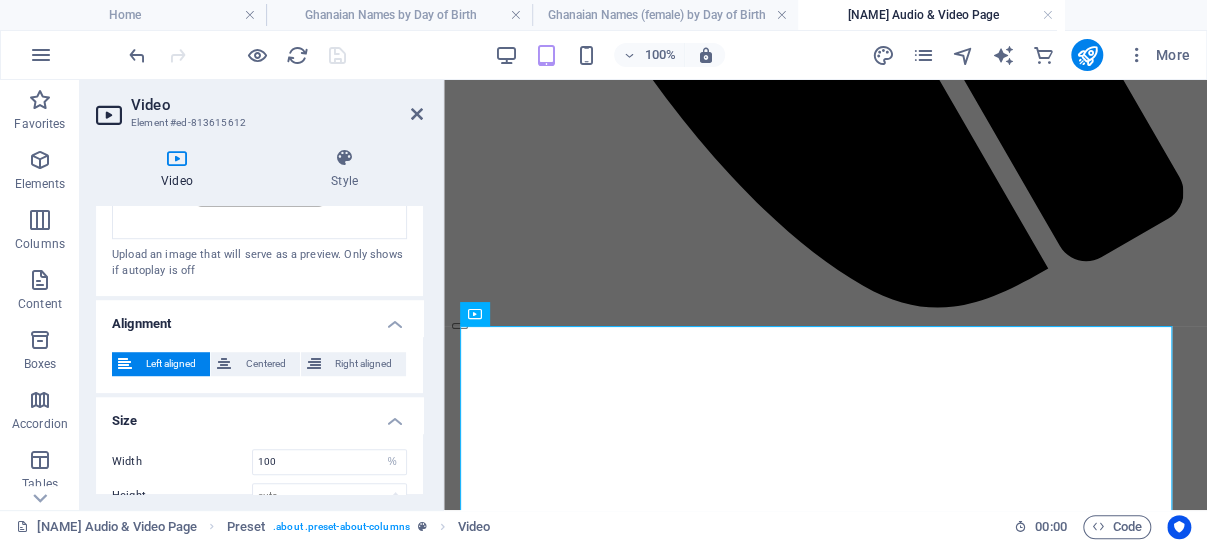 scroll, scrollTop: 643, scrollLeft: 0, axis: vertical 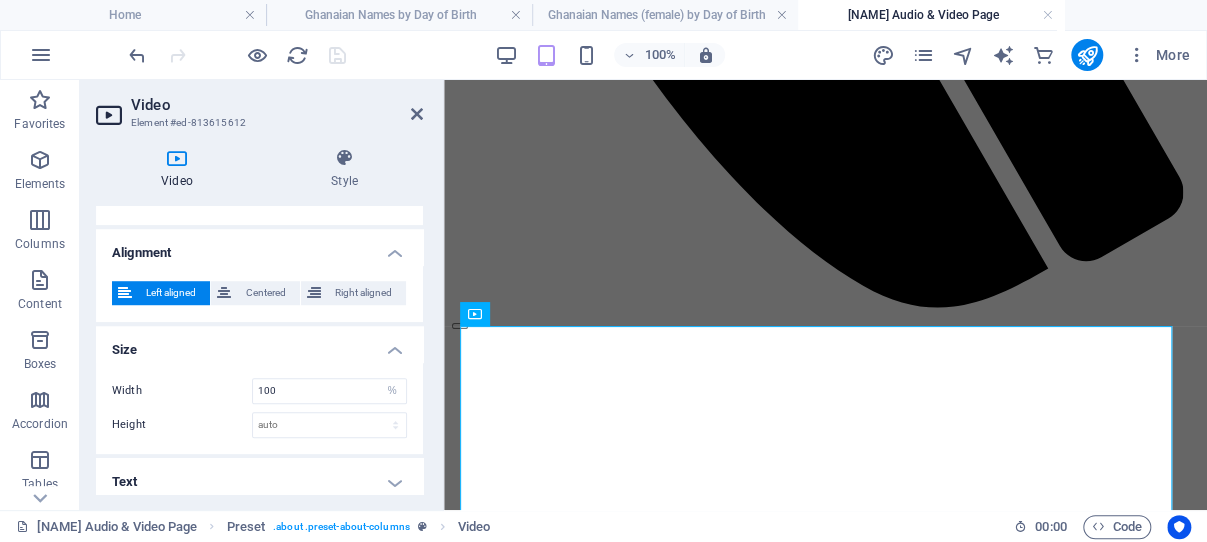 click on "Text" at bounding box center [259, 482] 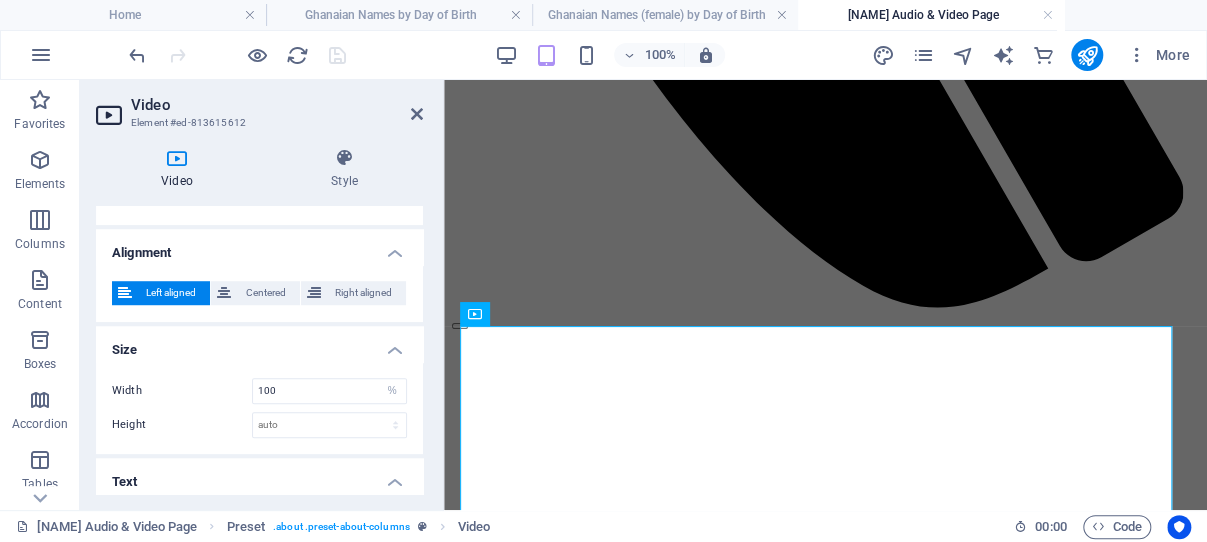 scroll, scrollTop: 799, scrollLeft: 0, axis: vertical 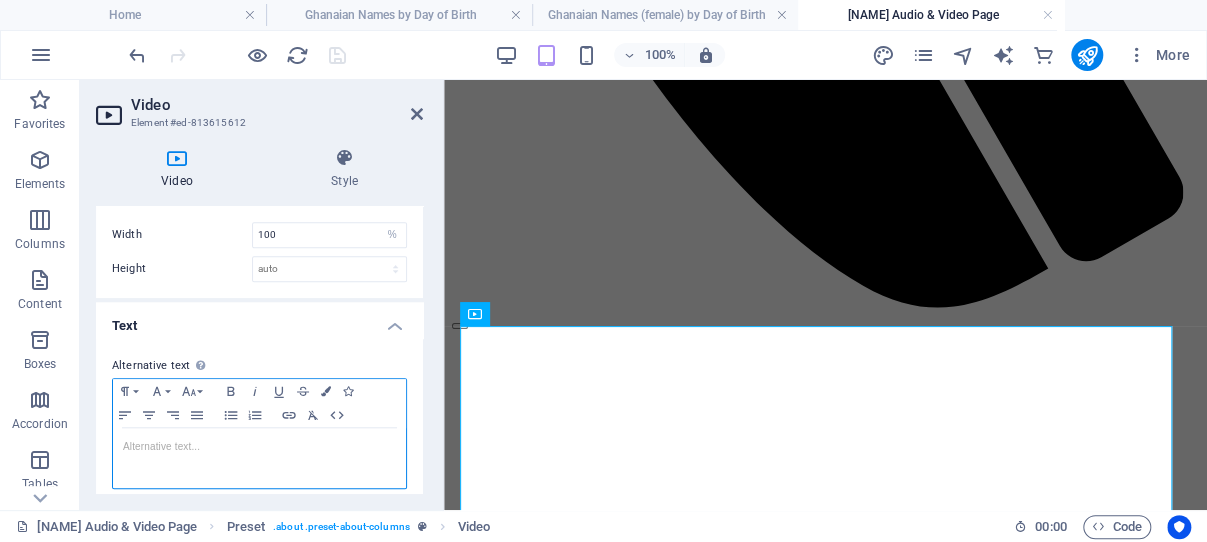 click at bounding box center (259, 447) 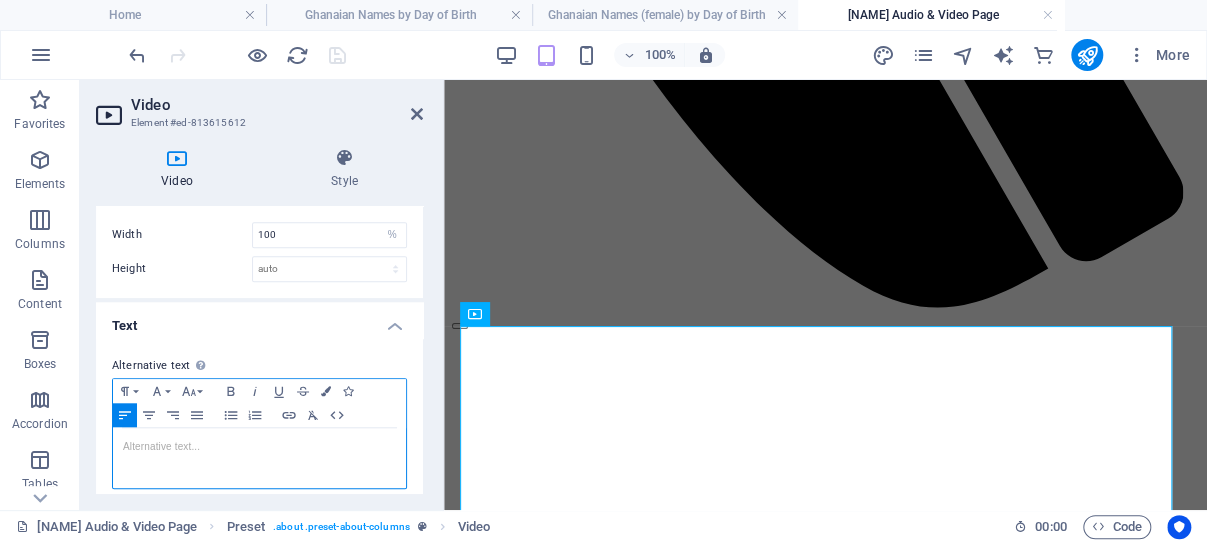 type 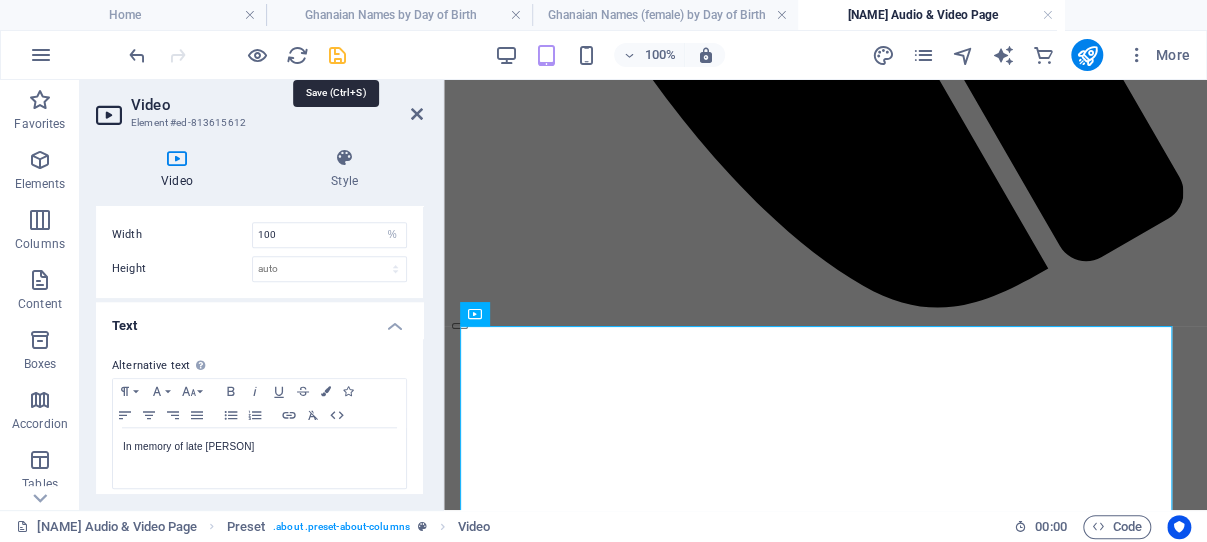 click at bounding box center [337, 55] 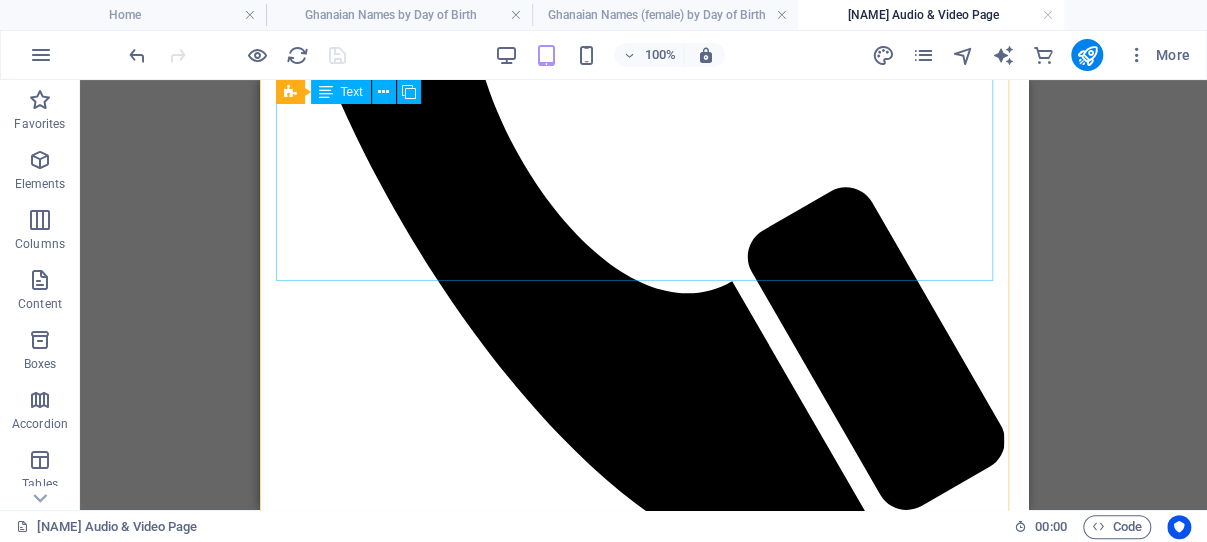scroll, scrollTop: 3194, scrollLeft: 0, axis: vertical 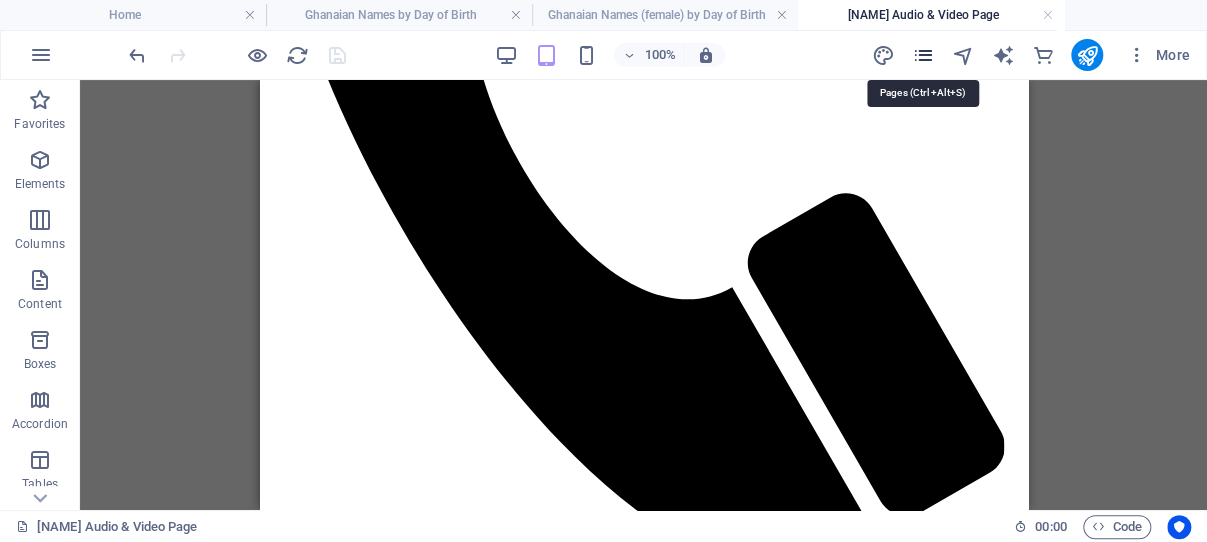 click at bounding box center (922, 55) 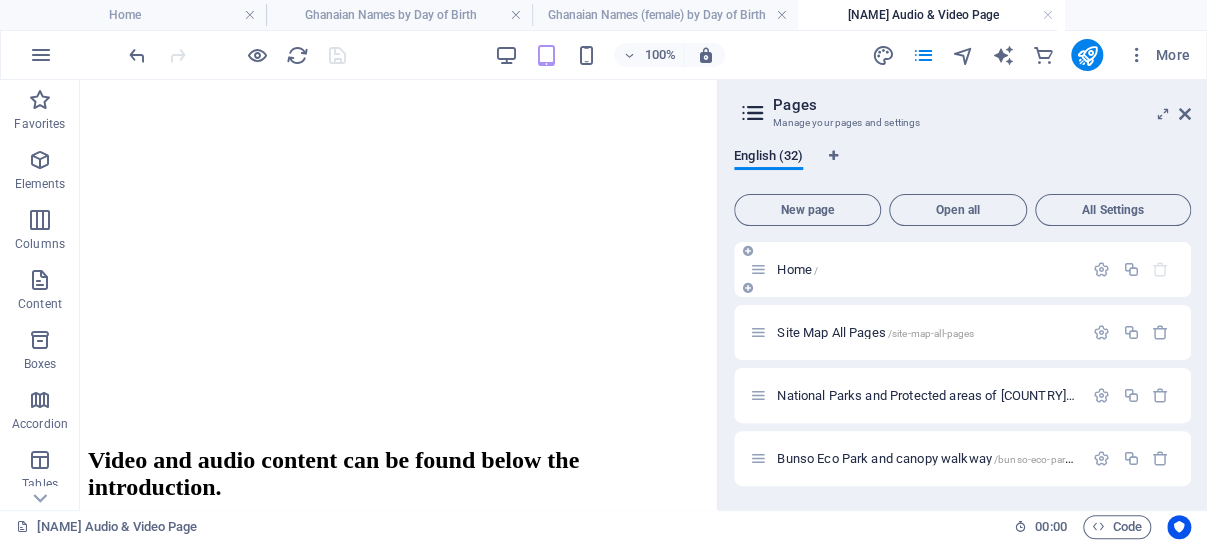 scroll, scrollTop: 3243, scrollLeft: 0, axis: vertical 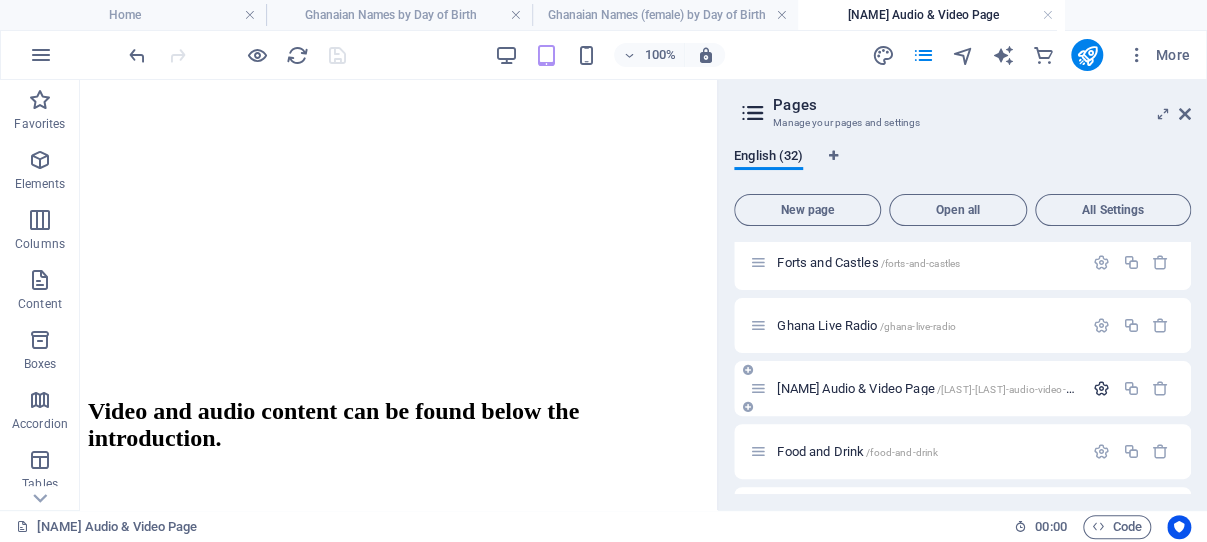 click at bounding box center [1101, 388] 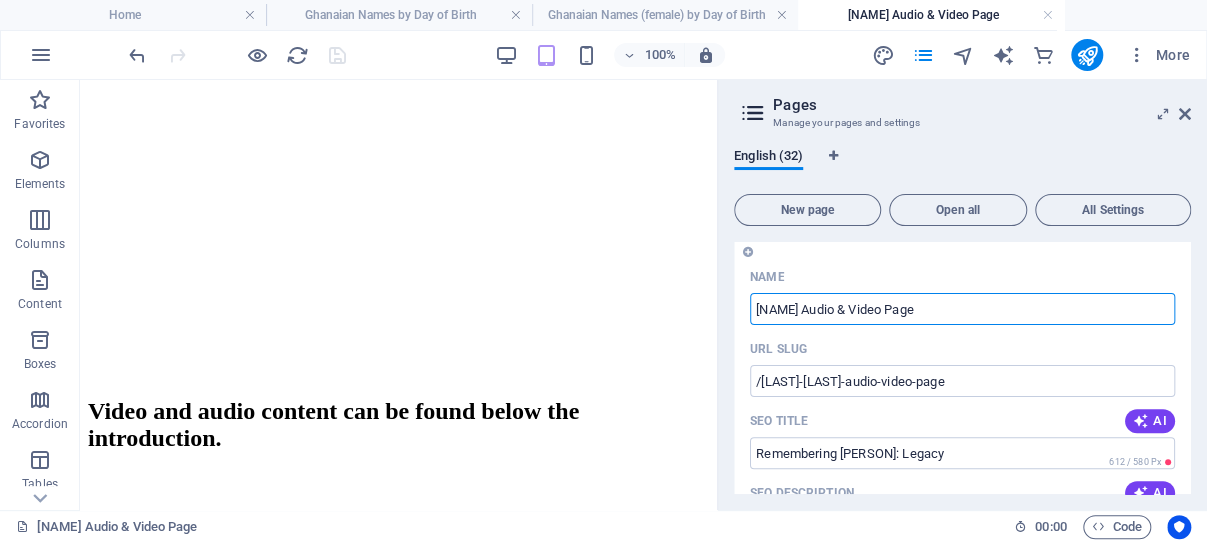 scroll, scrollTop: 954, scrollLeft: 0, axis: vertical 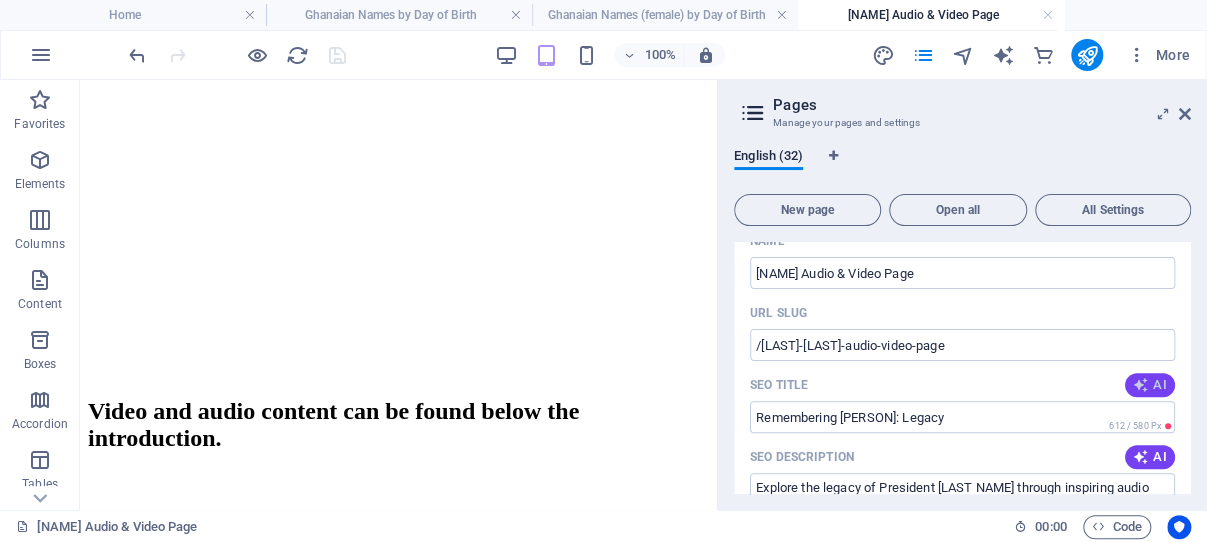 click on "AI" at bounding box center (1150, 385) 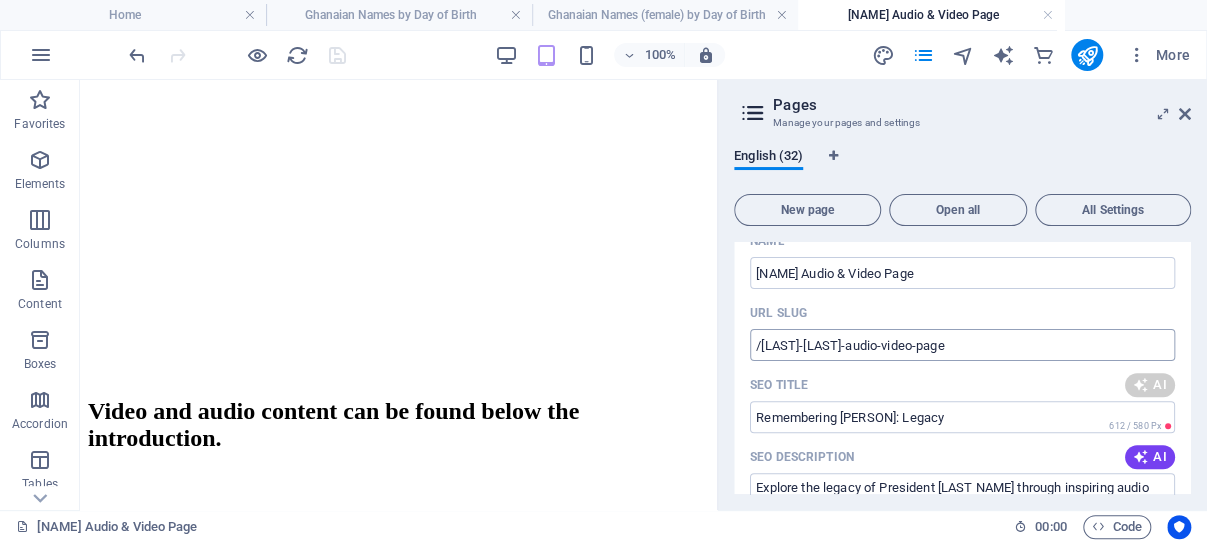 type on "Celebrating Atta Mills Legacy" 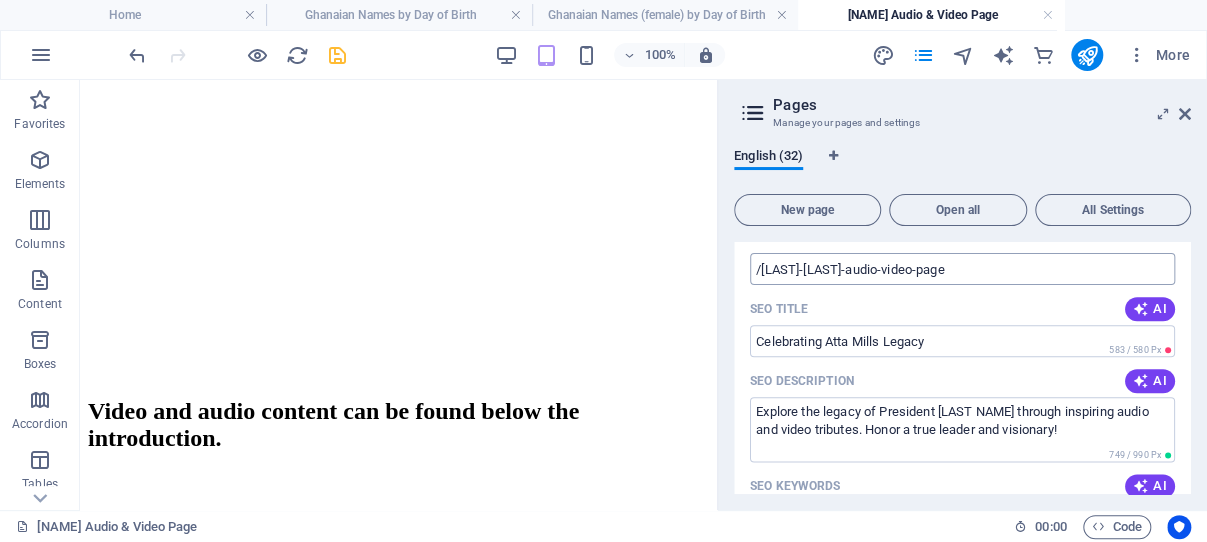scroll, scrollTop: 1049, scrollLeft: 0, axis: vertical 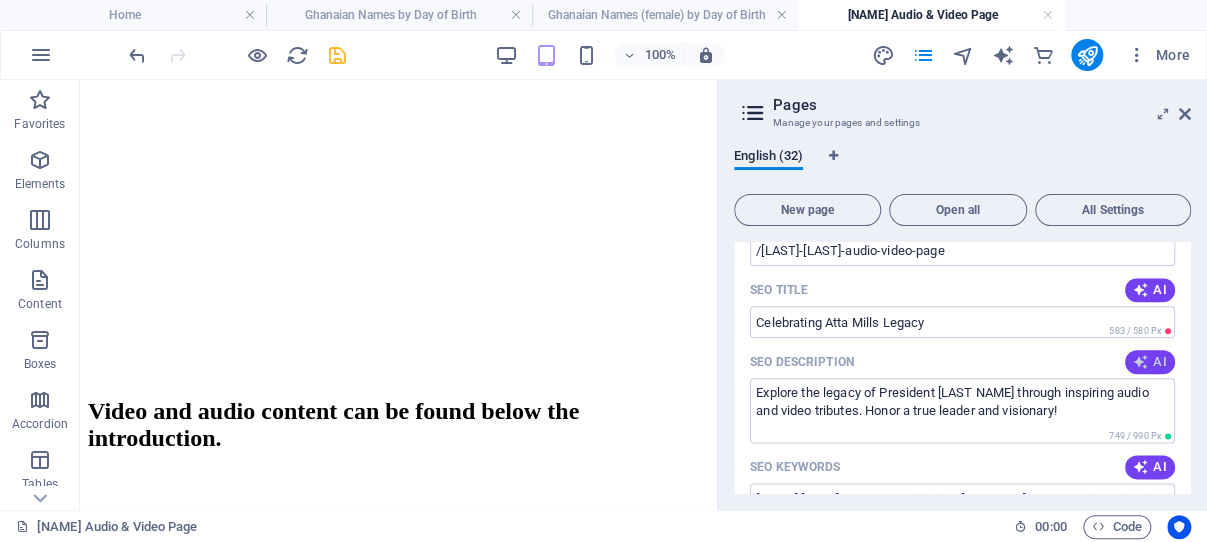 click on "AI" at bounding box center (1150, 362) 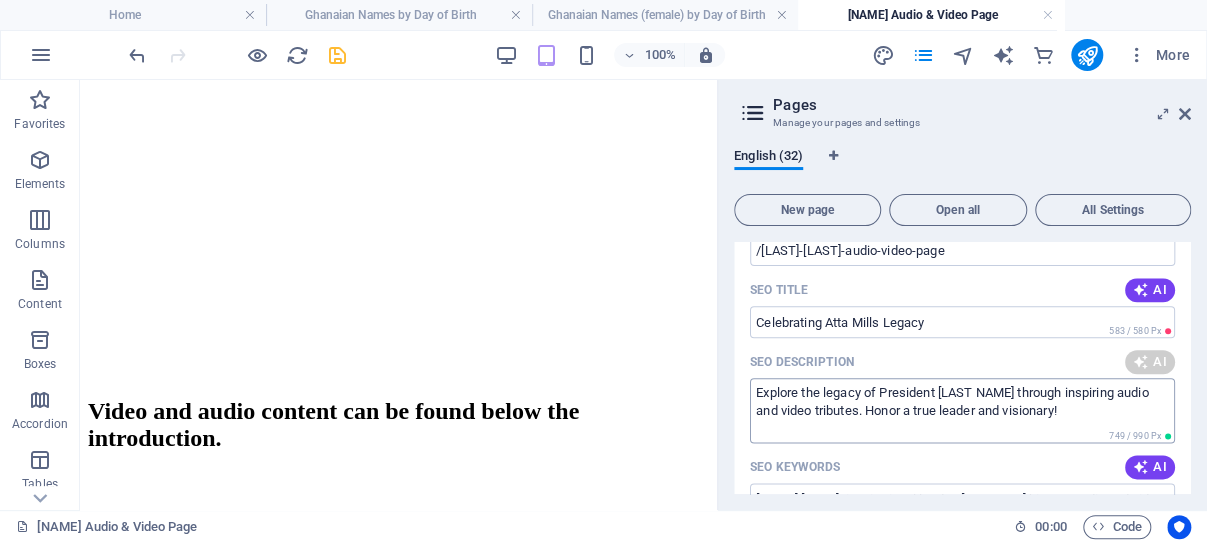 type on "Explore the legacy of President Atta Mills through meaningful audio and video content that celebrates his unique impact and vision." 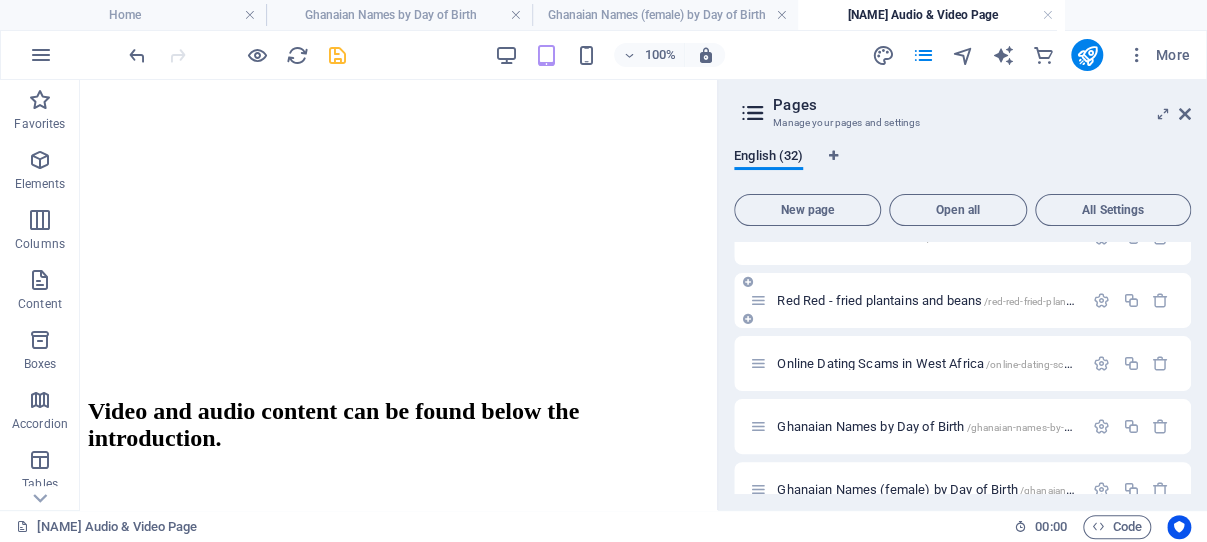 scroll, scrollTop: 2480, scrollLeft: 0, axis: vertical 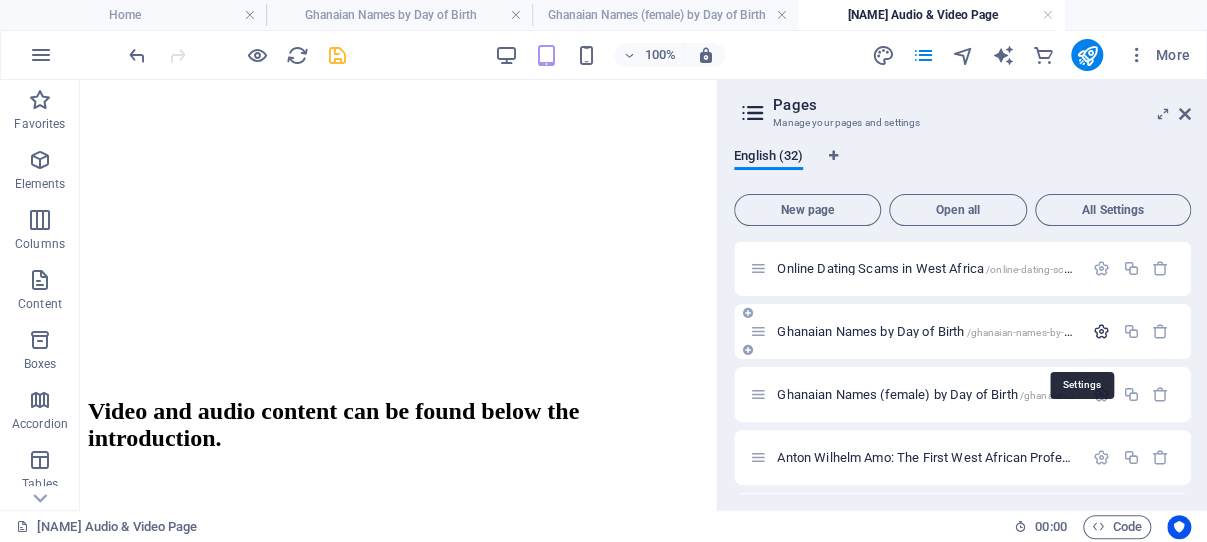 click at bounding box center [1101, 331] 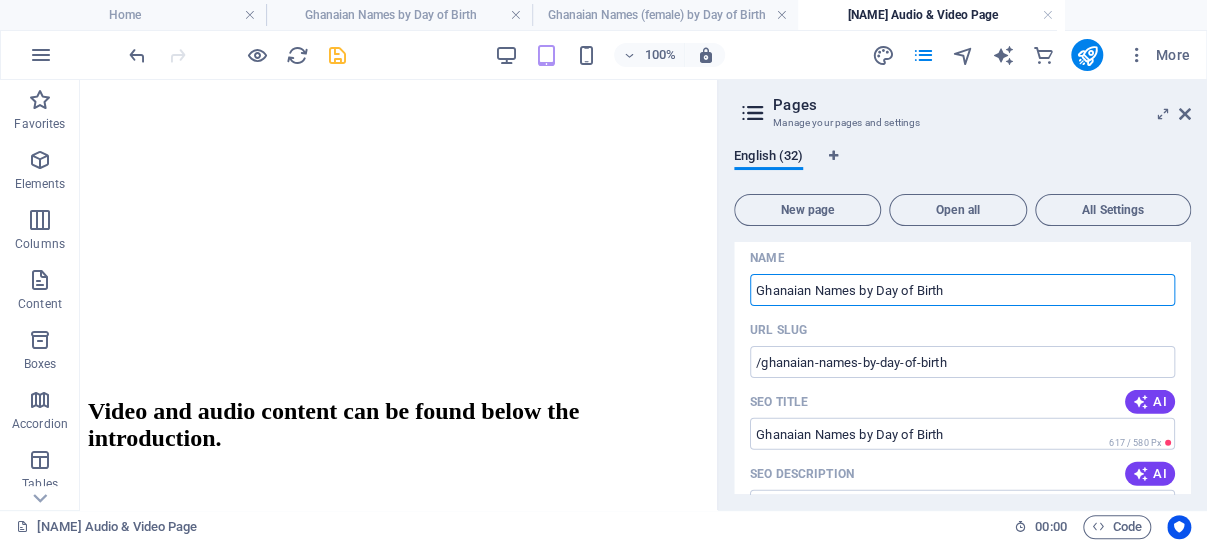 scroll, scrollTop: 2671, scrollLeft: 0, axis: vertical 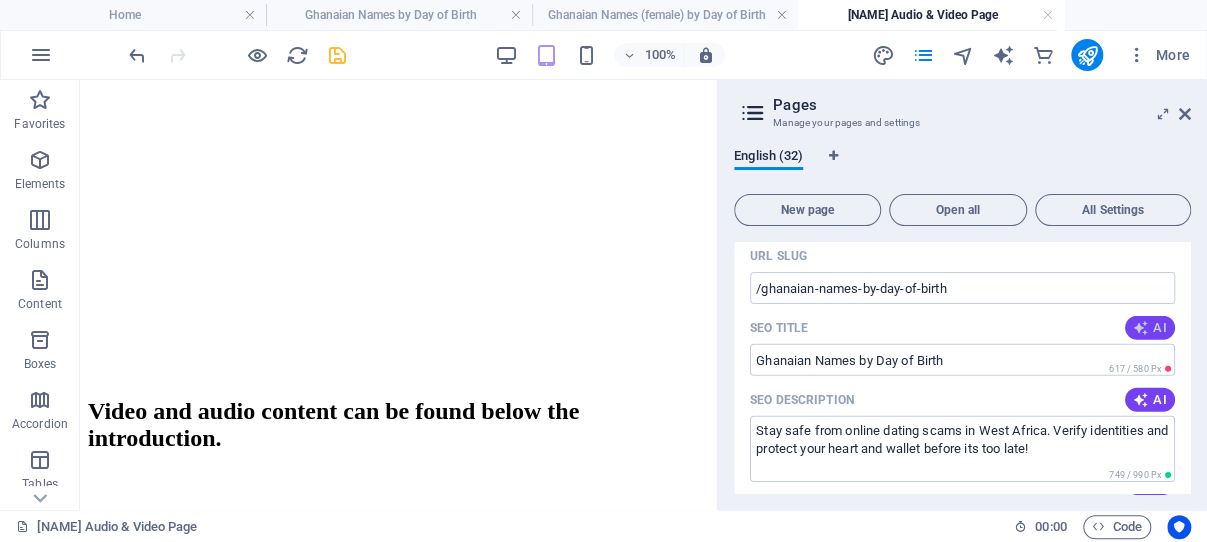 click on "AI" at bounding box center [1150, 328] 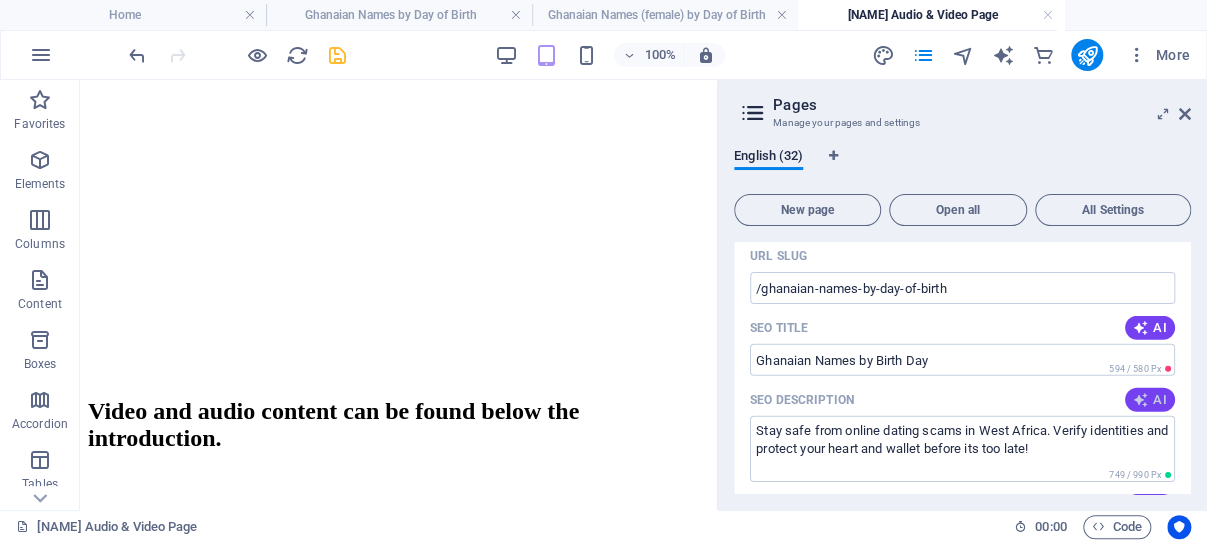 type on "Ghanaian Names by Birth Day" 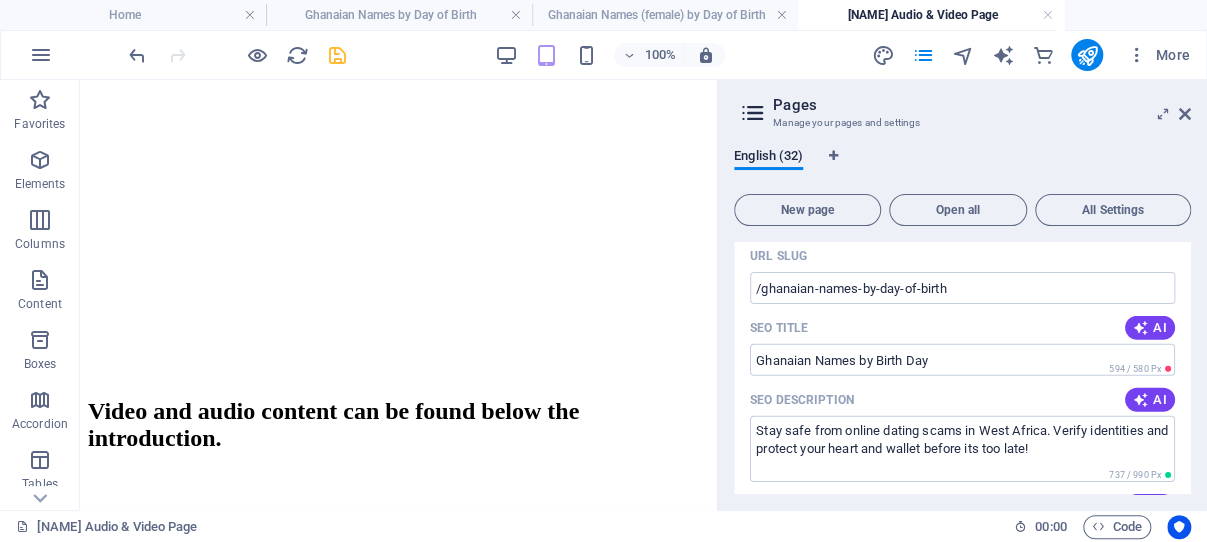 type on "Discover Ghanaian names inspired by the day of birth! Uncover your unique name and its cultural significance today!" 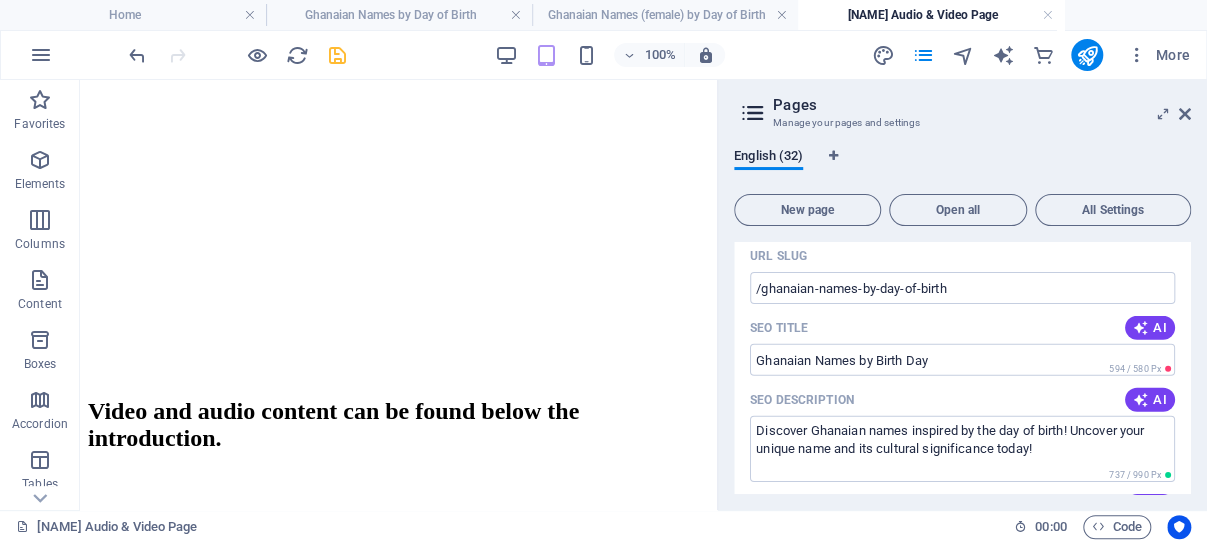 scroll, scrollTop: 2862, scrollLeft: 0, axis: vertical 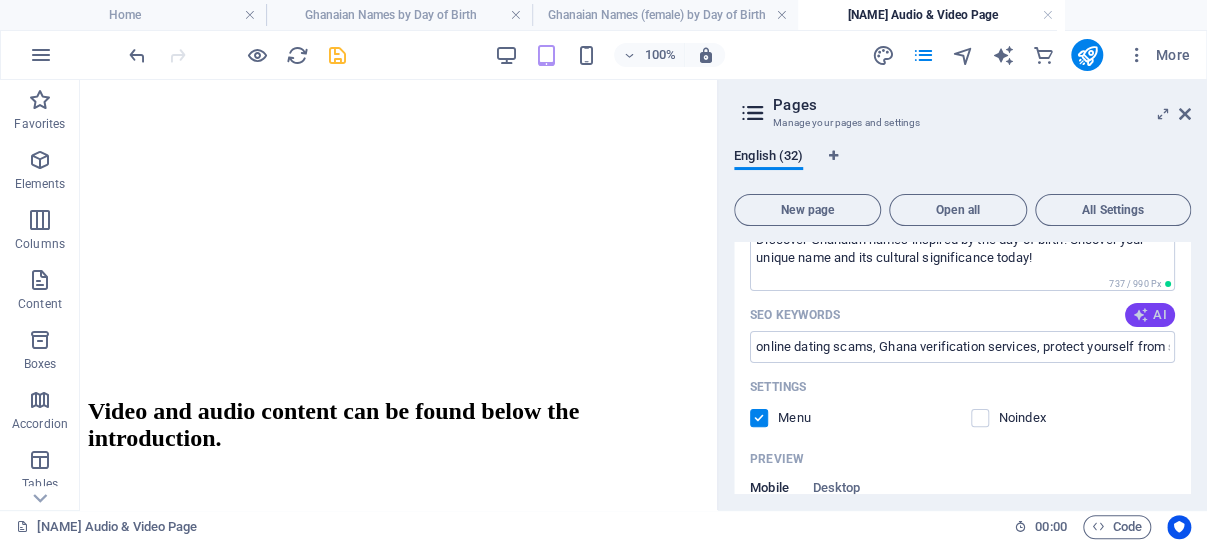 click at bounding box center (1141, 315) 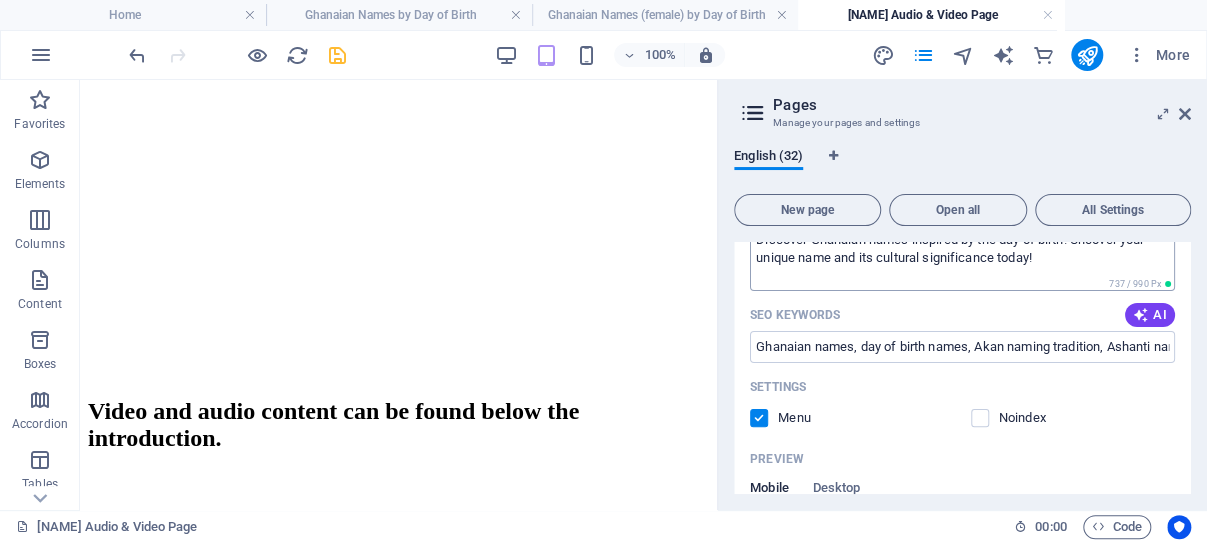 type on "Ghanaian names, day of birth names, Akan naming tradition, Ashanti names, Ghana culture, naming system" 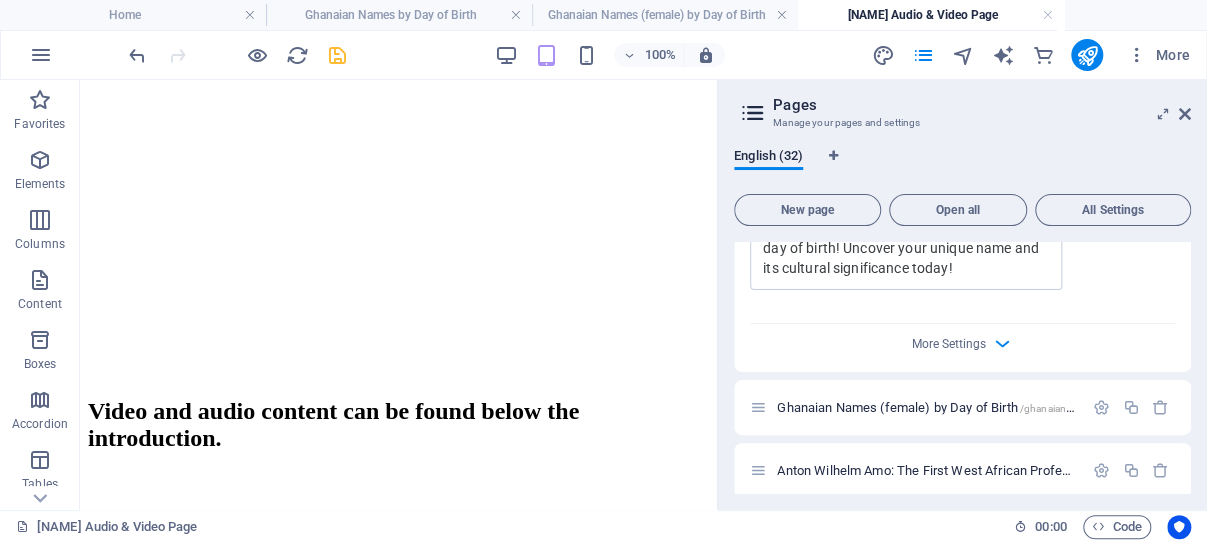 scroll, scrollTop: 3339, scrollLeft: 0, axis: vertical 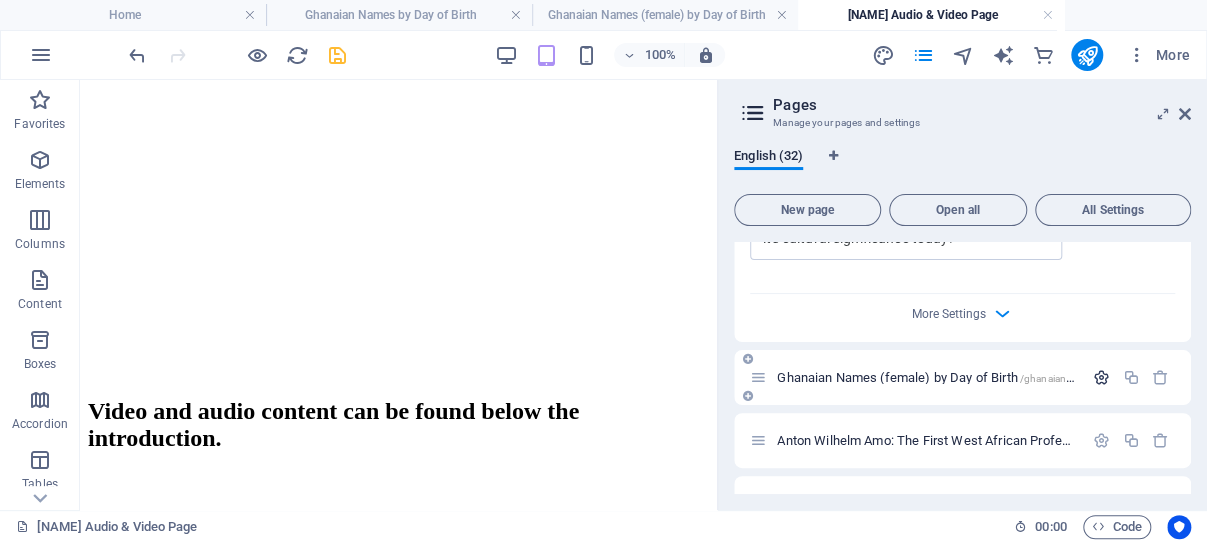 click at bounding box center [1101, 377] 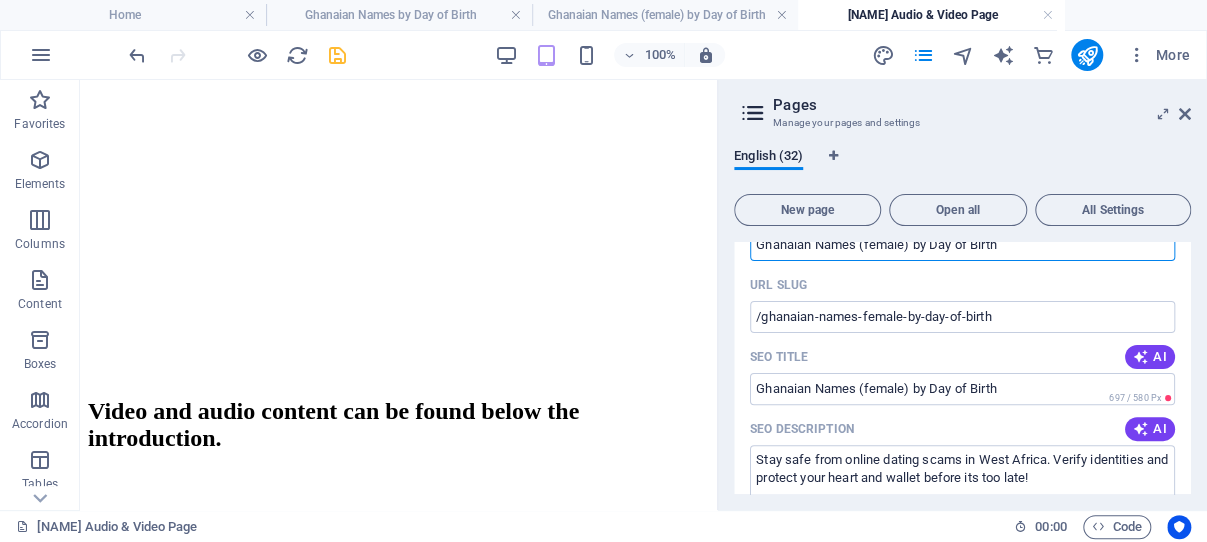scroll, scrollTop: 3629, scrollLeft: 0, axis: vertical 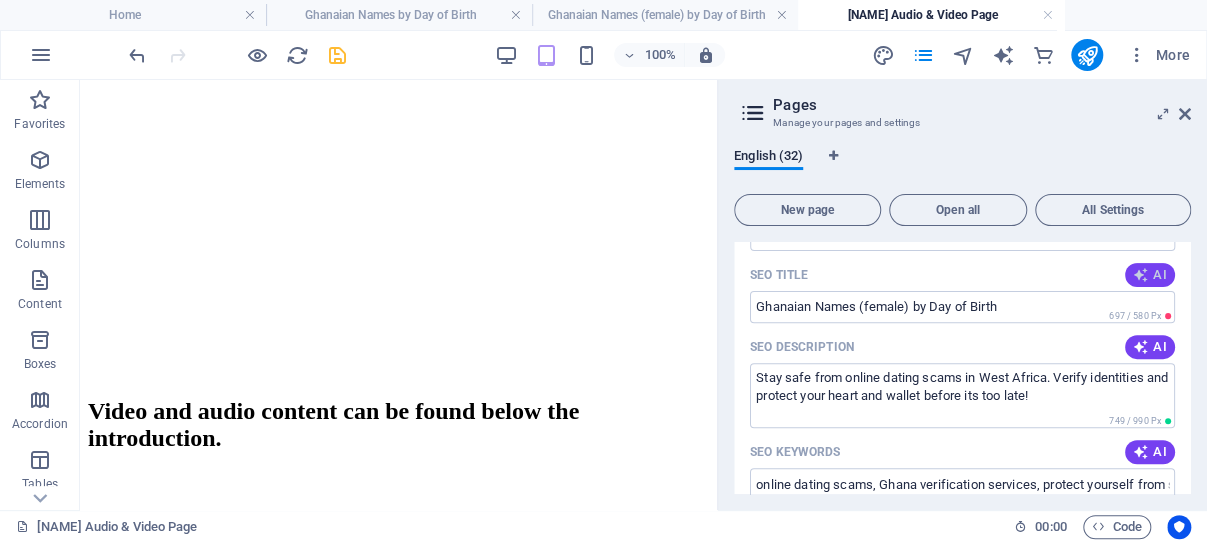click at bounding box center [1141, 275] 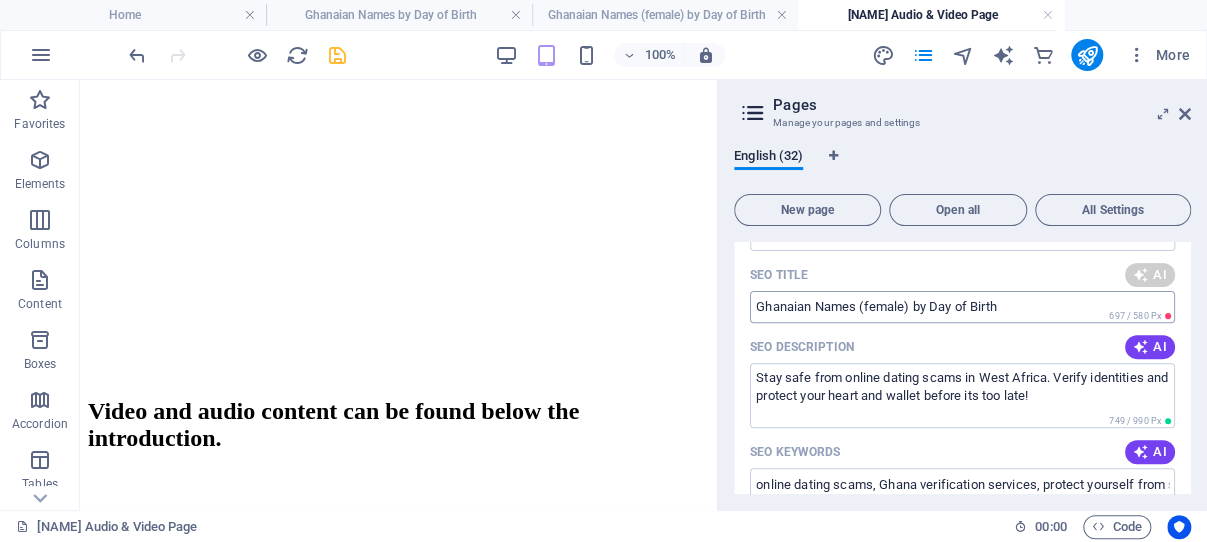 type on "Ghanaian Female Day Names" 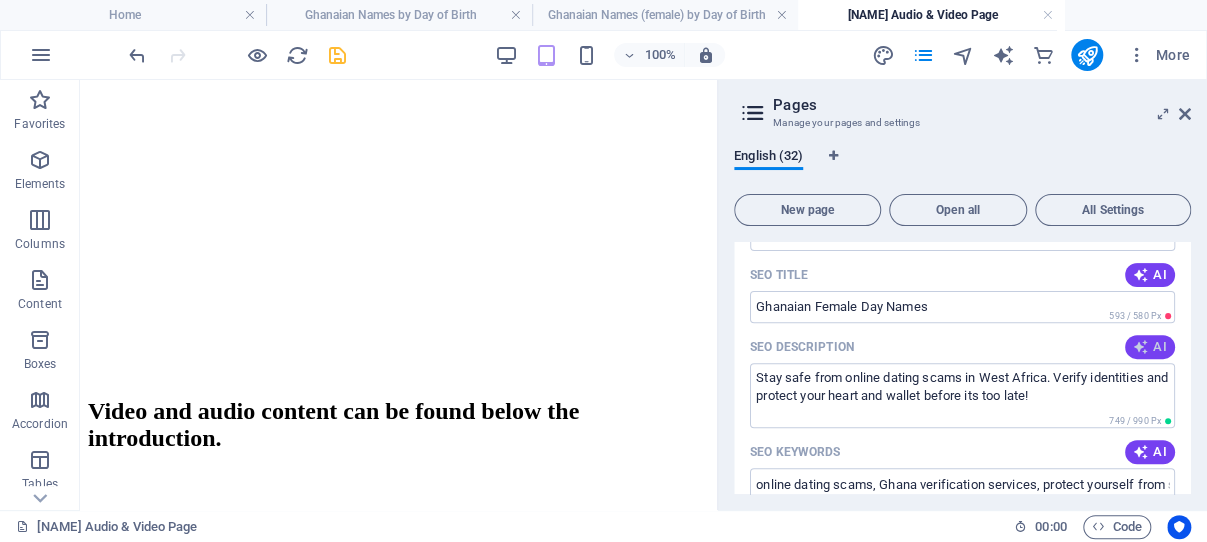 click at bounding box center [1141, 347] 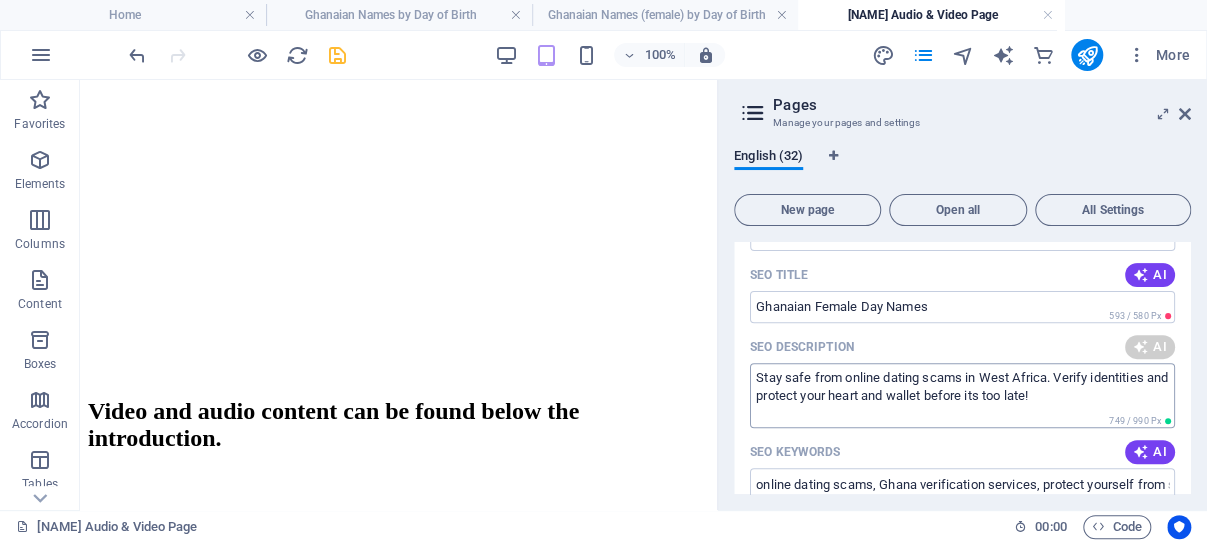 type on "Discover the rich tradition of [COUNTRY] naming with our guide to Ashanti and Fante female day names and meanings!" 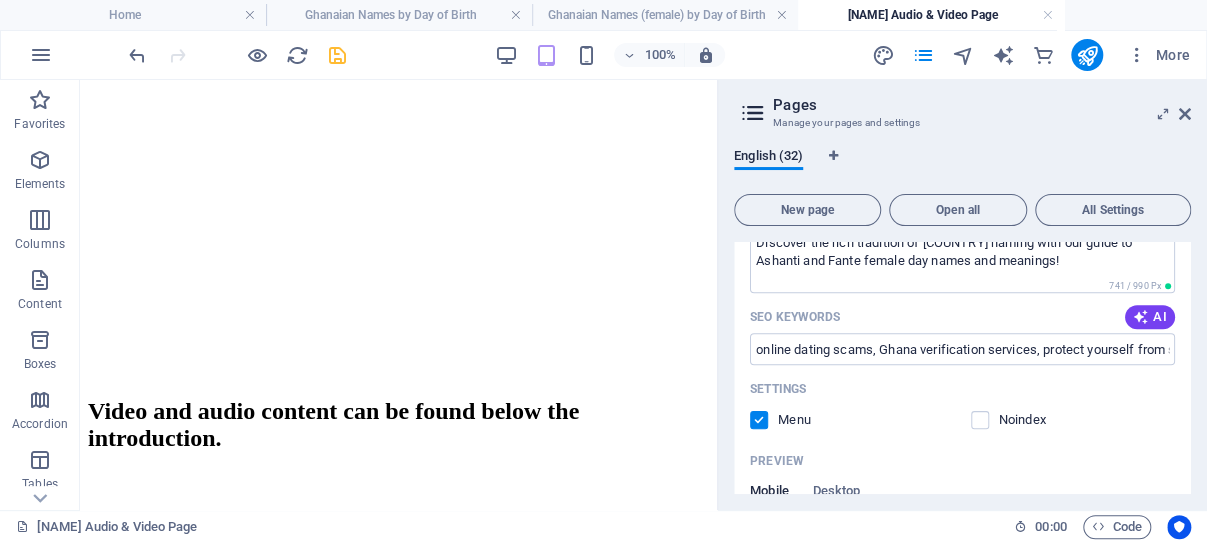 scroll, scrollTop: 3820, scrollLeft: 0, axis: vertical 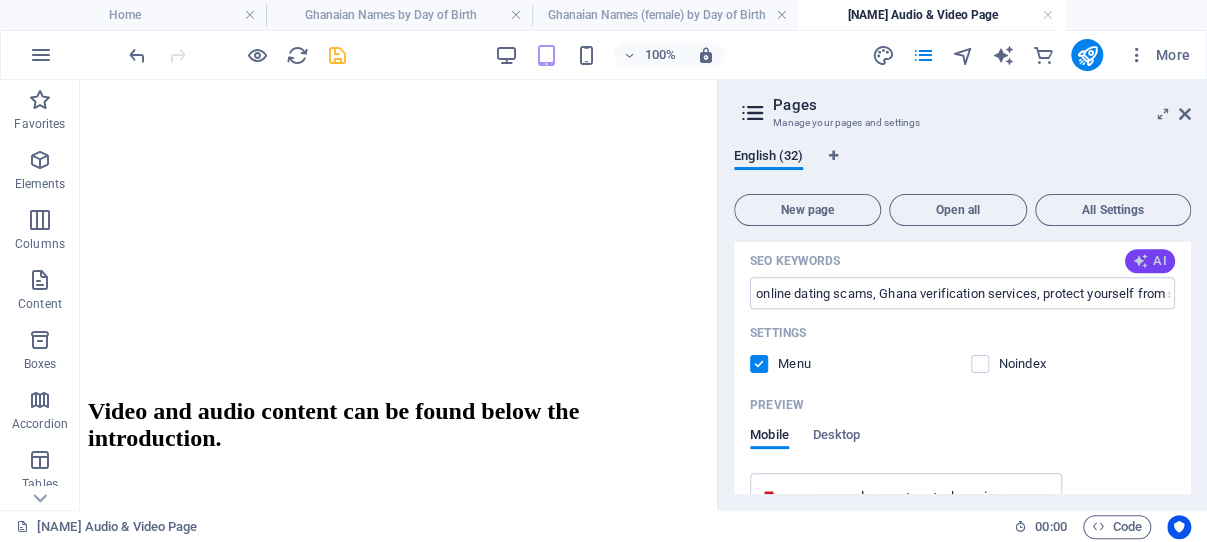 click at bounding box center [1141, 261] 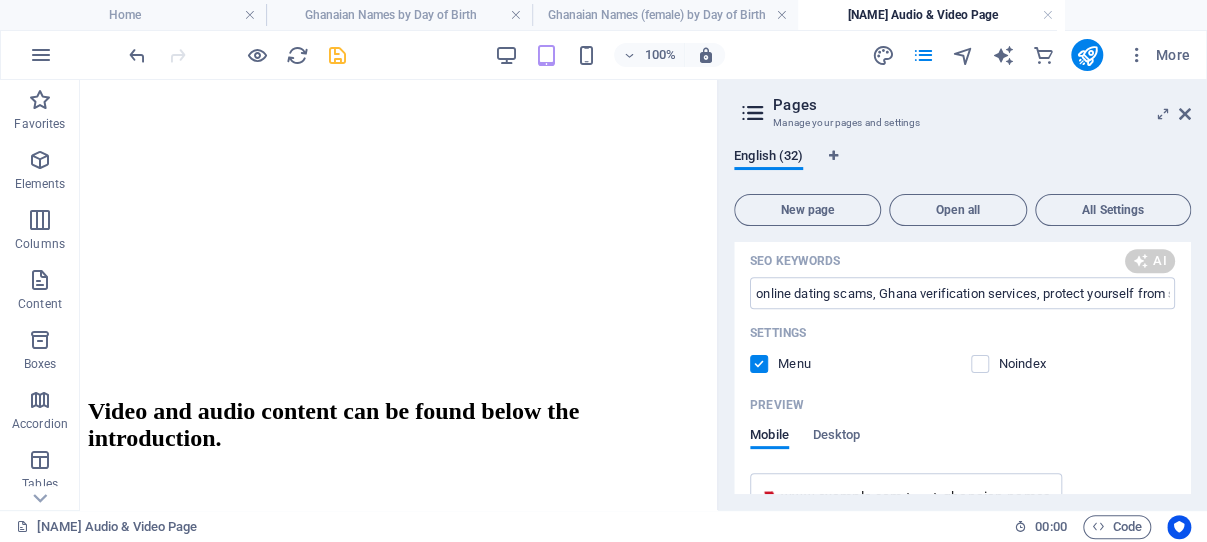 type on "[COUNTRY] names, Ashanti female names, Fante day names, cultural significance of names, Akan naming traditions, [COUNTRY] identity names" 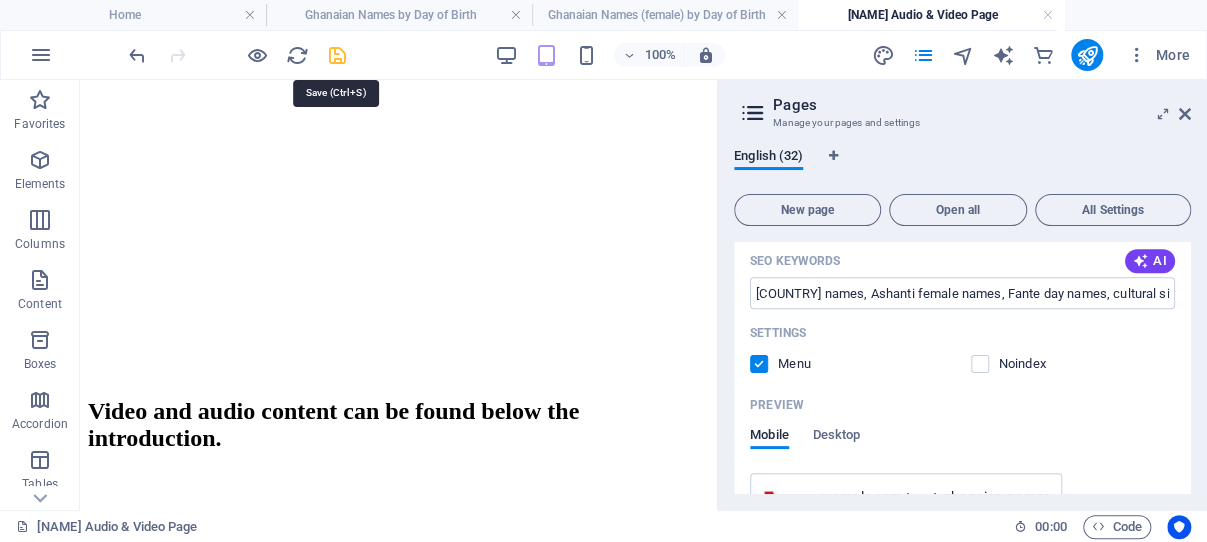 click at bounding box center [337, 55] 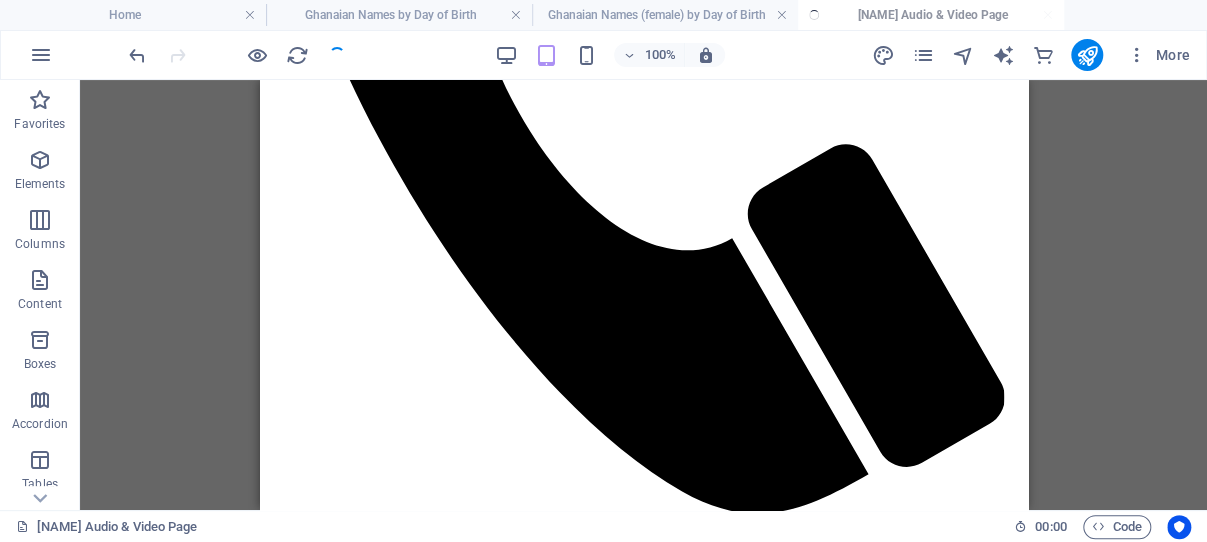 scroll, scrollTop: 3194, scrollLeft: 0, axis: vertical 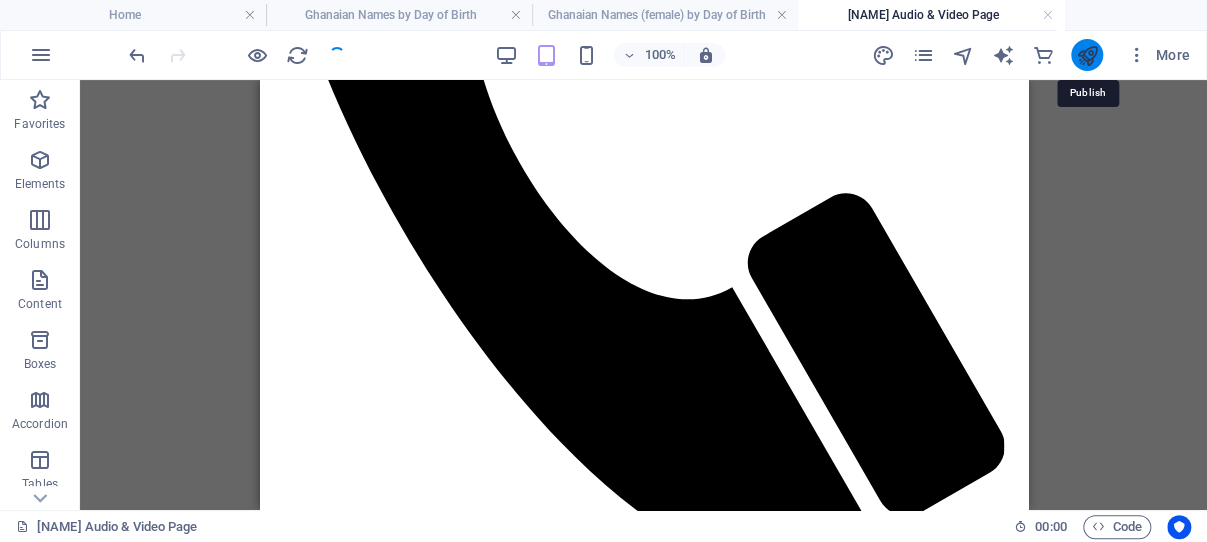 click at bounding box center [1086, 55] 